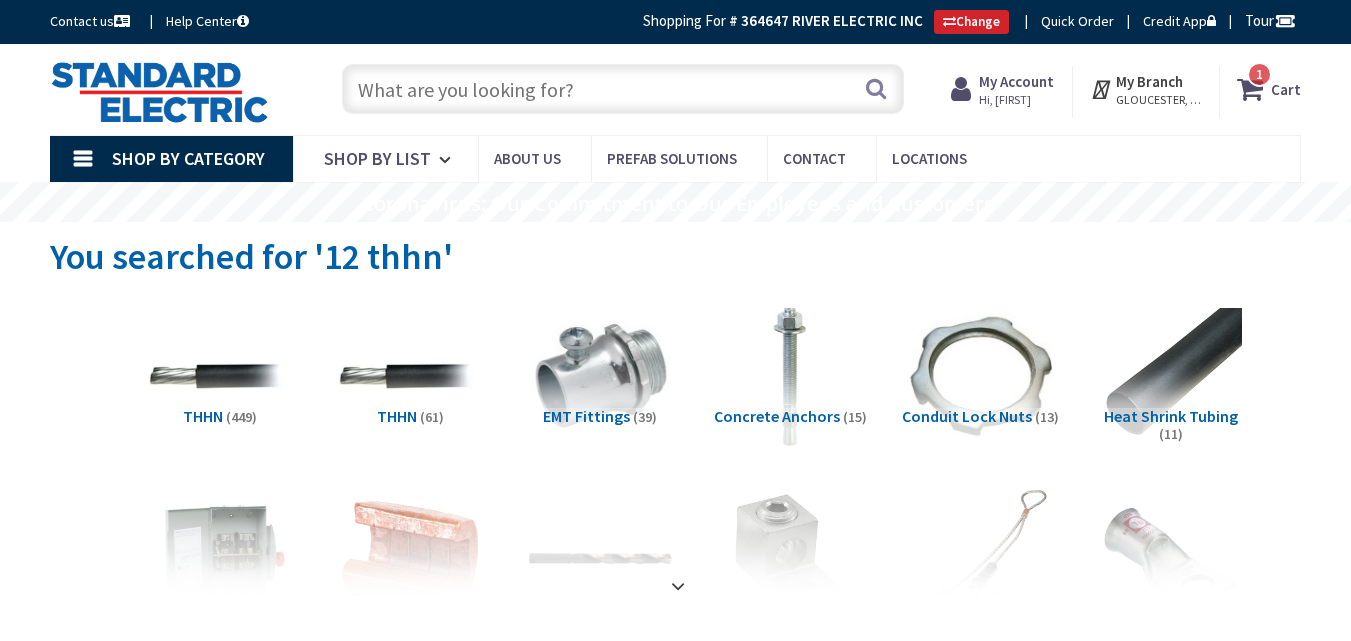 scroll, scrollTop: 0, scrollLeft: 0, axis: both 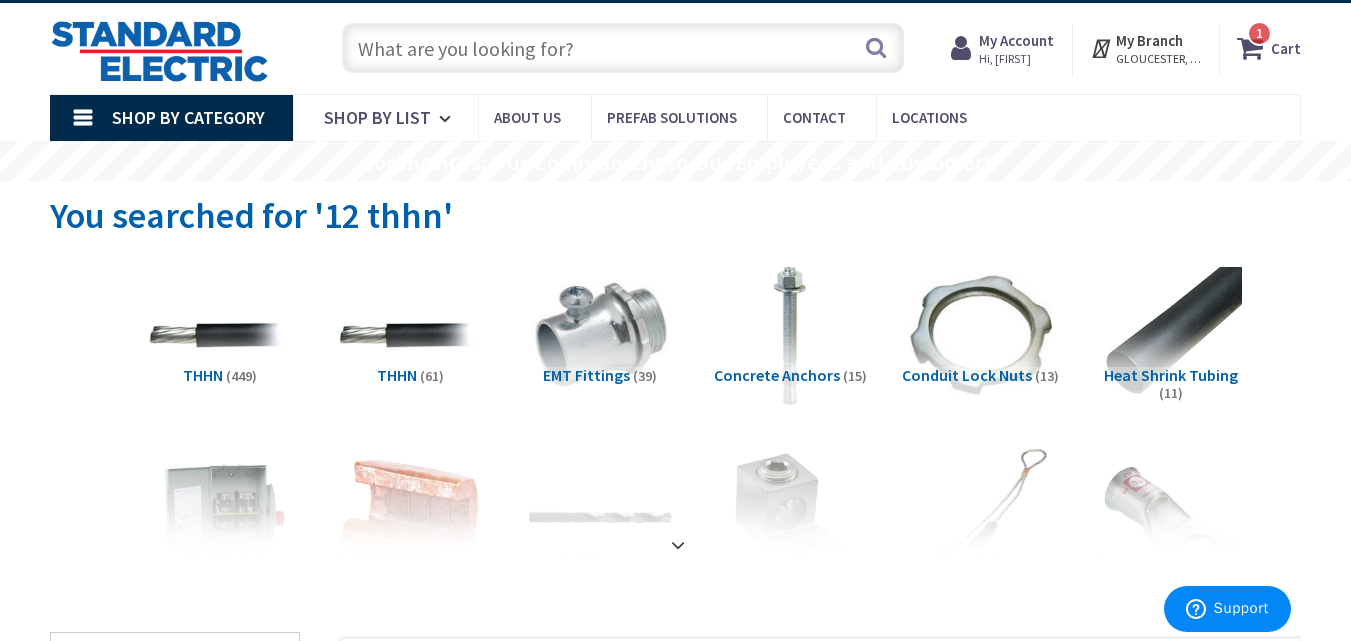 click on "My Account" at bounding box center (1016, 40) 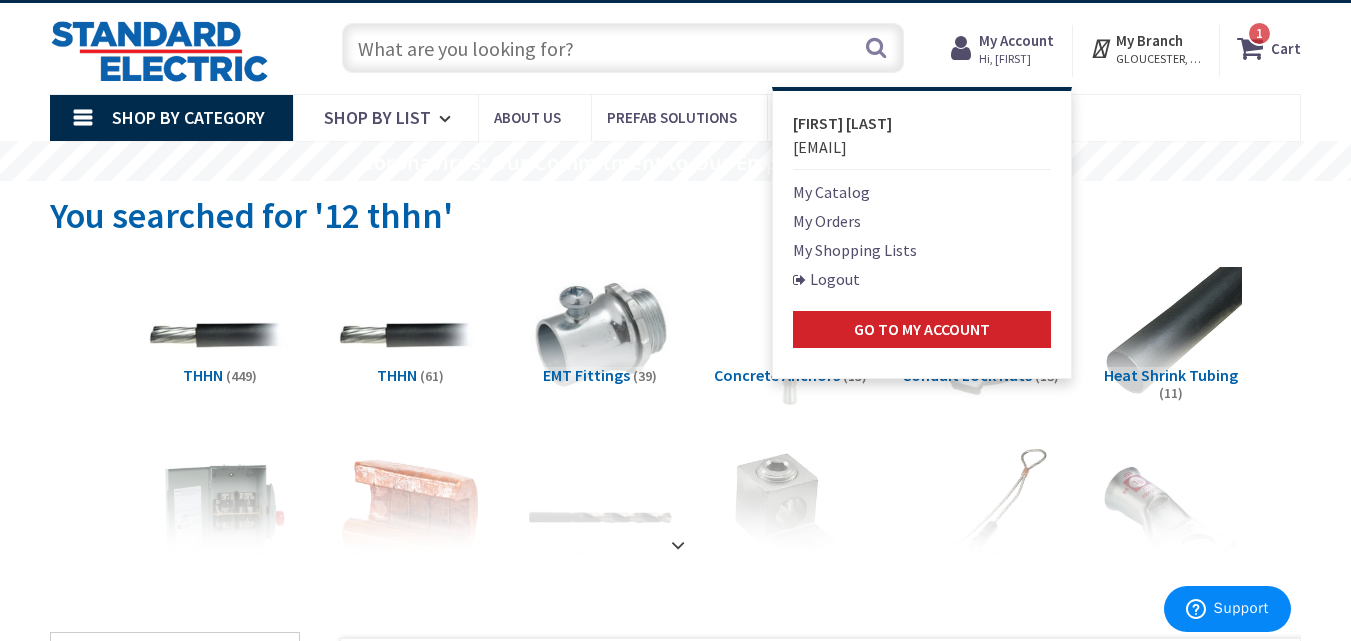 click on "My Shopping Lists" at bounding box center (855, 250) 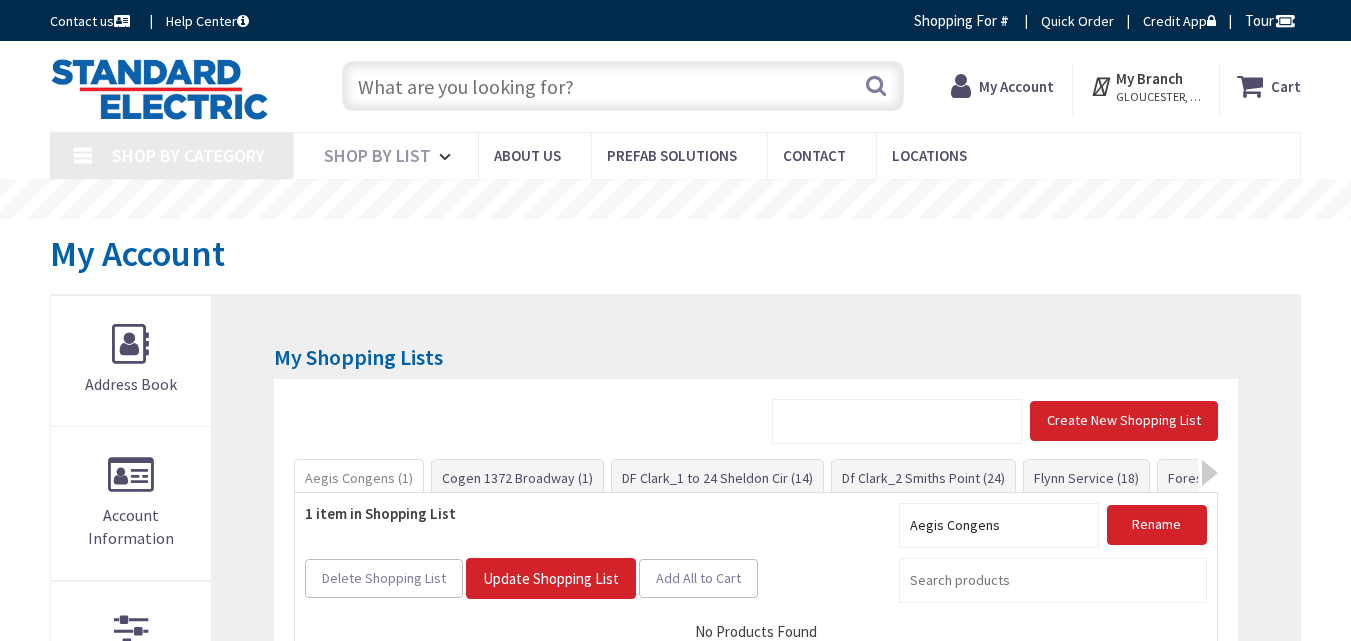 scroll, scrollTop: 0, scrollLeft: 0, axis: both 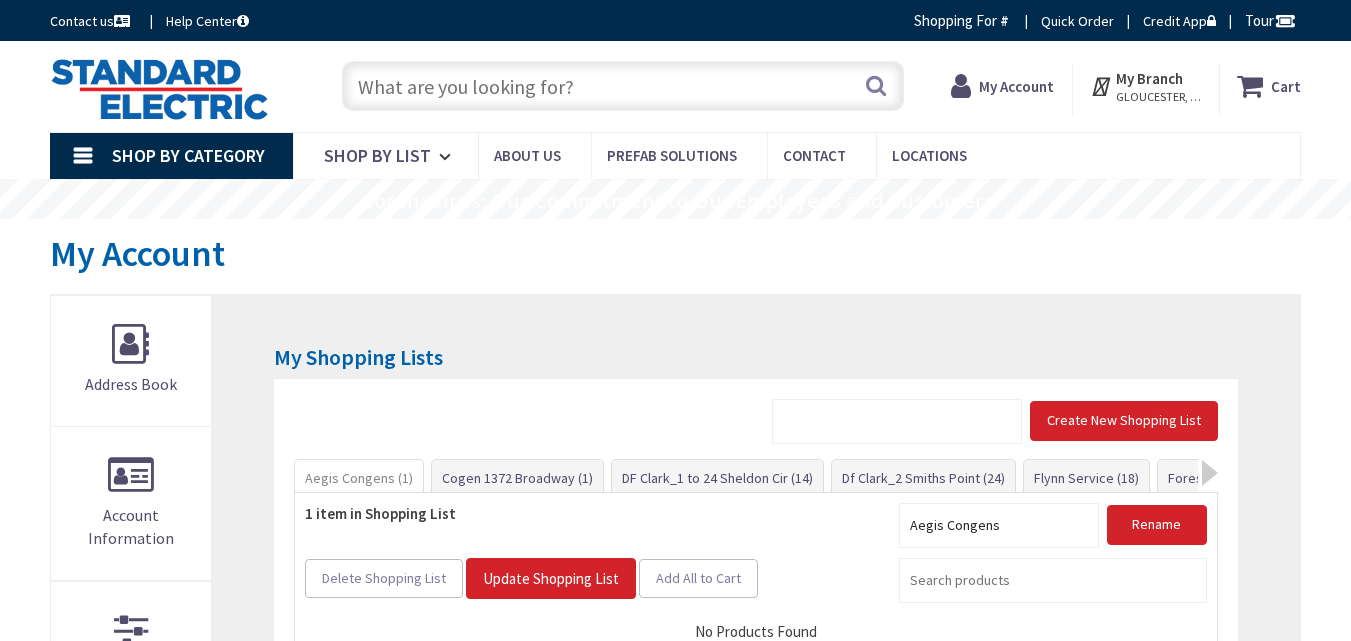 type on "[NUMBER] [STREET], [CITY], [STATE] [POSTAL_CODE], [COUNTRY]" 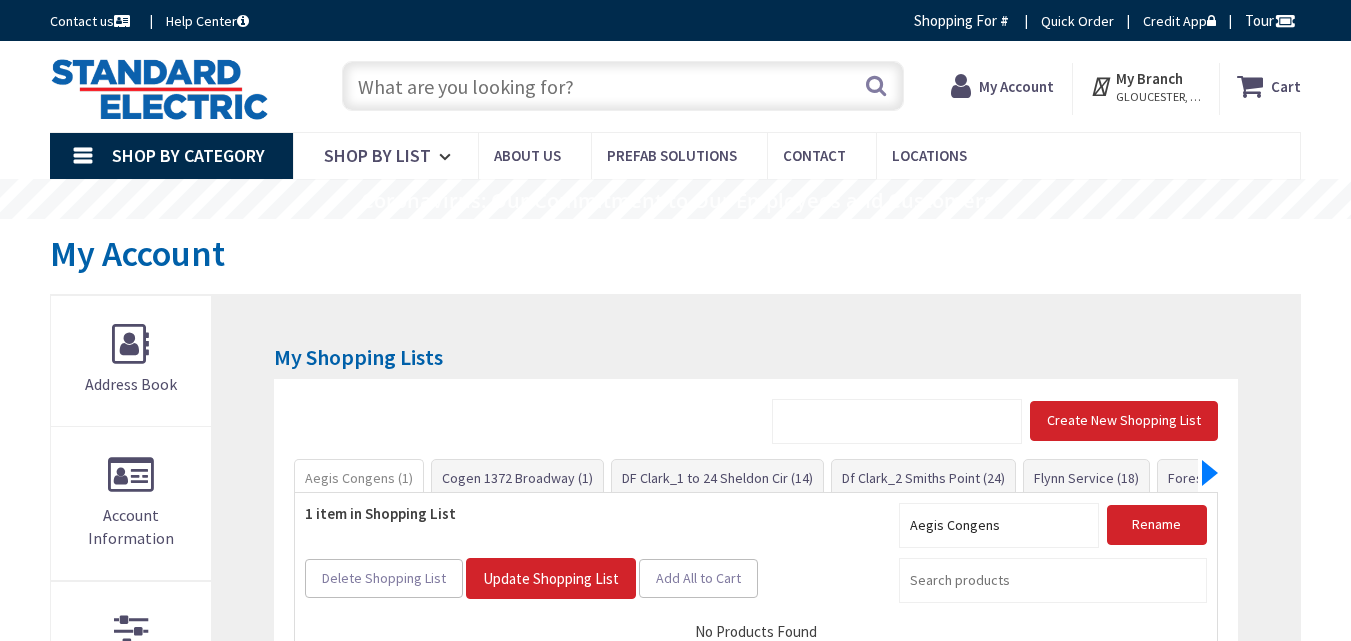 click at bounding box center (1210, 473) 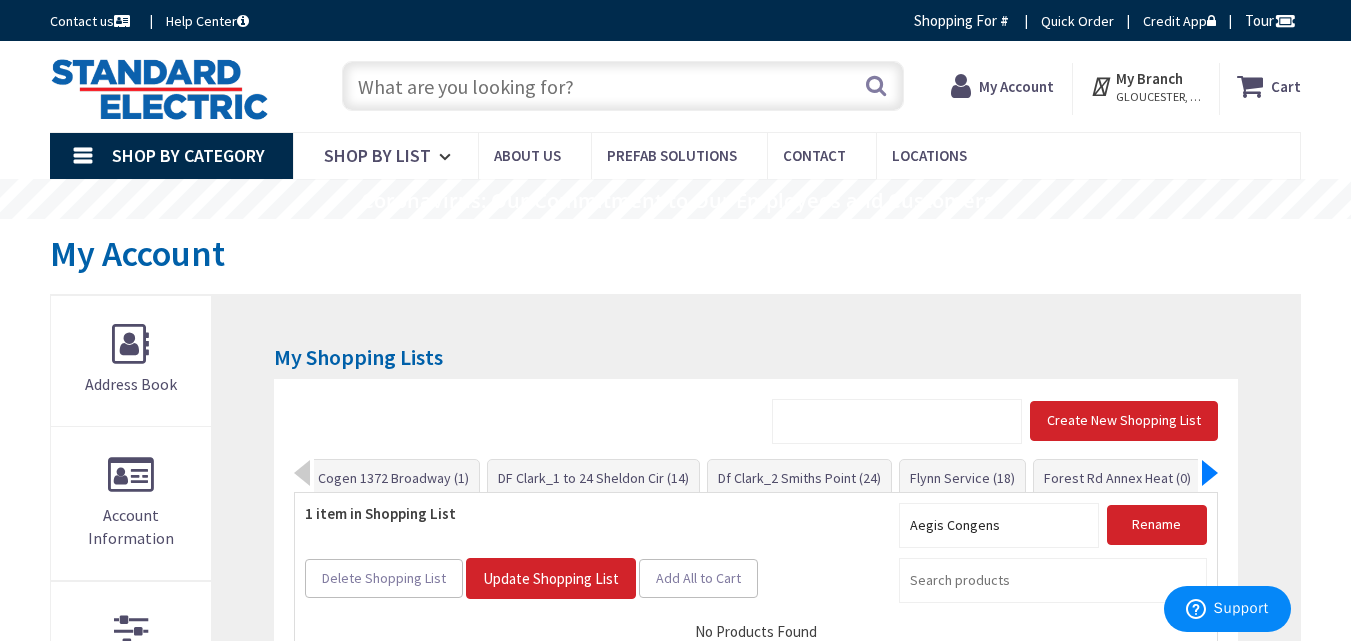 click at bounding box center [1210, 473] 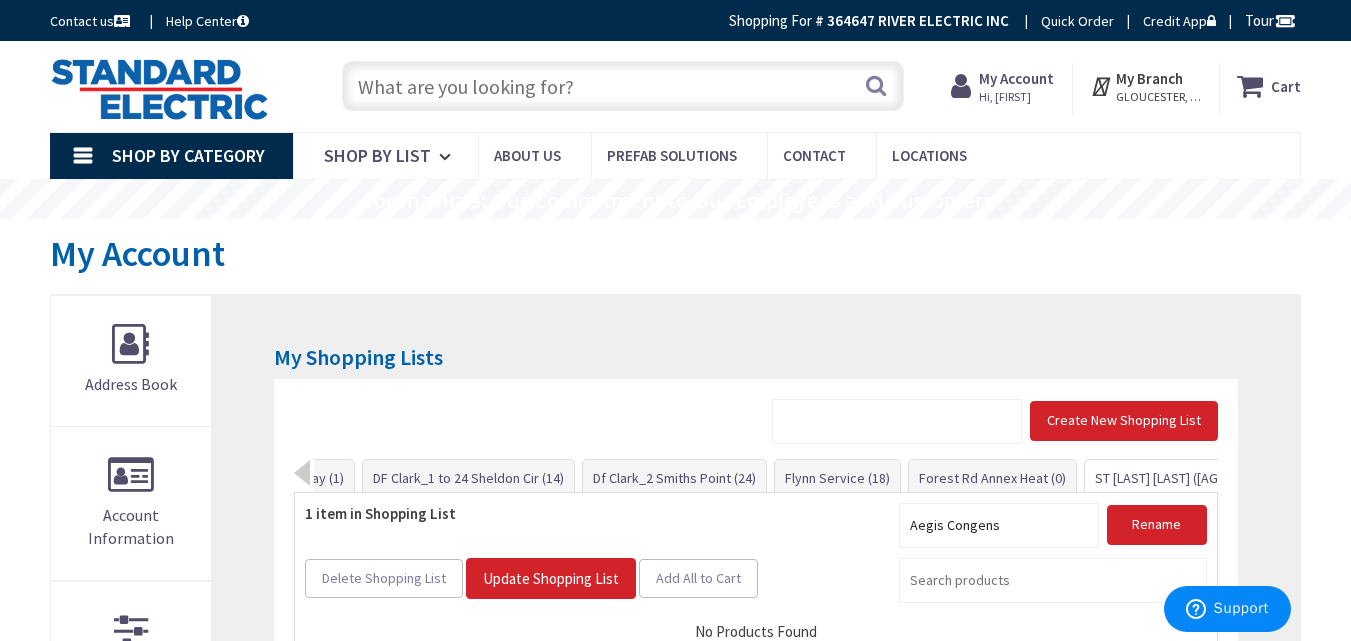 click on "ST [LAST] [FIRST] ([AGE])" at bounding box center [1164, 478] 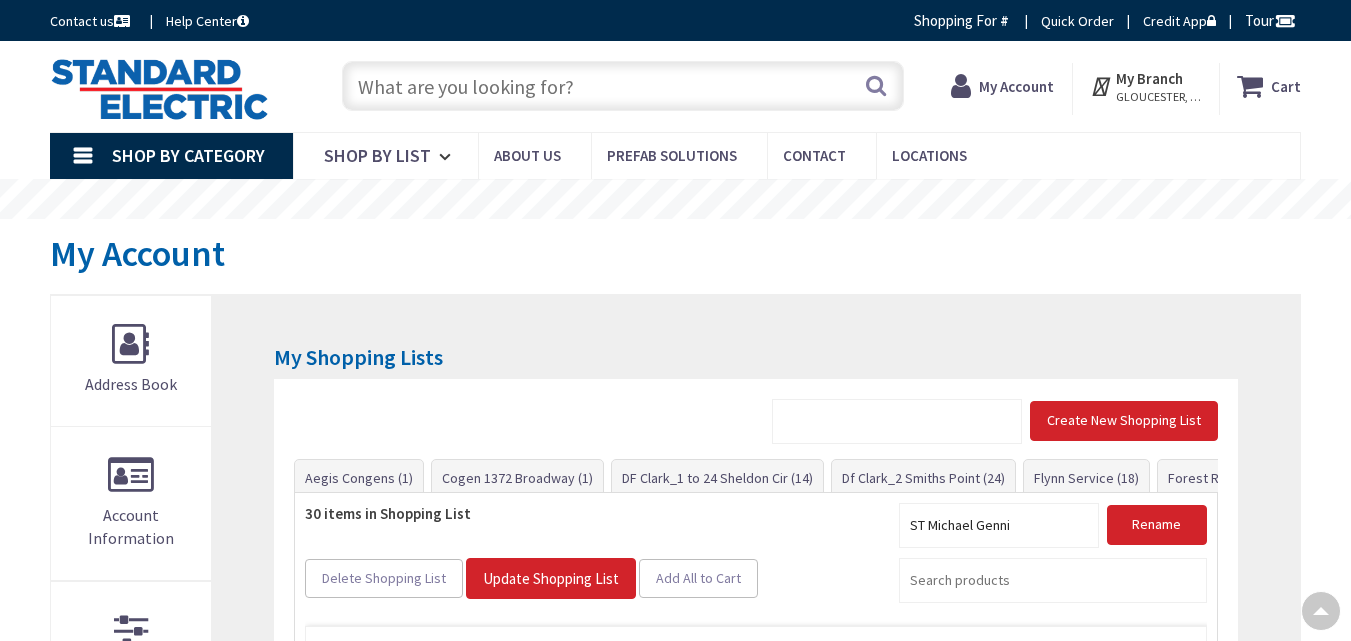 scroll, scrollTop: 418, scrollLeft: 0, axis: vertical 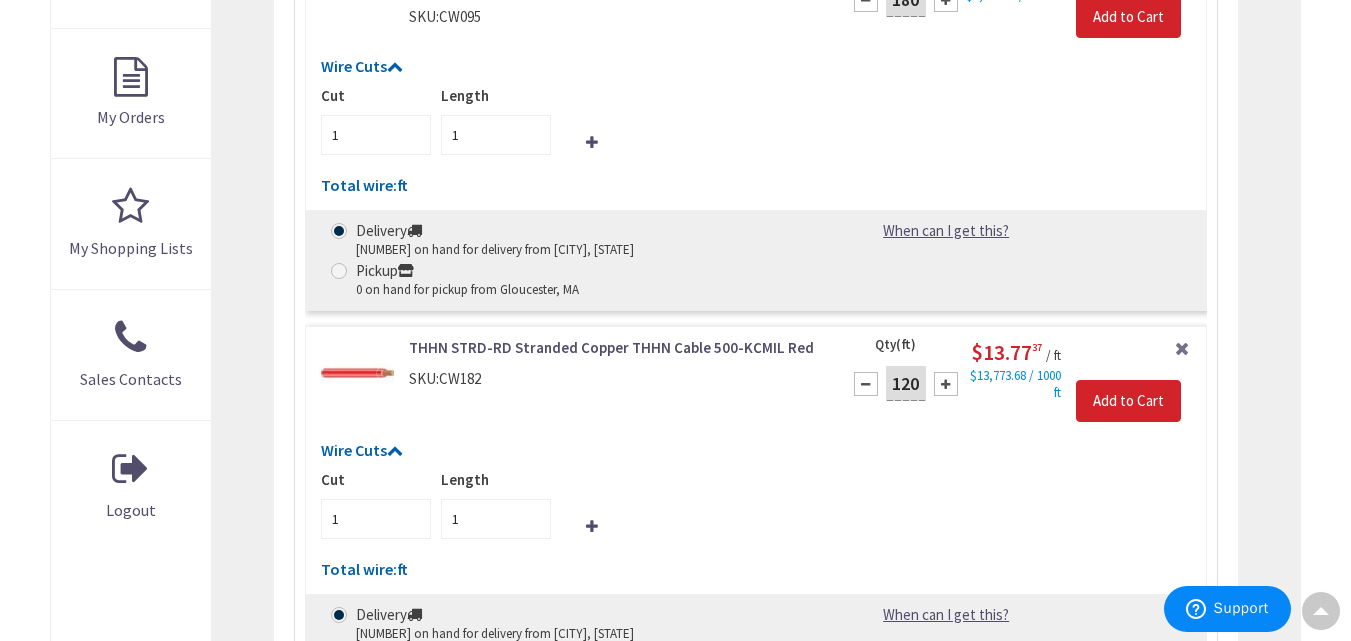 click at bounding box center [946, 384] 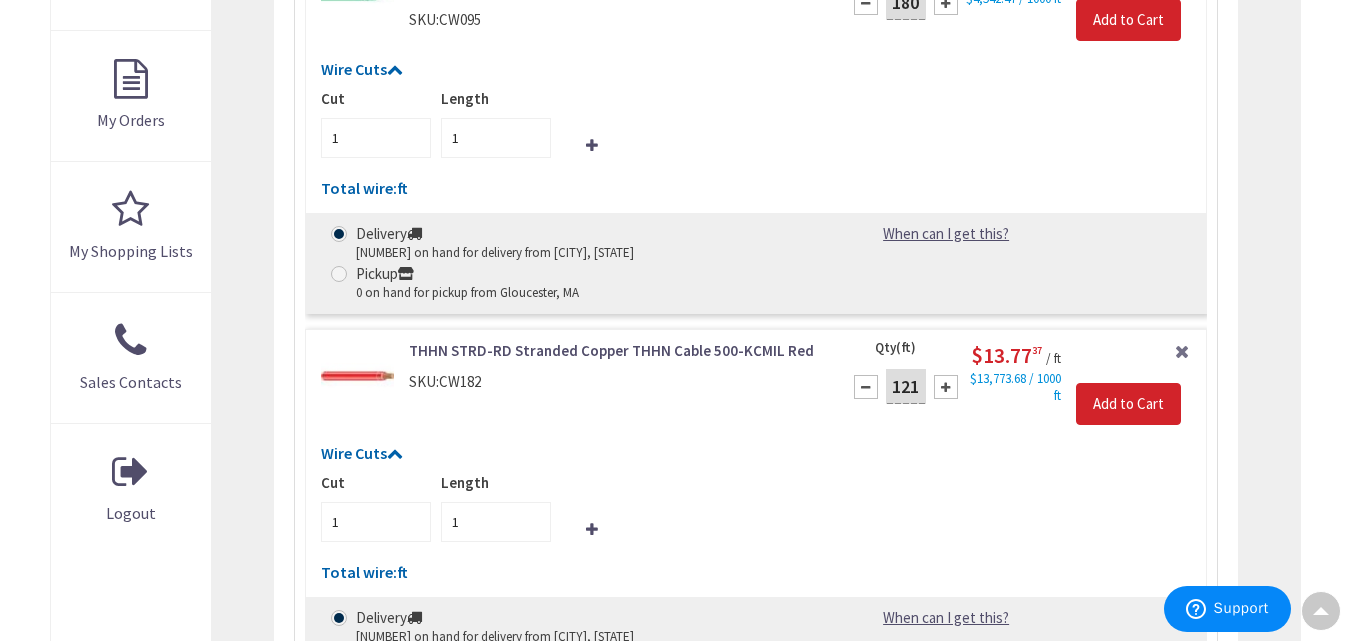 type on "121" 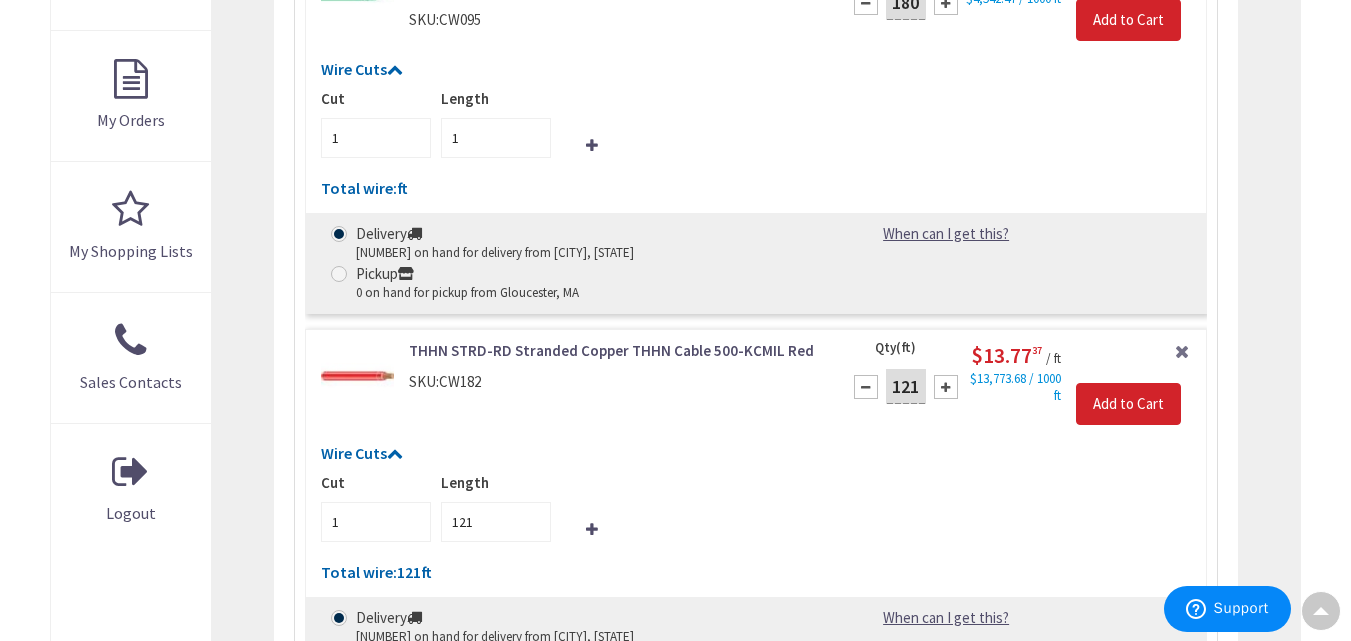 click at bounding box center (946, 387) 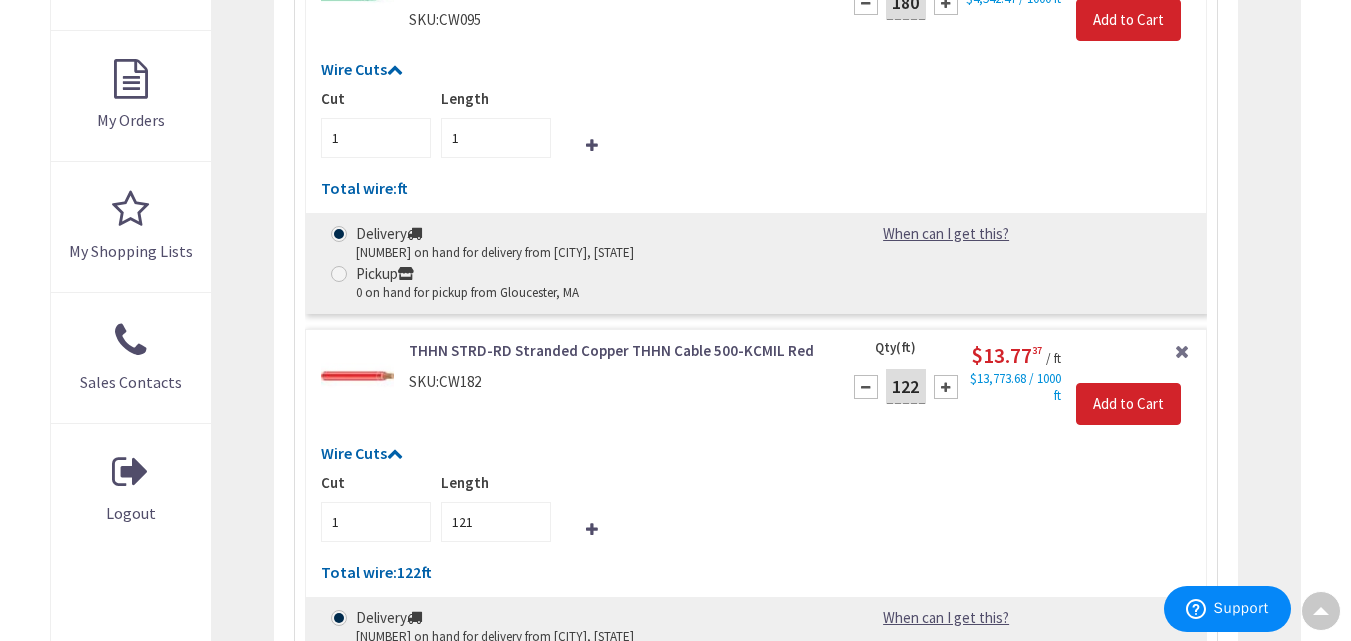 type on "122" 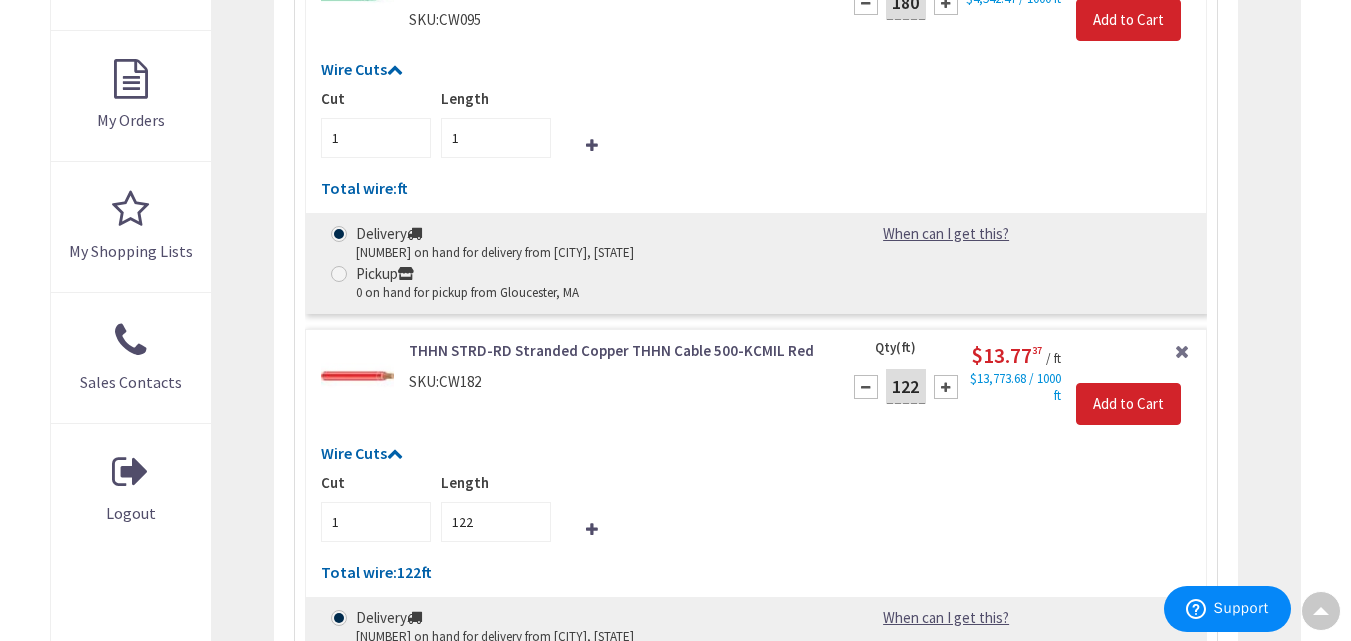 click at bounding box center (946, 387) 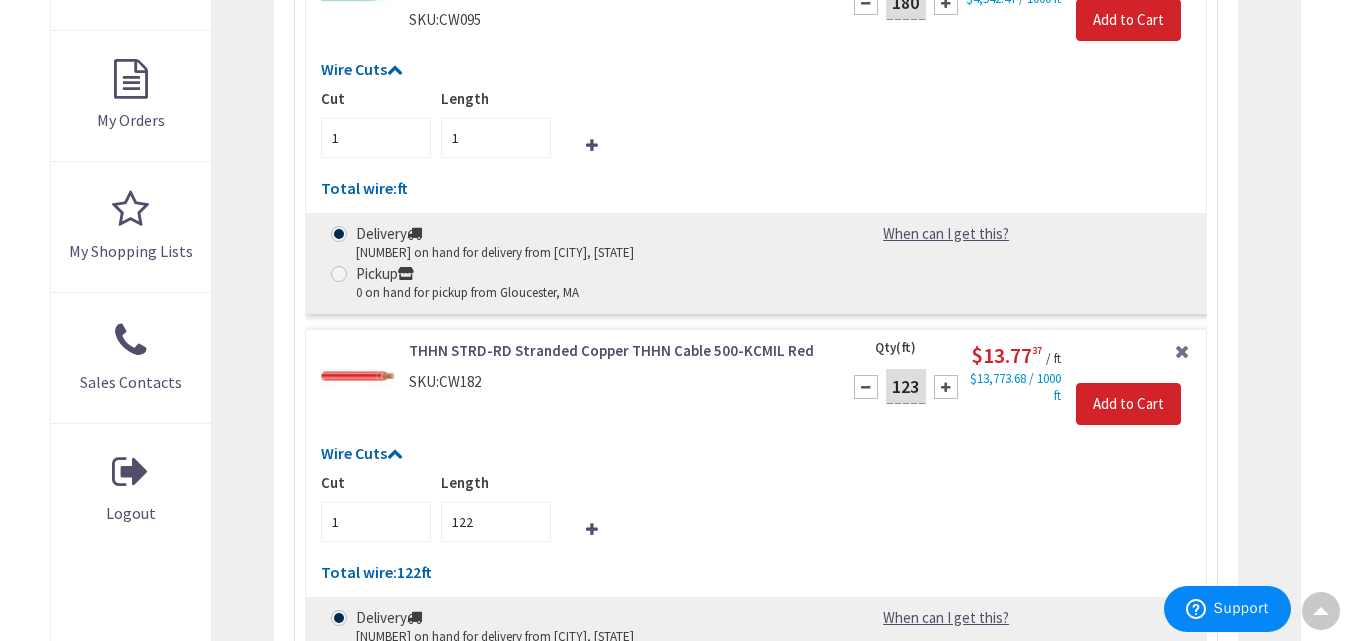 type on "123" 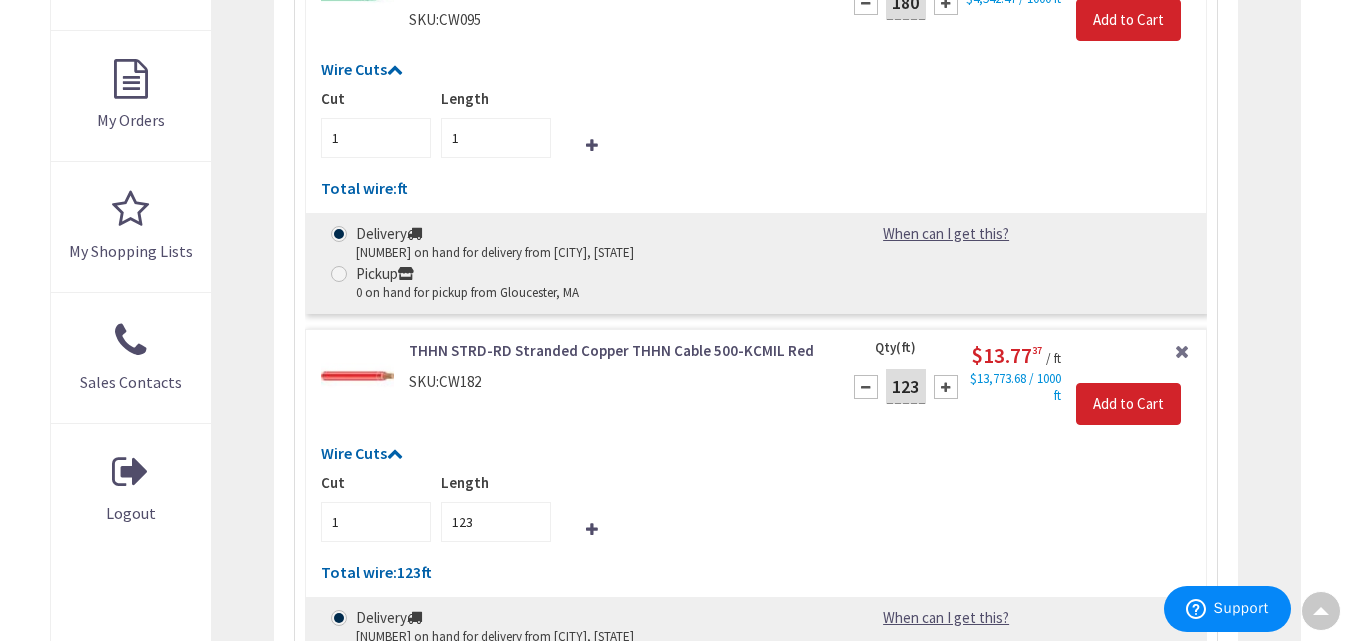 click at bounding box center (946, 387) 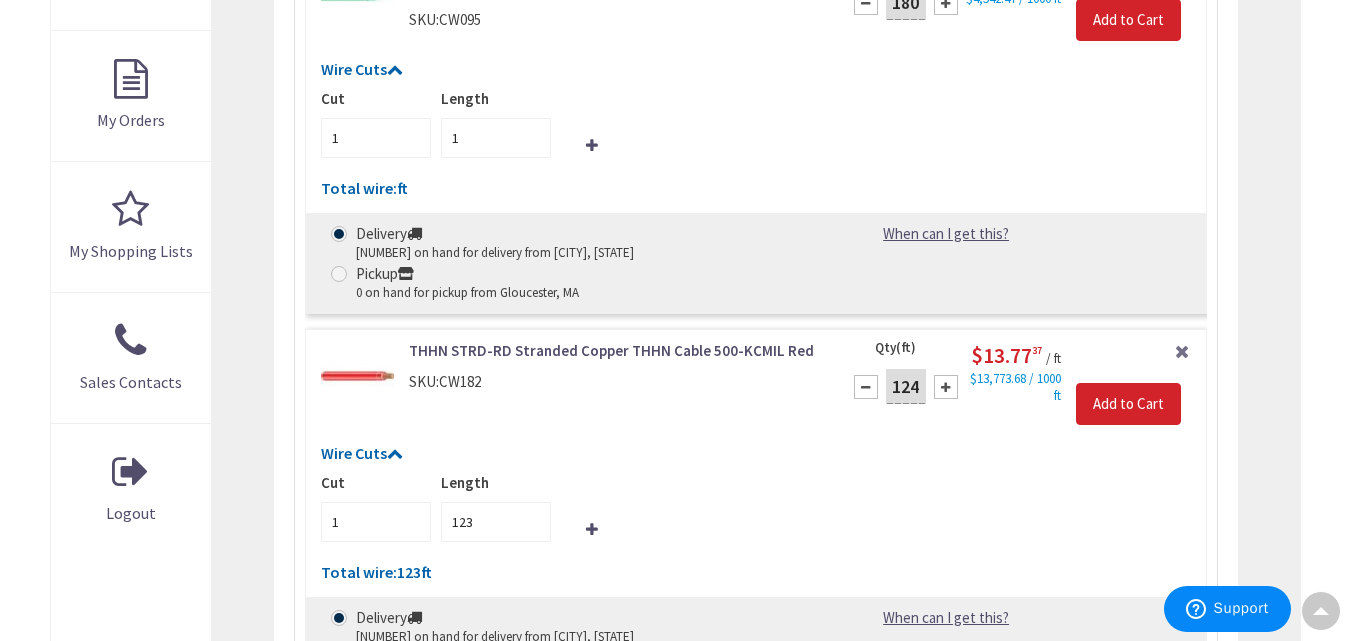 type on "124" 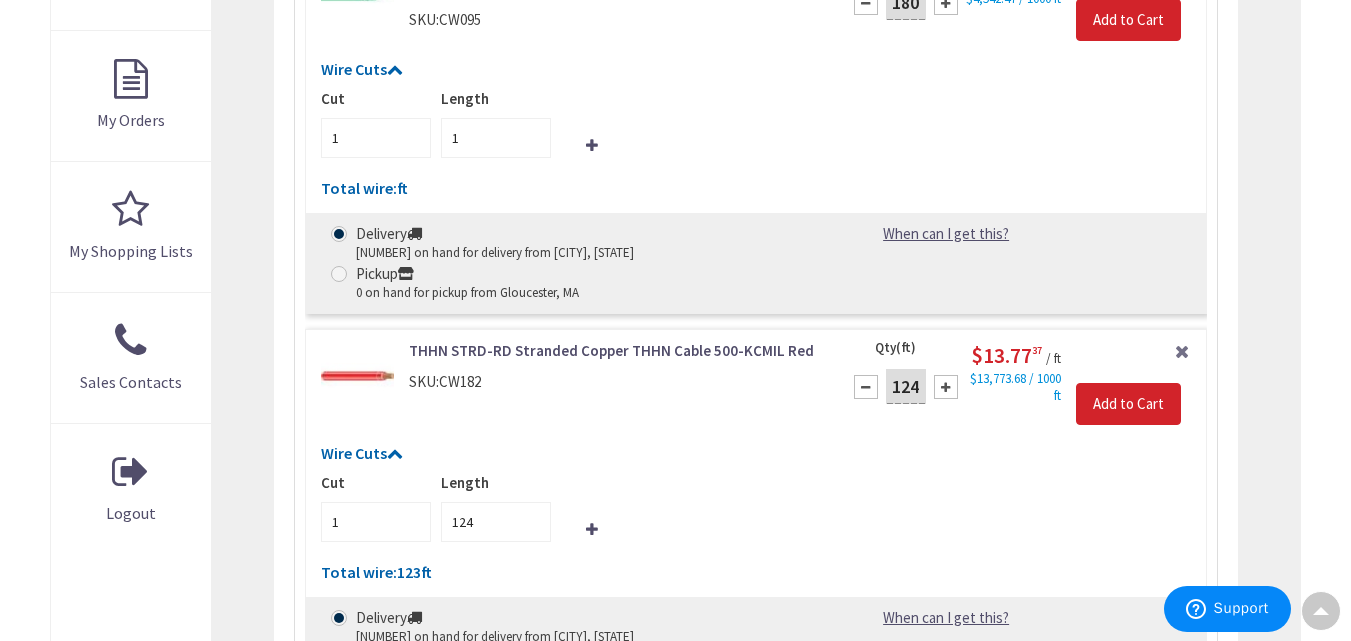 click on "124" at bounding box center (906, 387) 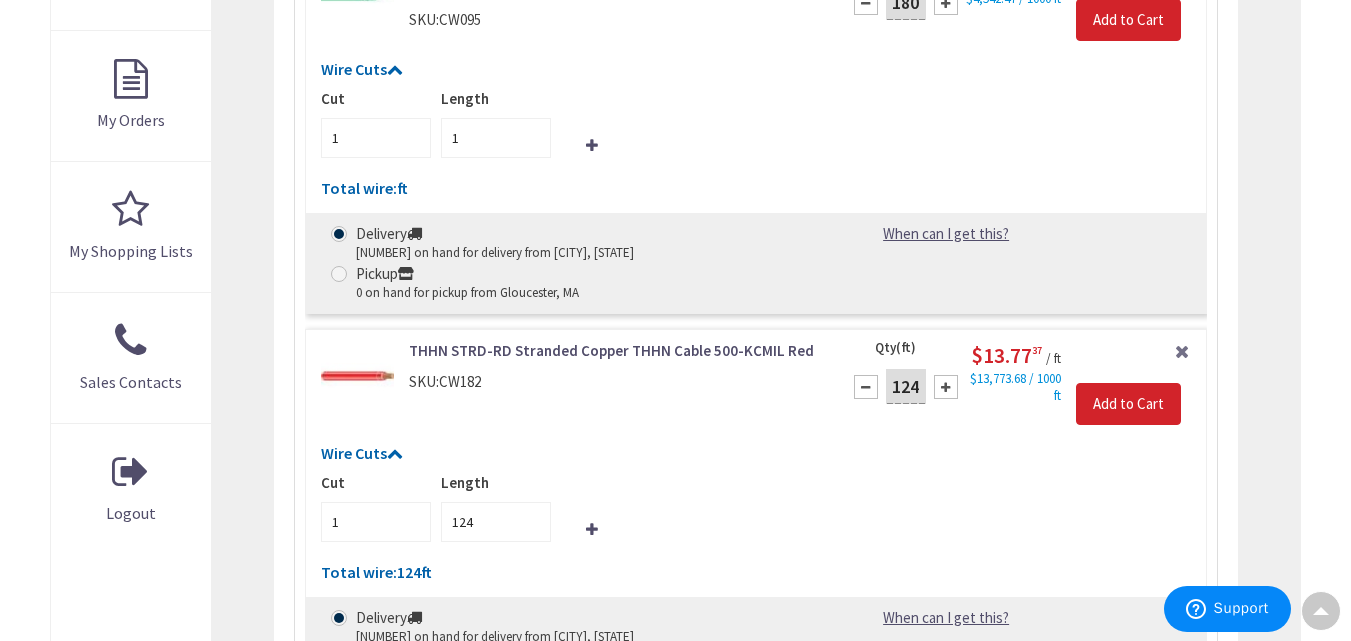click at bounding box center [946, 387] 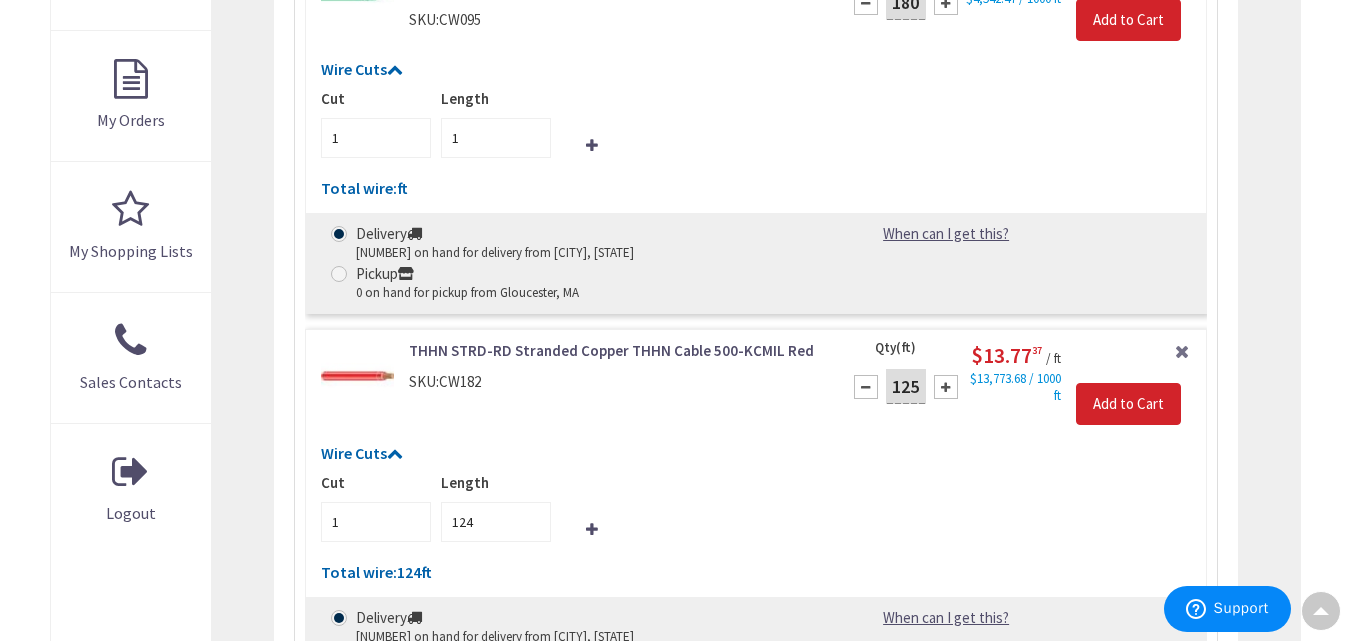 type on "125" 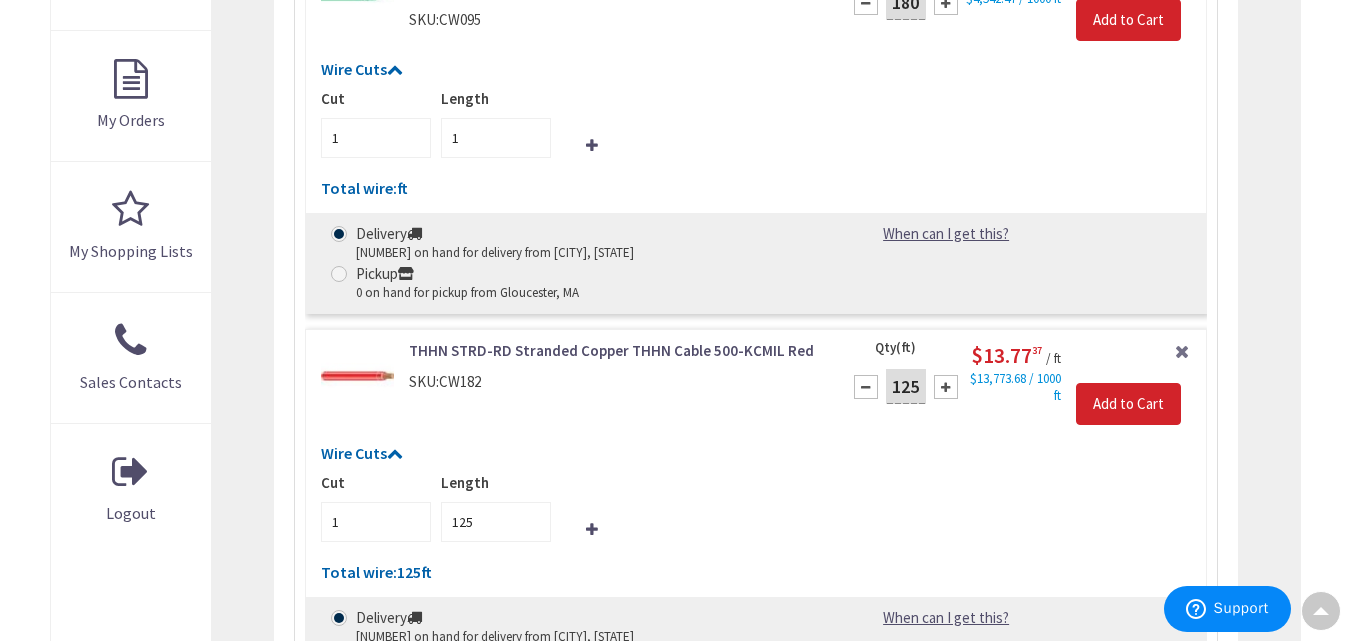 click at bounding box center (946, 387) 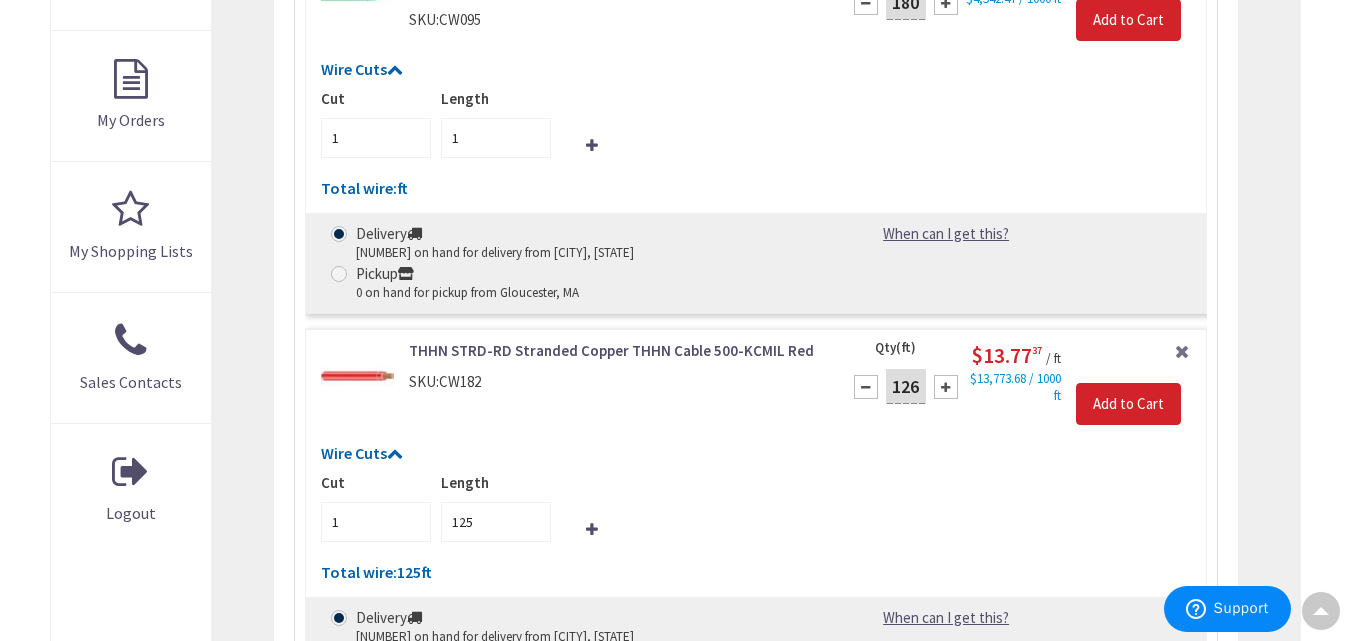 type on "126" 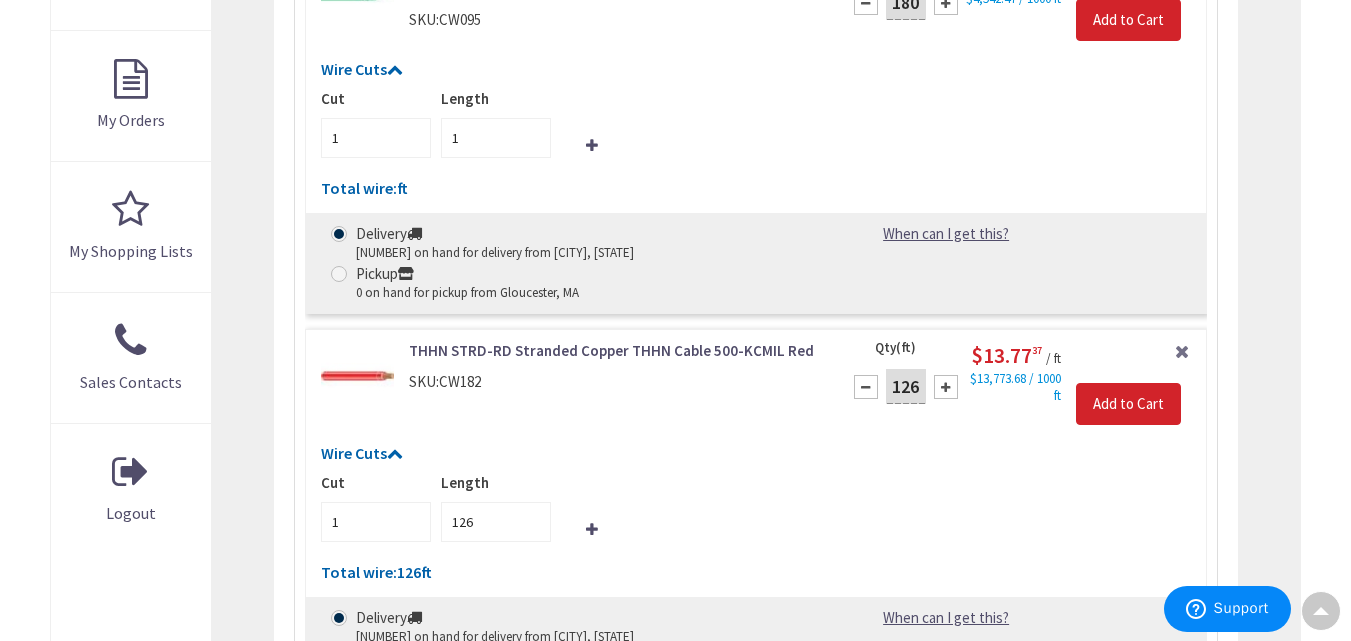 click at bounding box center (946, 387) 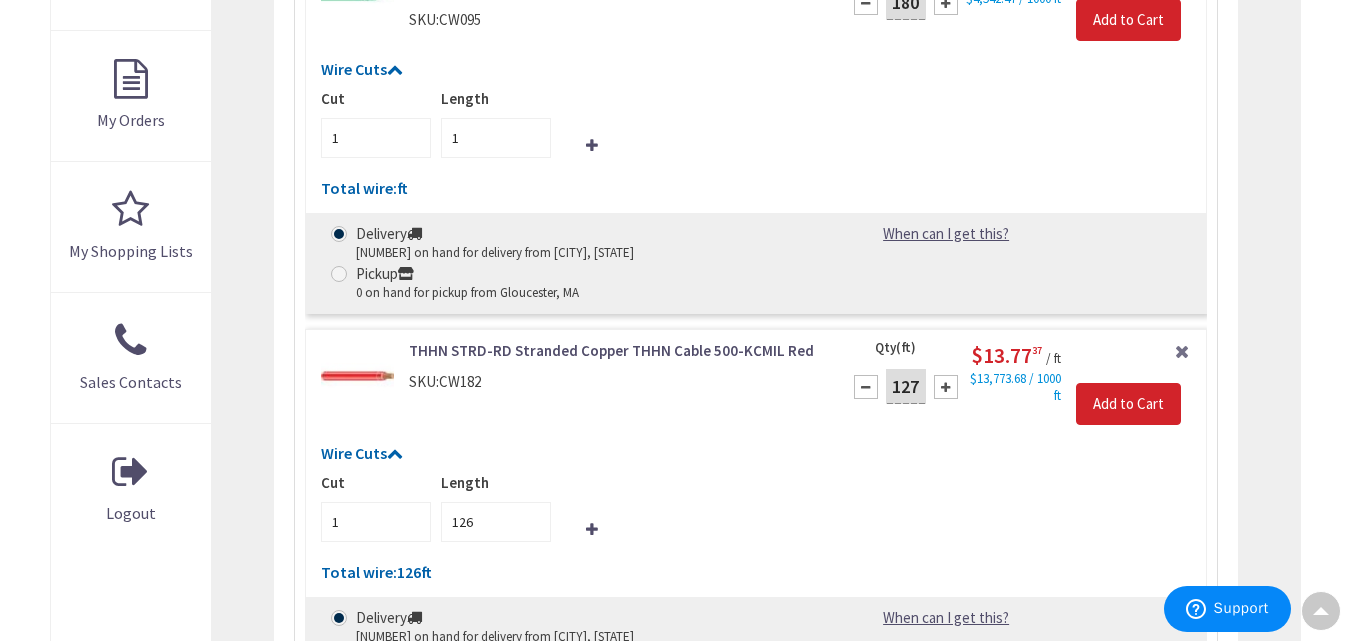 type on "127" 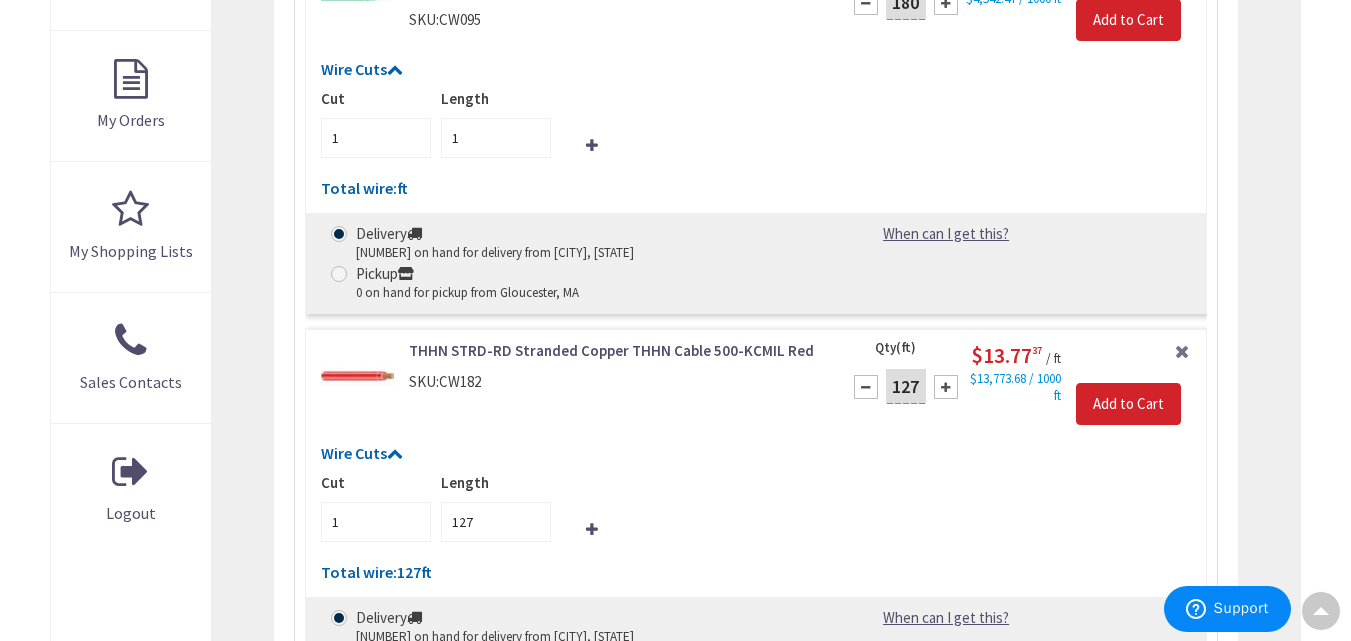 click on "127" at bounding box center (906, 386) 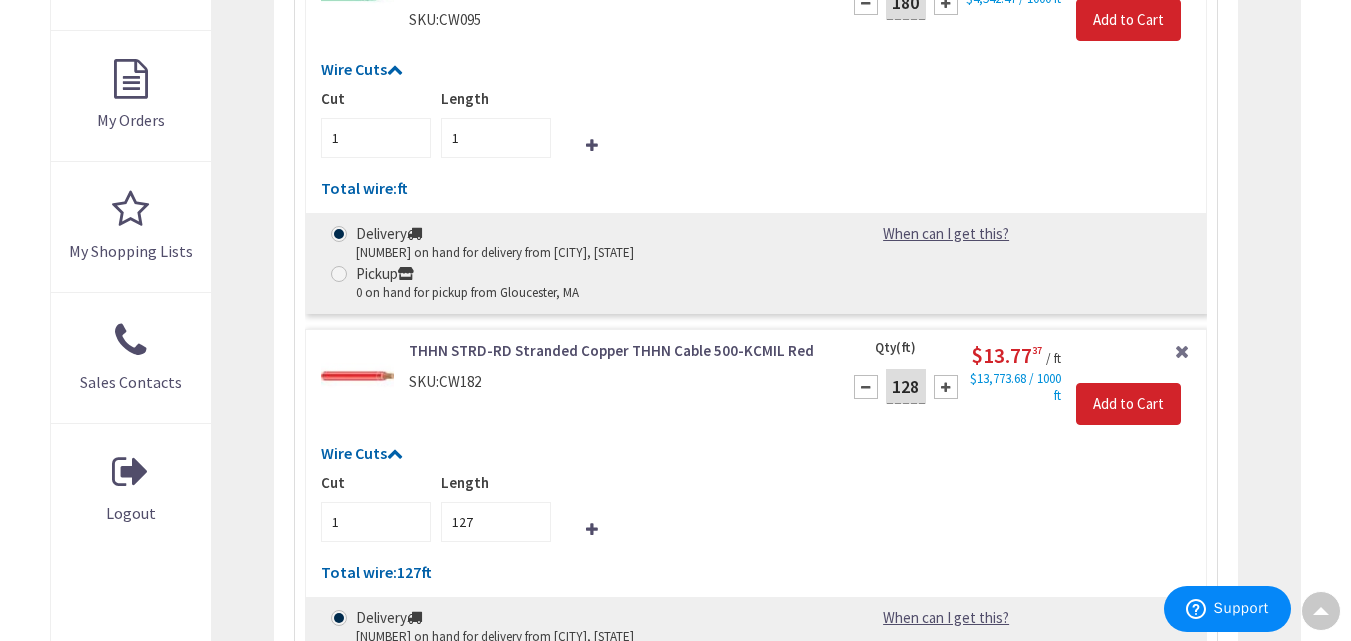 type on "128" 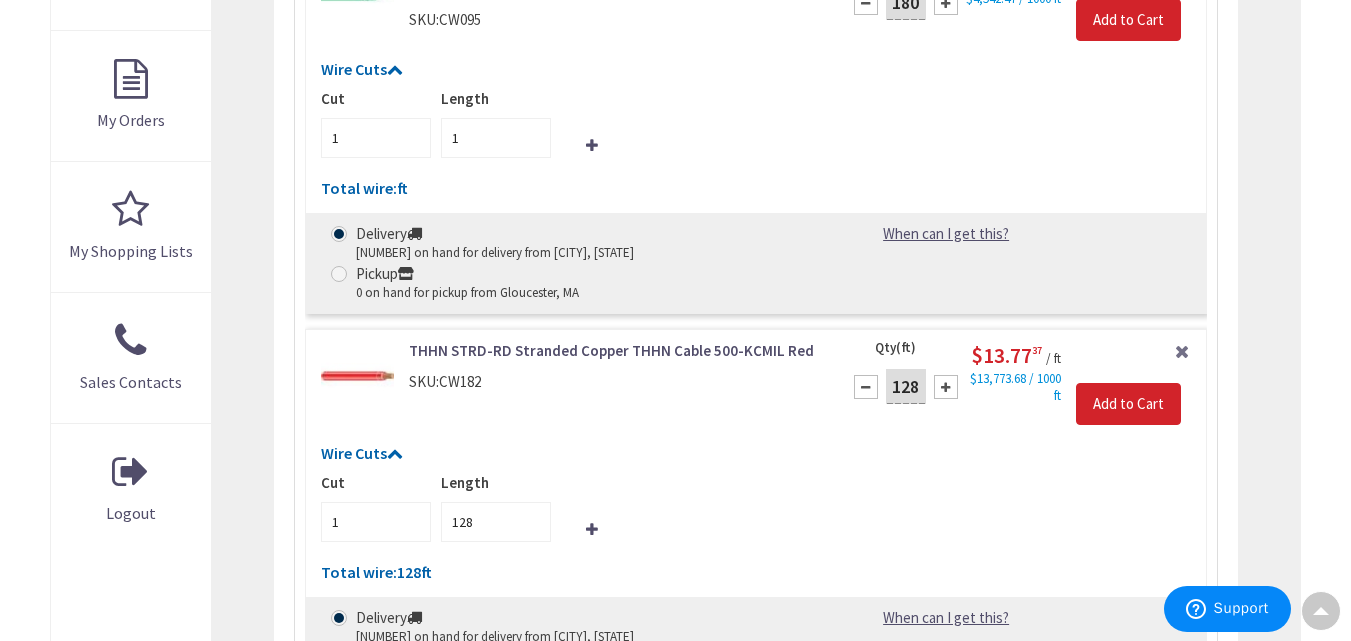 click at bounding box center (946, 387) 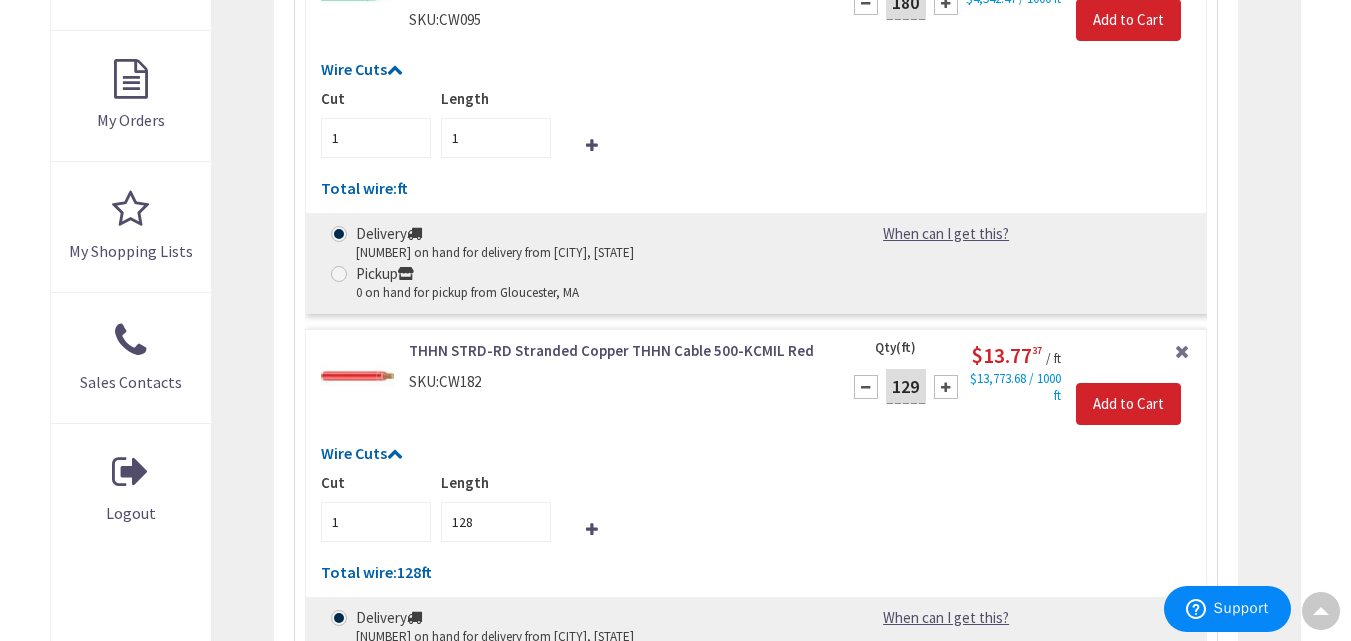 type on "129" 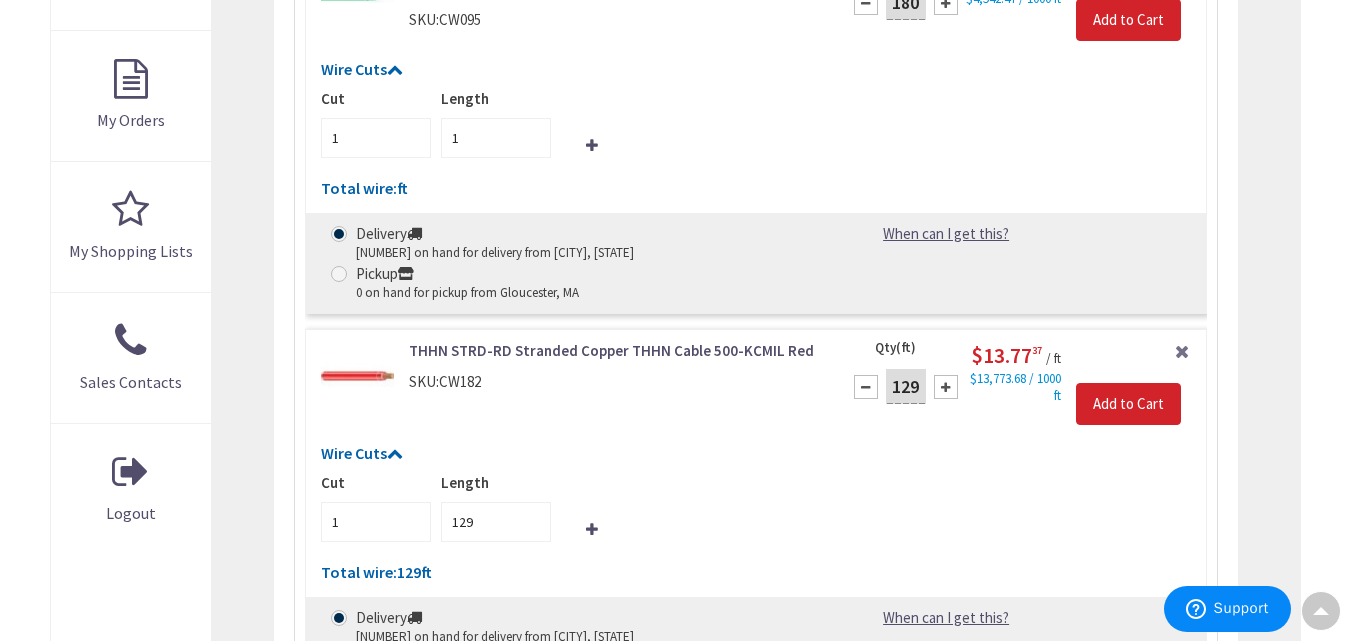 click at bounding box center (946, 387) 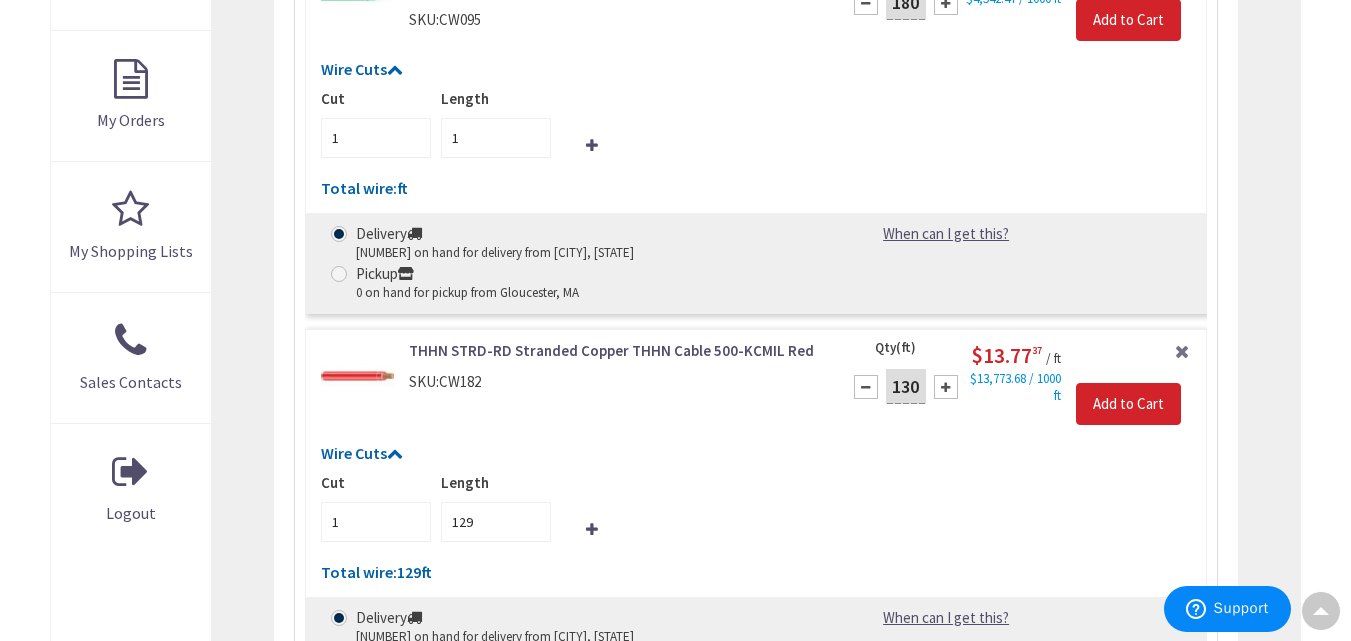 type on "130" 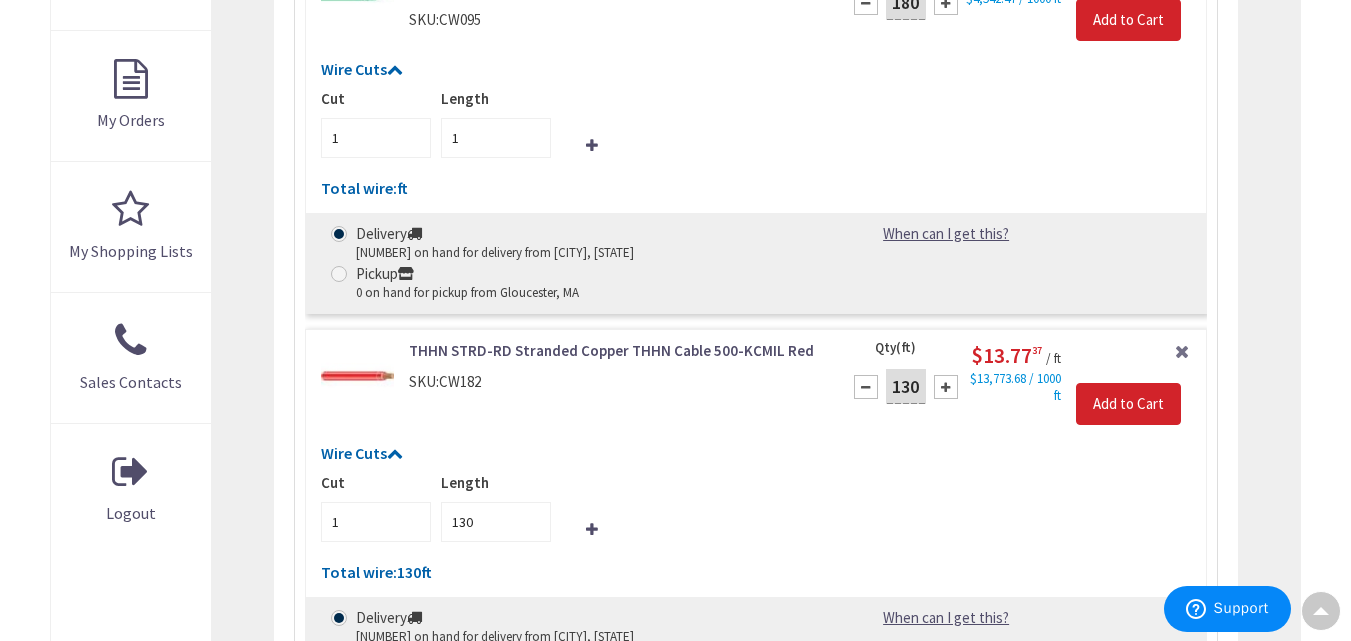 click at bounding box center [946, 387] 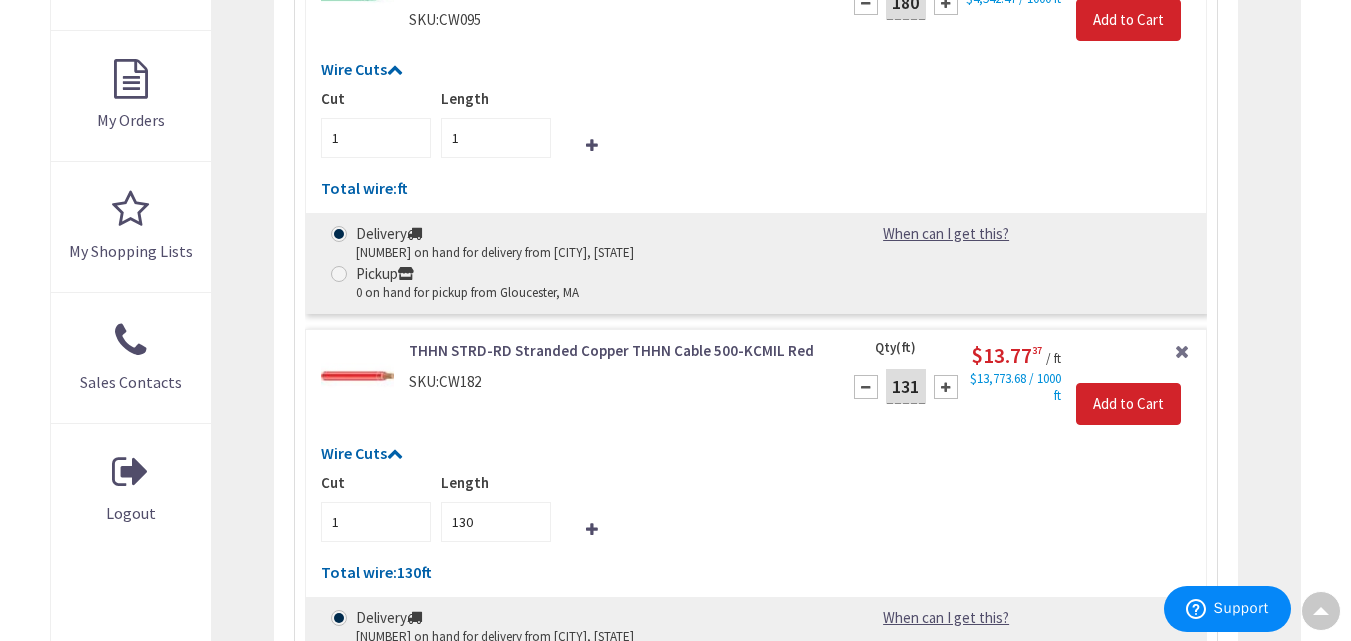 type on "131" 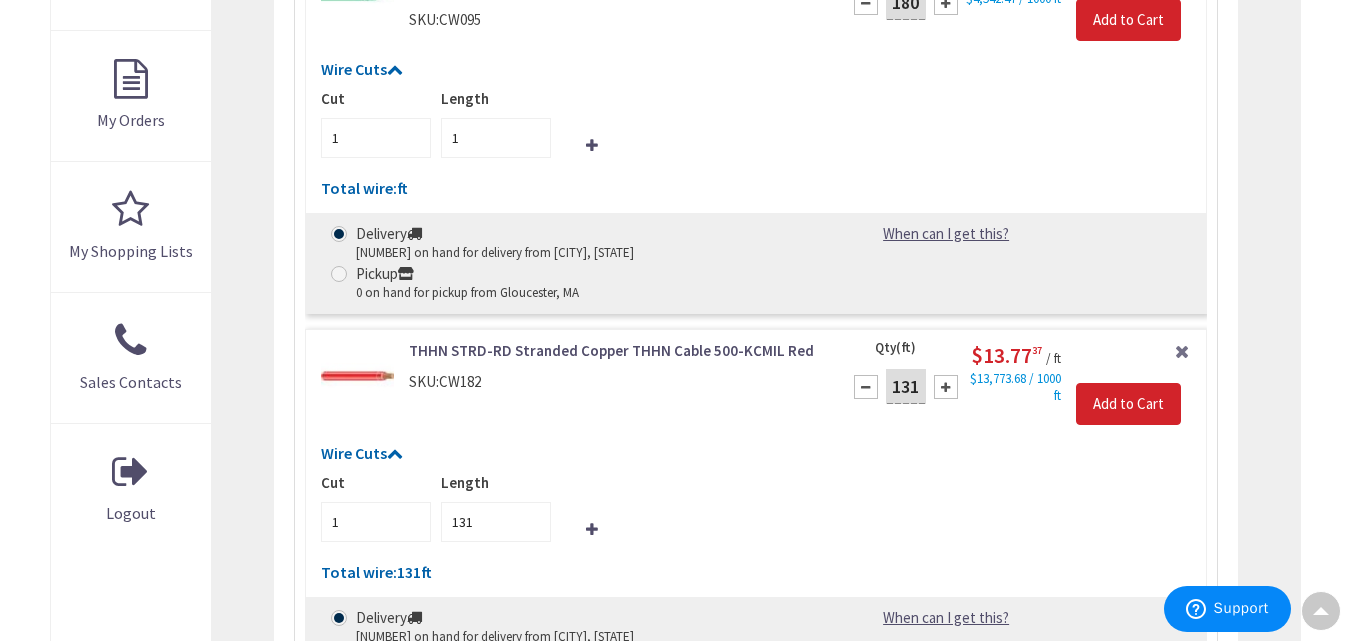 click at bounding box center [946, 387] 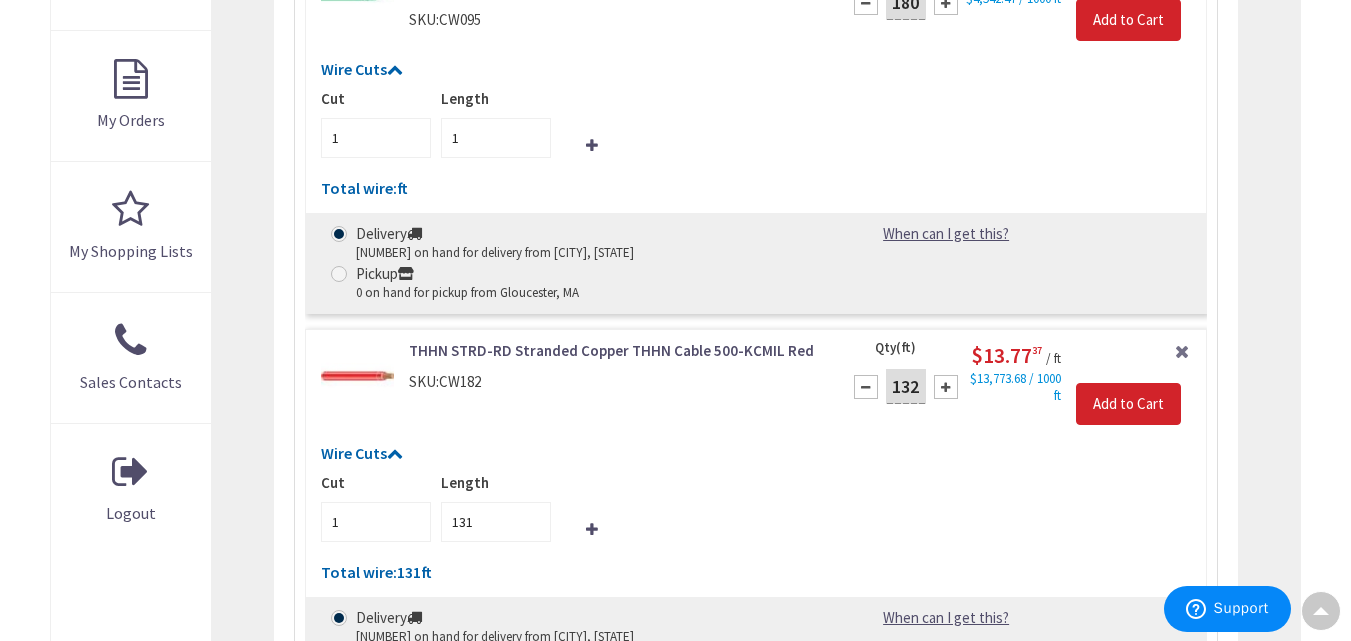 type on "132" 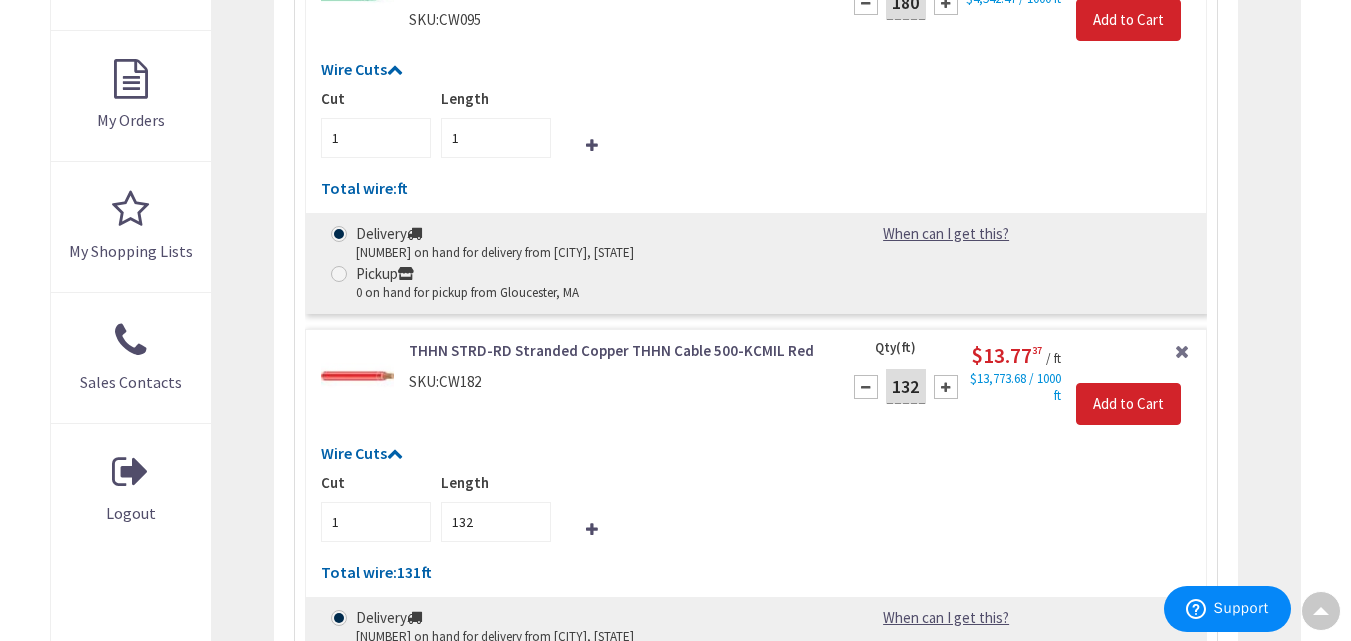 click at bounding box center [946, 387] 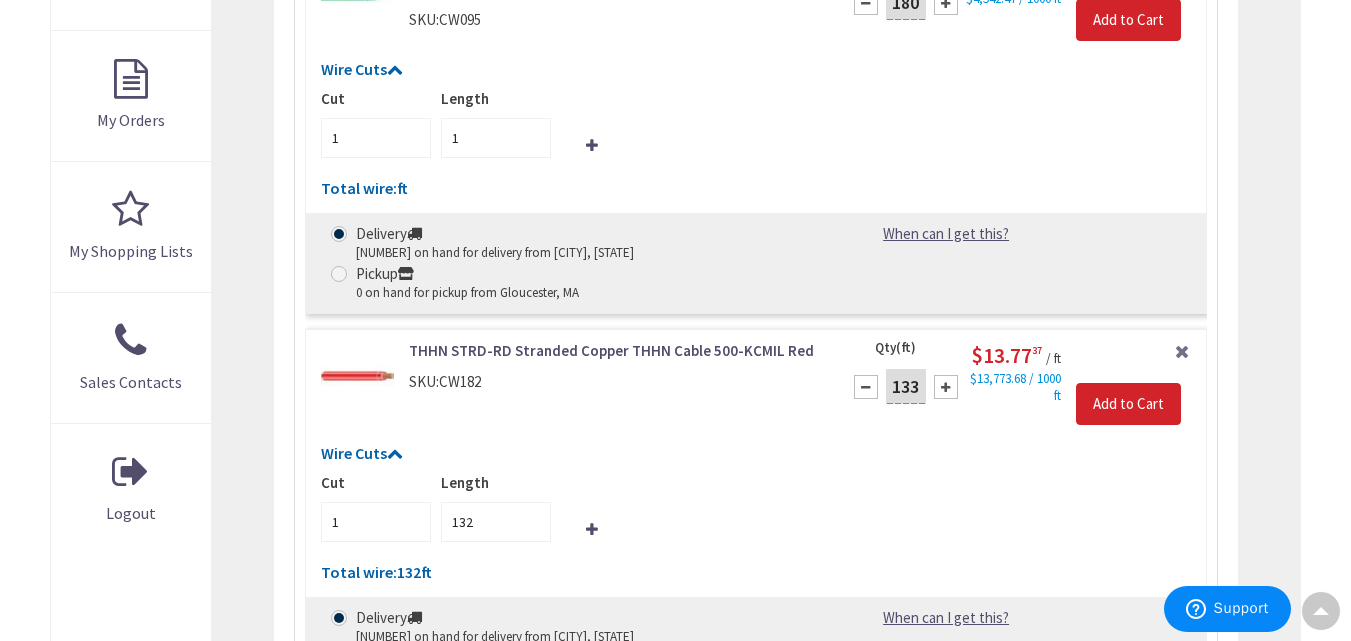 type on "133" 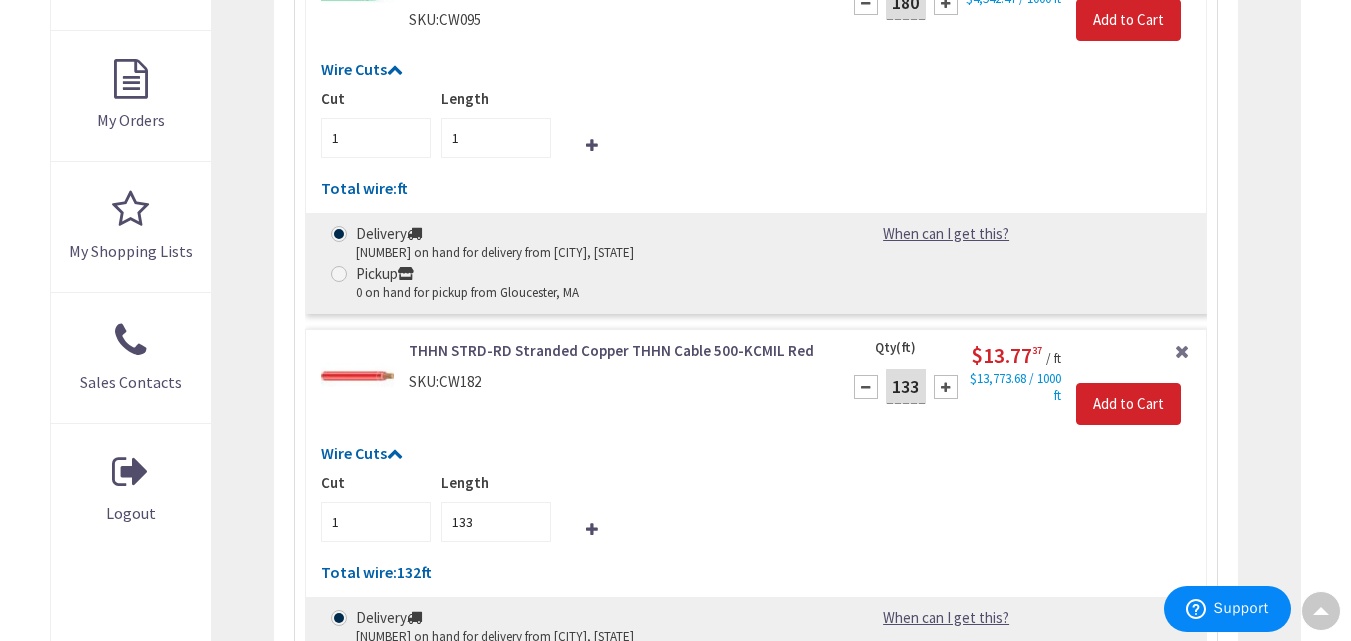 click at bounding box center [946, 387] 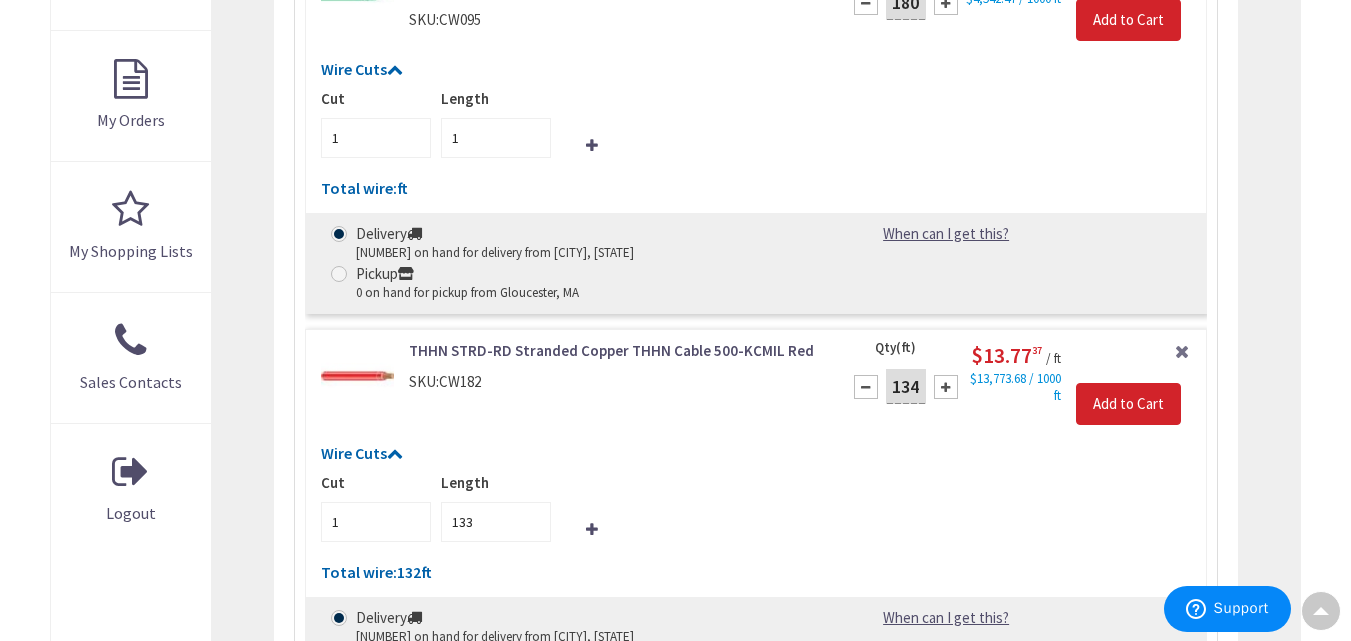 type on "134" 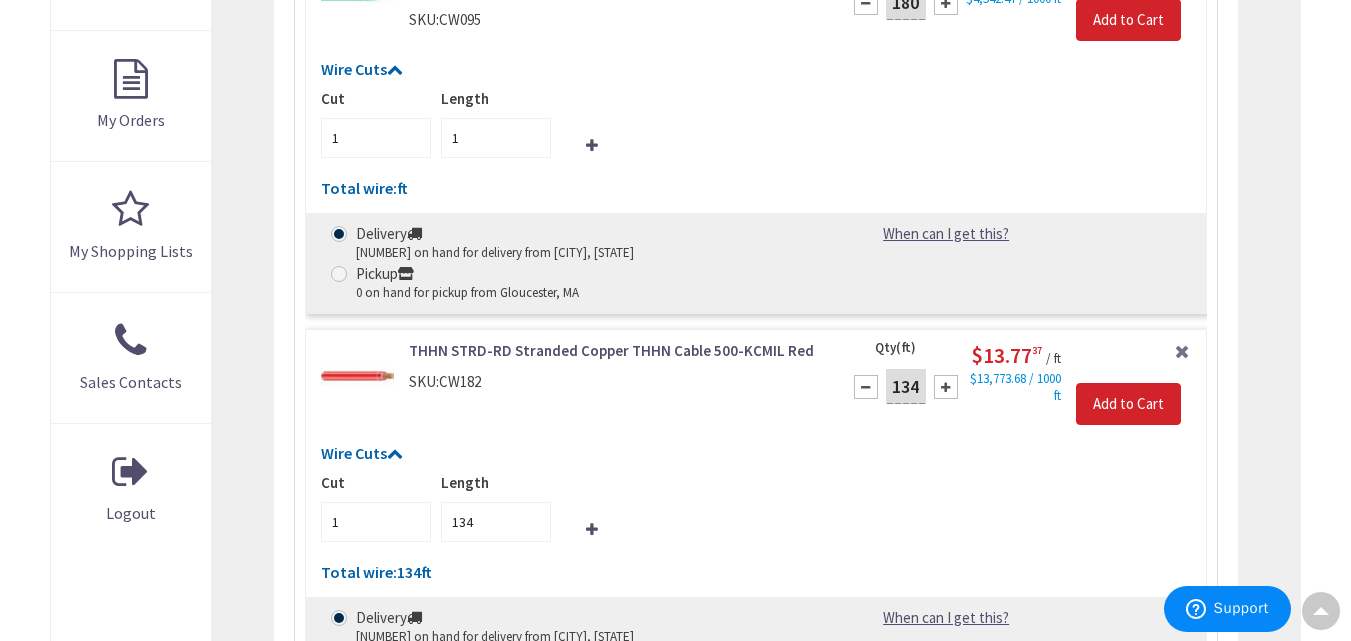 click at bounding box center (946, 387) 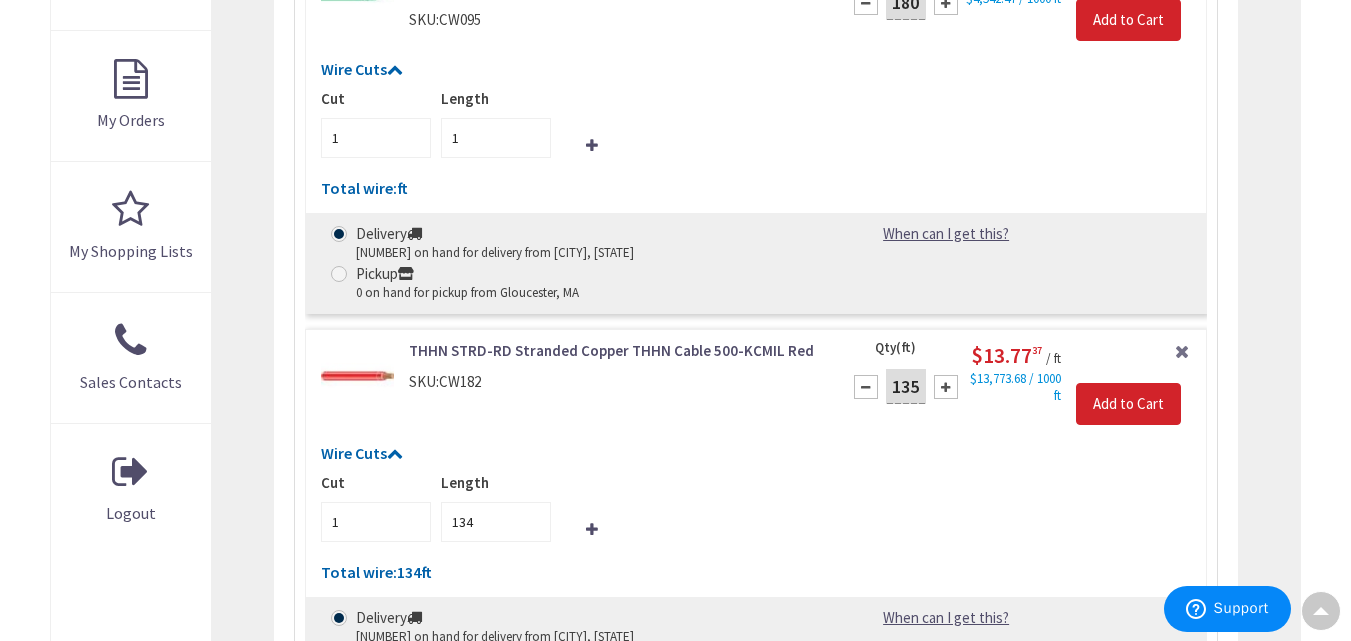 type on "135" 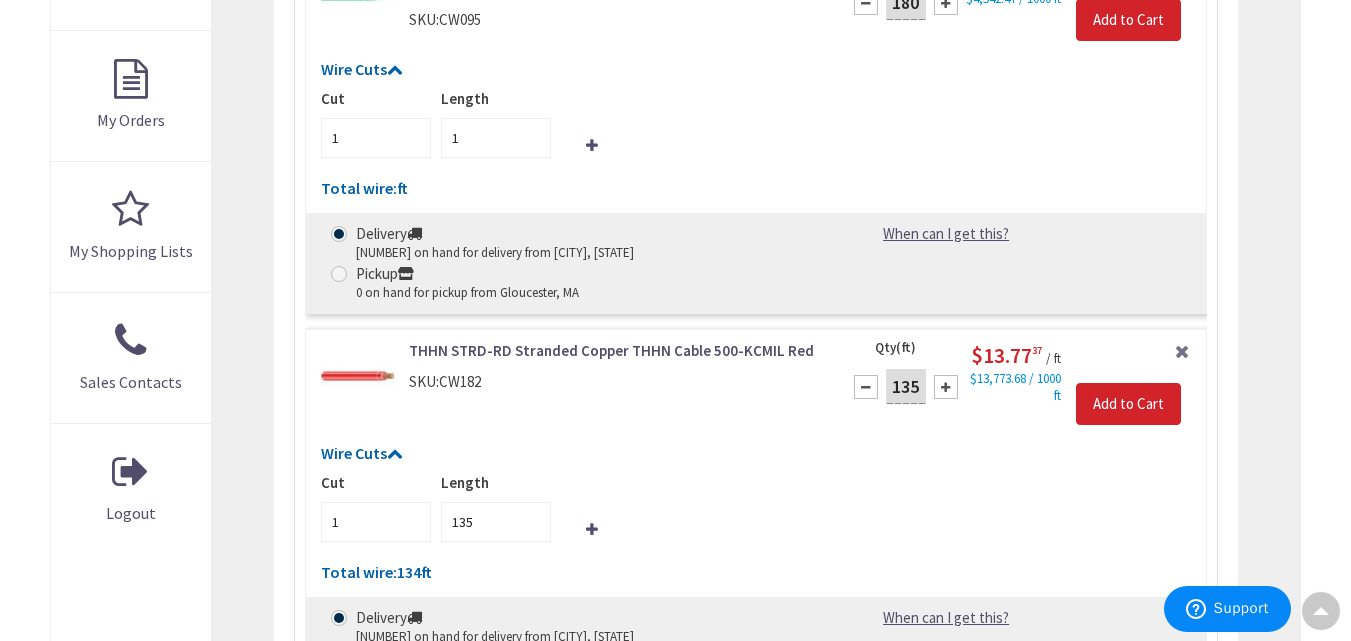 click at bounding box center [946, 387] 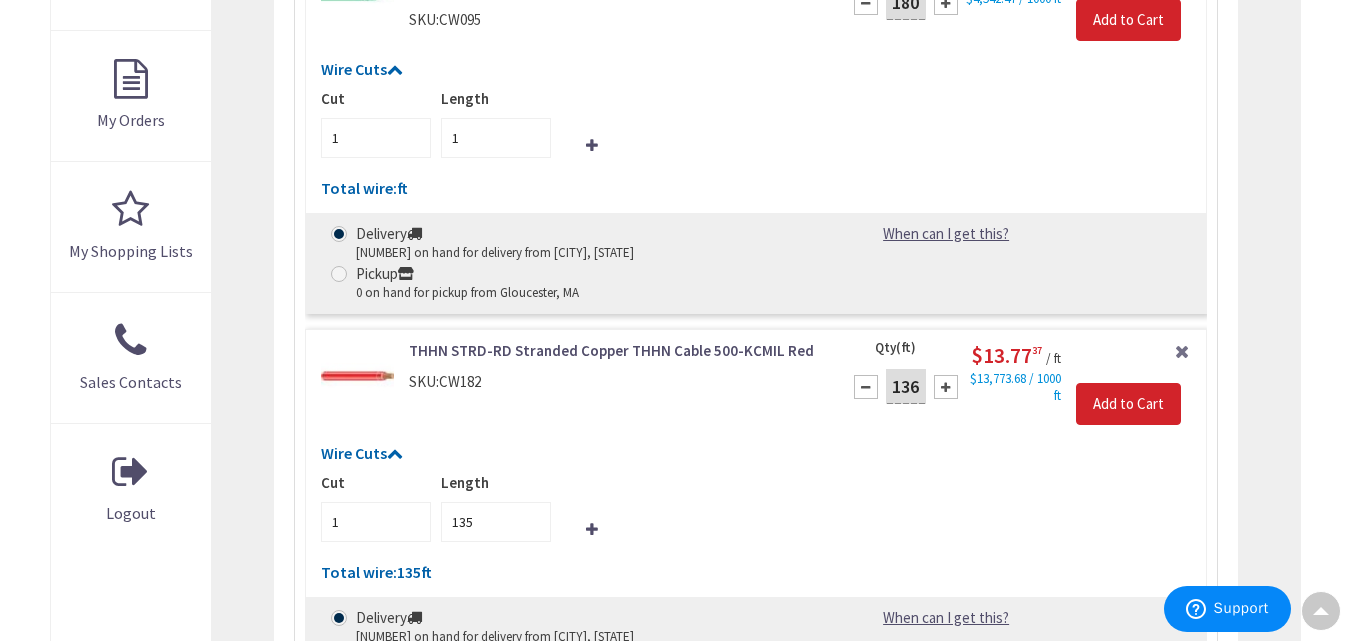 type on "136" 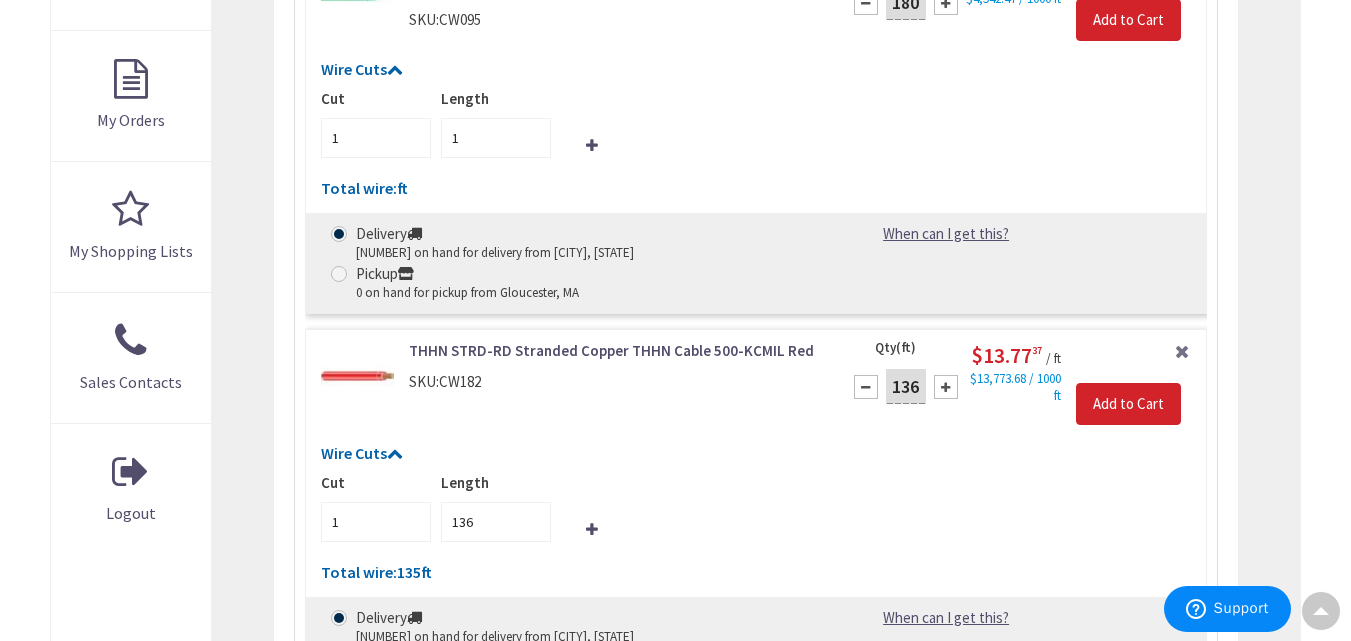 click at bounding box center (946, 387) 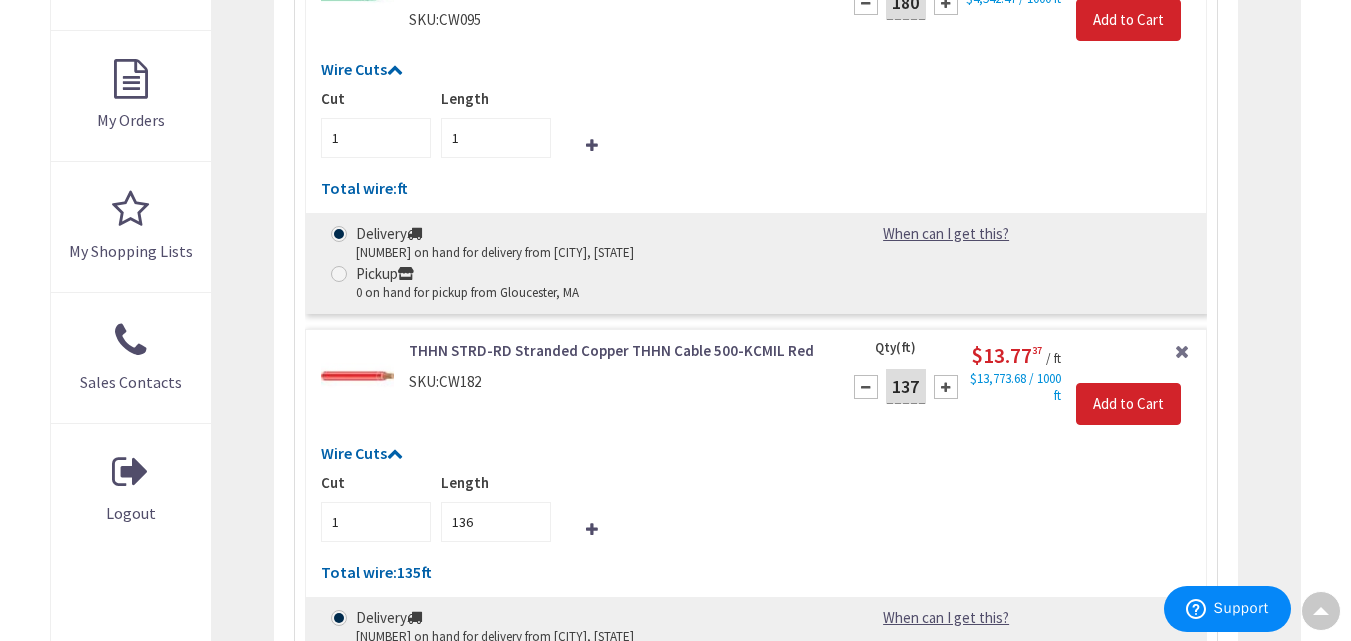 type on "137" 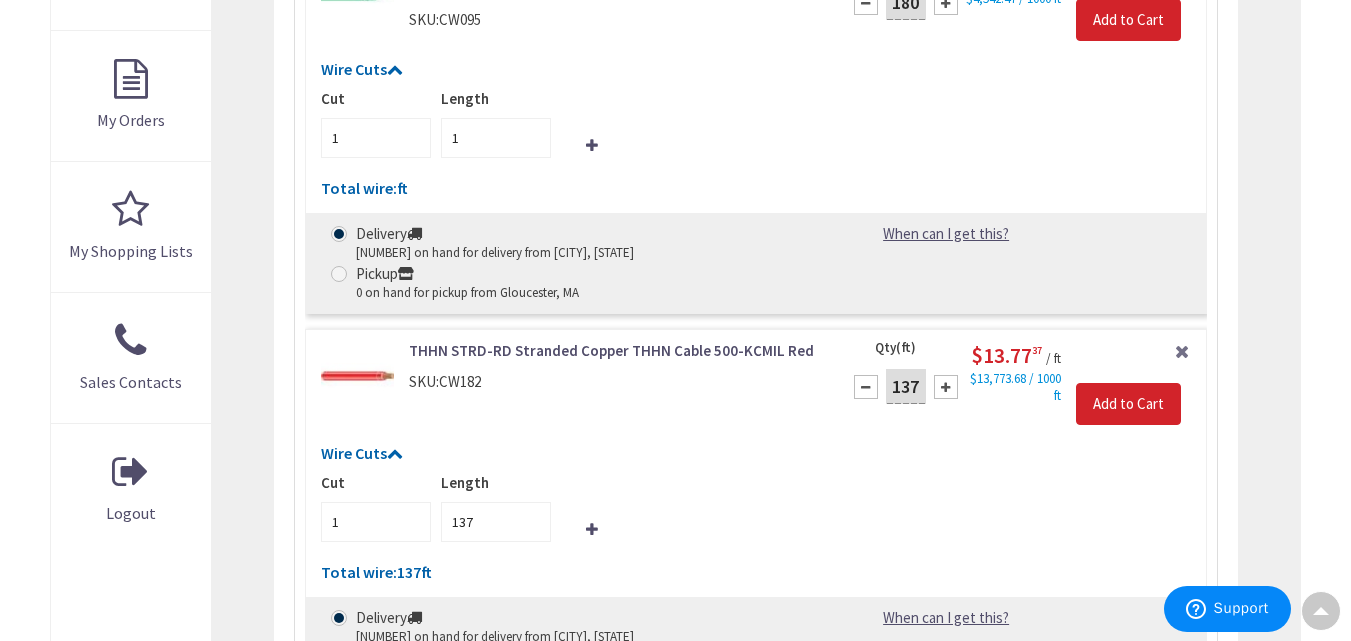 click at bounding box center [946, 387] 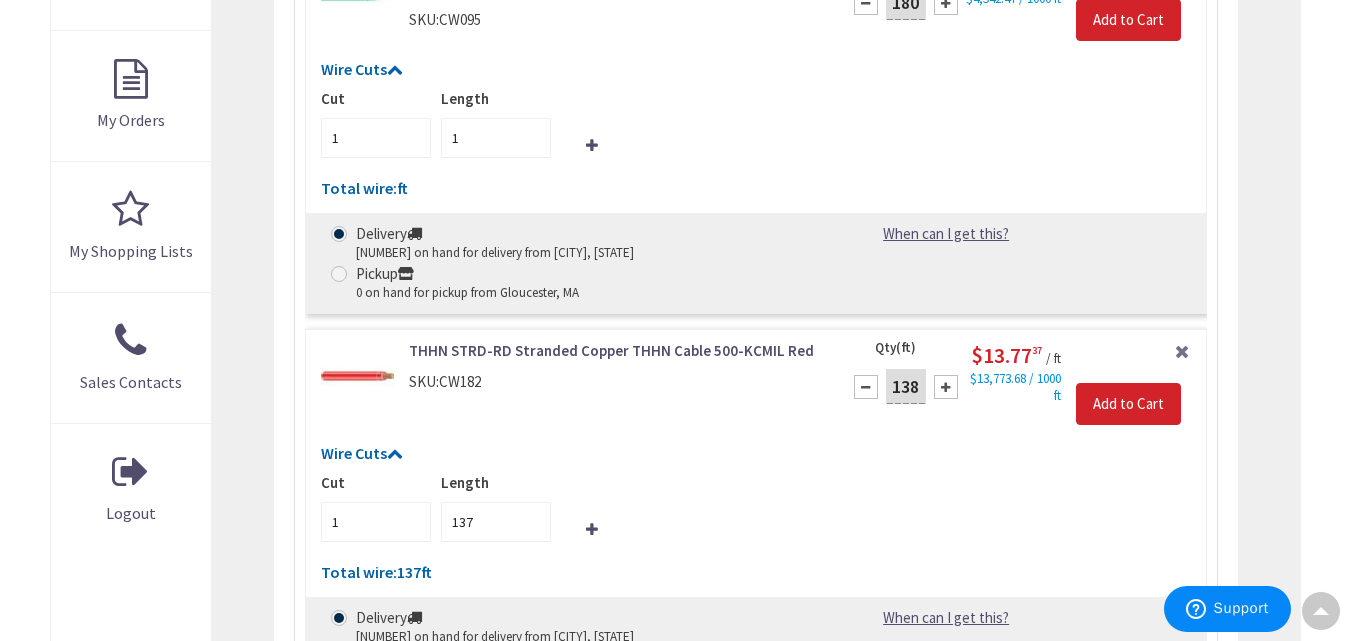 type on "138" 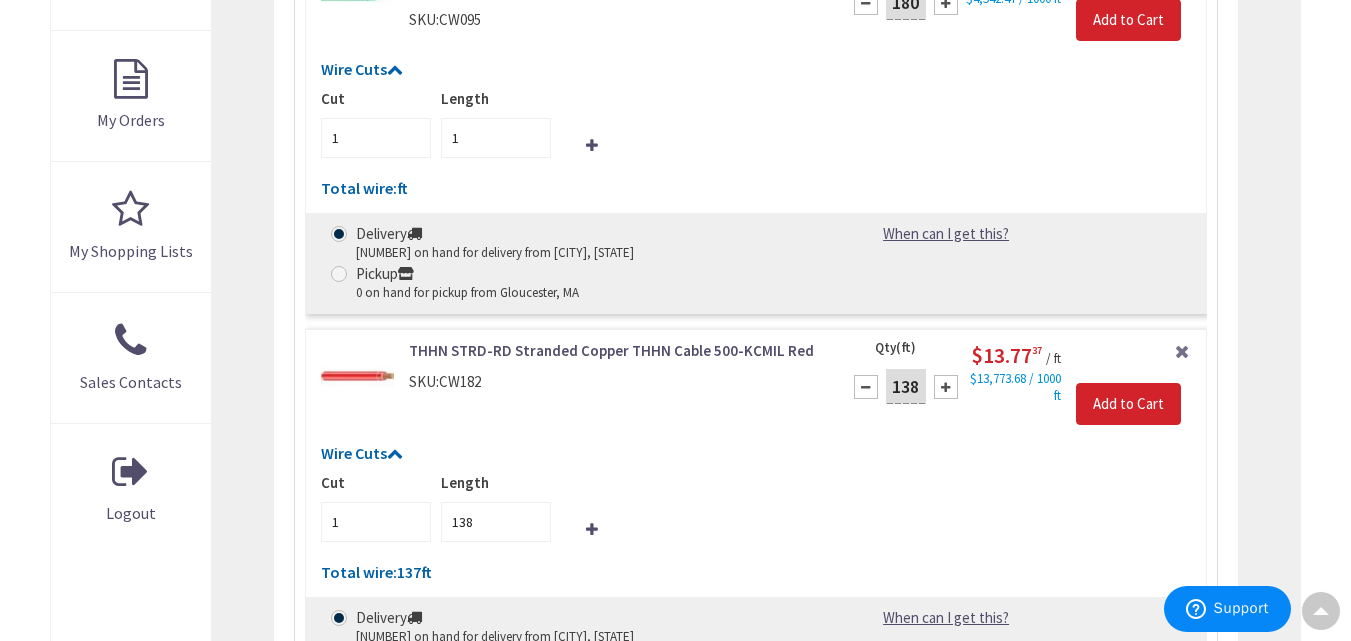 click at bounding box center [946, 387] 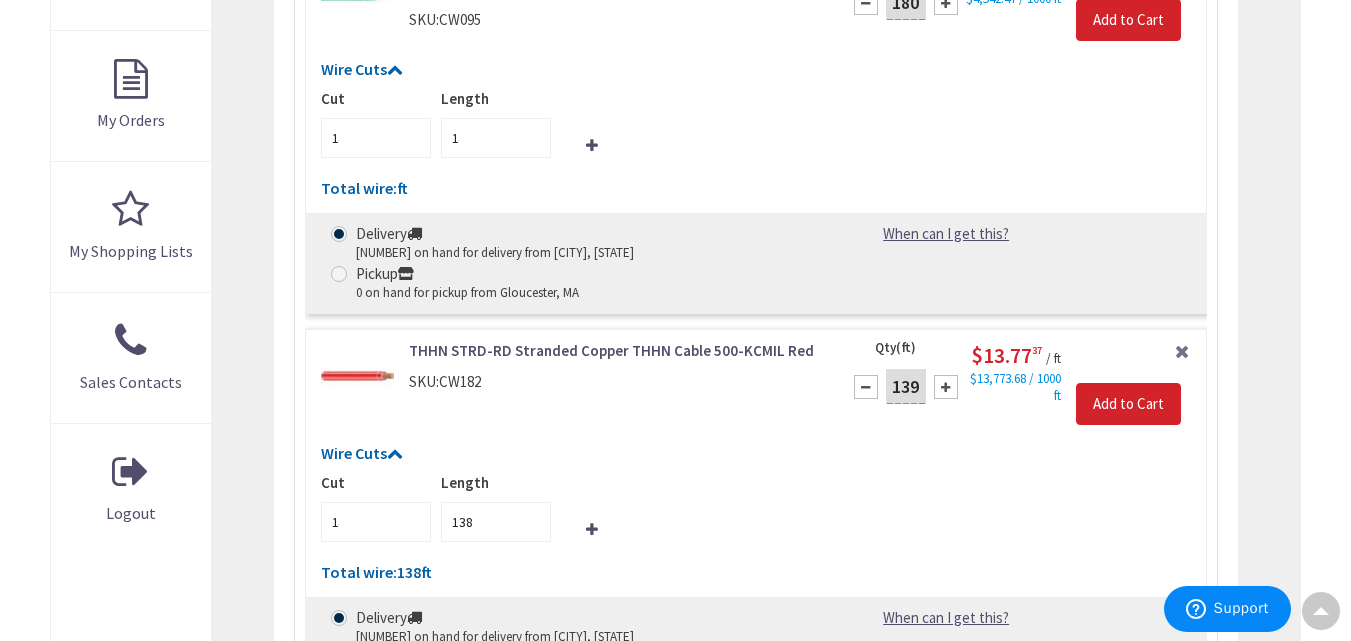 type on "139" 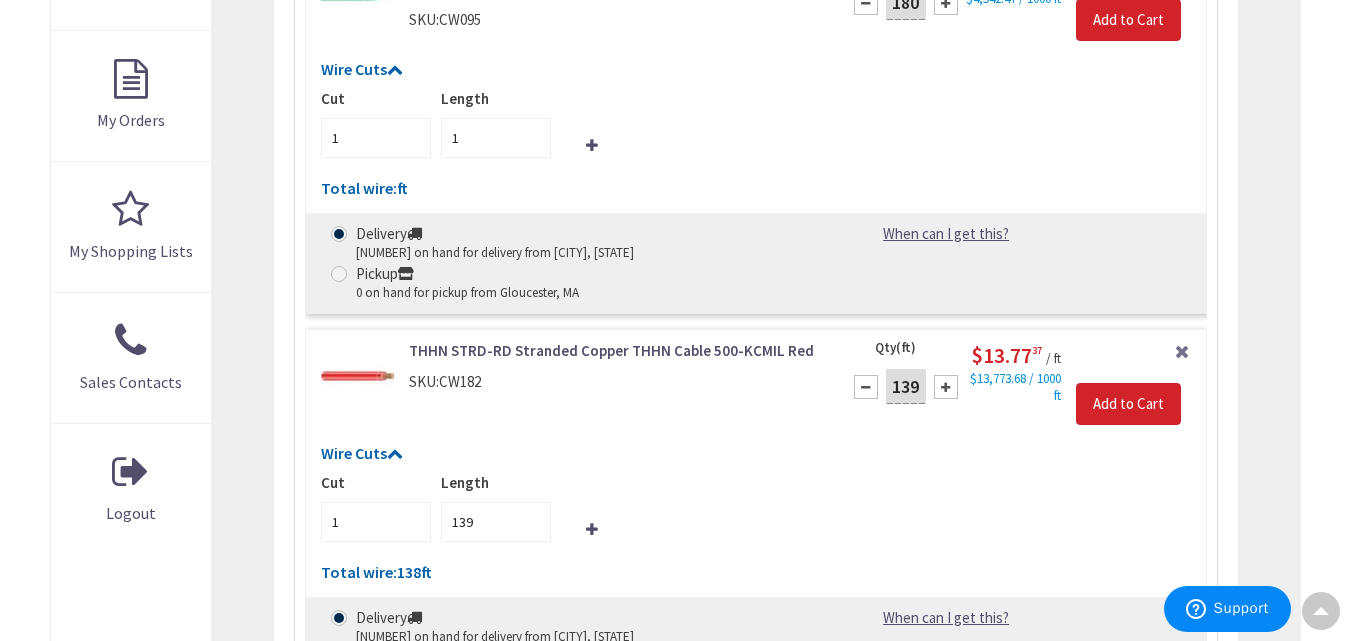 click at bounding box center (946, 387) 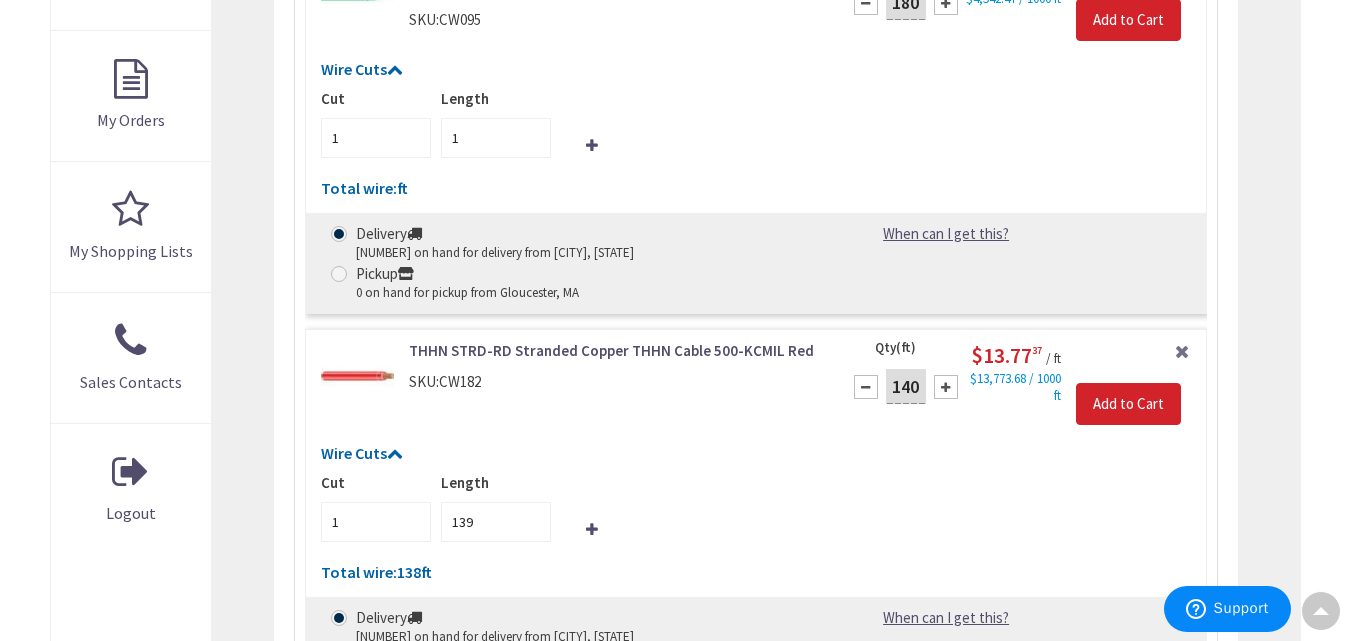 type on "140" 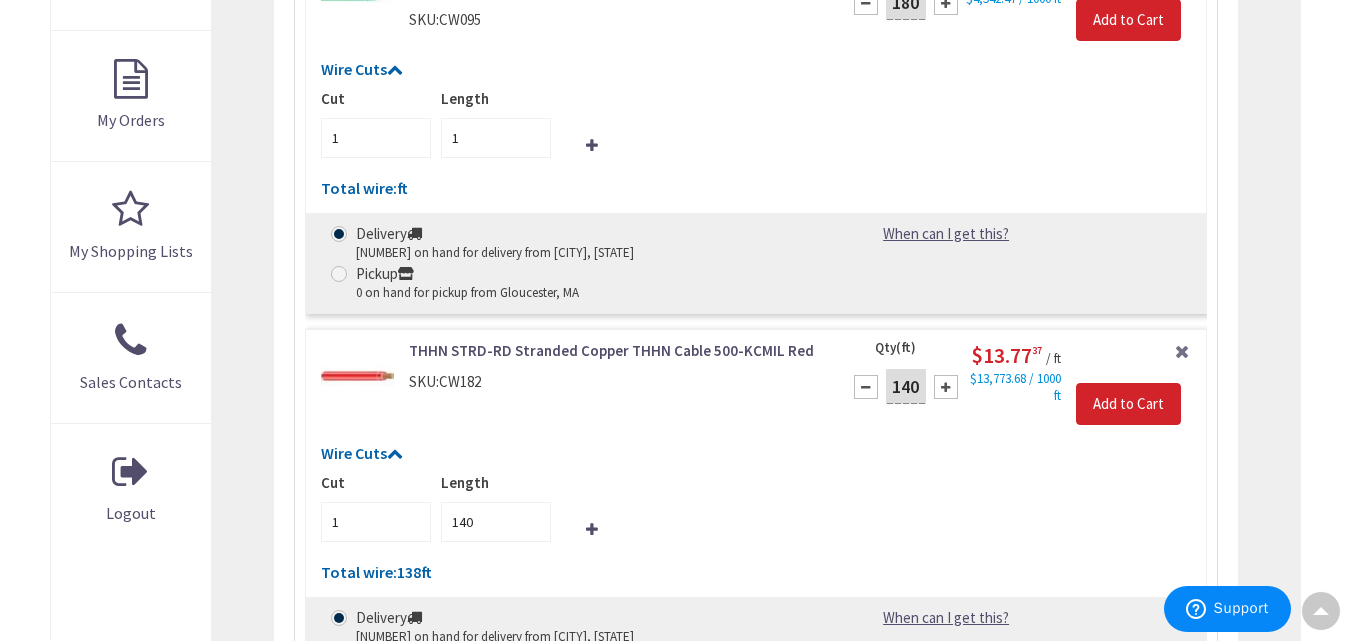 click at bounding box center [946, 387] 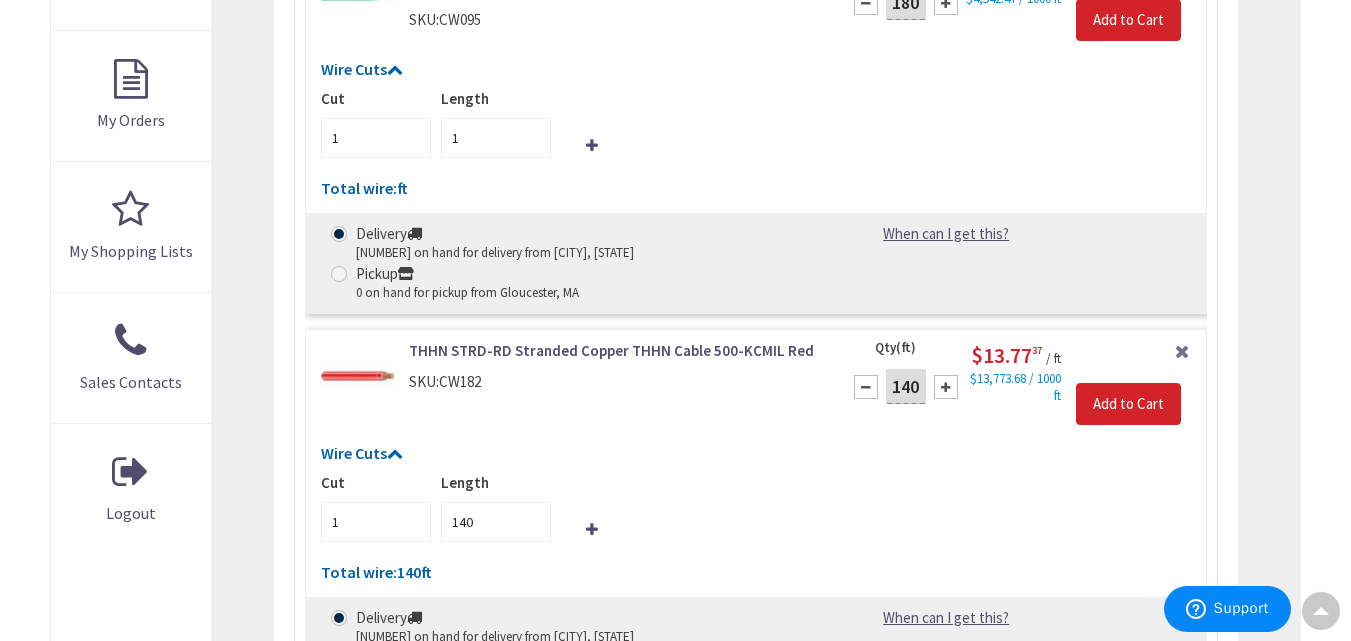 type on "141" 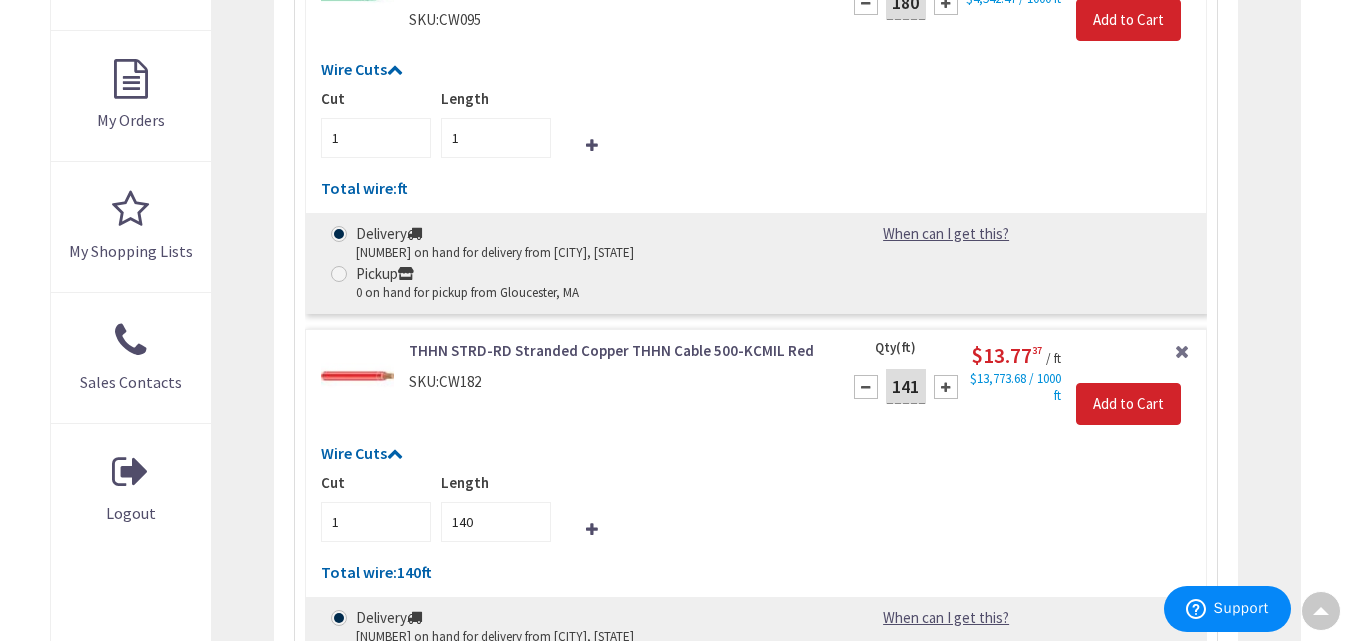 type on "141" 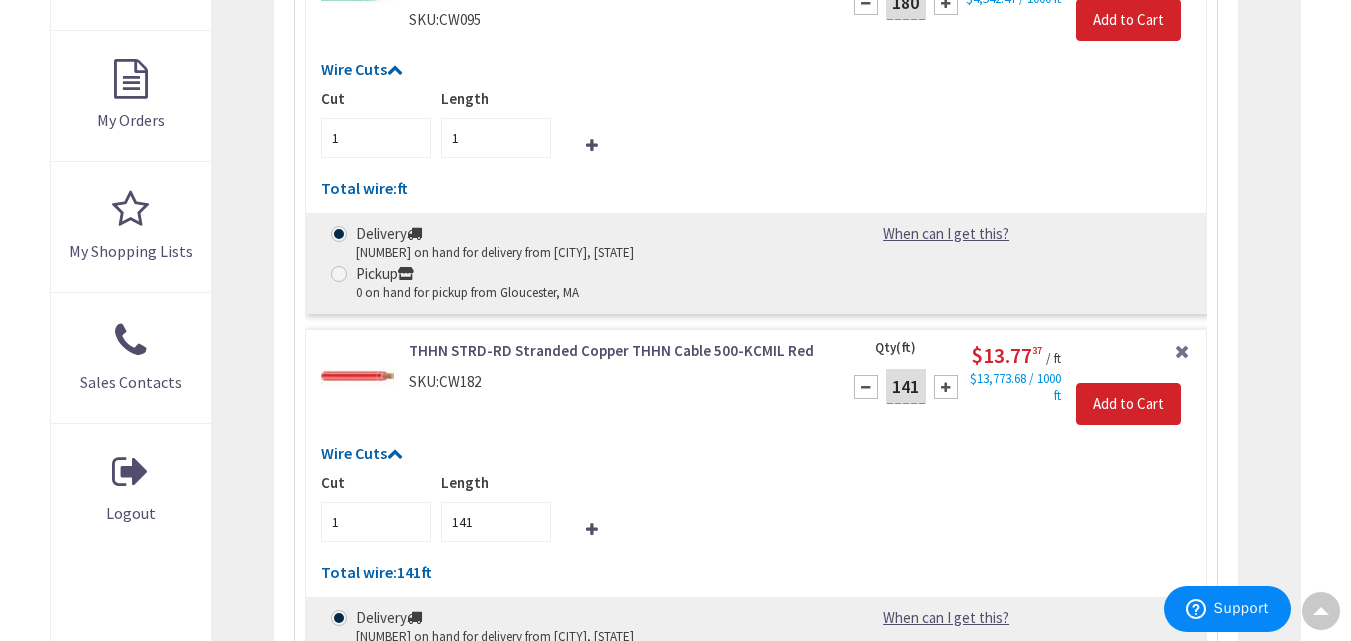 click on "141" at bounding box center [906, 386] 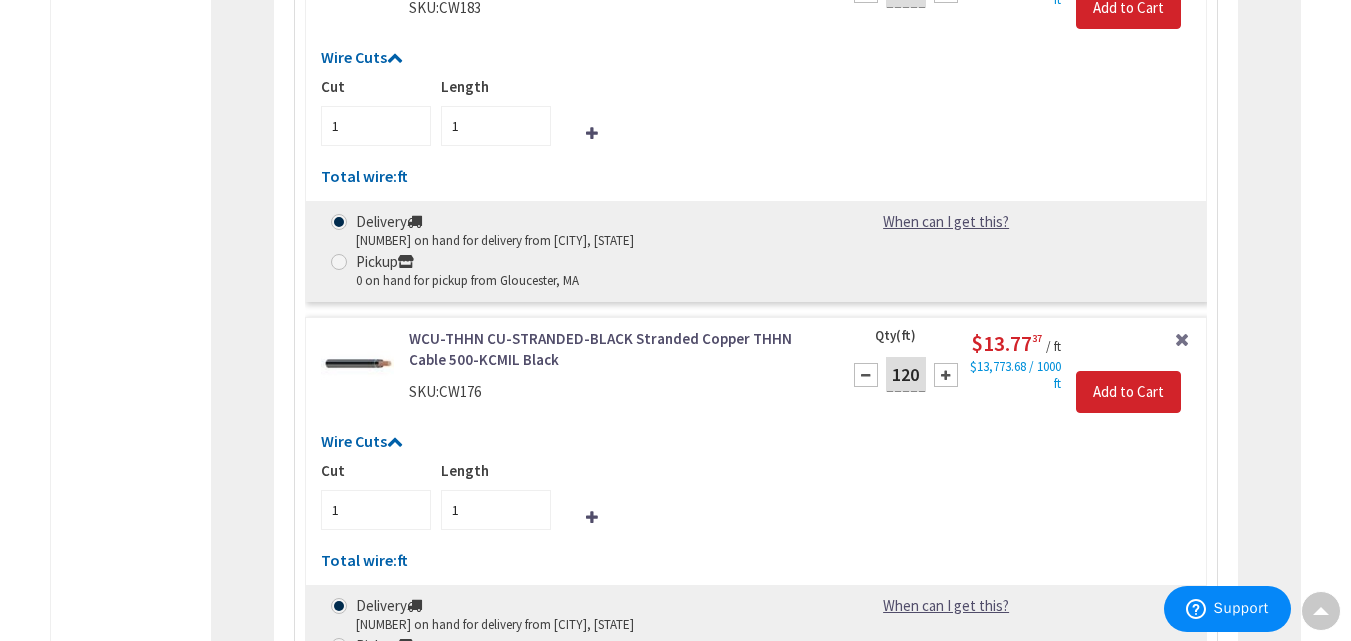 scroll, scrollTop: 1468, scrollLeft: 0, axis: vertical 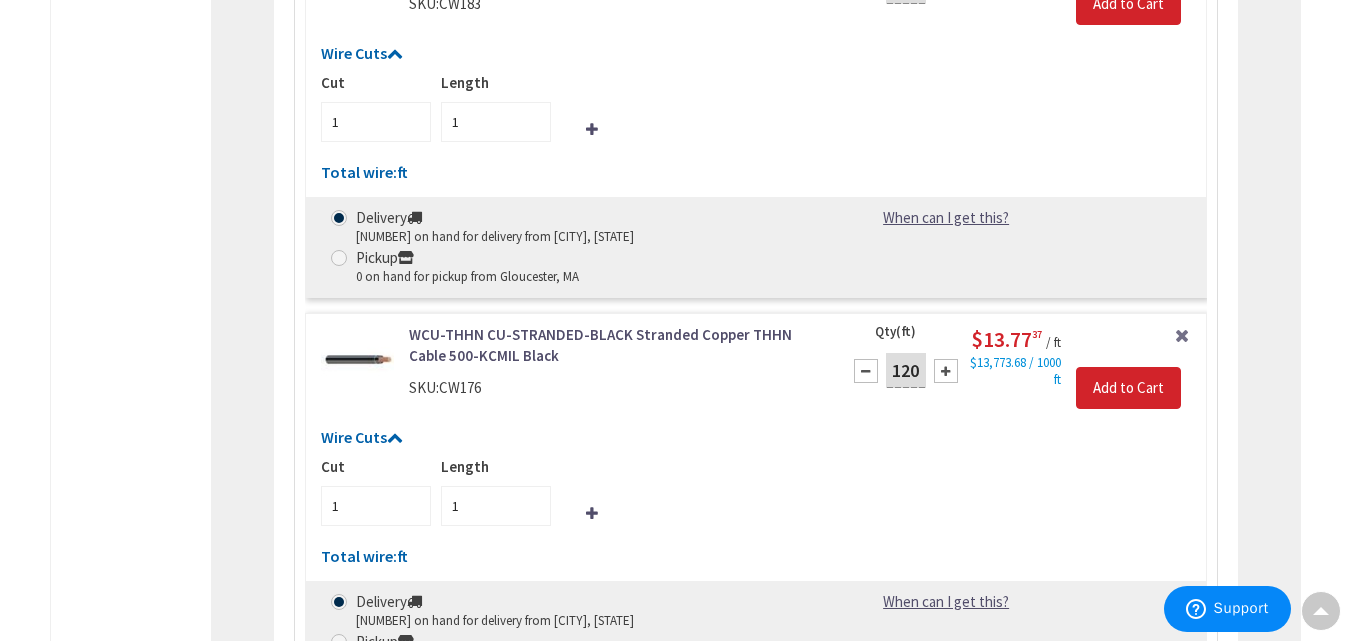 type on "180" 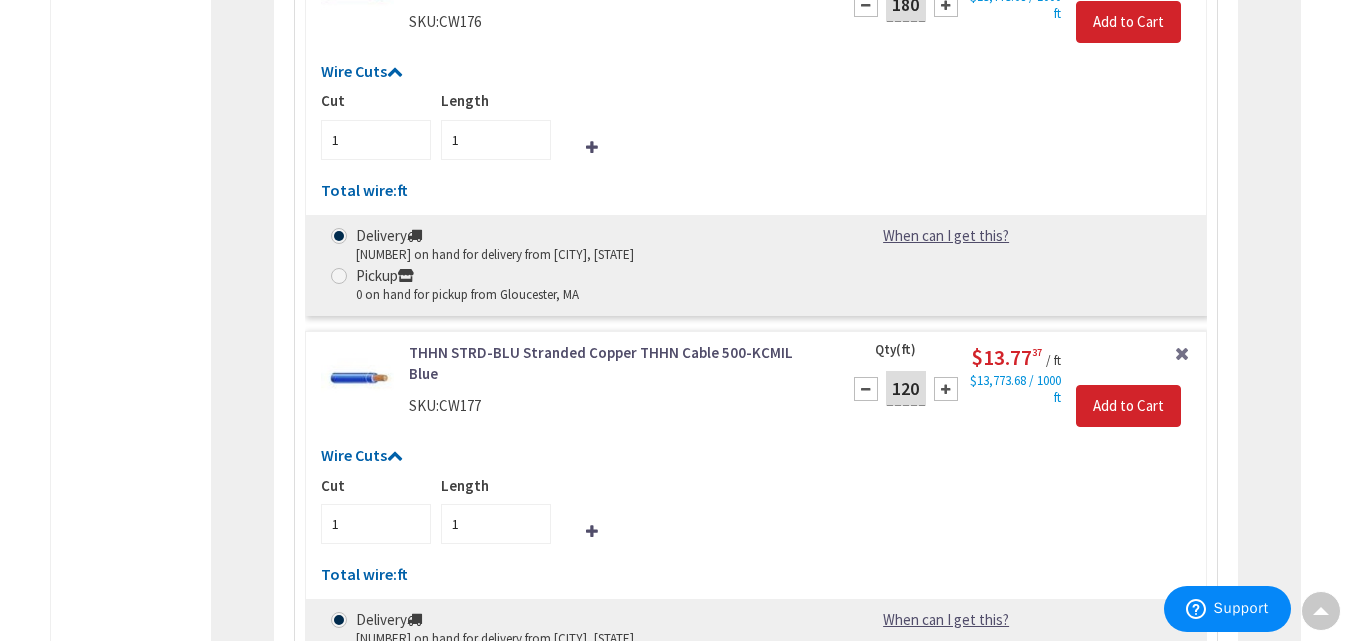 scroll, scrollTop: 1838, scrollLeft: 0, axis: vertical 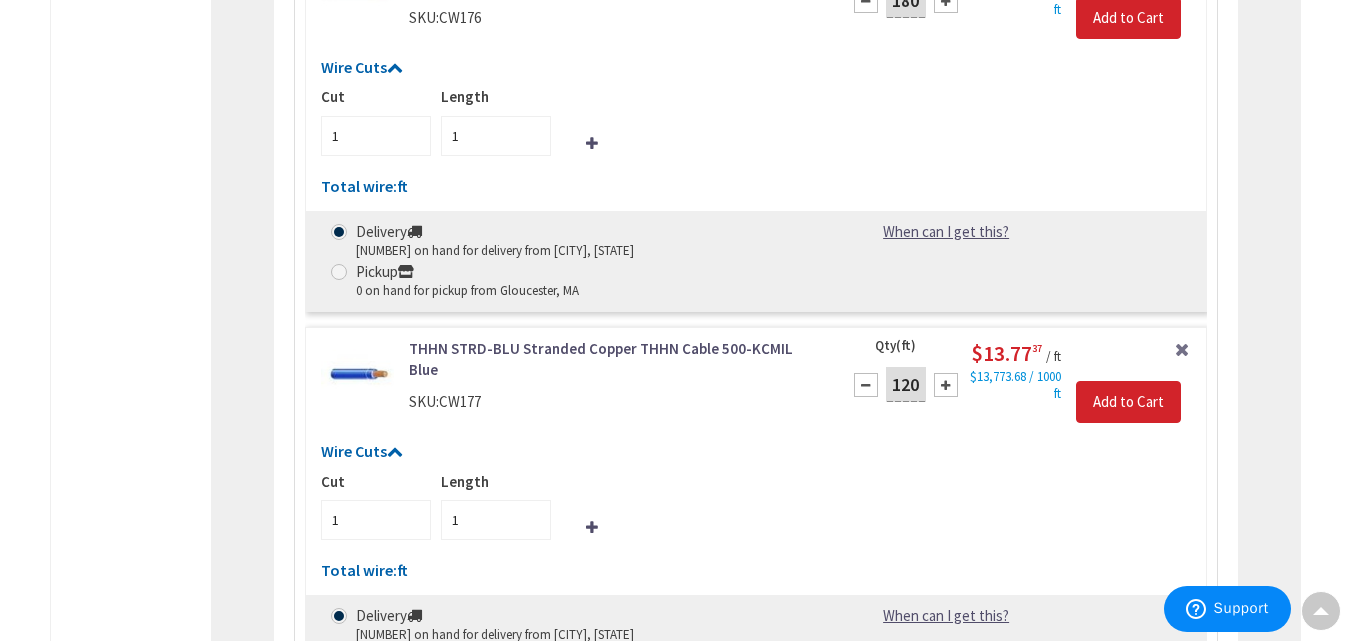 type on "180" 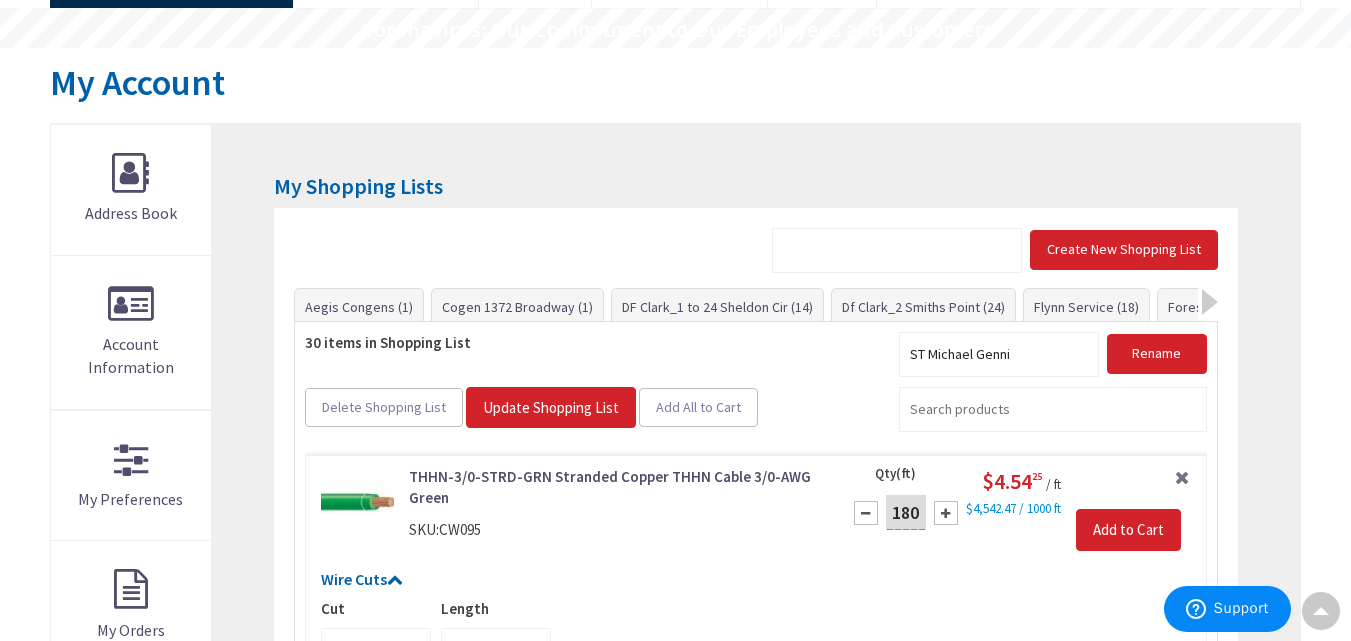 scroll, scrollTop: 172, scrollLeft: 0, axis: vertical 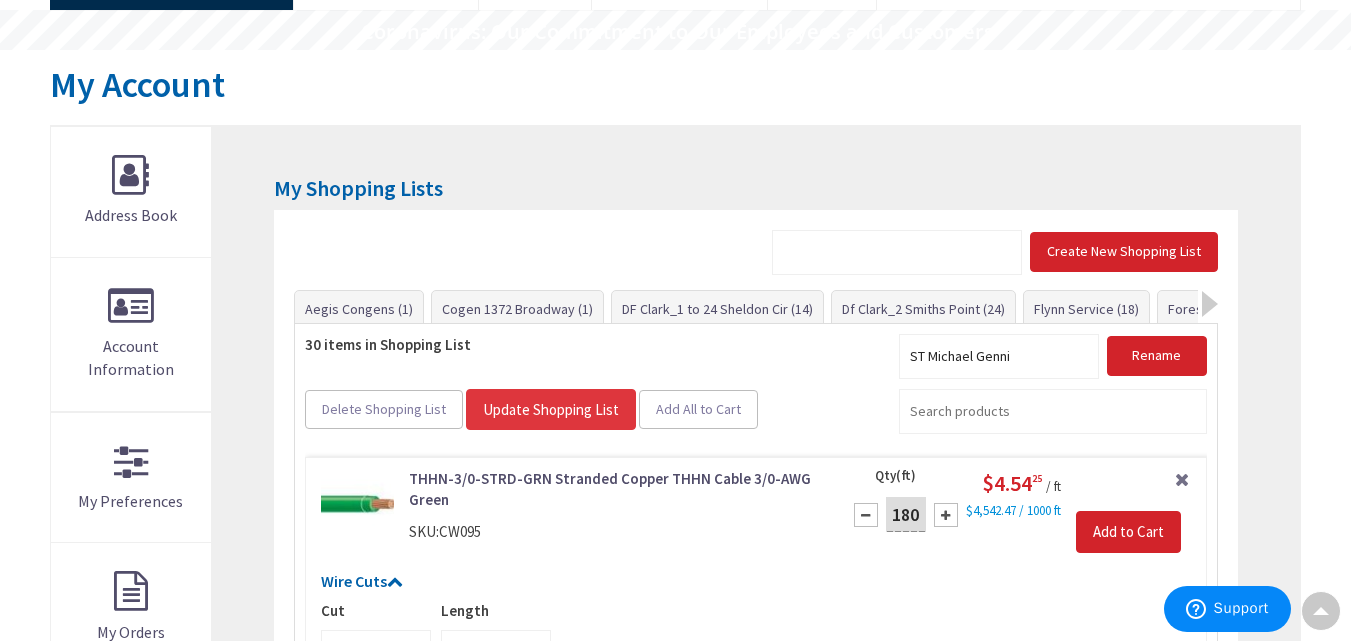 type on "180" 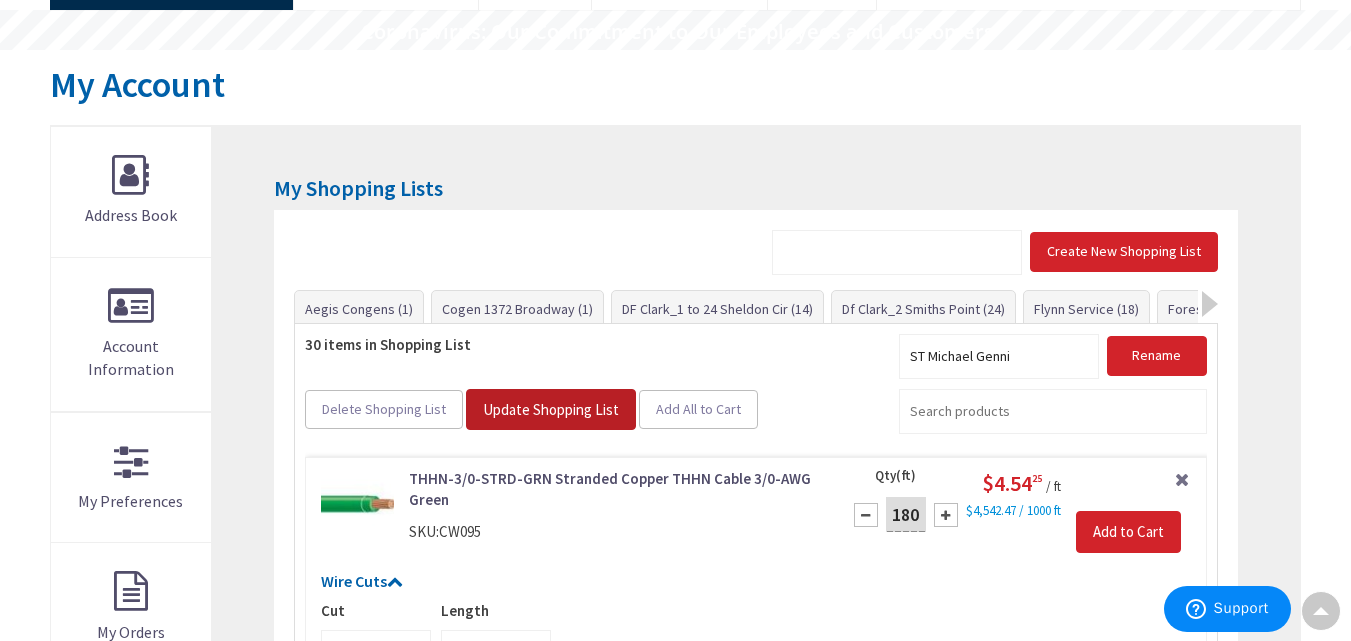 click on "Update Shopping List" at bounding box center (551, 409) 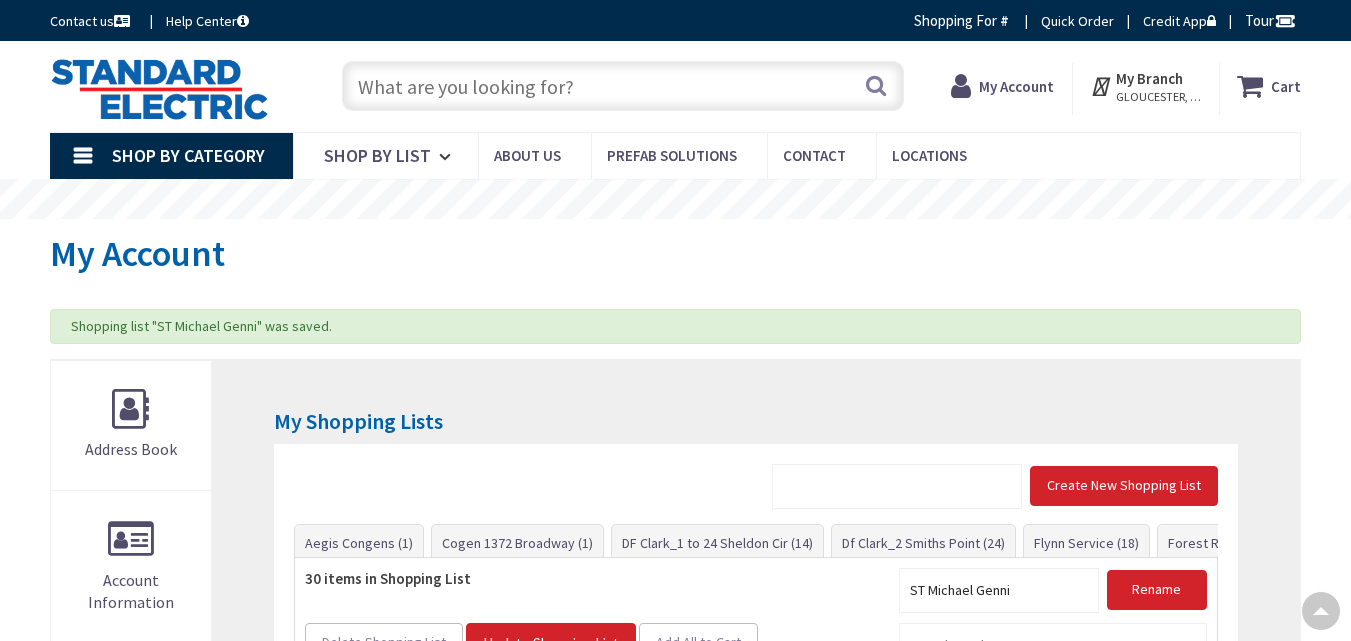 scroll, scrollTop: 418, scrollLeft: 0, axis: vertical 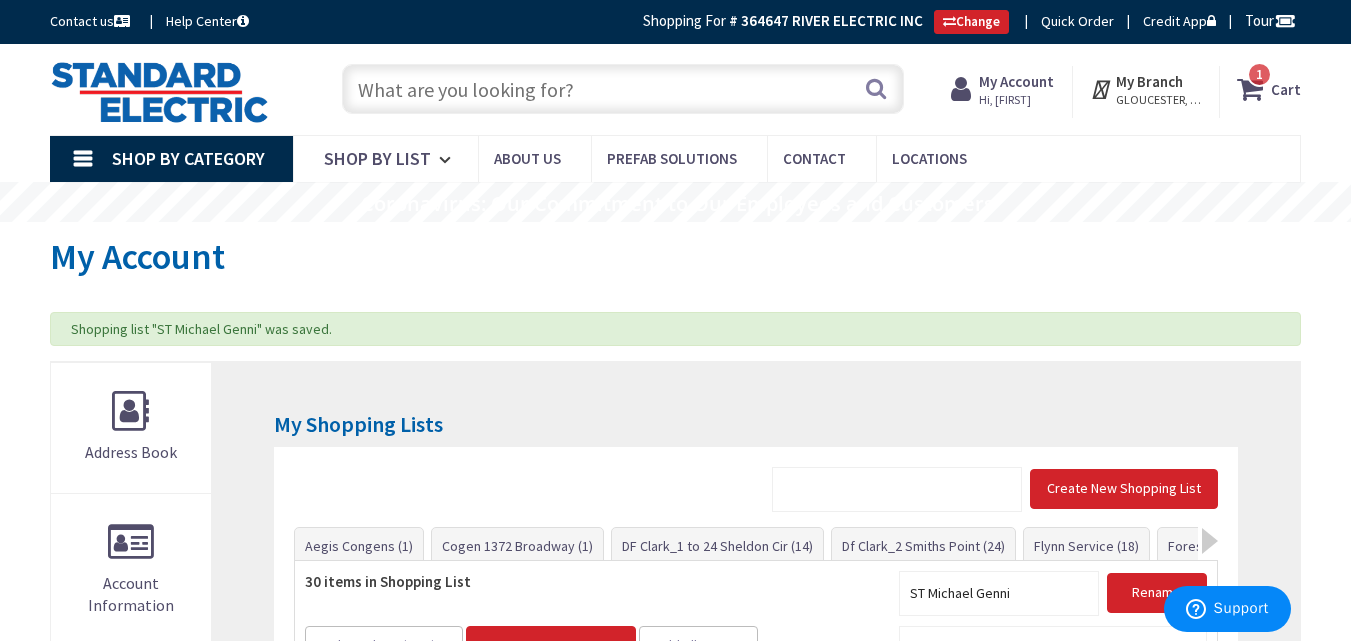 click at bounding box center (623, 89) 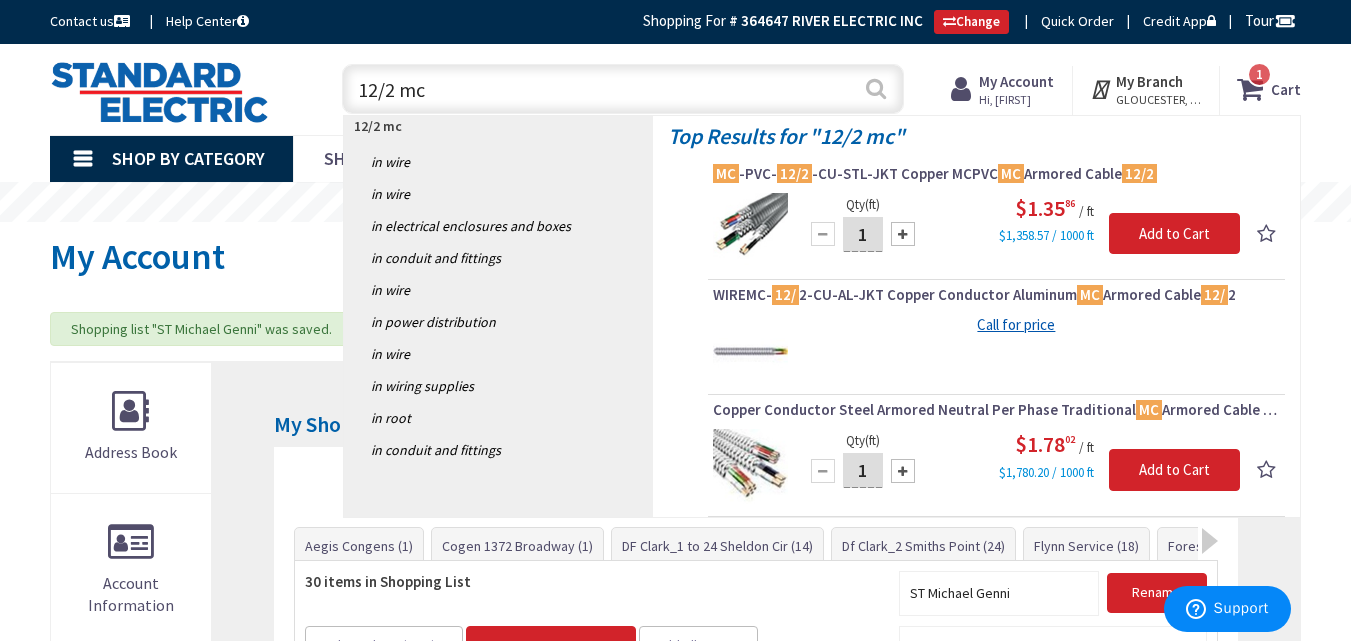 type on "12/2 mc" 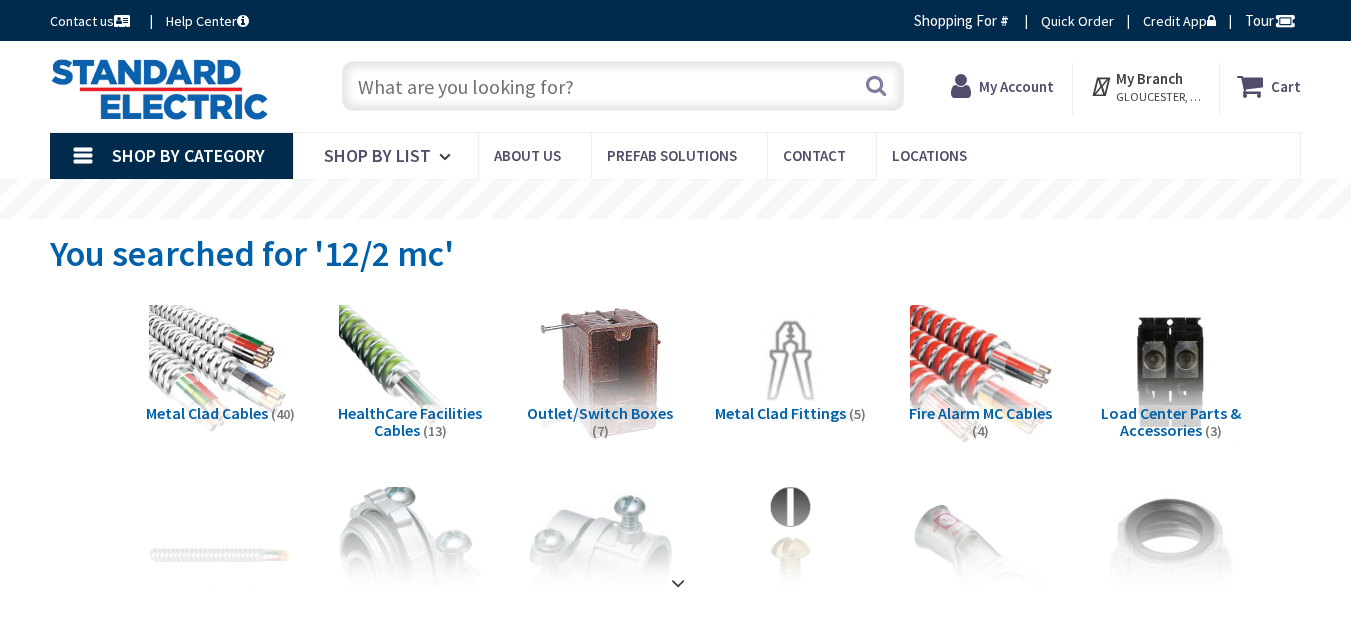 scroll, scrollTop: 0, scrollLeft: 0, axis: both 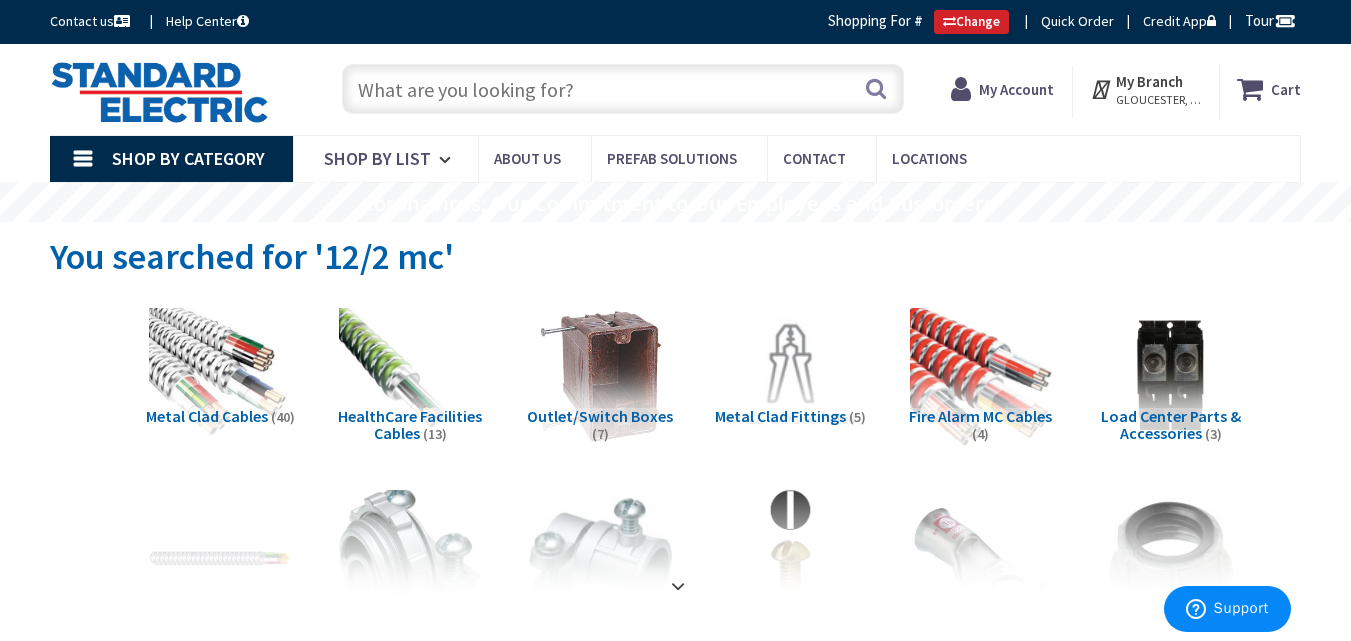 click on "Metal Clad Cables" at bounding box center (207, 416) 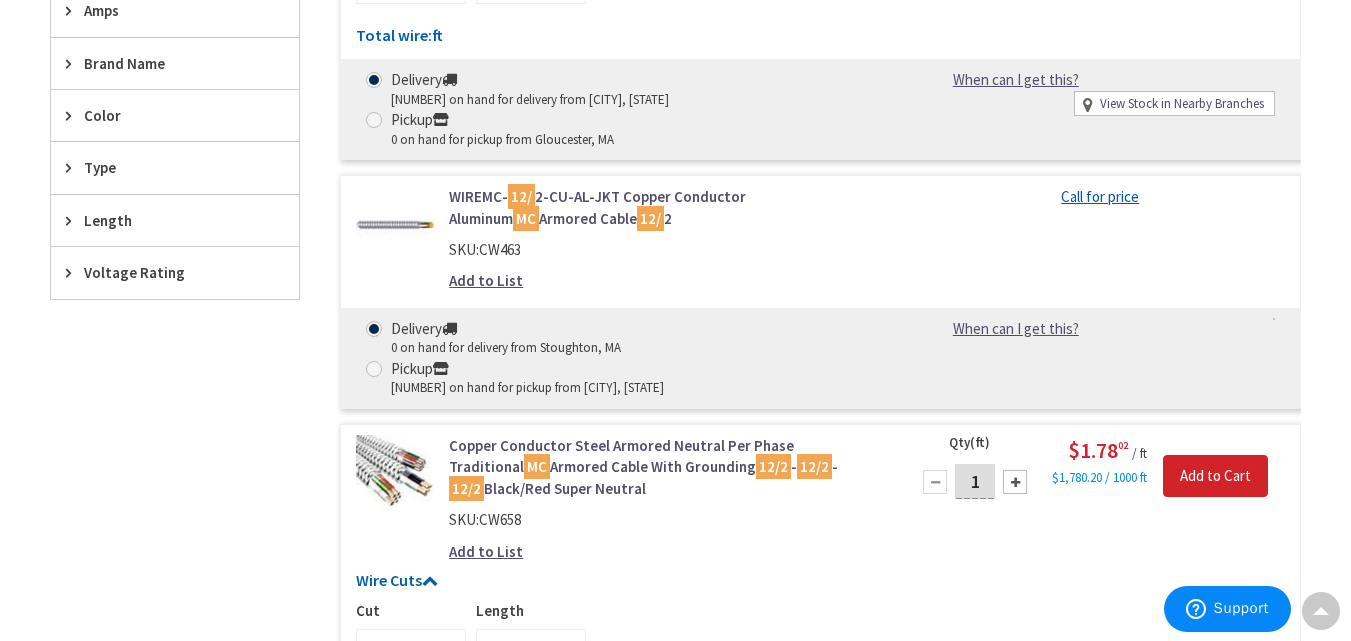 scroll, scrollTop: 909, scrollLeft: 0, axis: vertical 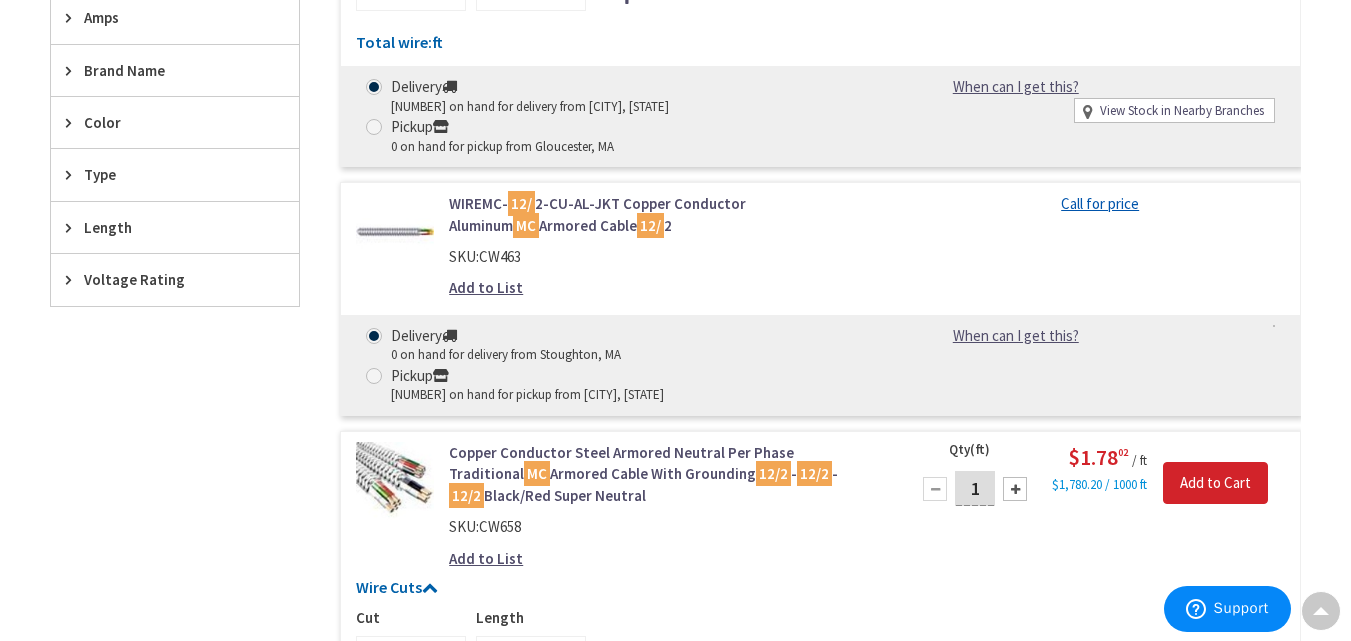 click on "Length" at bounding box center (165, 227) 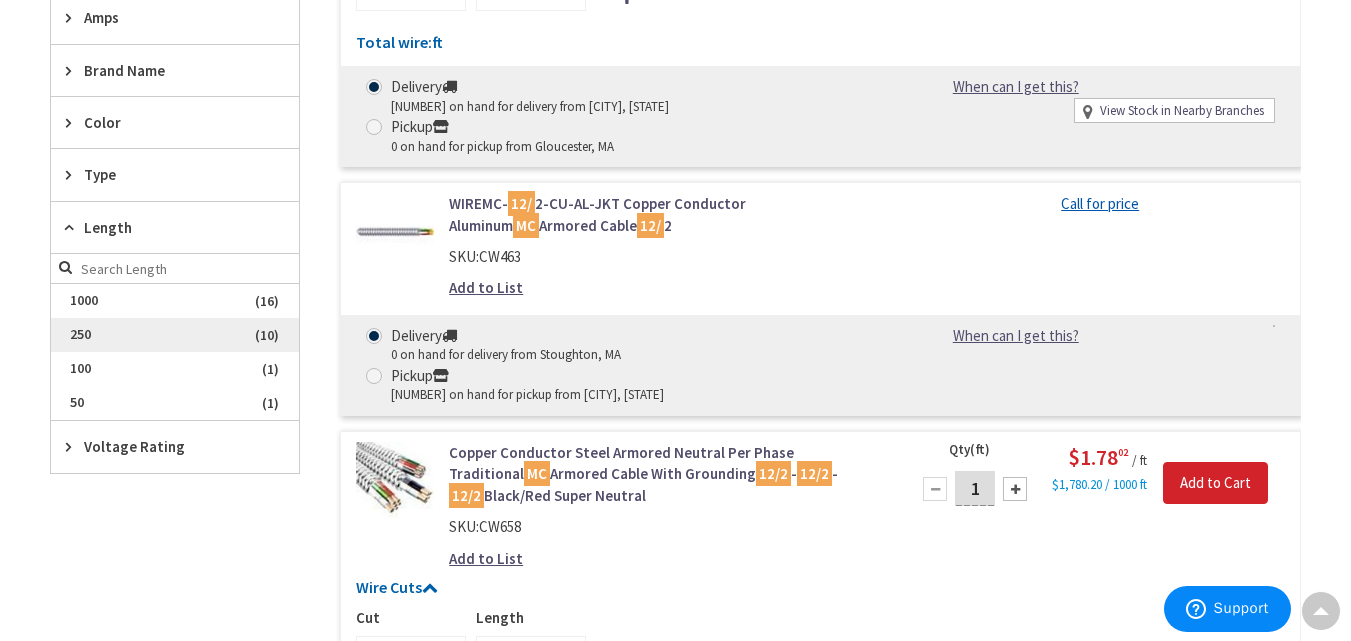 click on "250" at bounding box center (175, 335) 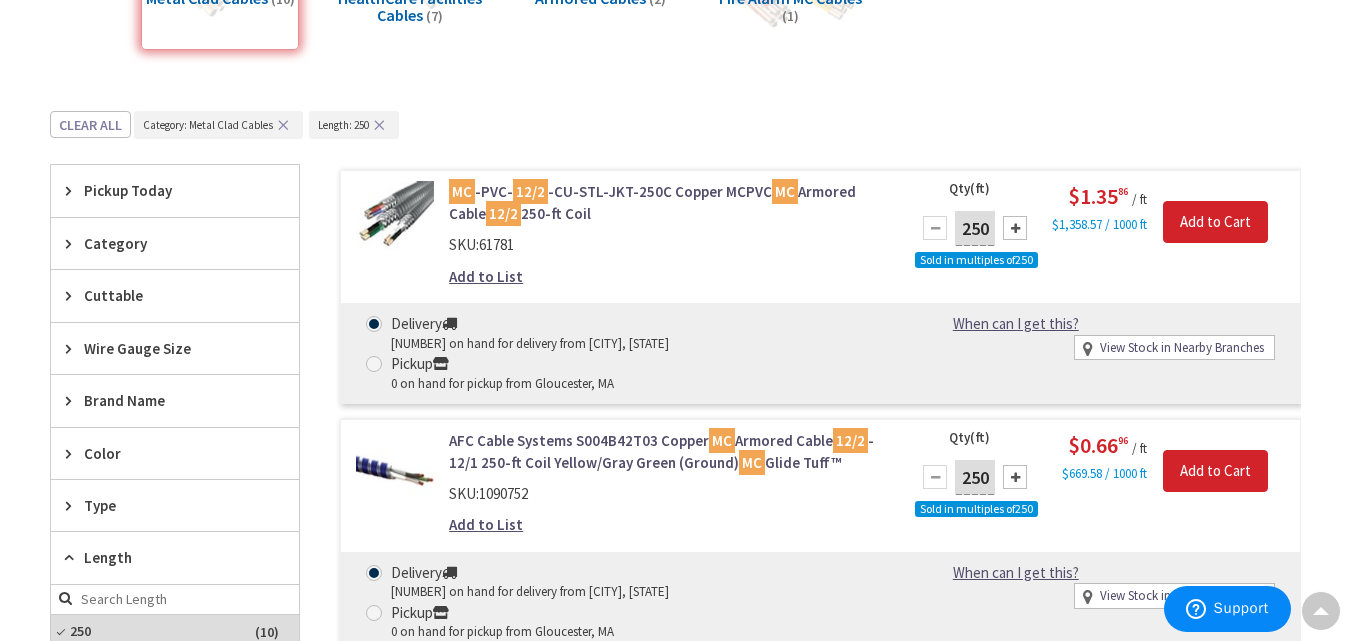 scroll, scrollTop: 414, scrollLeft: 0, axis: vertical 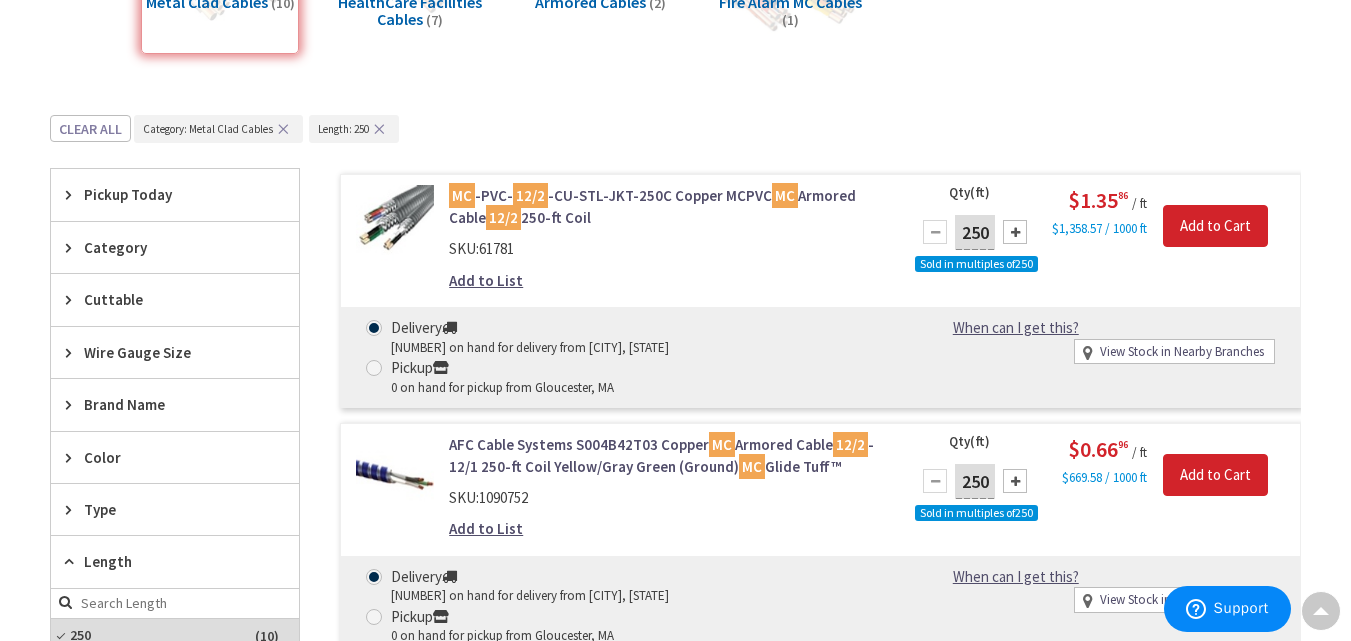 click at bounding box center (395, 473) 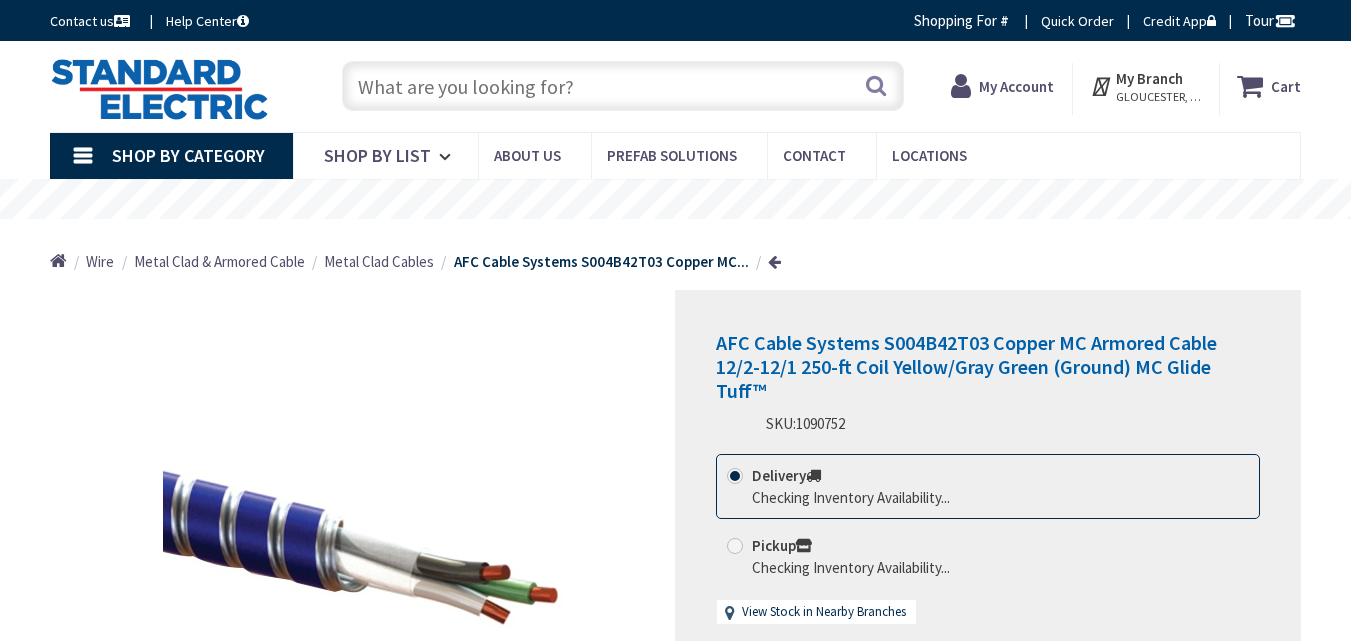 scroll, scrollTop: 0, scrollLeft: 0, axis: both 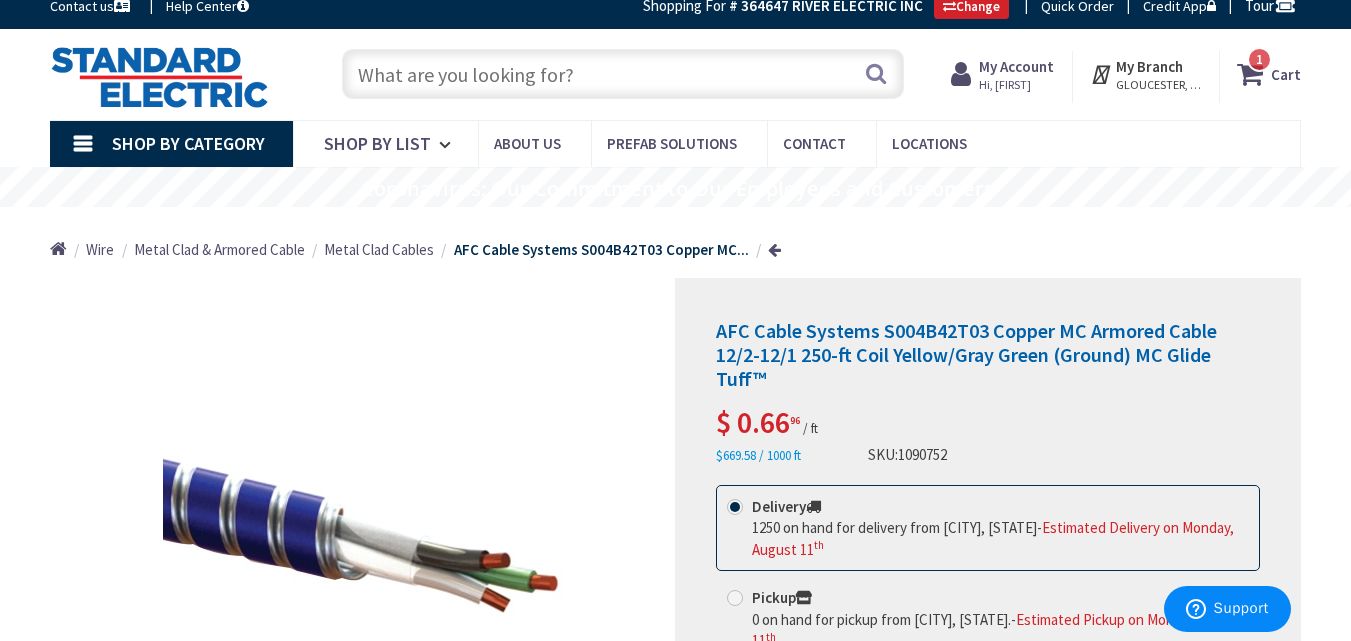 click at bounding box center [774, 249] 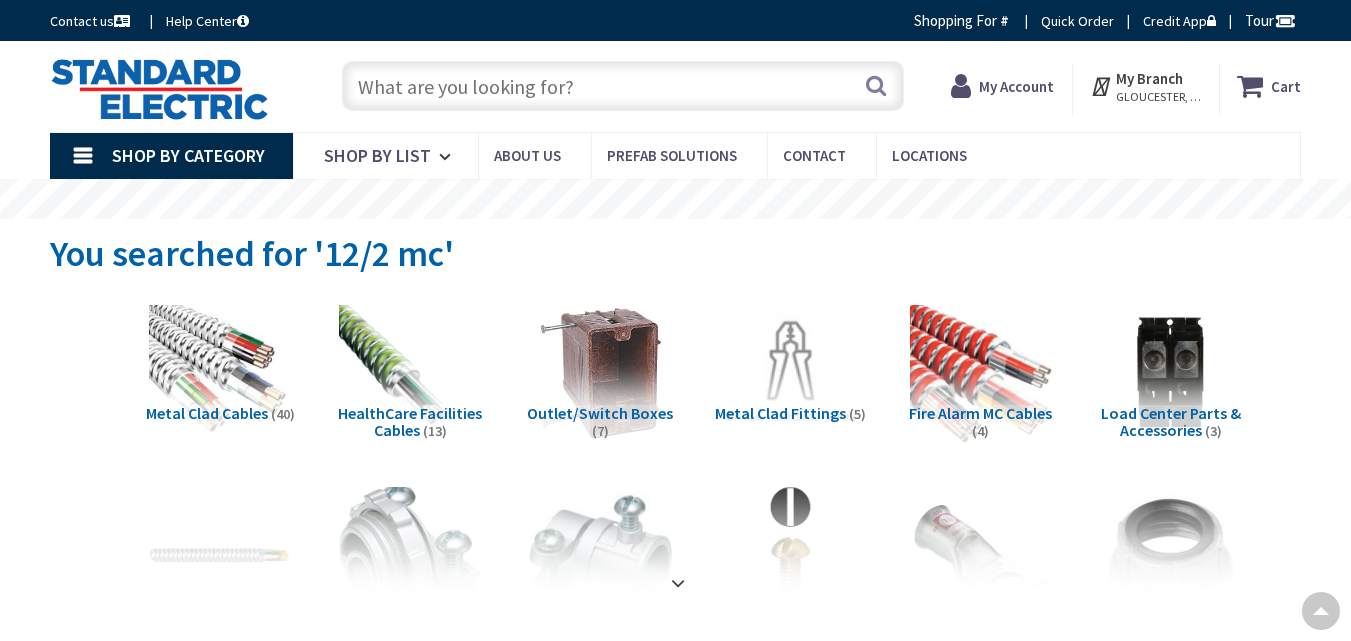 scroll, scrollTop: 715, scrollLeft: 0, axis: vertical 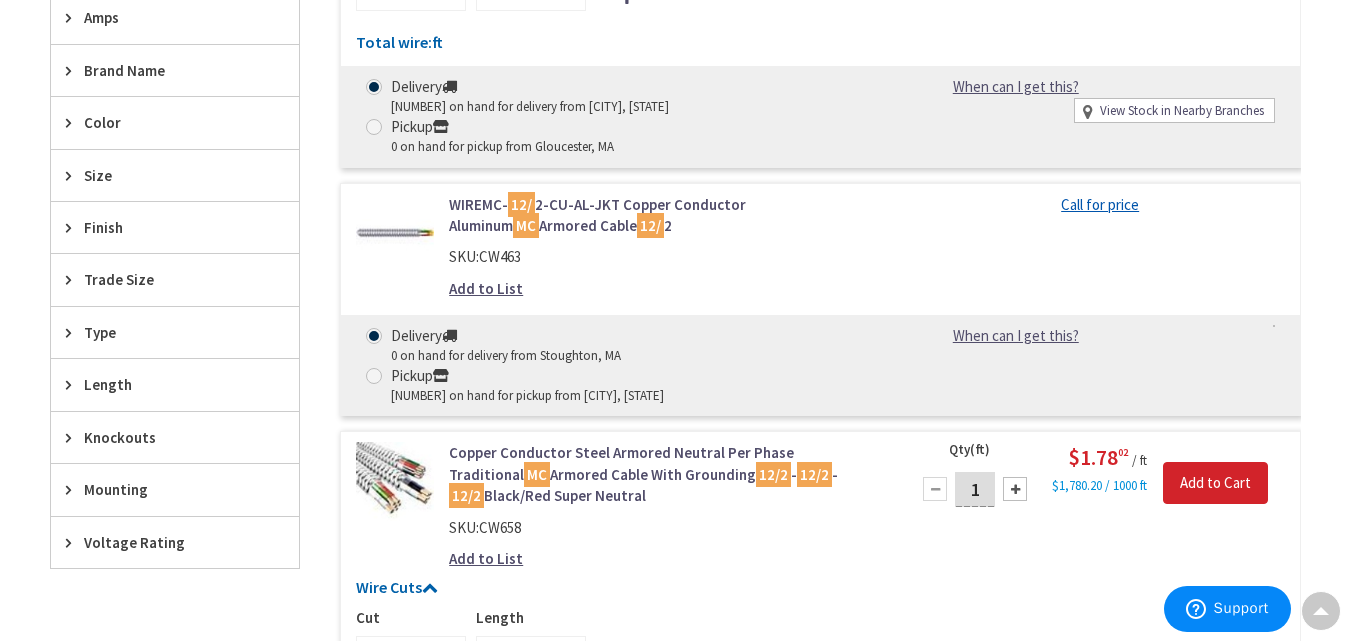 click on "Length" at bounding box center [165, 384] 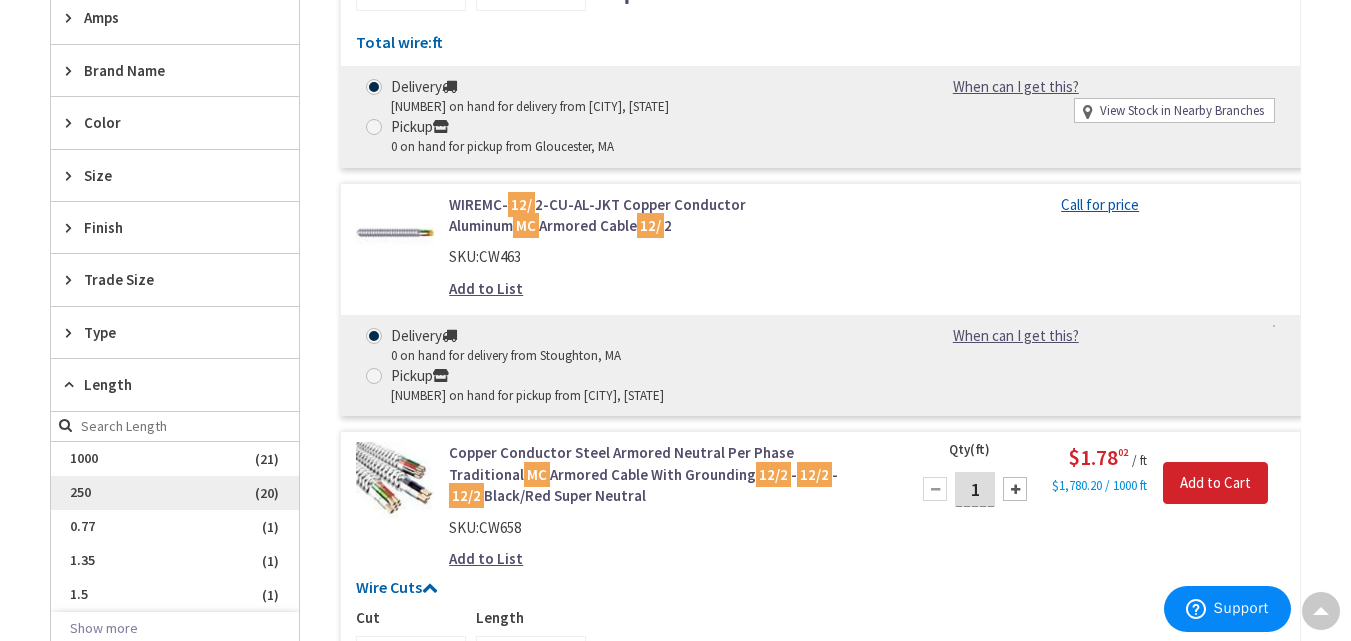 click on "250" at bounding box center (175, 493) 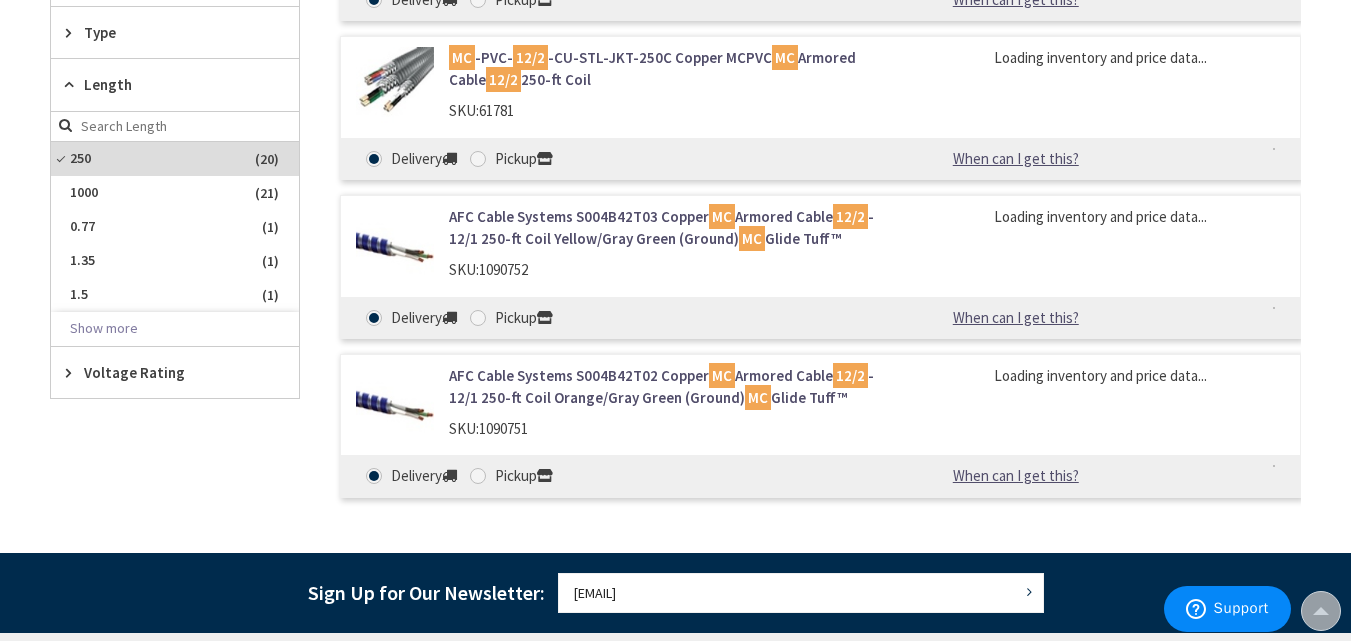 scroll, scrollTop: 748, scrollLeft: 0, axis: vertical 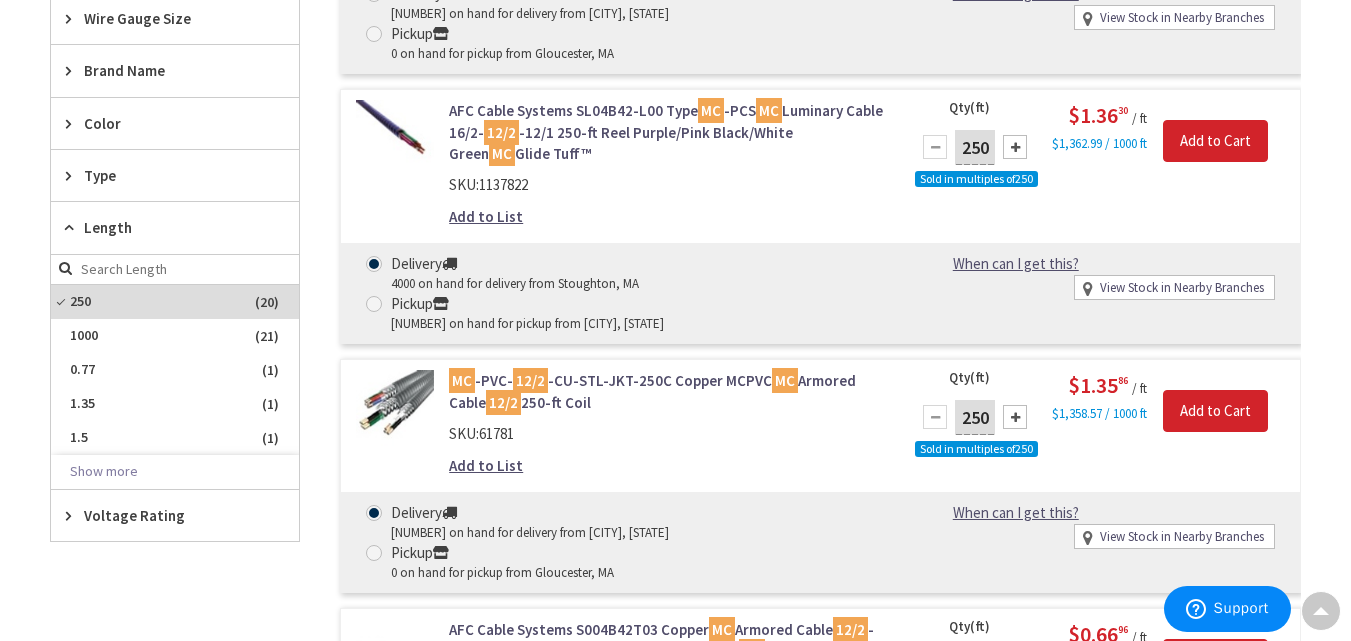 click on "Type" at bounding box center (165, 175) 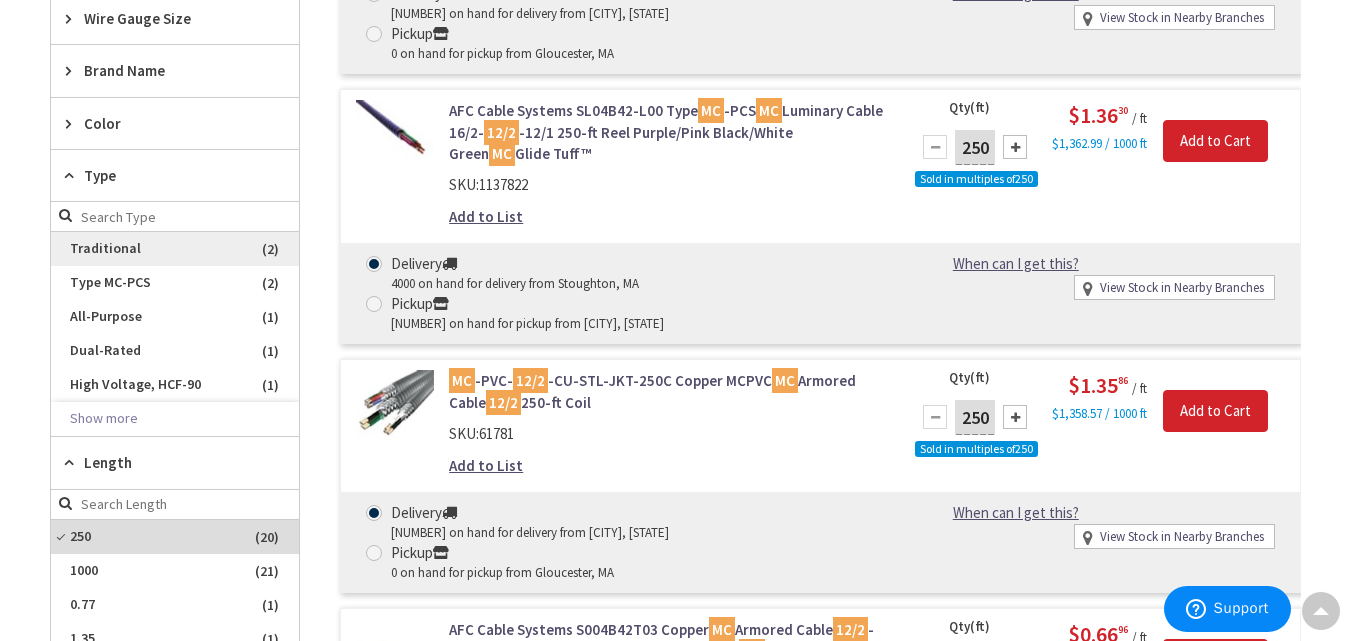 click on "Traditional" at bounding box center [175, 249] 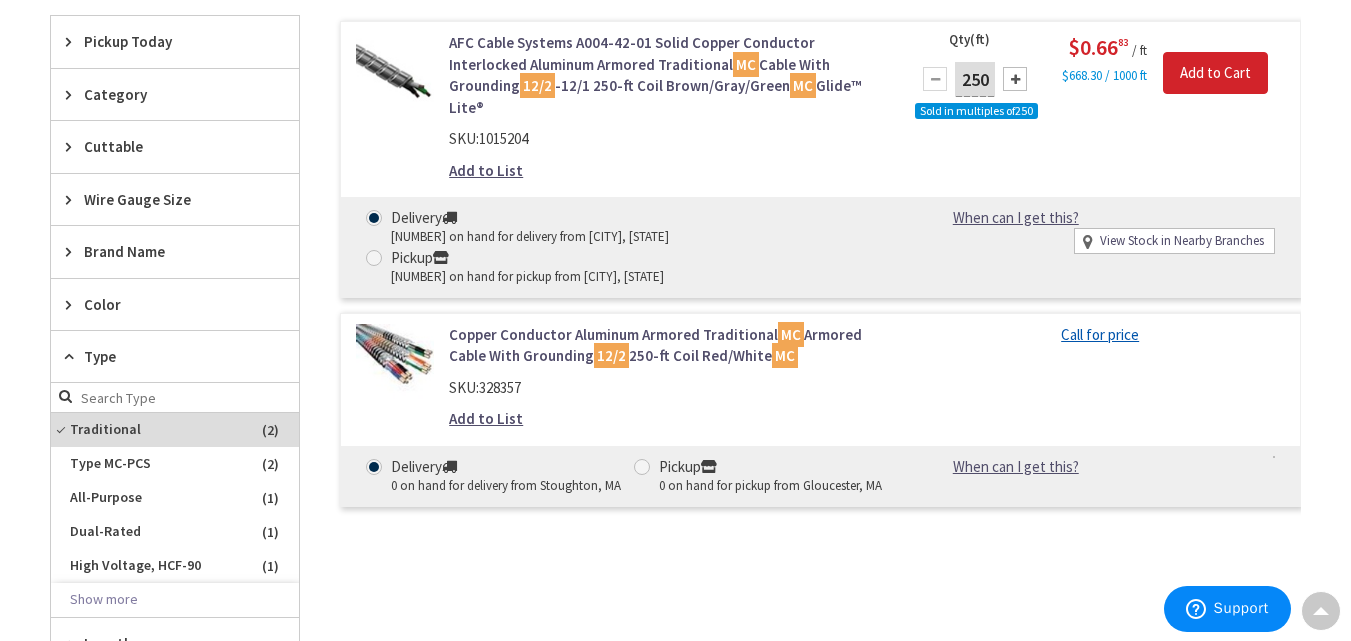 scroll, scrollTop: 528, scrollLeft: 0, axis: vertical 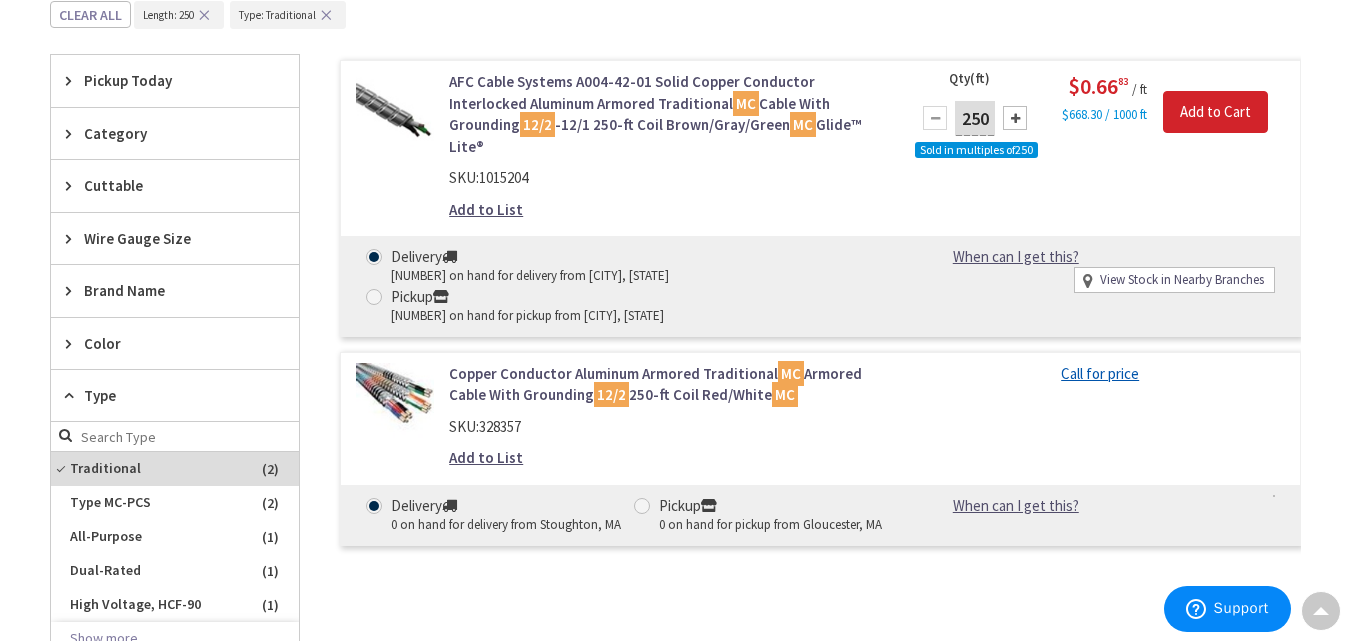 click on "AFC Cable Systems A004-42-01 Solid Copper Conductor Interlocked Aluminum Armored Traditional  MC  Cable With Grounding  12/2 -12/1 250-ft Coil Brown/Gray/Green  MC  Glide™ Lite®" at bounding box center (667, 114) 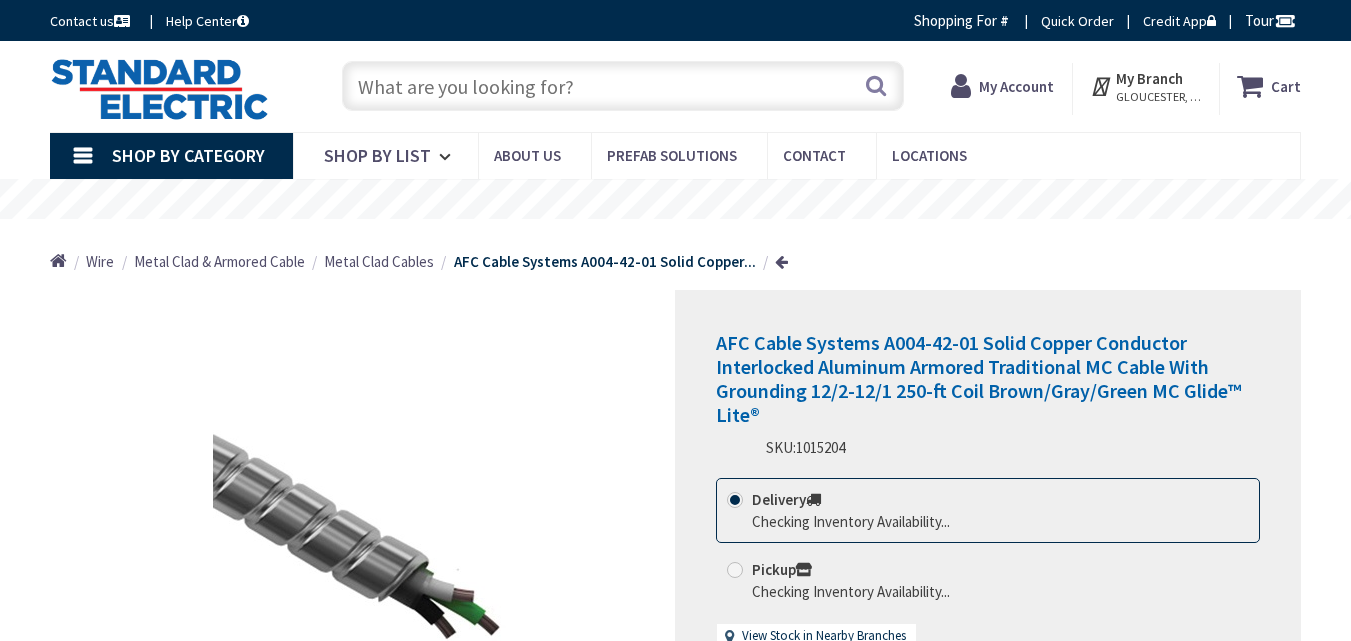 scroll, scrollTop: 0, scrollLeft: 0, axis: both 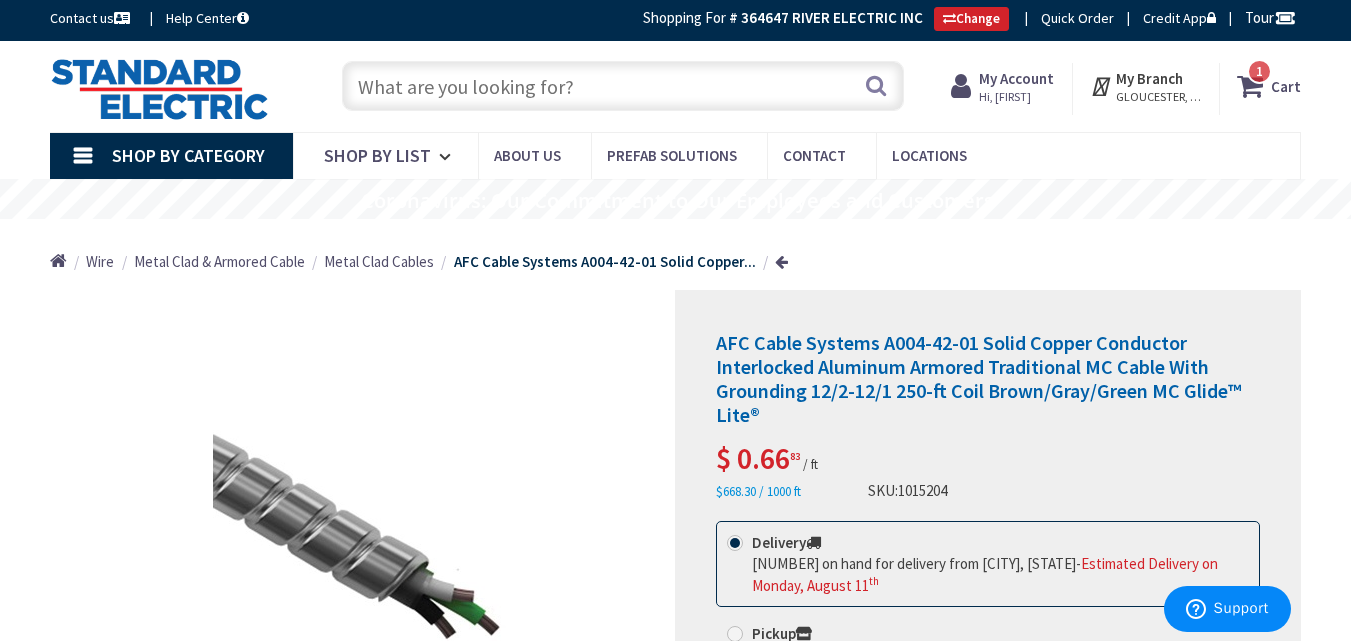 click on "Metal Clad Cables" at bounding box center [379, 261] 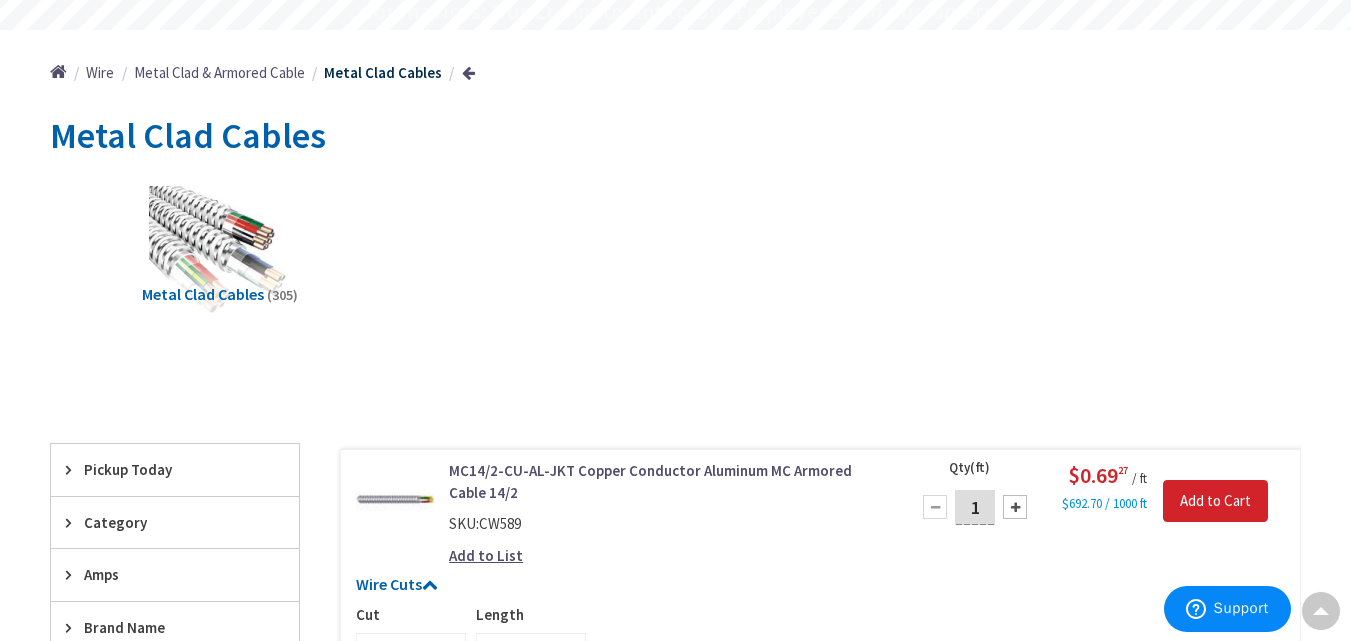 scroll, scrollTop: 366, scrollLeft: 0, axis: vertical 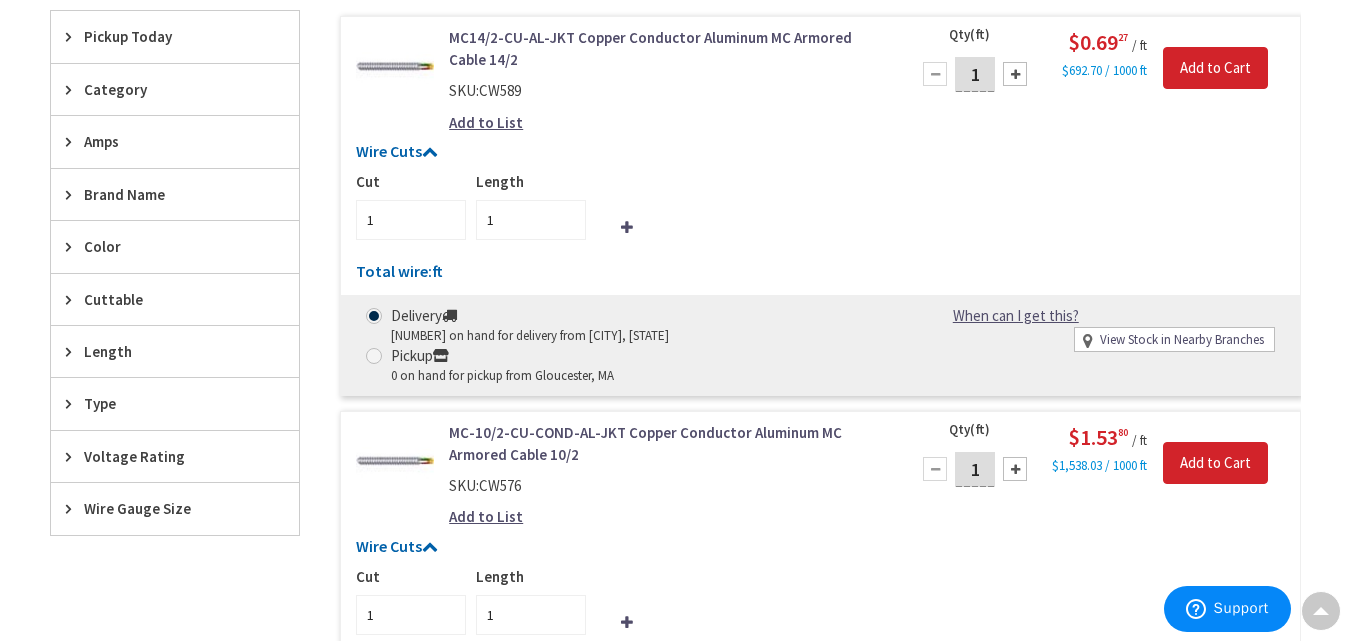 click on "Length" at bounding box center (165, 351) 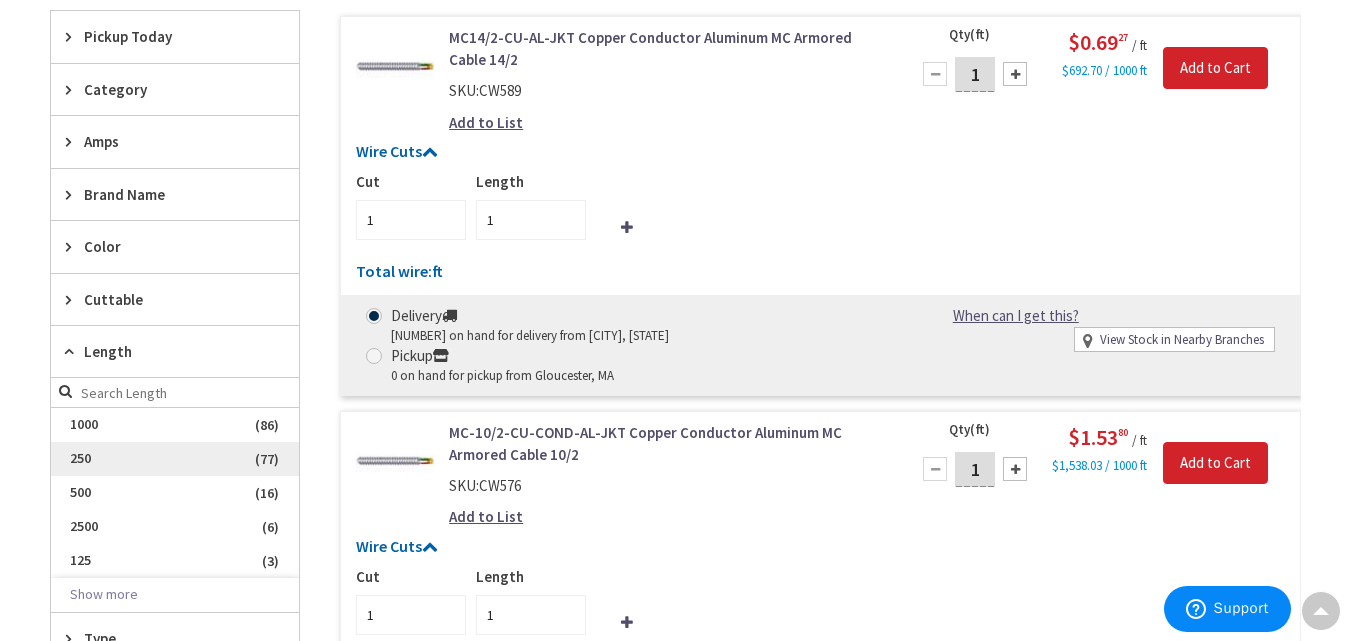 click on "250" at bounding box center (175, 459) 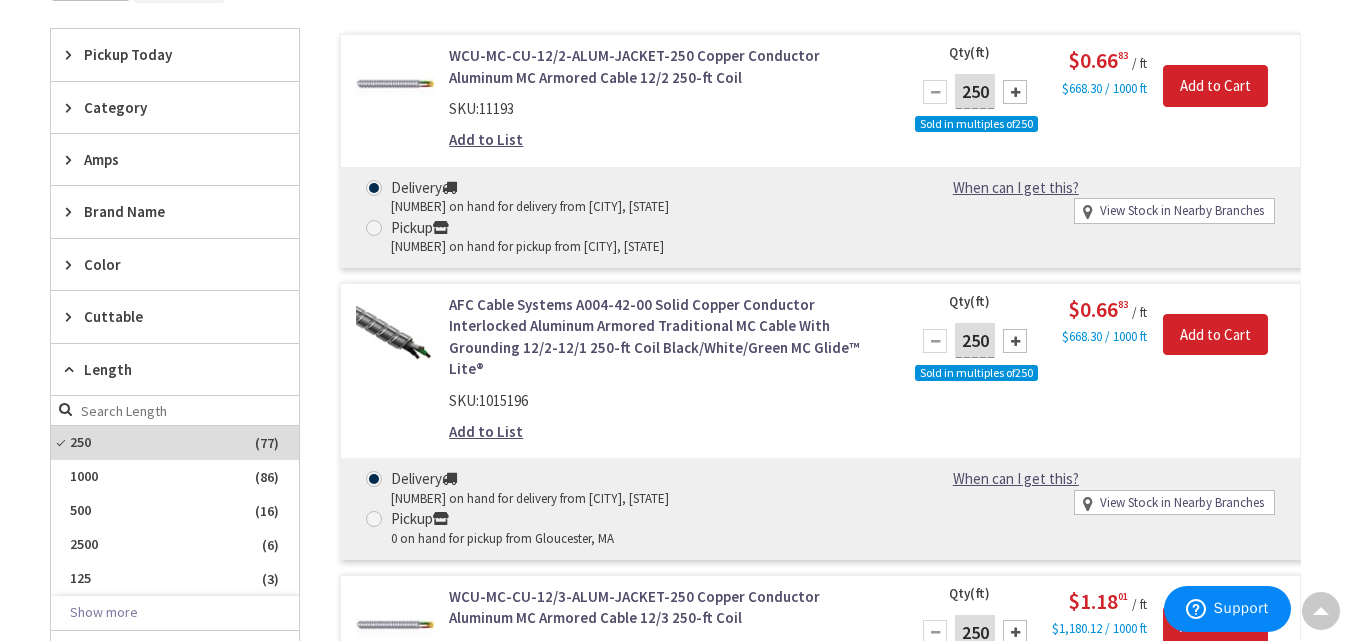 click on "Brand Name" at bounding box center [175, 211] 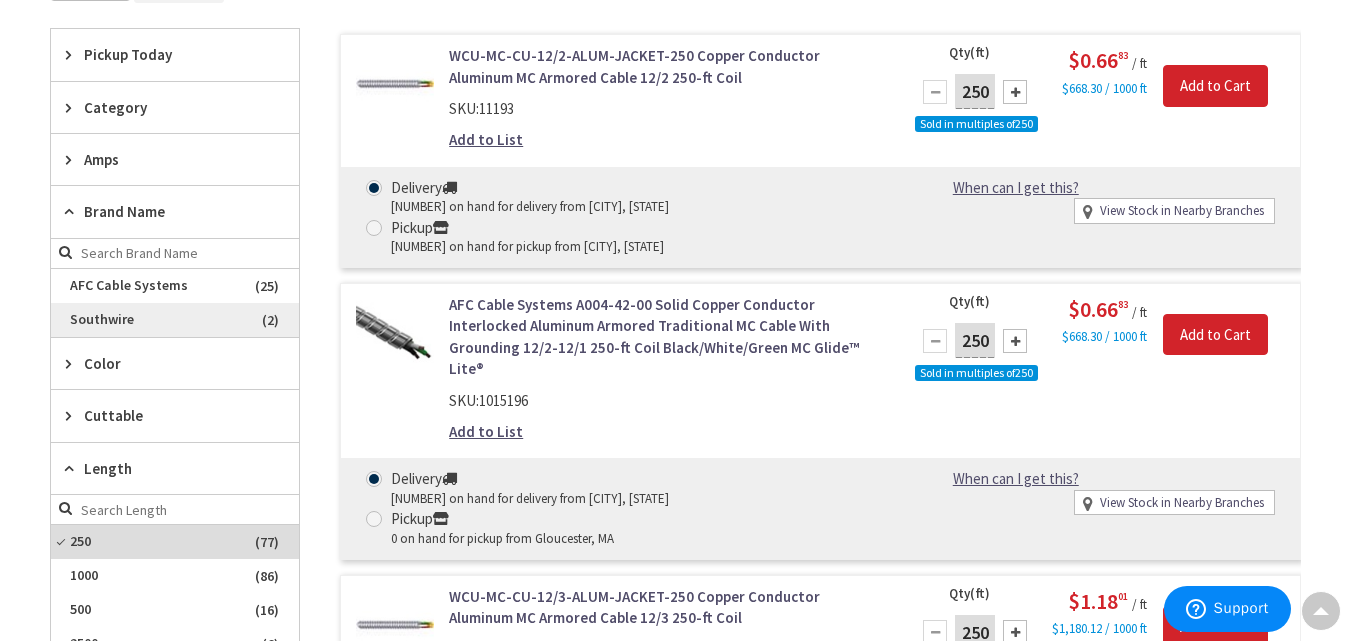 click on "Southwire" at bounding box center (175, 320) 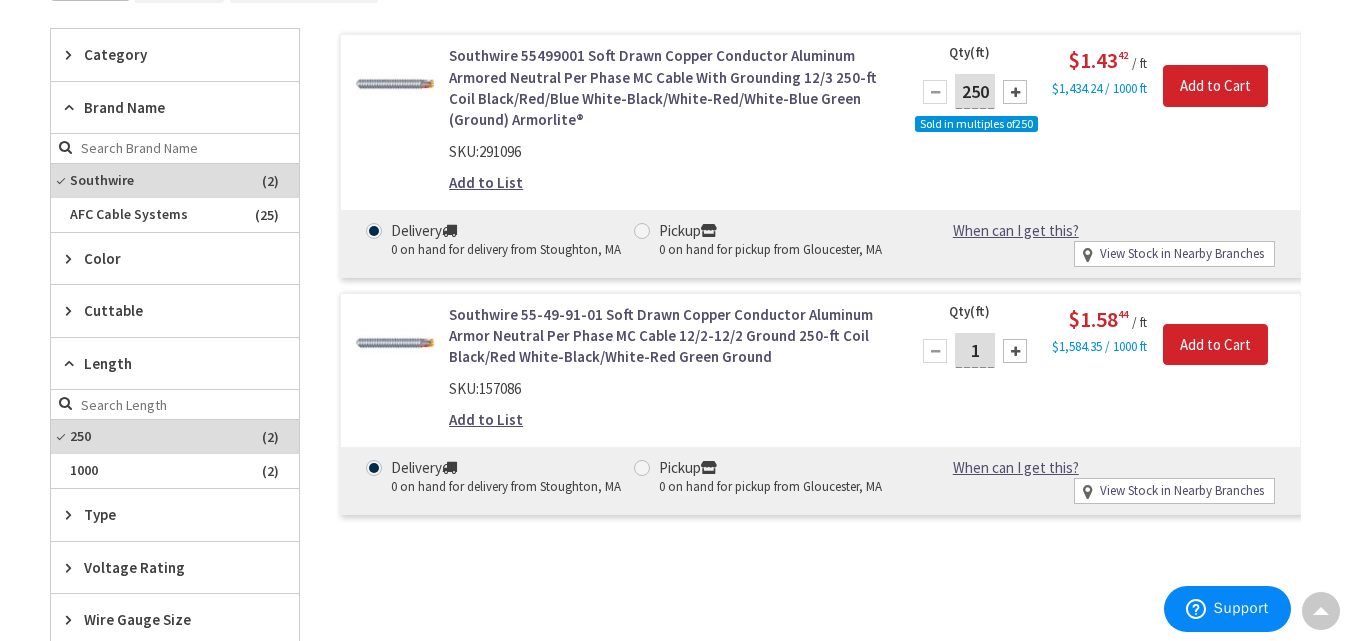 click on "Add to List" at bounding box center (486, 419) 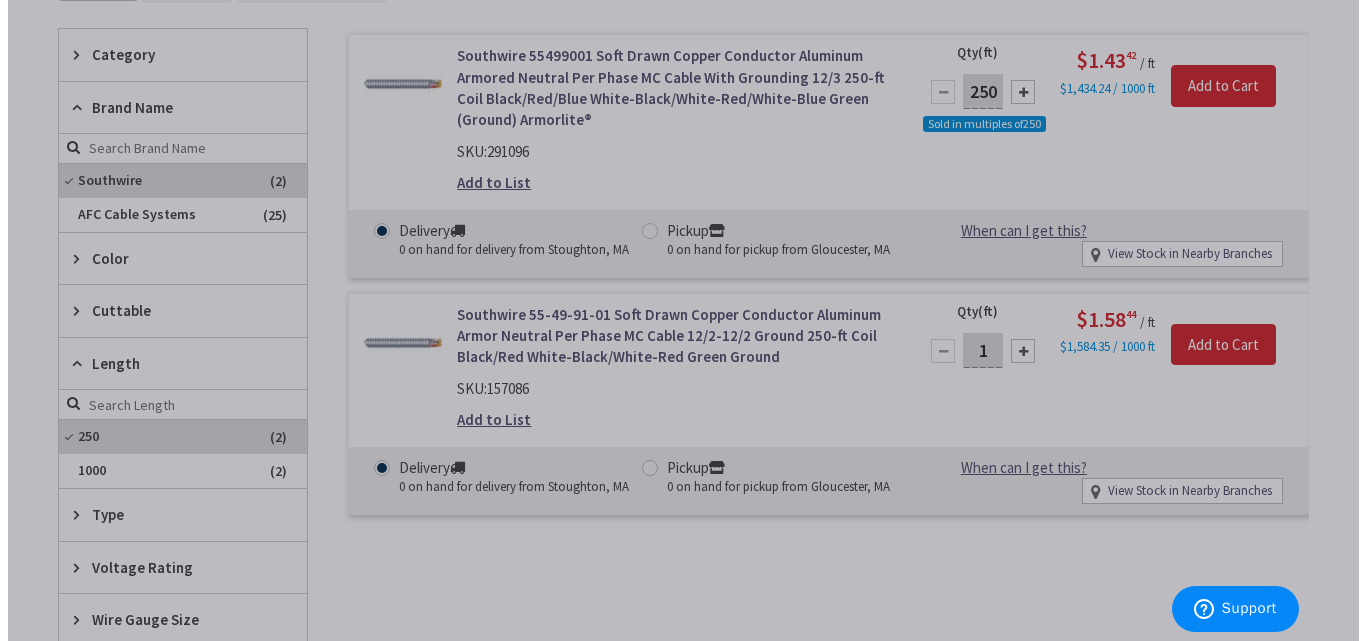 scroll, scrollTop: 626, scrollLeft: 0, axis: vertical 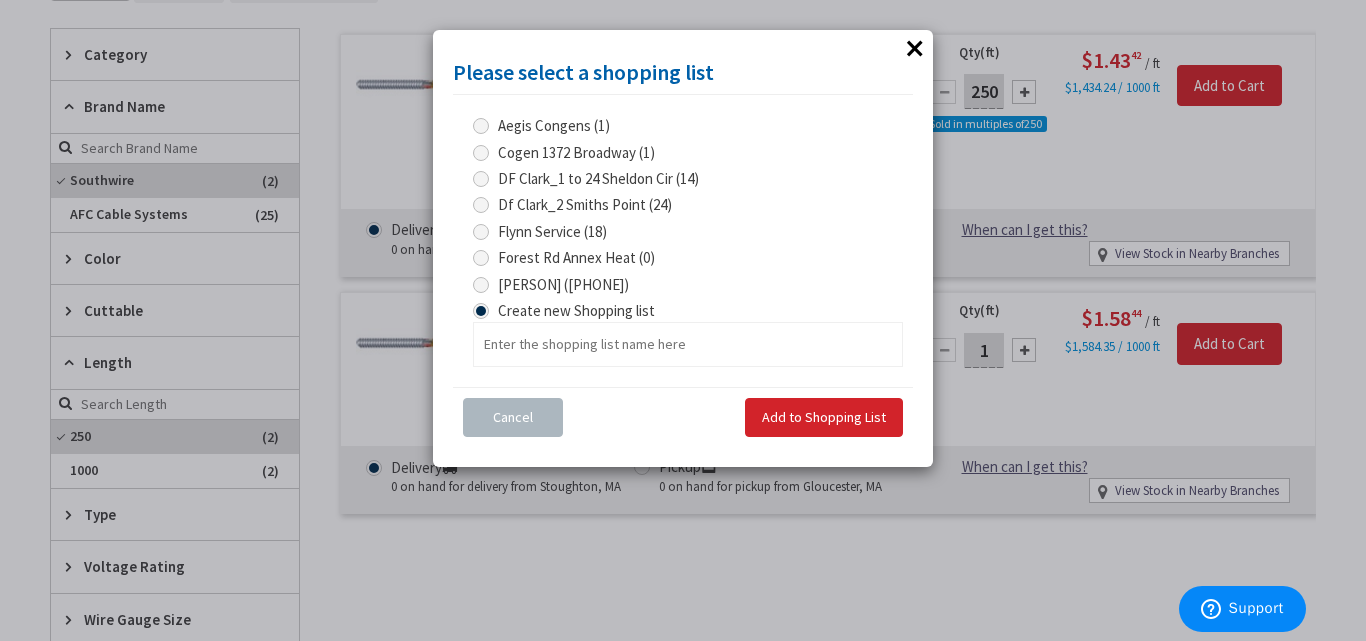 click at bounding box center (481, 285) 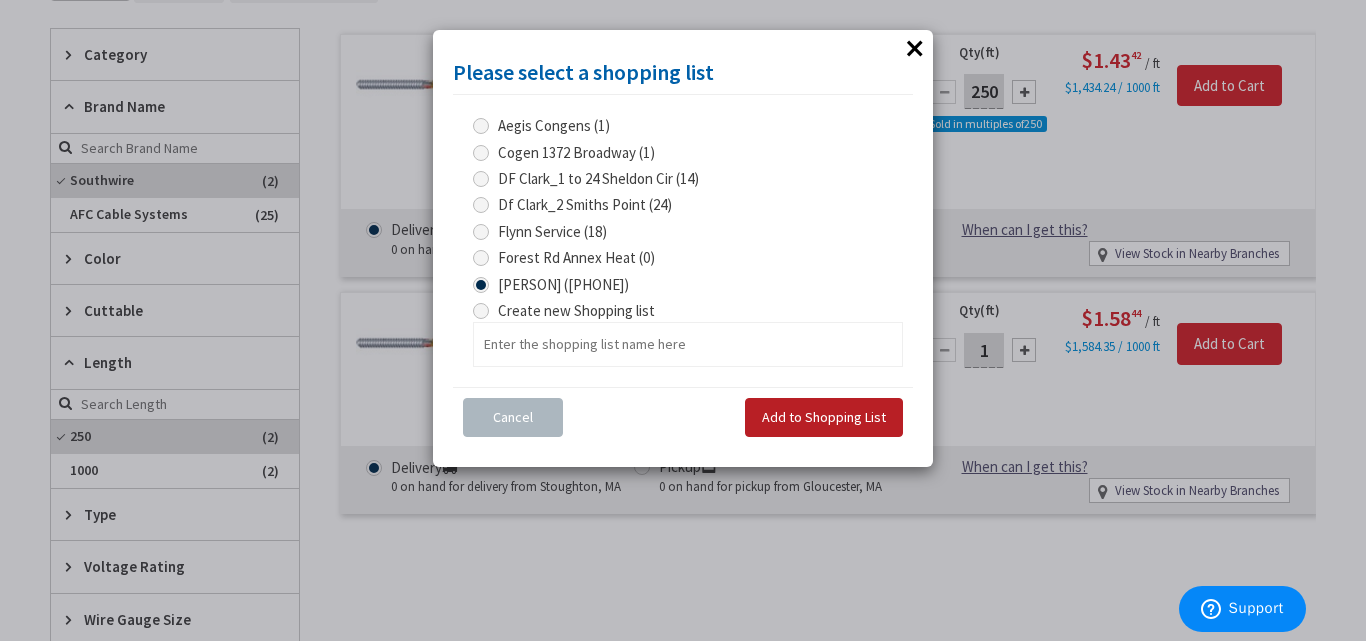 click on "Add to Shopping List" at bounding box center (824, 418) 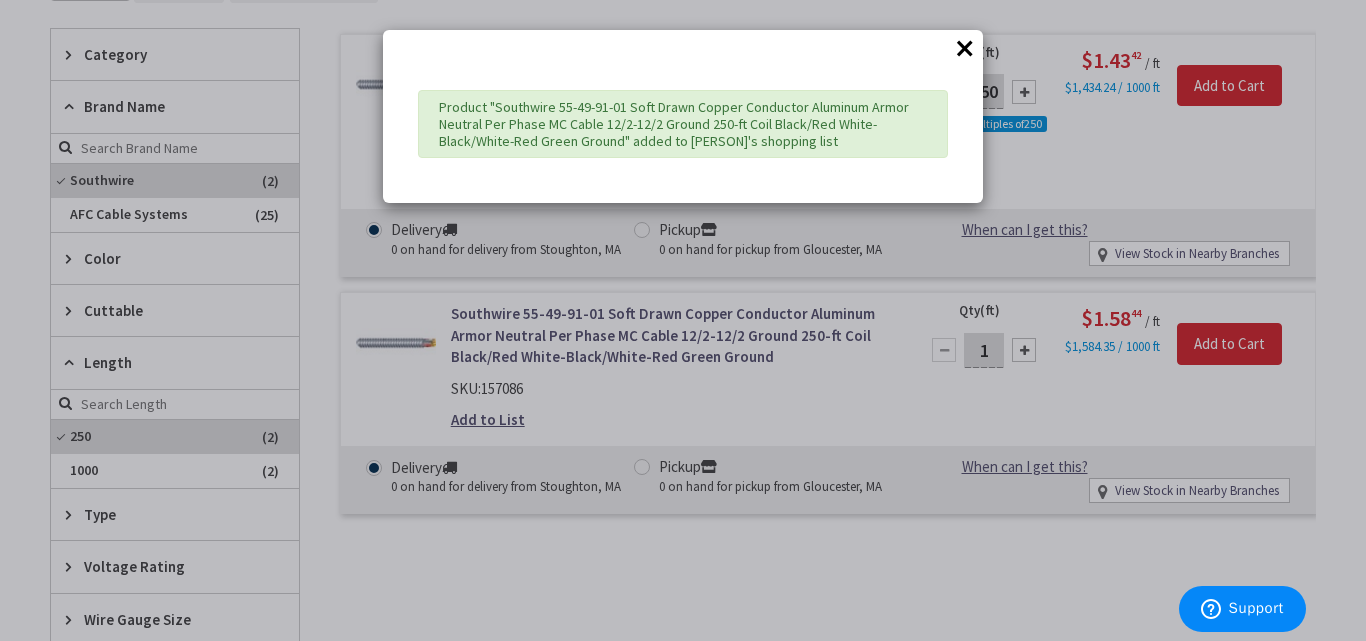 click on "×" at bounding box center (965, 48) 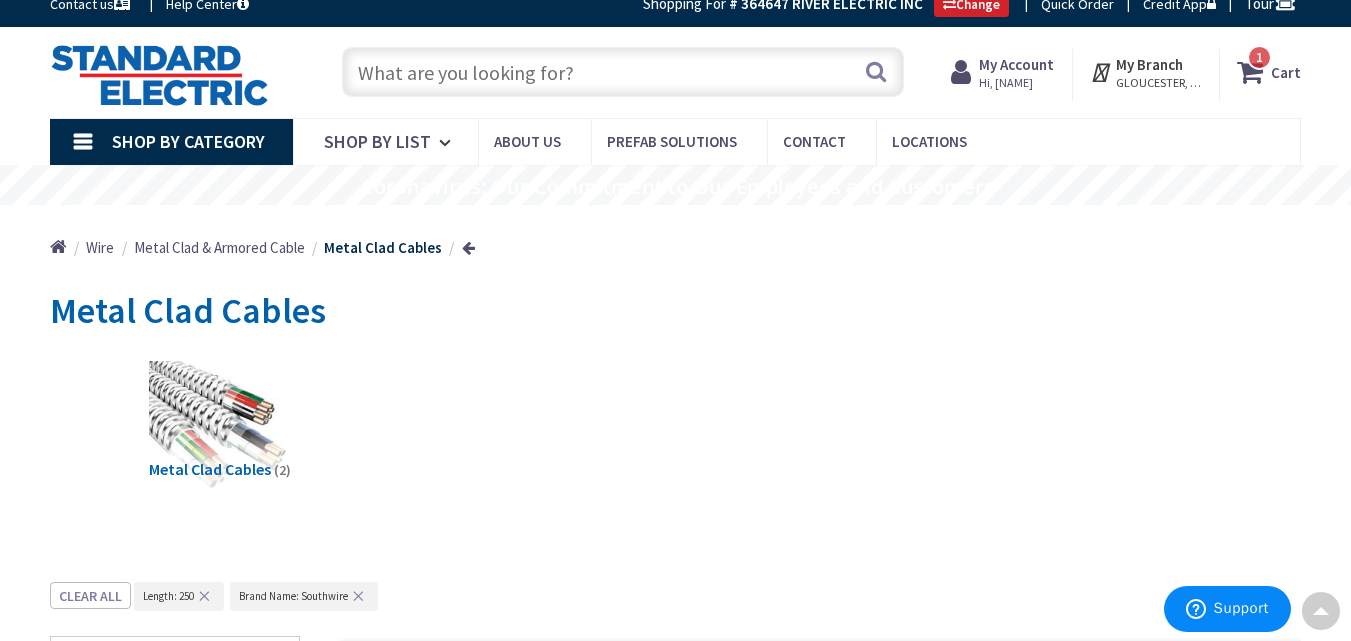 scroll, scrollTop: 9, scrollLeft: 0, axis: vertical 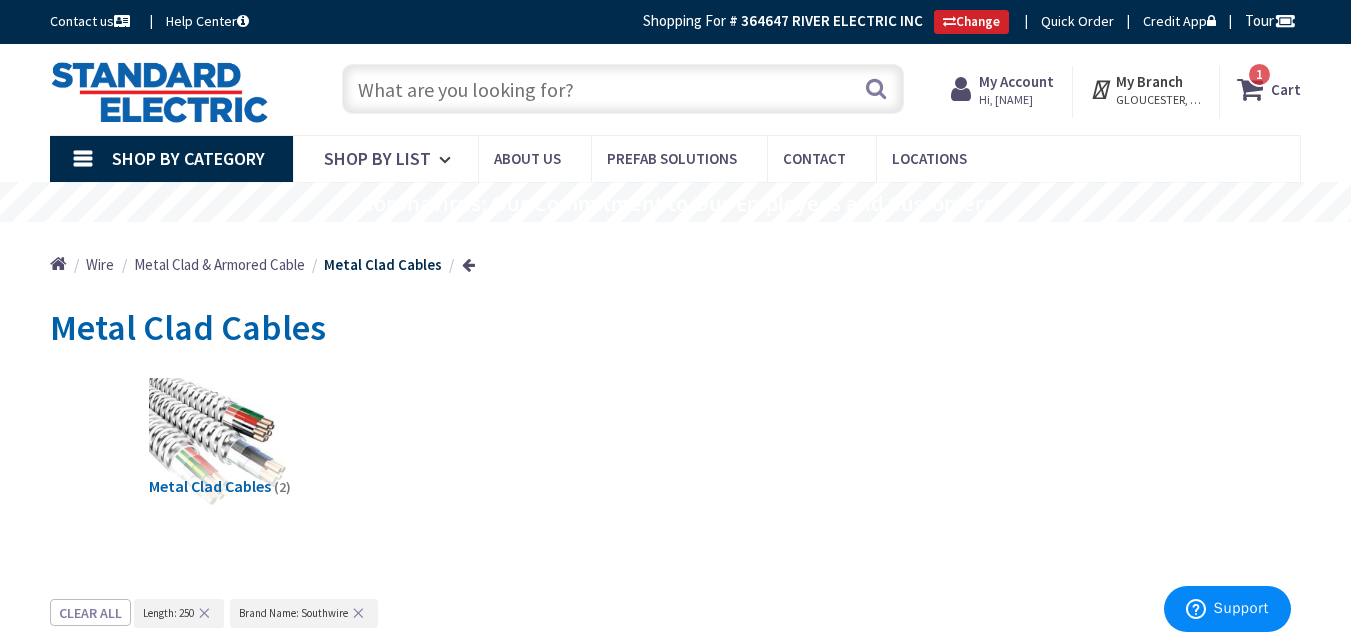 click at bounding box center (623, 89) 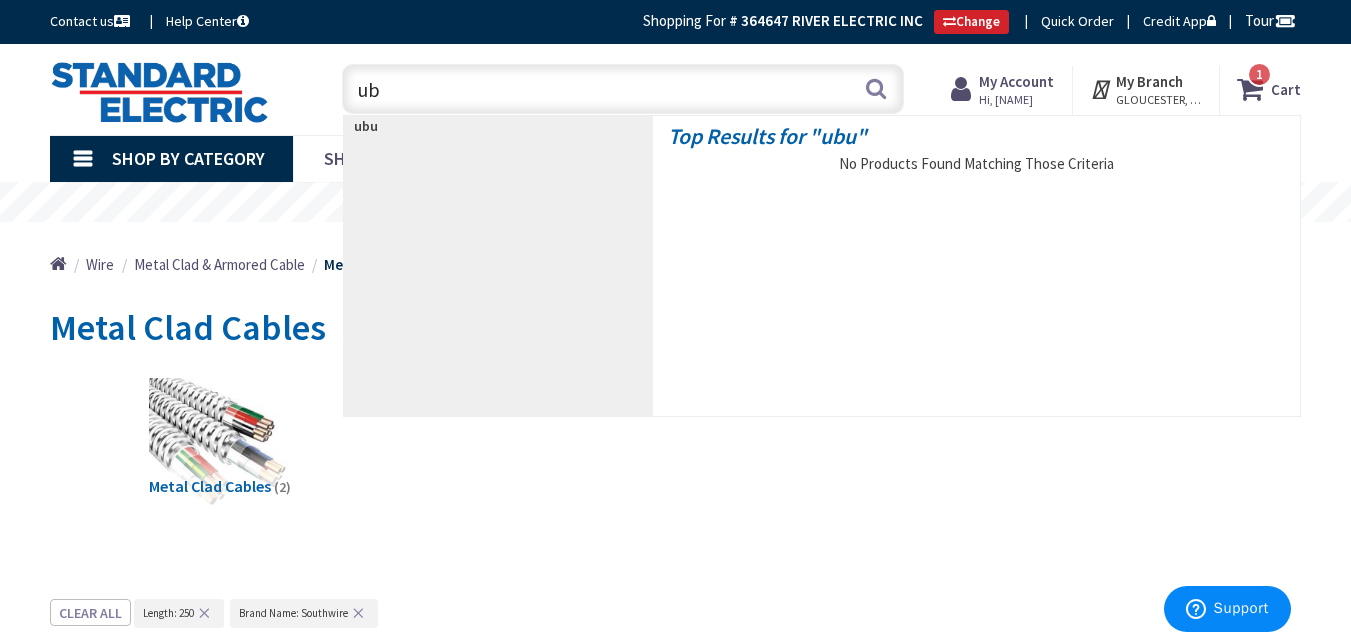 type on "u" 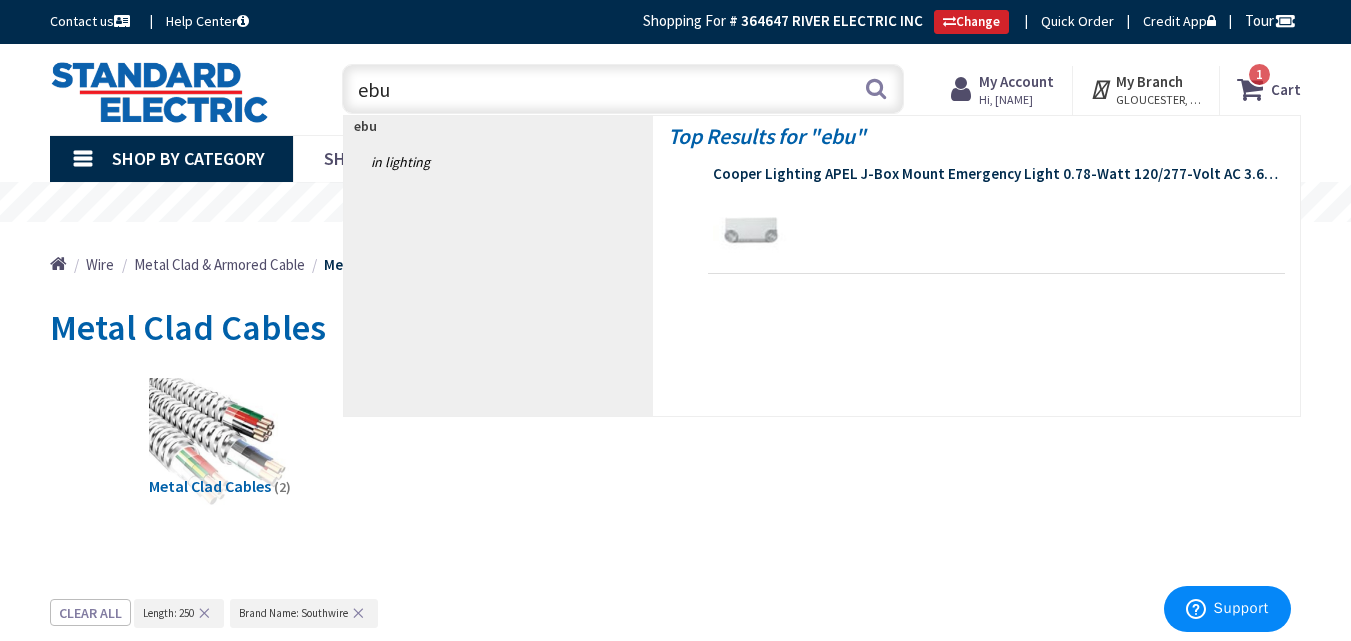 type on "ebu" 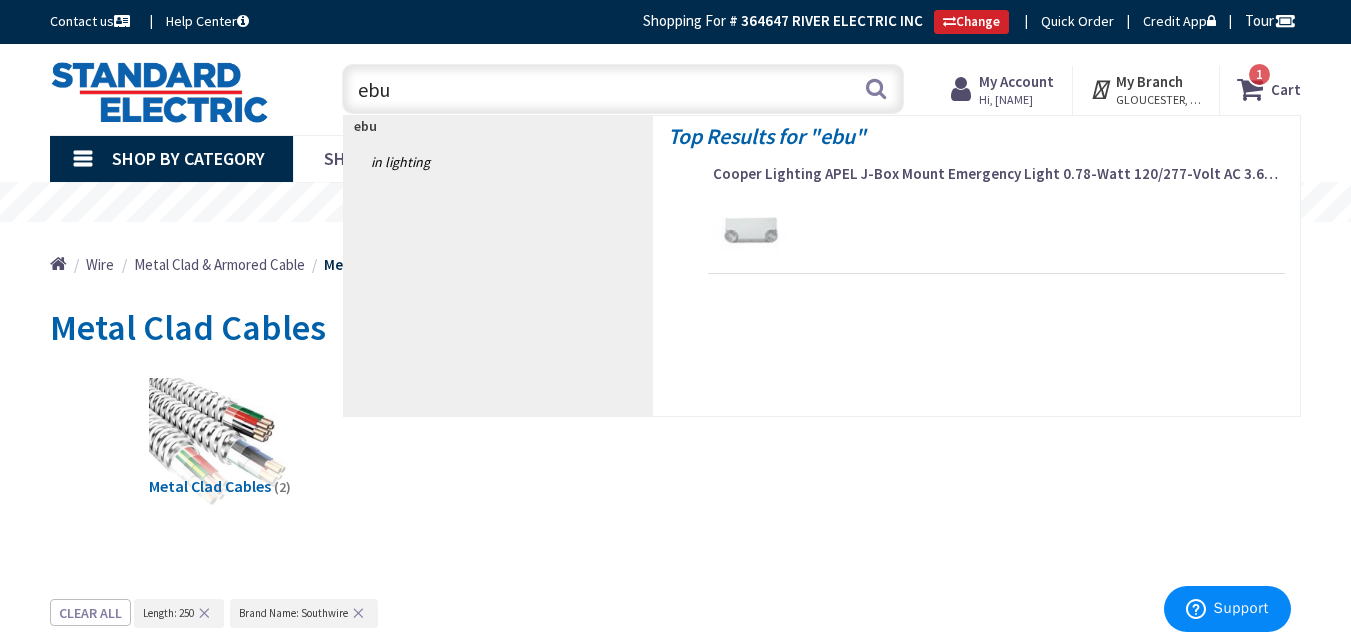 click on "Cooper Lighting APEL J-Box Mount Emergency Light 0.78-Watt 120/277-Volt AC 3.6-Volt DC White Sure-Lites®" at bounding box center [996, 174] 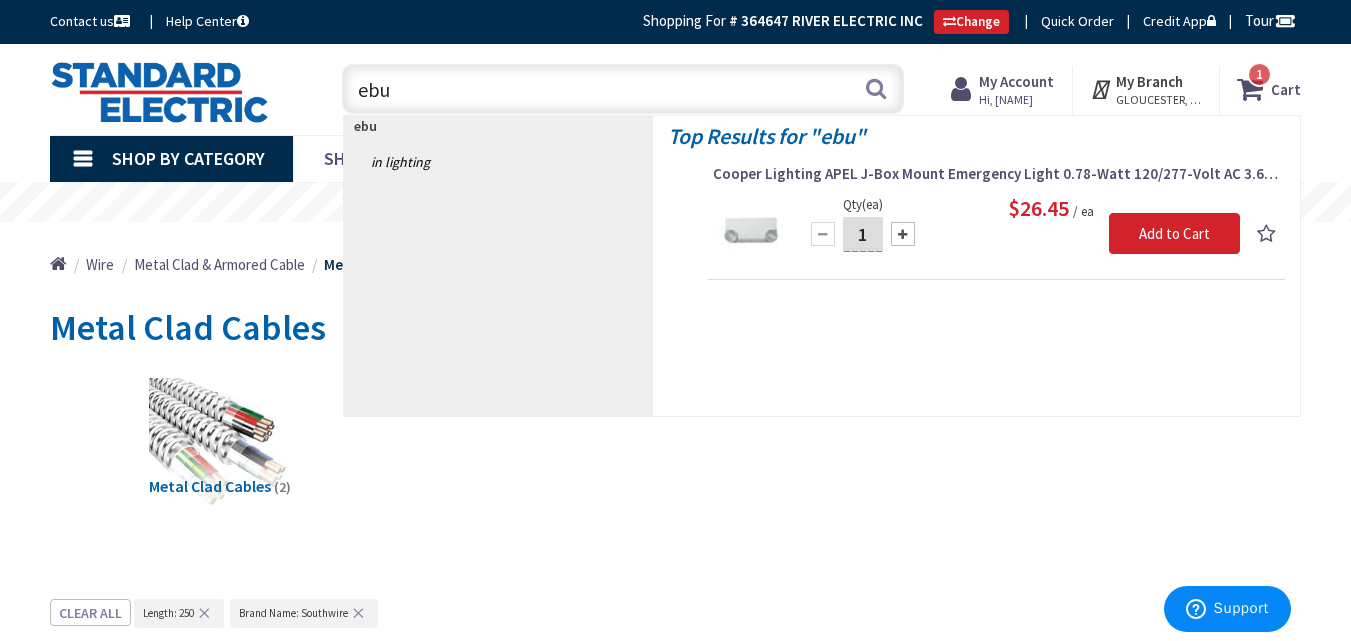 click at bounding box center (903, 234) 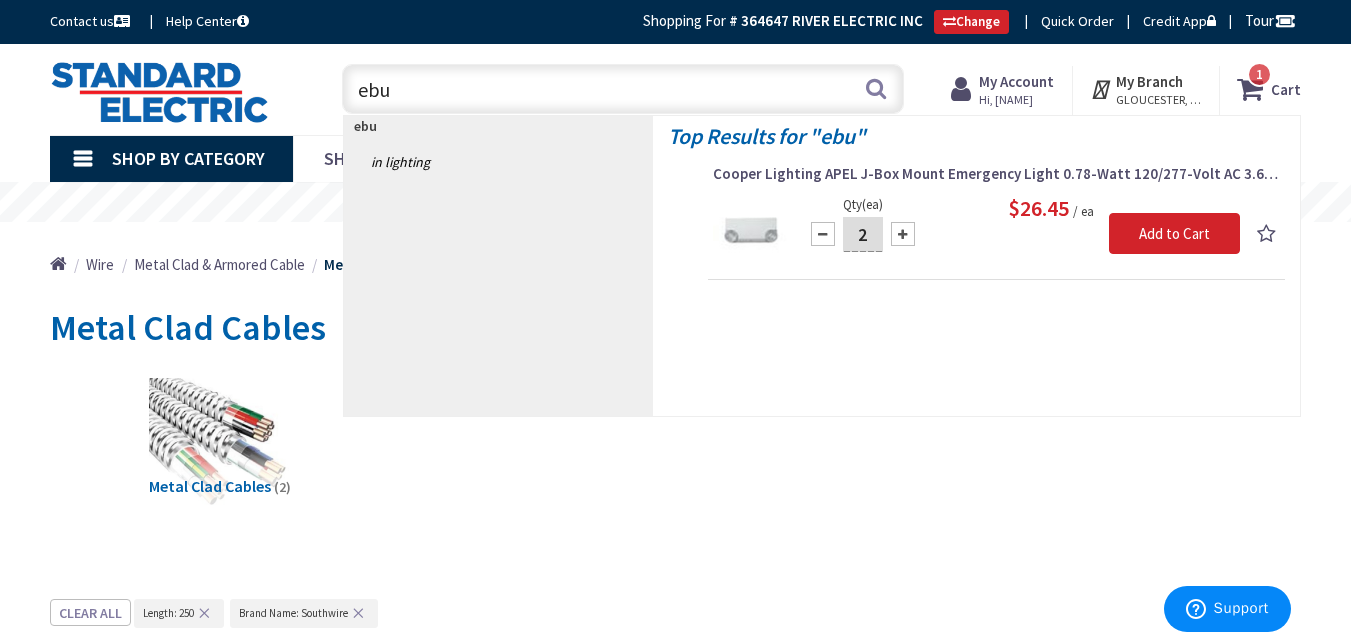 click at bounding box center (903, 234) 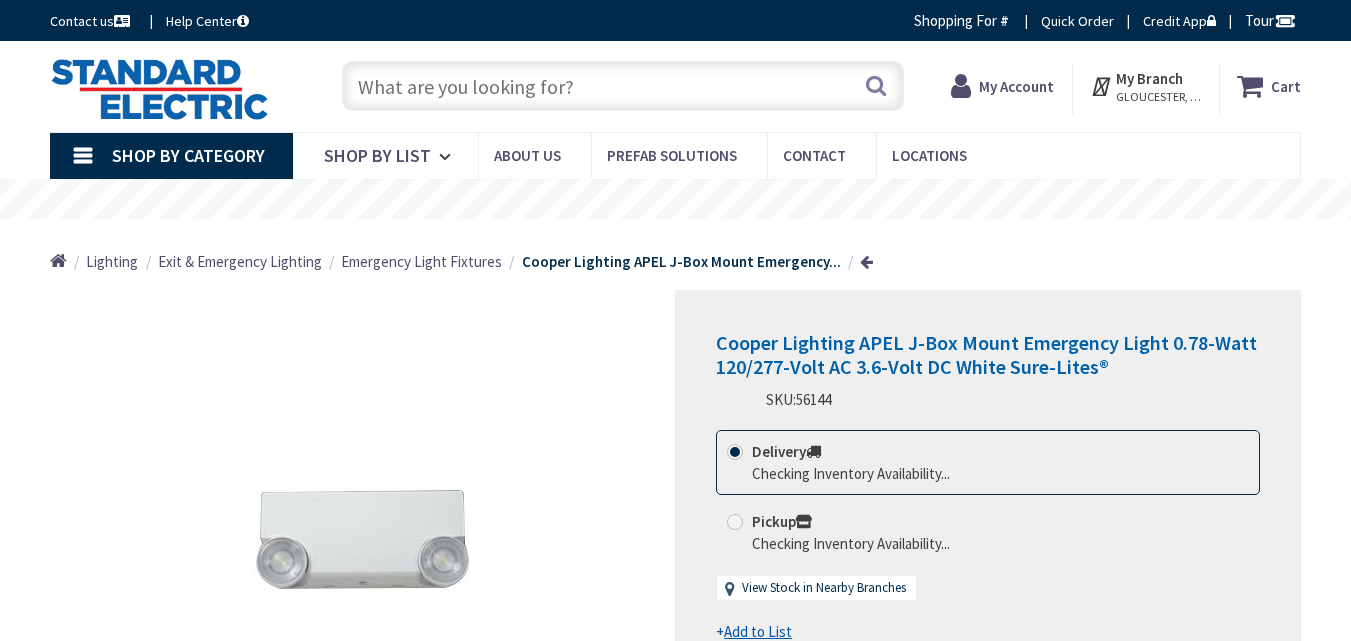 scroll, scrollTop: 0, scrollLeft: 0, axis: both 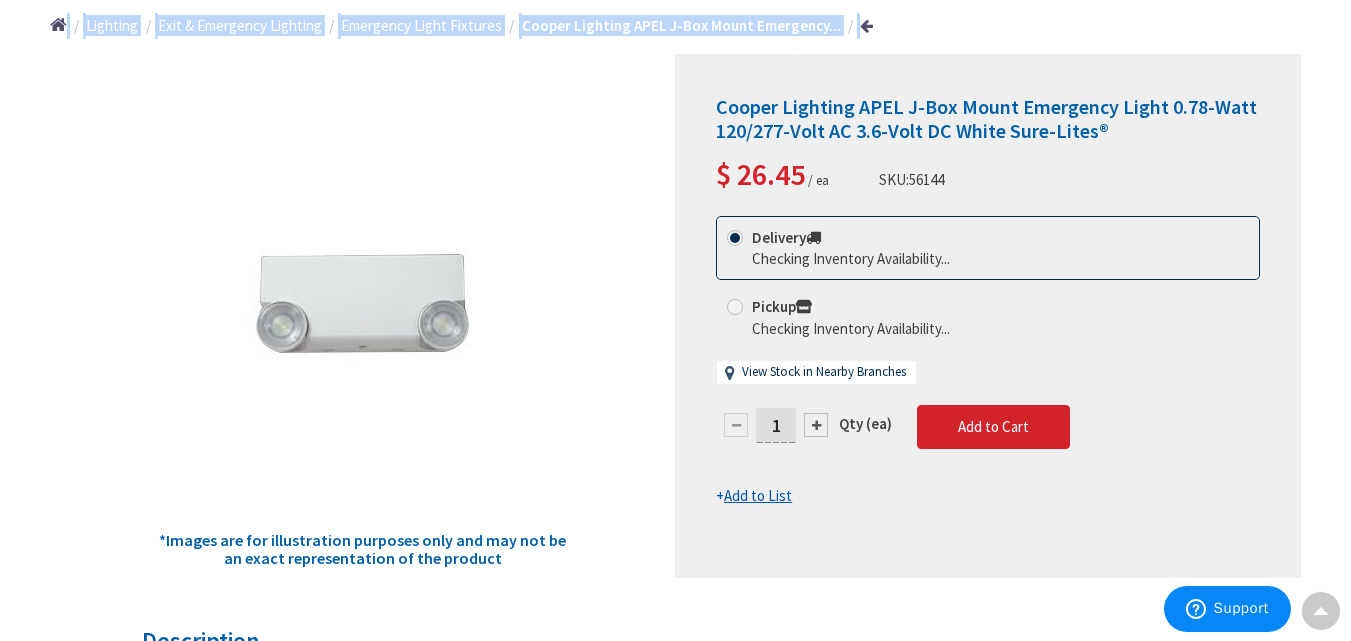 click on "*Images are for illustration purposes only and may not be an exact representation of the product" at bounding box center [363, 316] 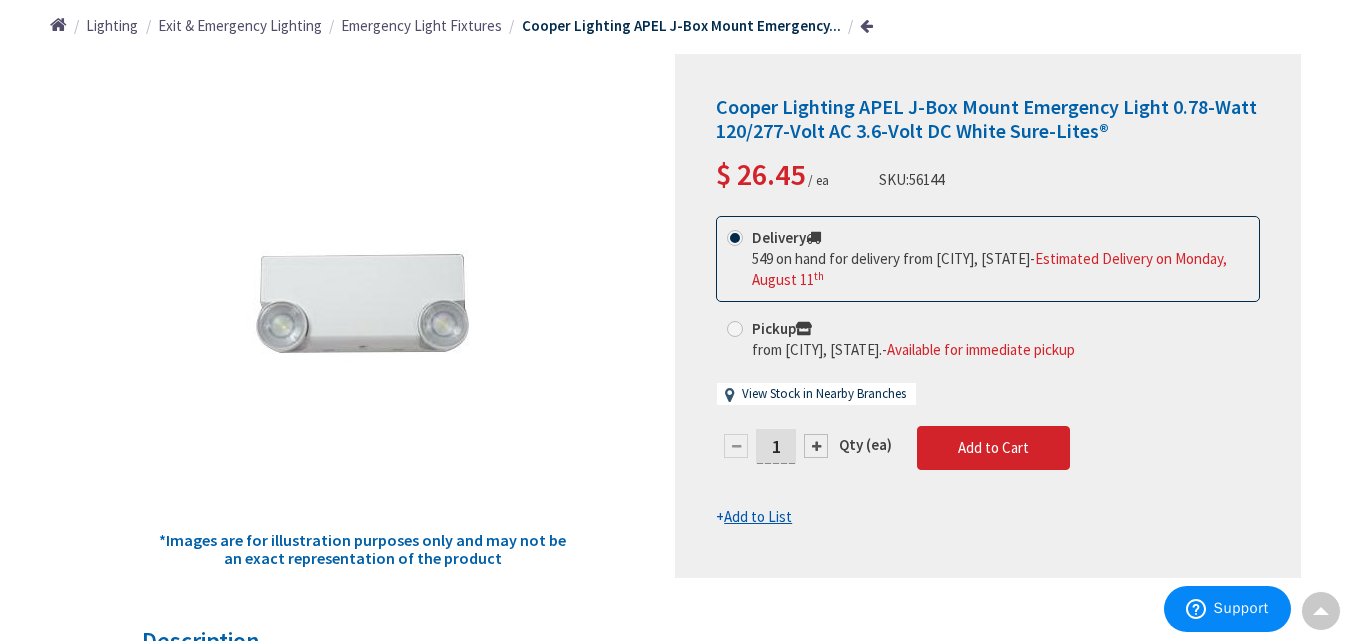 click at bounding box center (816, 446) 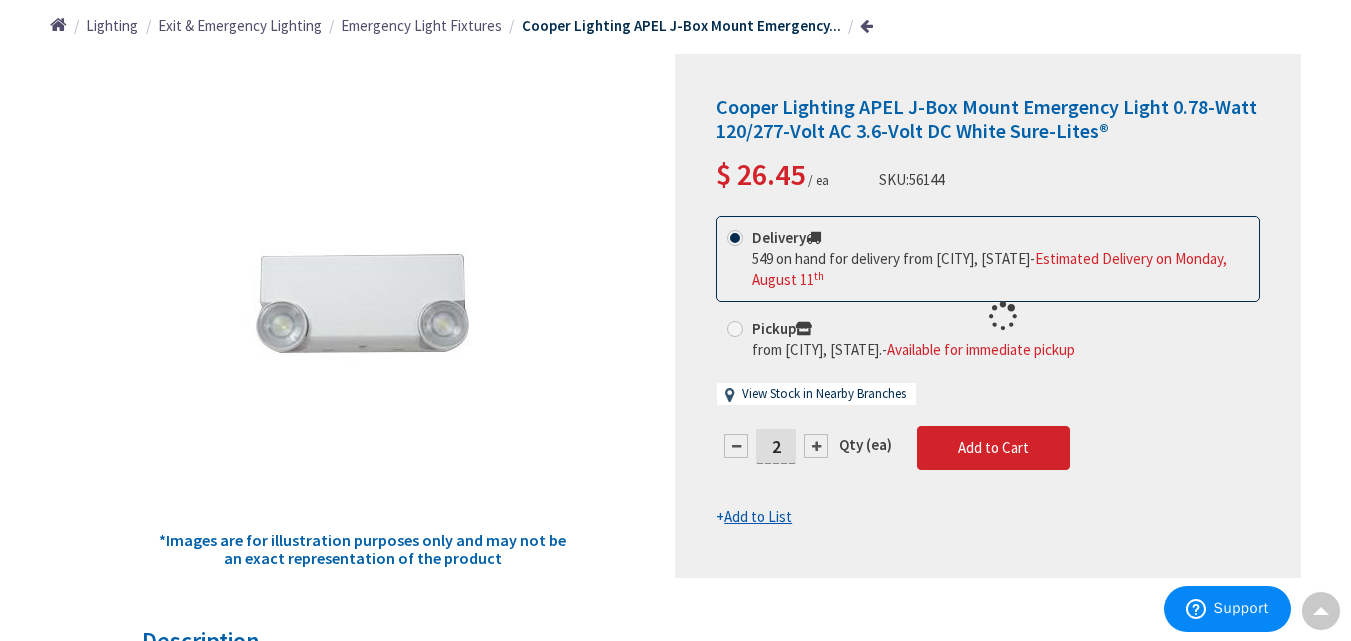 click at bounding box center [988, 316] 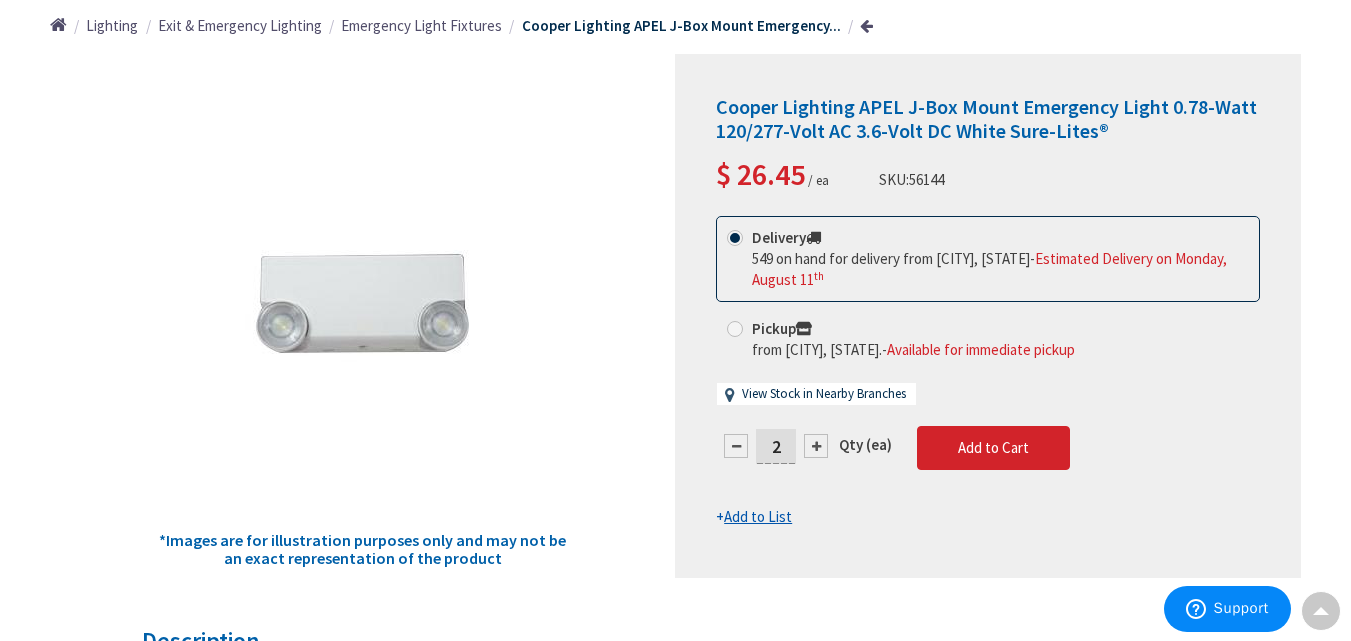 click at bounding box center (816, 446) 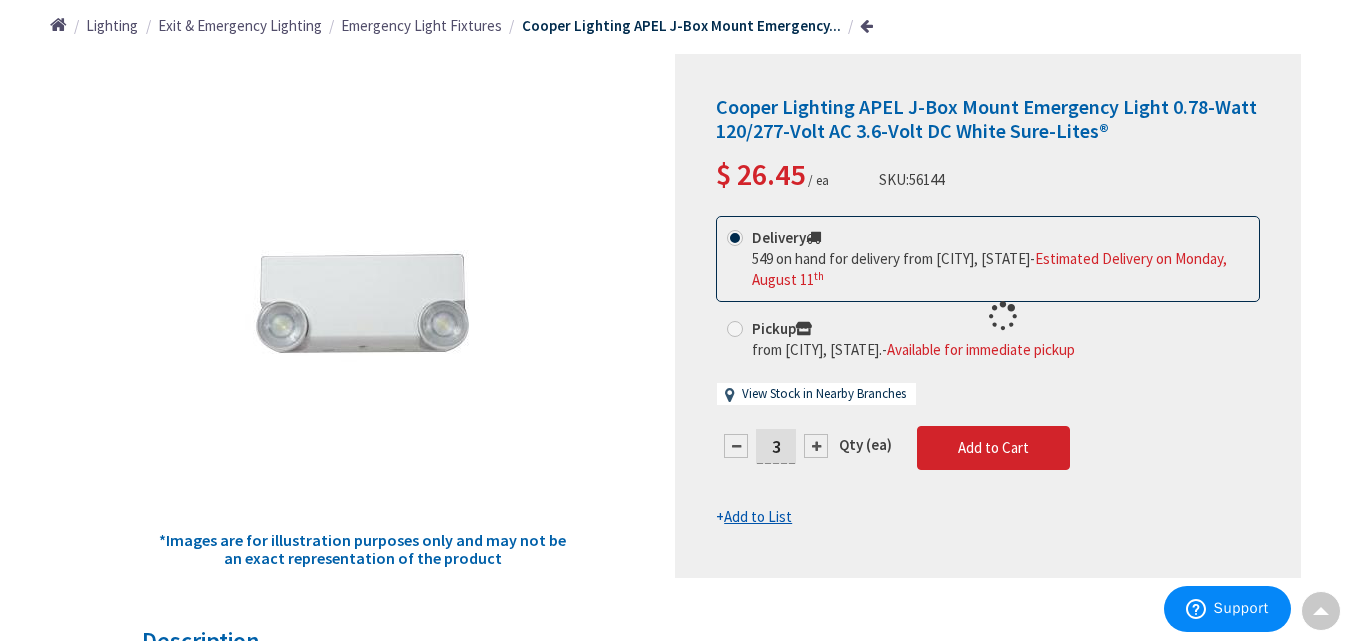 click at bounding box center [988, 316] 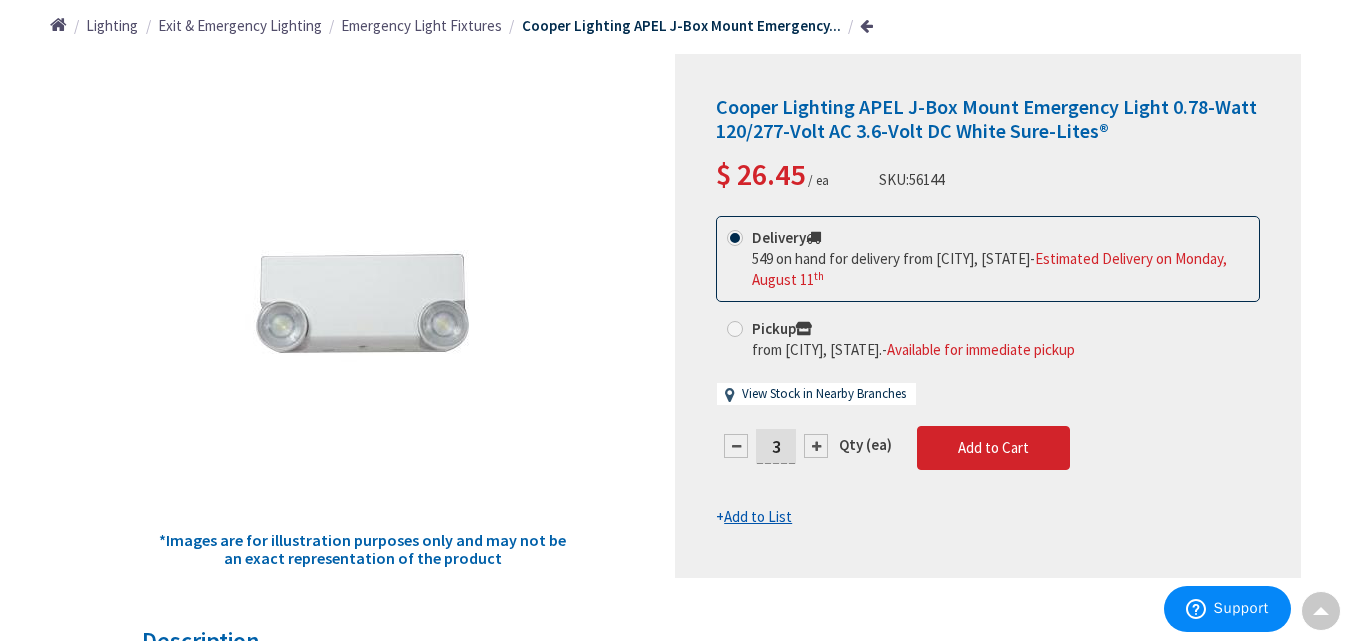click at bounding box center (816, 446) 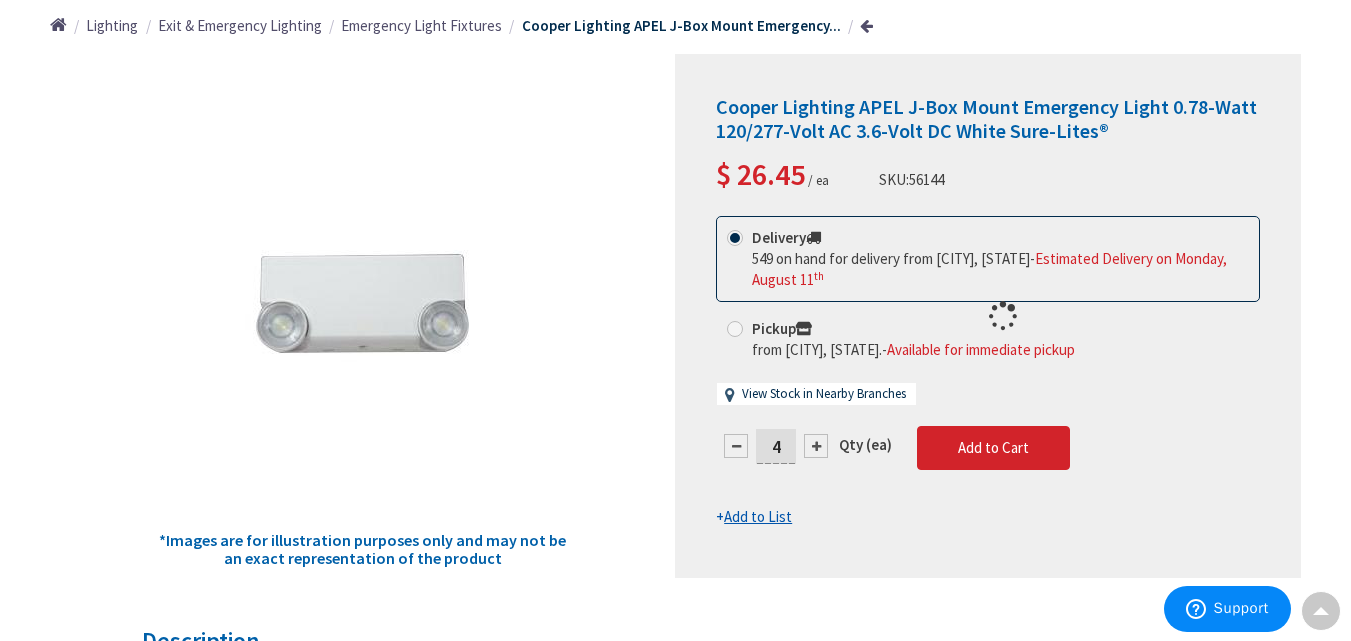 click at bounding box center (988, 316) 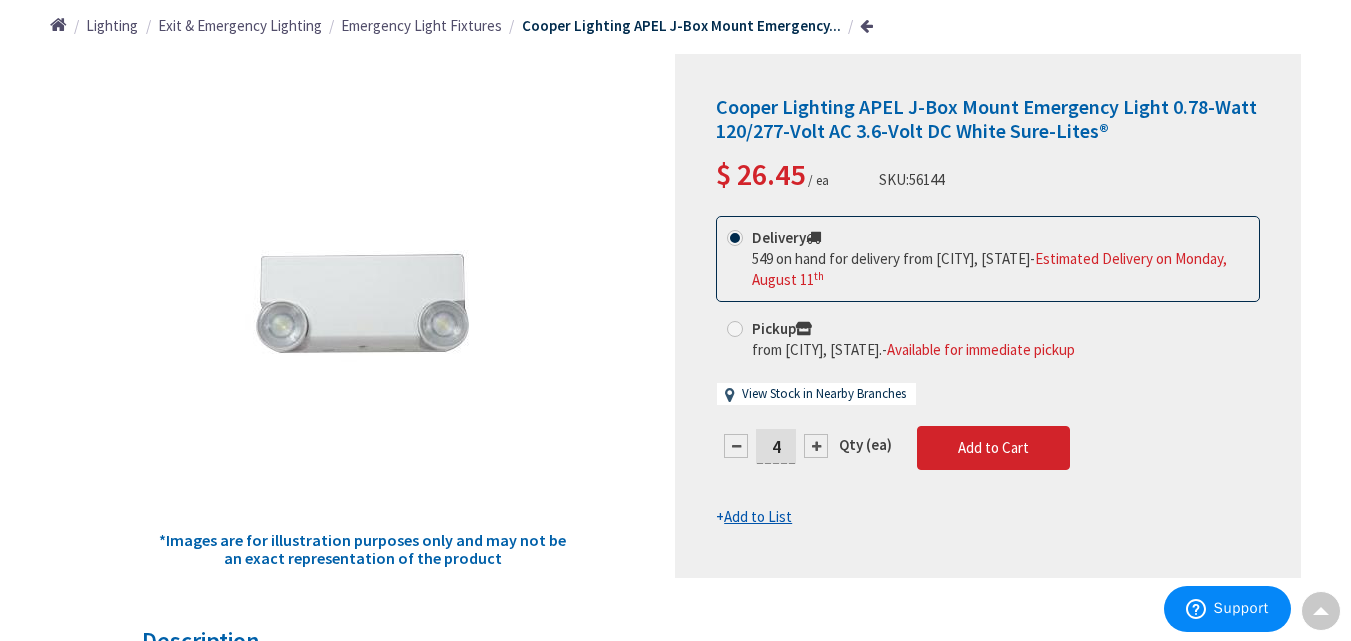 click at bounding box center [816, 446] 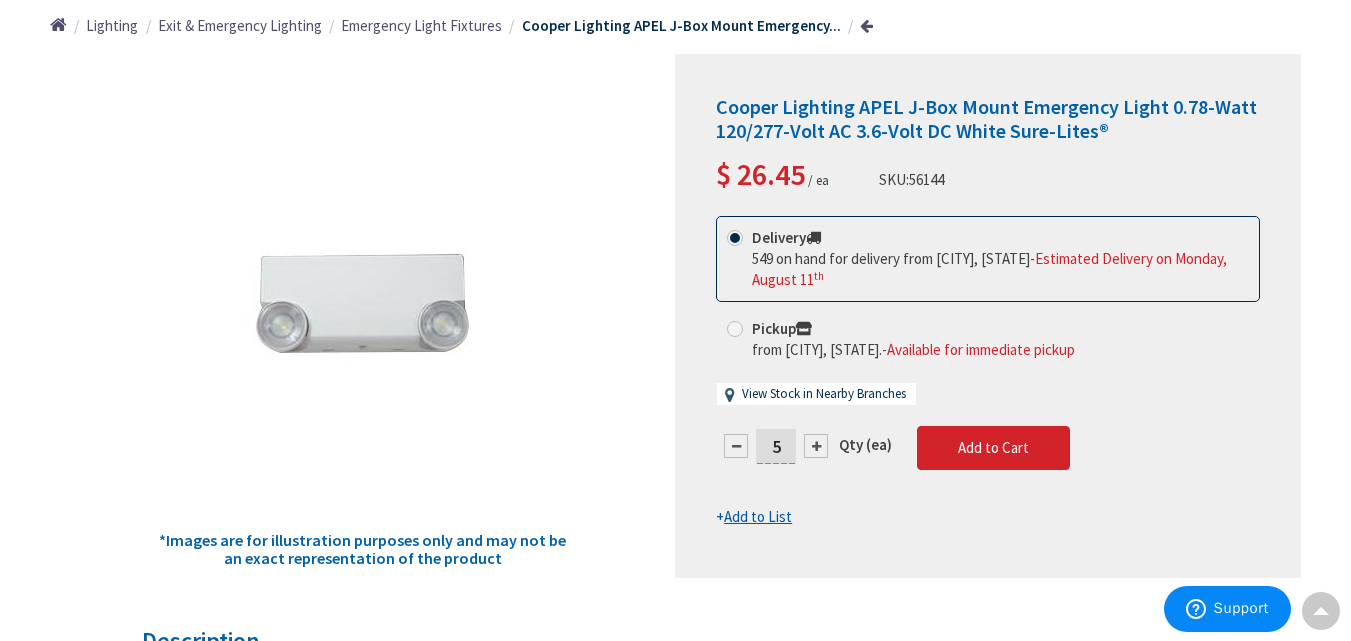 click at bounding box center (816, 446) 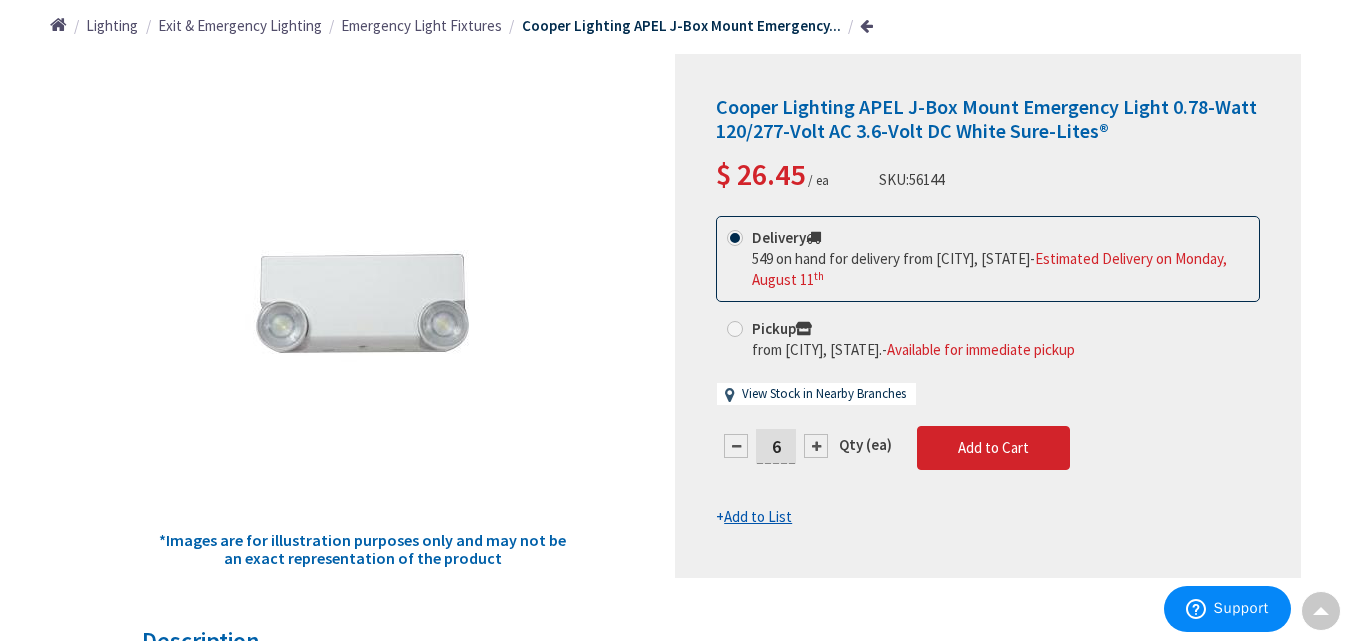 click on "Add to List" at bounding box center [758, 516] 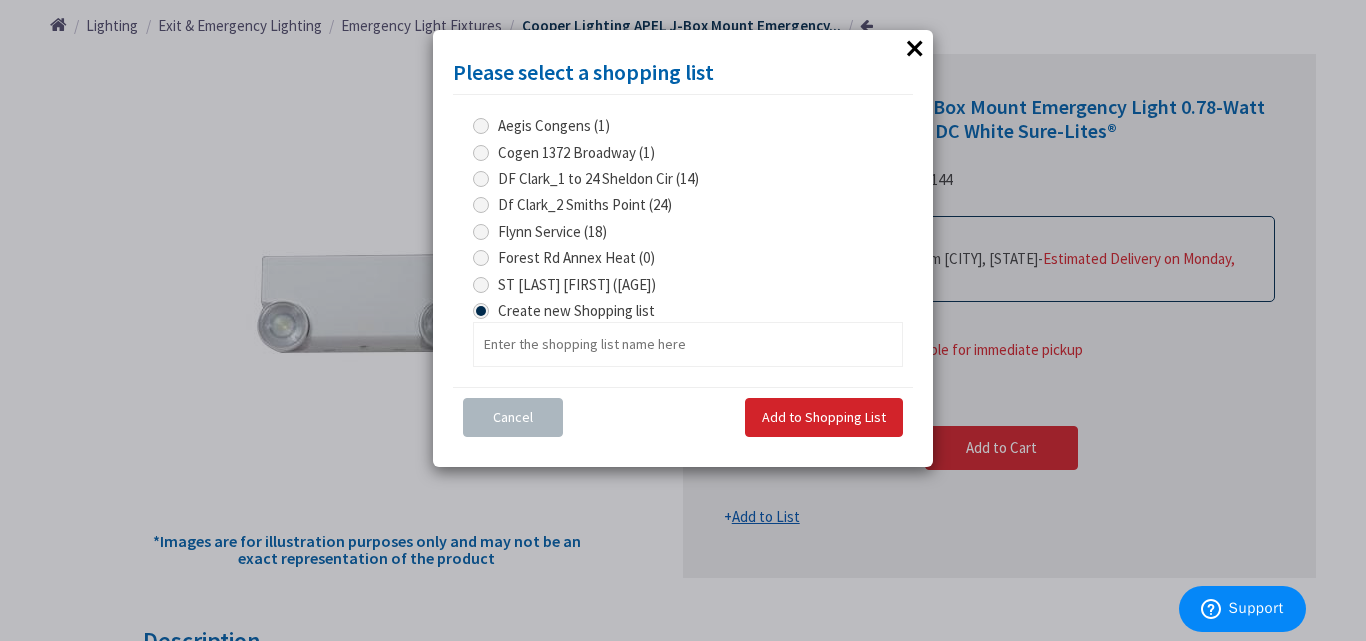click at bounding box center (481, 285) 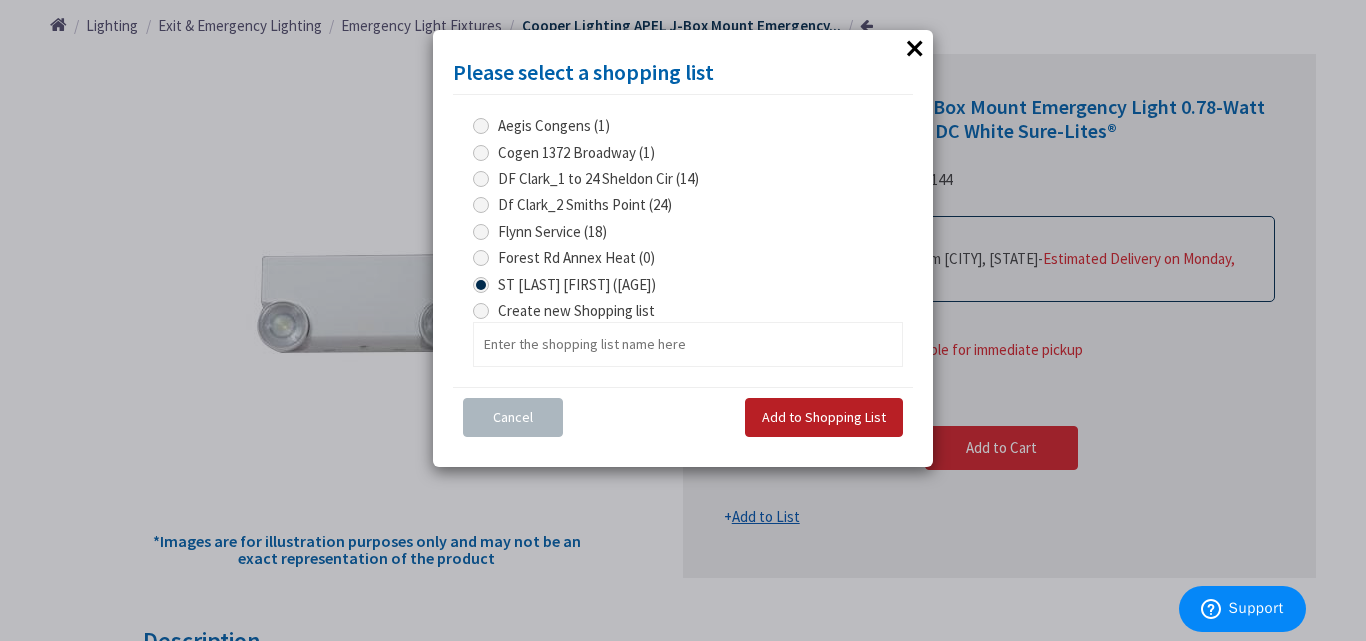 click on "Add to Shopping List" at bounding box center [824, 417] 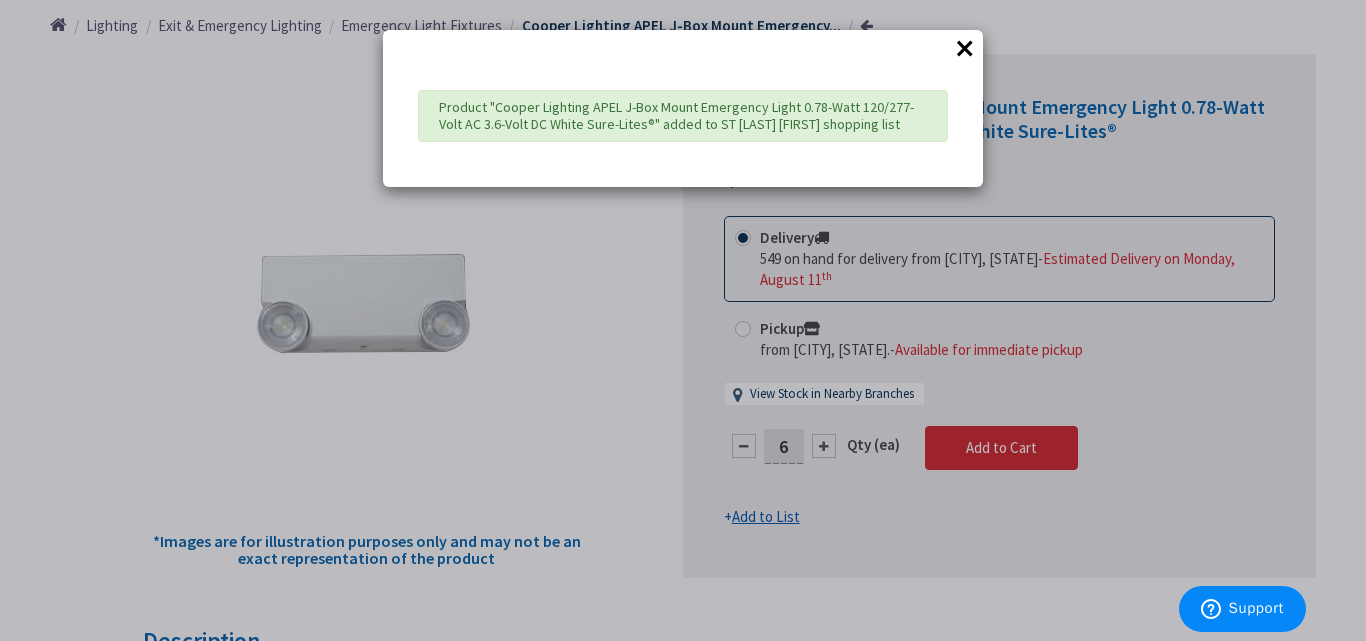 click on "×
Product "Cooper Lighting APEL J-Box Mount Emergency Light 0.78-Watt 120/277-Volt AC 3.6-Volt DC White Sure-Lites®" added to ST Michael Genni shopping list" at bounding box center (683, 320) 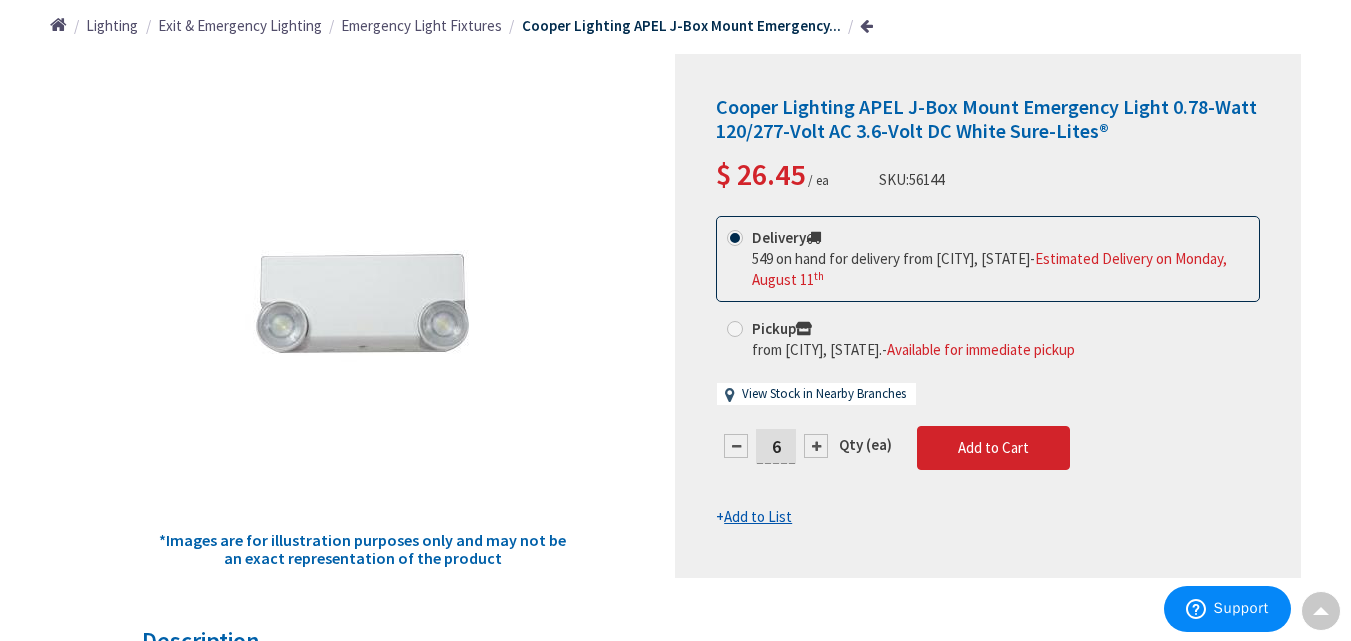 scroll, scrollTop: 0, scrollLeft: 0, axis: both 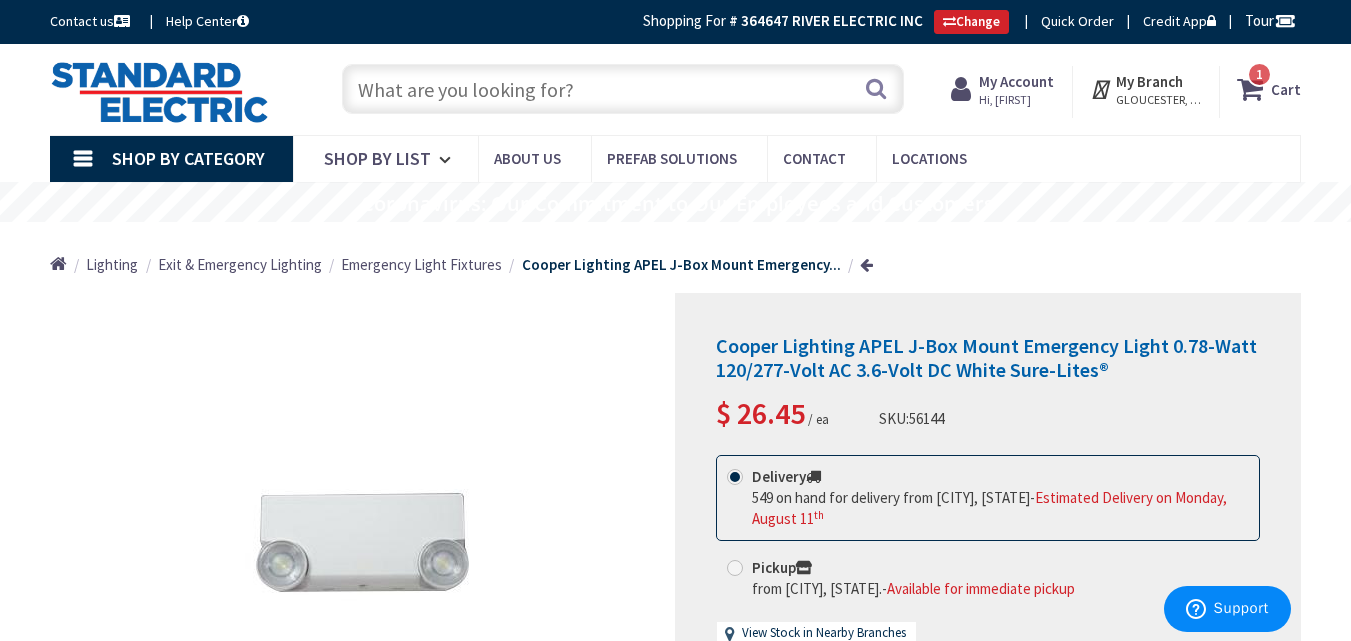 click at bounding box center [623, 89] 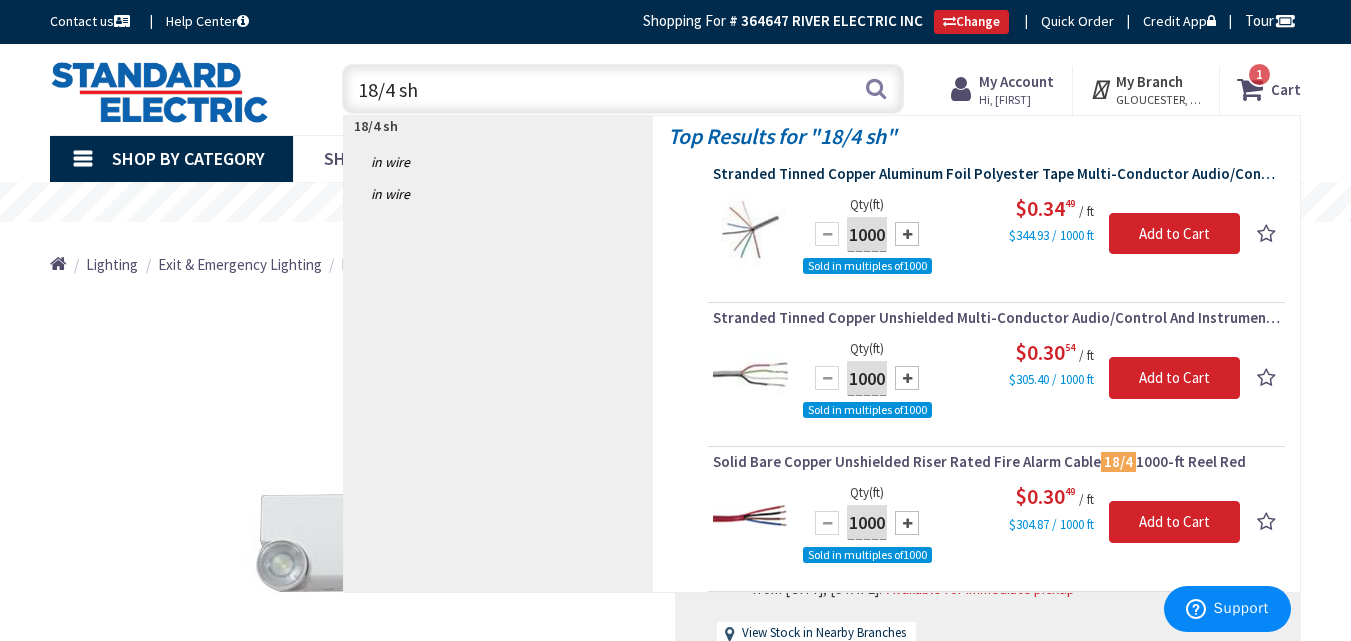 type on "18/4 sh" 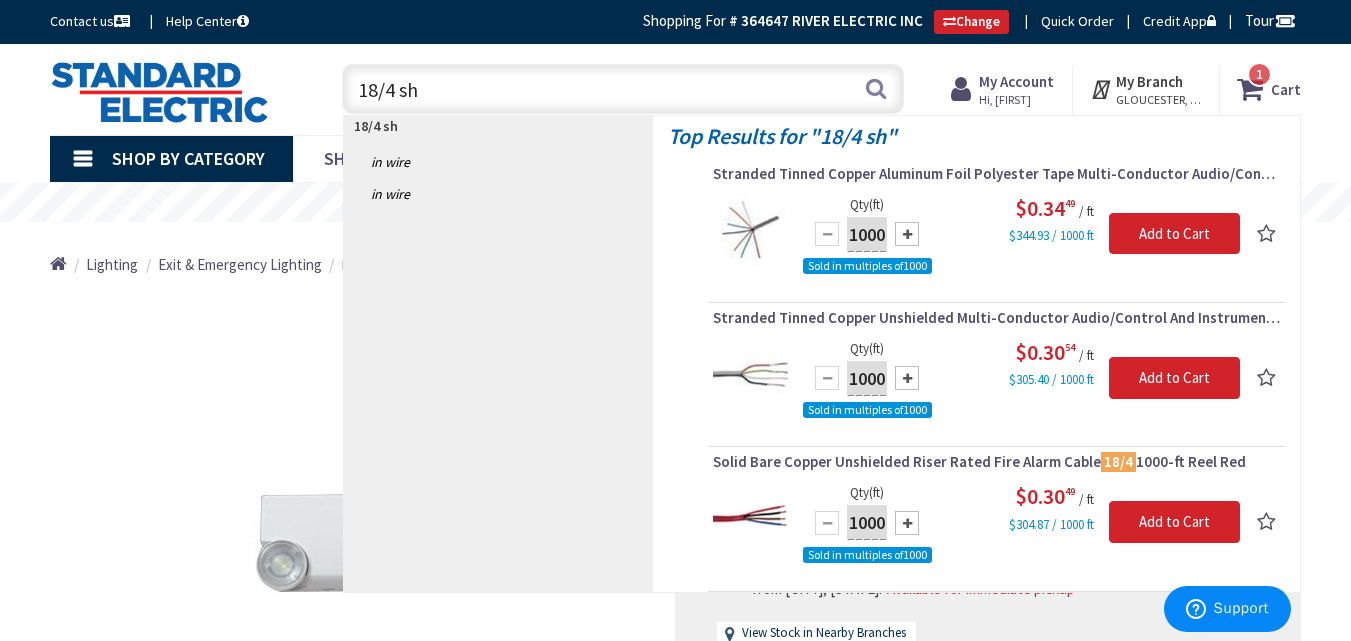 click on "Stranded Tinned Copper Aluminum Foil Polyester Tape Multi-Conductor Audio/Control And Instrumentation Cable  18/4  1000-ft Reel Gray" at bounding box center (996, 174) 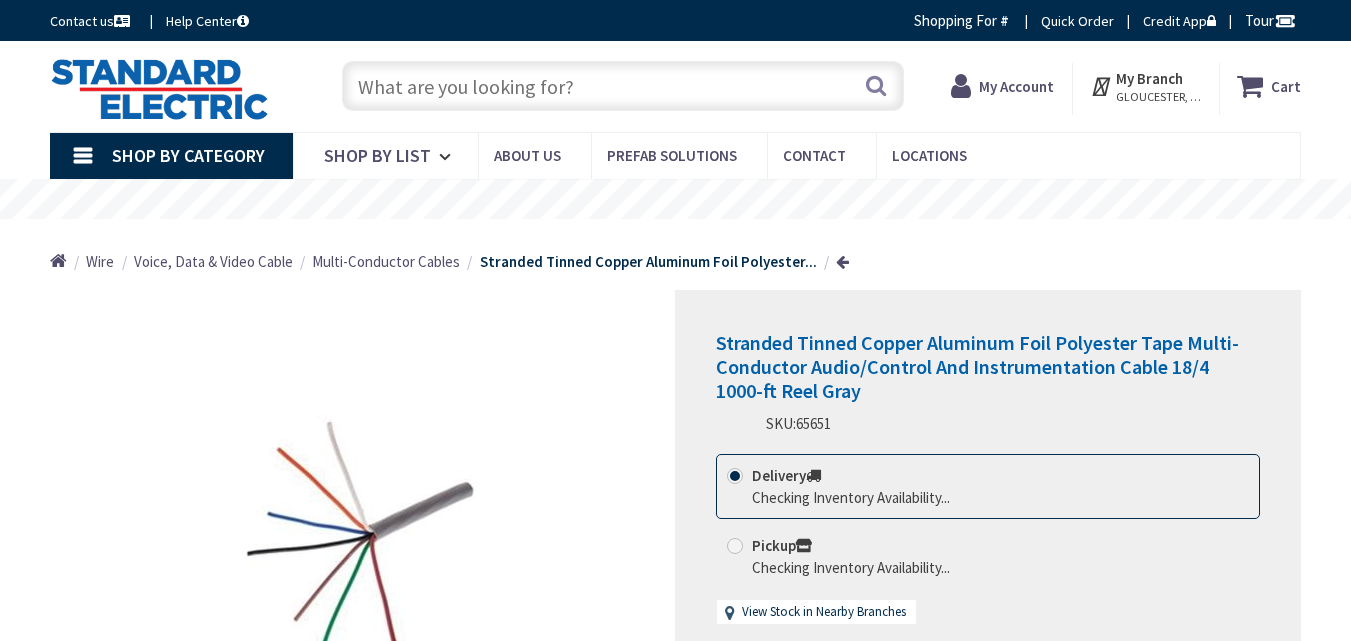 scroll, scrollTop: 0, scrollLeft: 0, axis: both 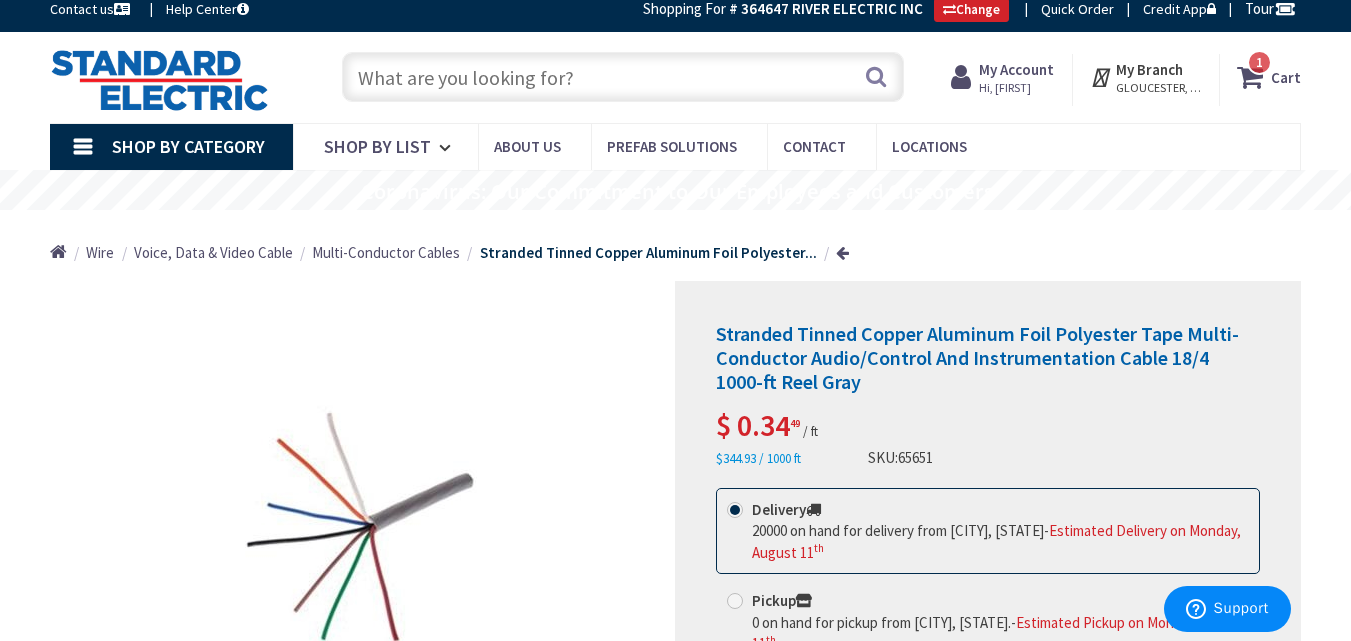 click at bounding box center [623, 77] 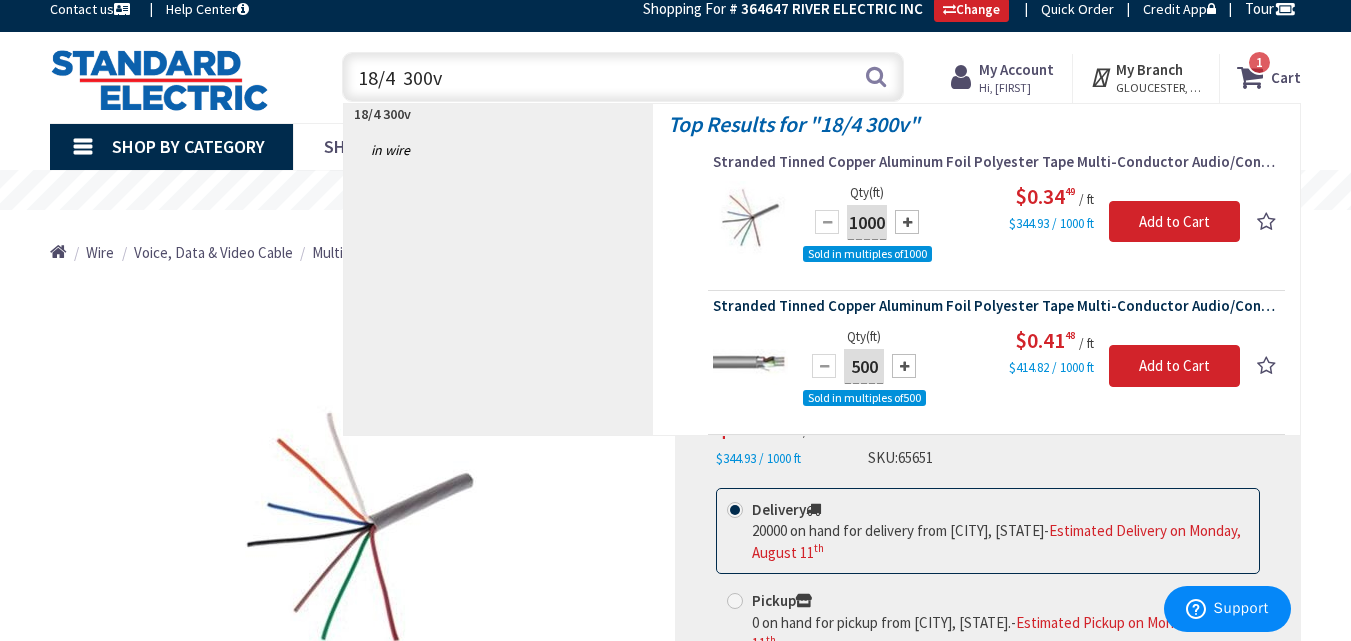type on "18/4  300v" 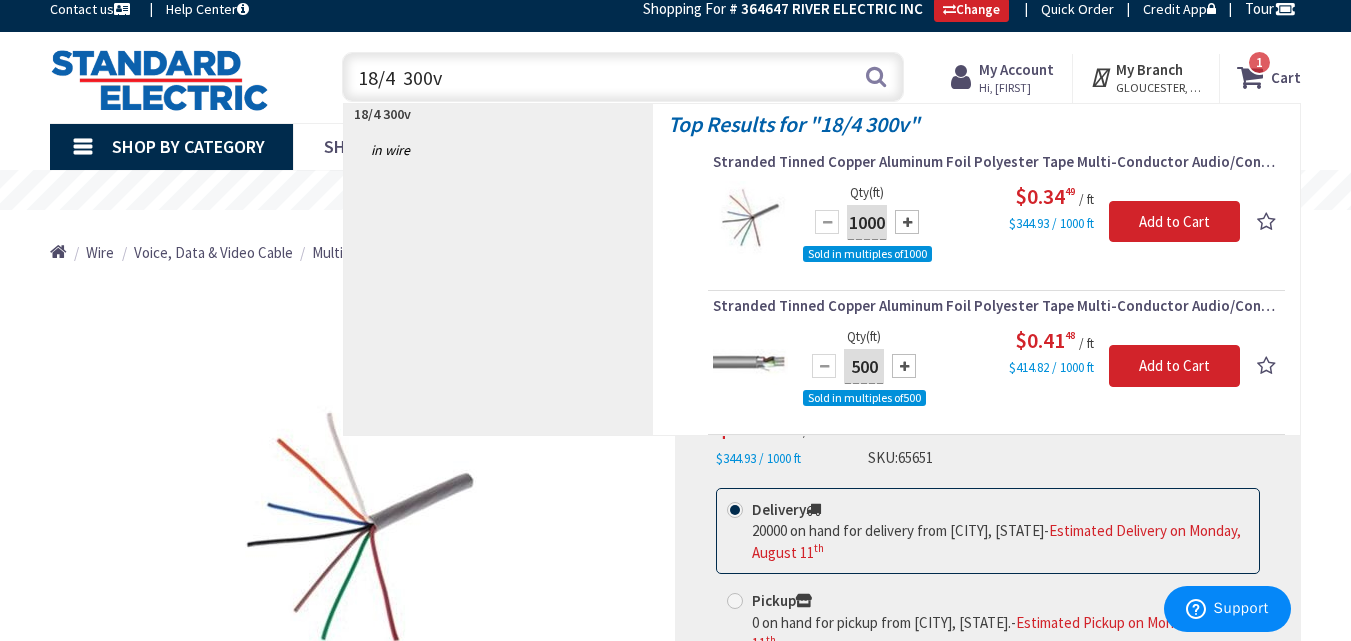 click on "Stranded Tinned Copper Aluminum Foil Polyester Tape Multi-Conductor Audio/Control And Instrumentation Cable  18/4  500-ft Reel Gray" at bounding box center (996, 306) 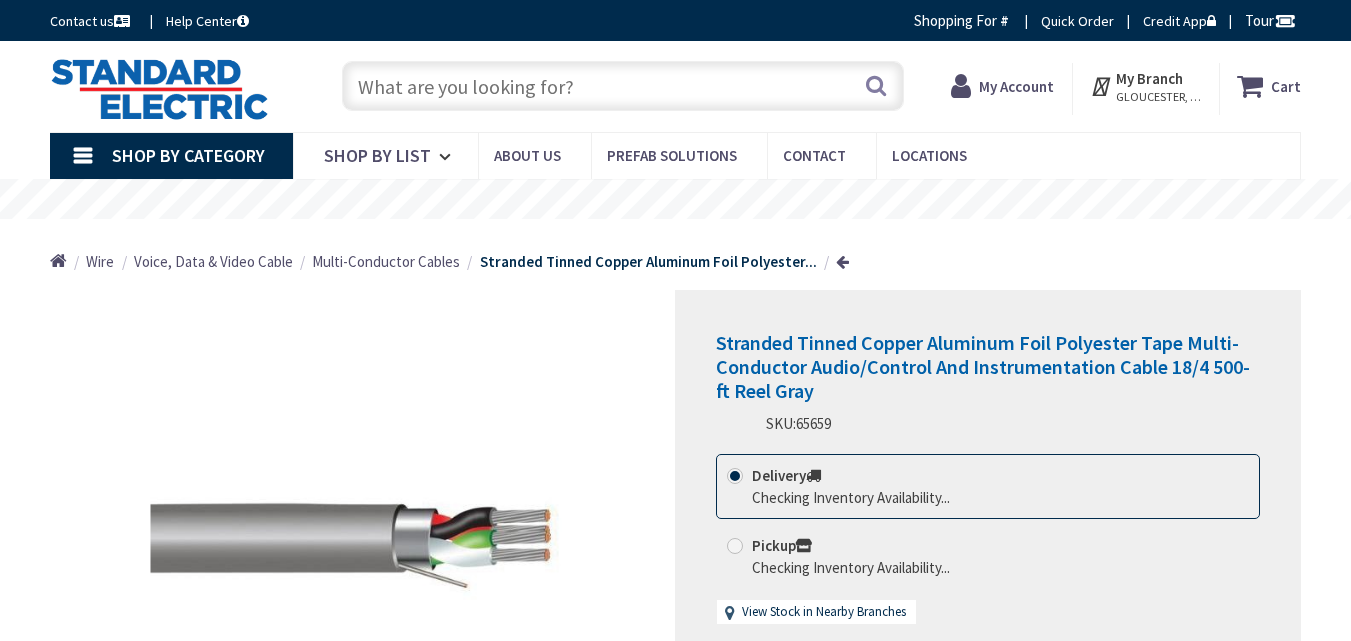 scroll, scrollTop: 0, scrollLeft: 0, axis: both 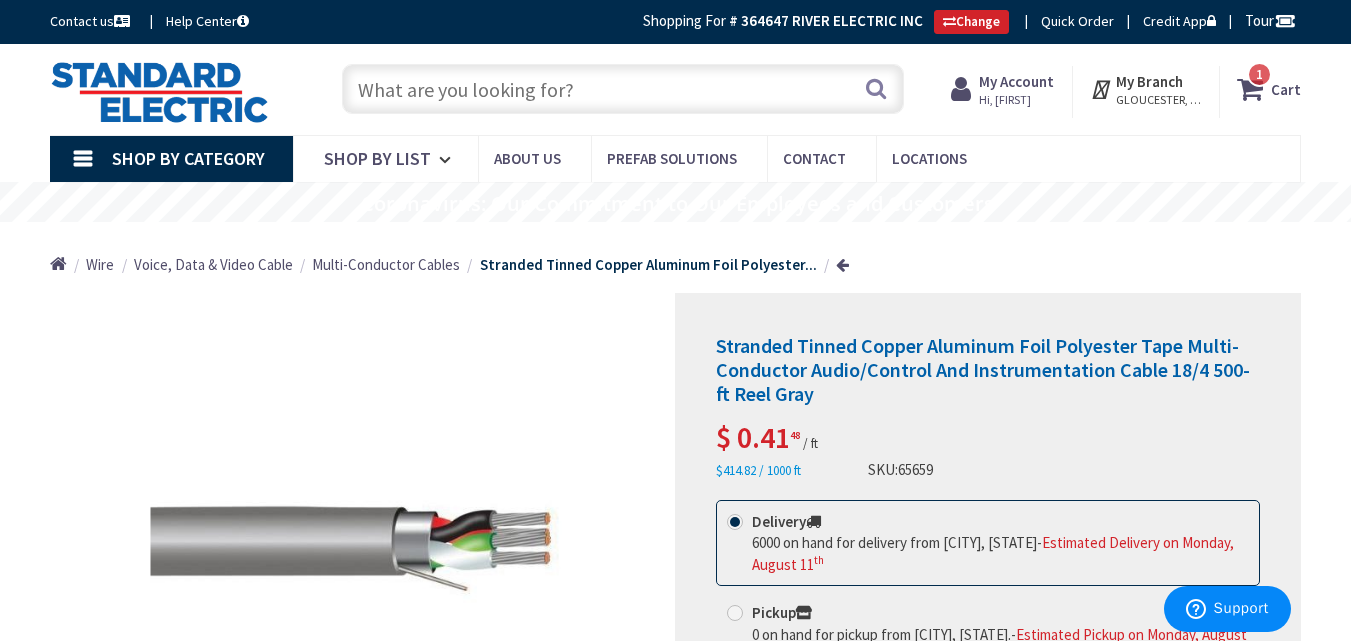 click at bounding box center [623, 89] 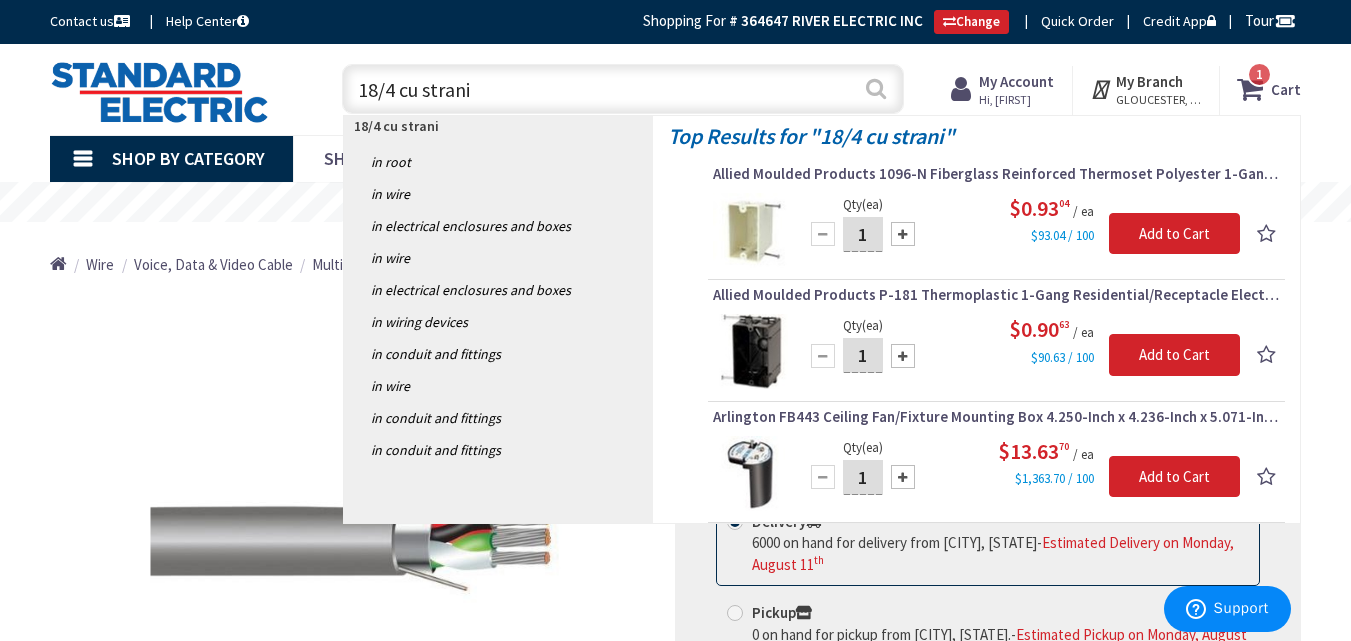 type on "18/4 cu strani" 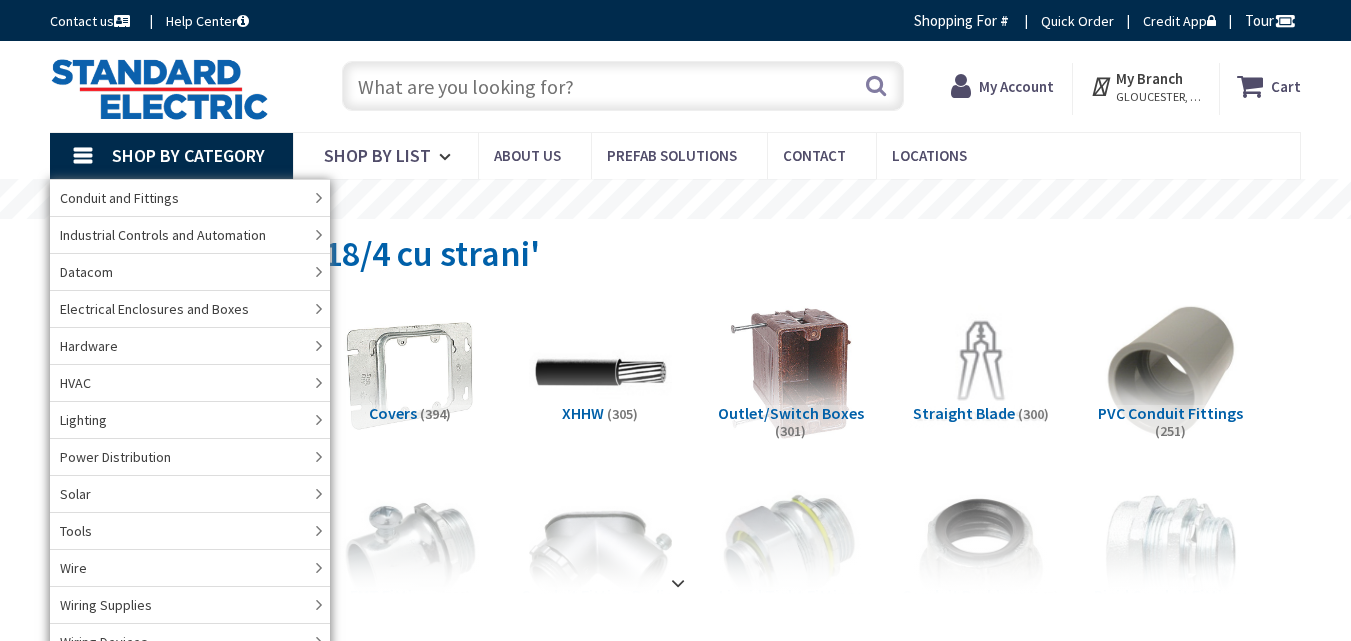 scroll, scrollTop: 0, scrollLeft: 0, axis: both 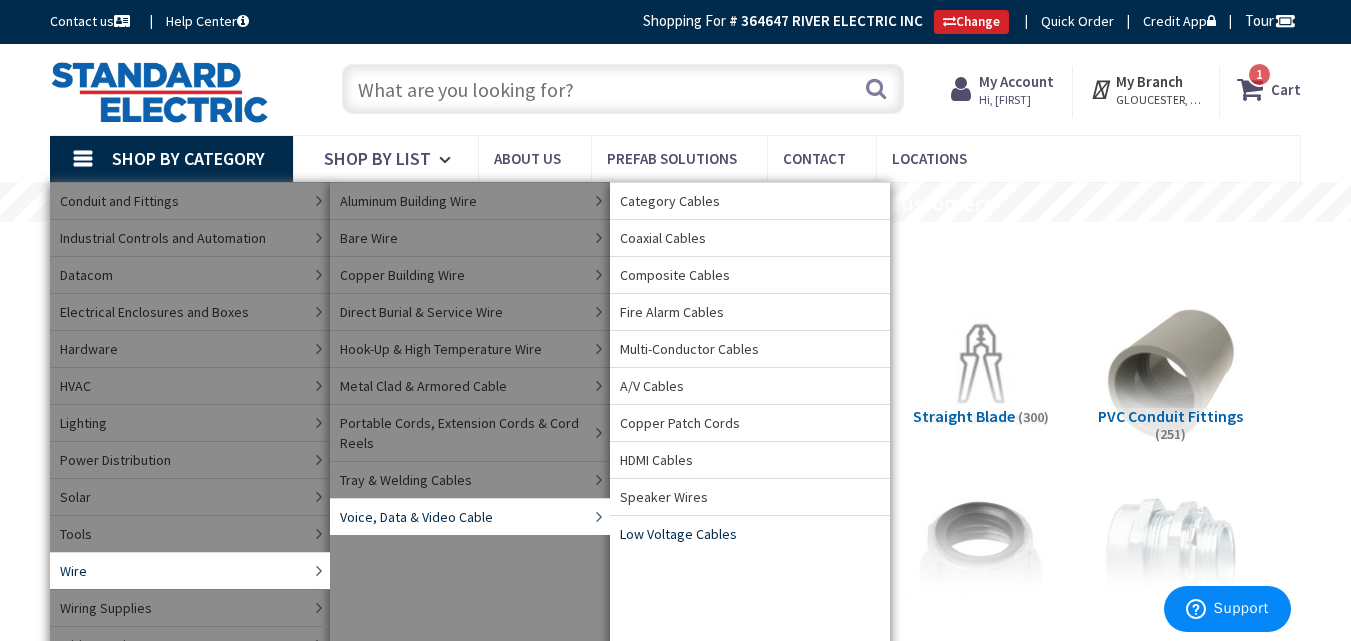 click on "Low Voltage Cables" at bounding box center [678, 534] 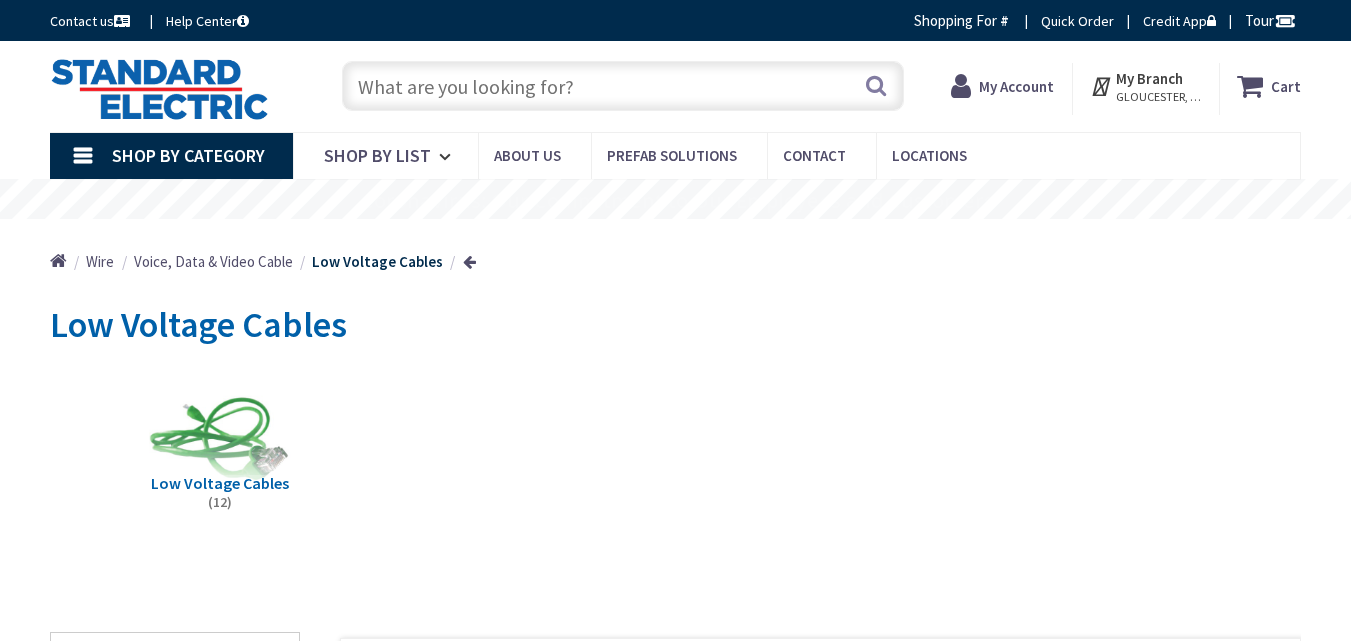 scroll, scrollTop: 0, scrollLeft: 0, axis: both 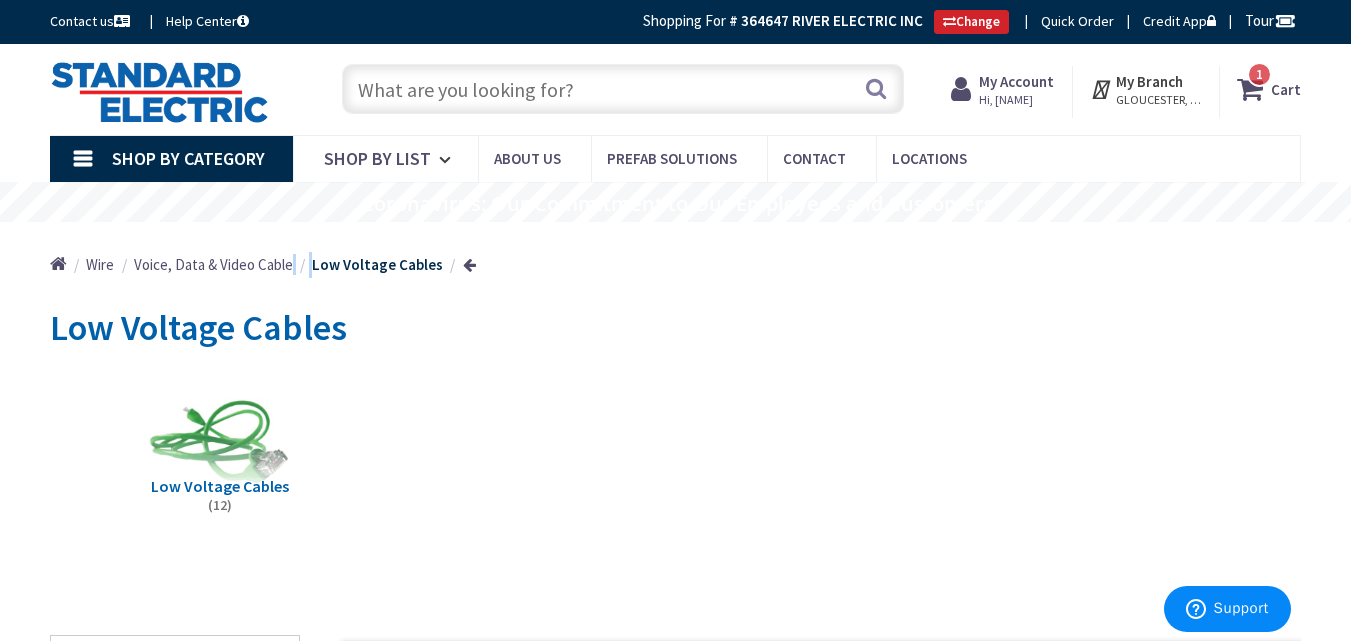 drag, startPoint x: 445, startPoint y: 253, endPoint x: 292, endPoint y: 256, distance: 153.0294 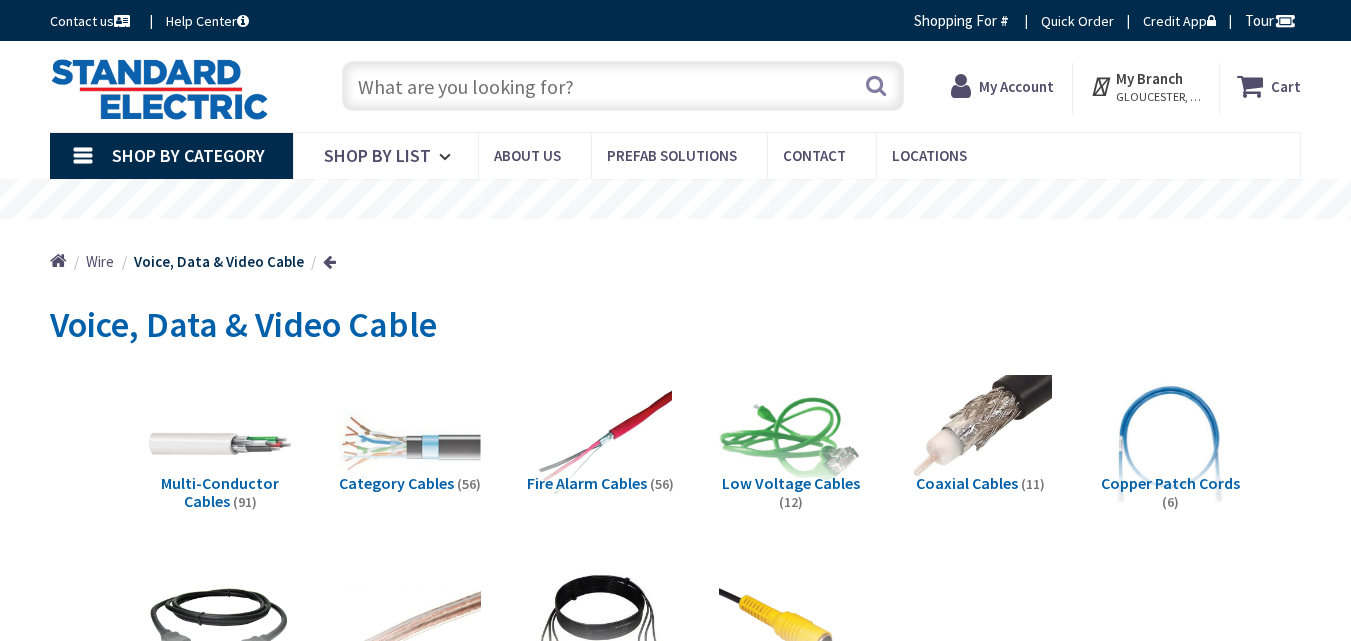 scroll, scrollTop: 0, scrollLeft: 0, axis: both 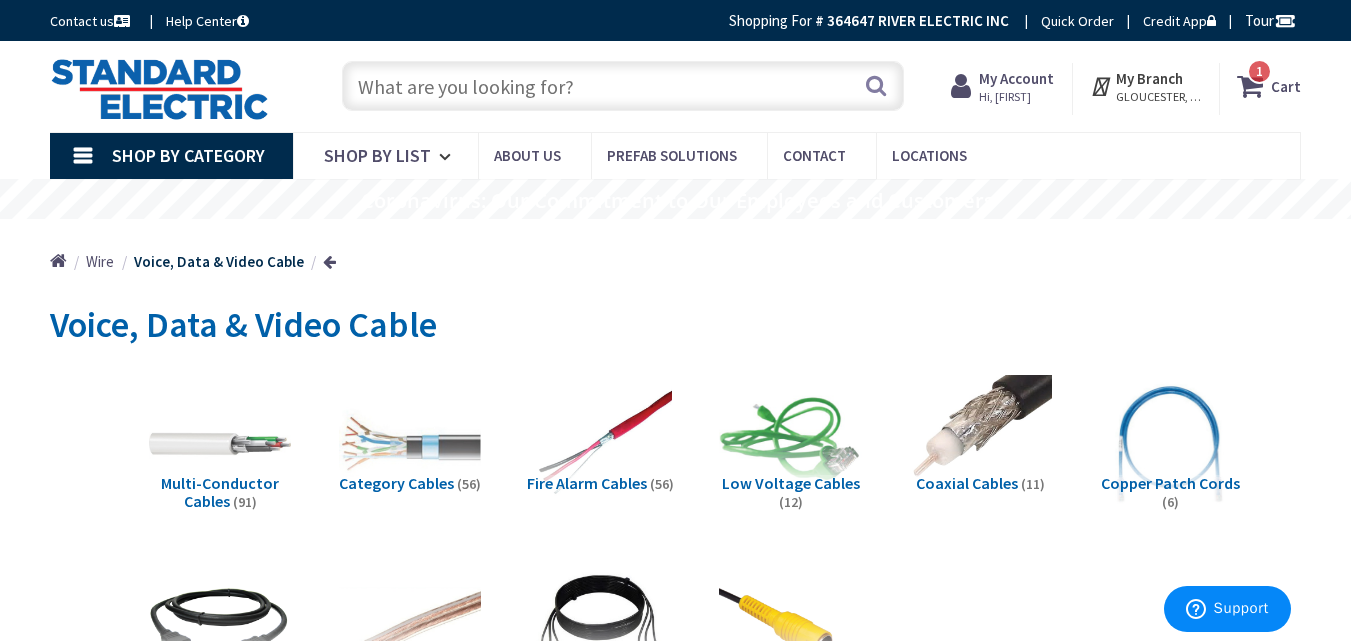 click on "Category Cables" at bounding box center [396, 483] 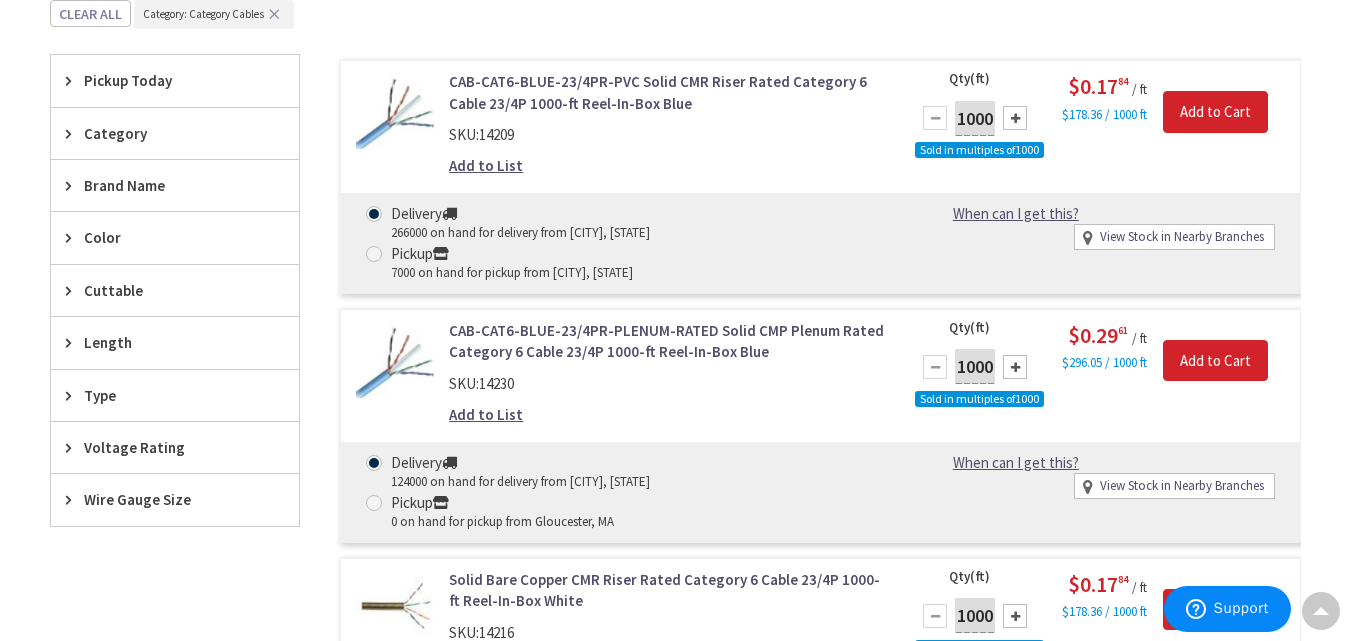 scroll, scrollTop: 781, scrollLeft: 0, axis: vertical 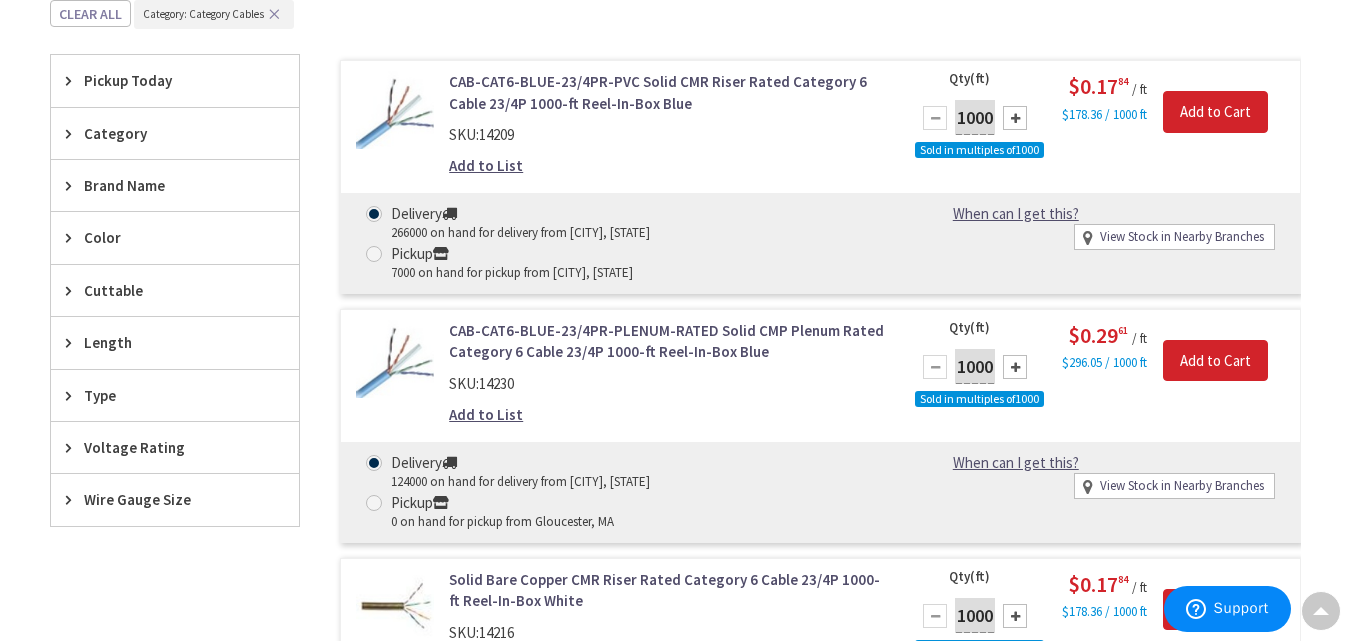 click on "Category" at bounding box center [165, 133] 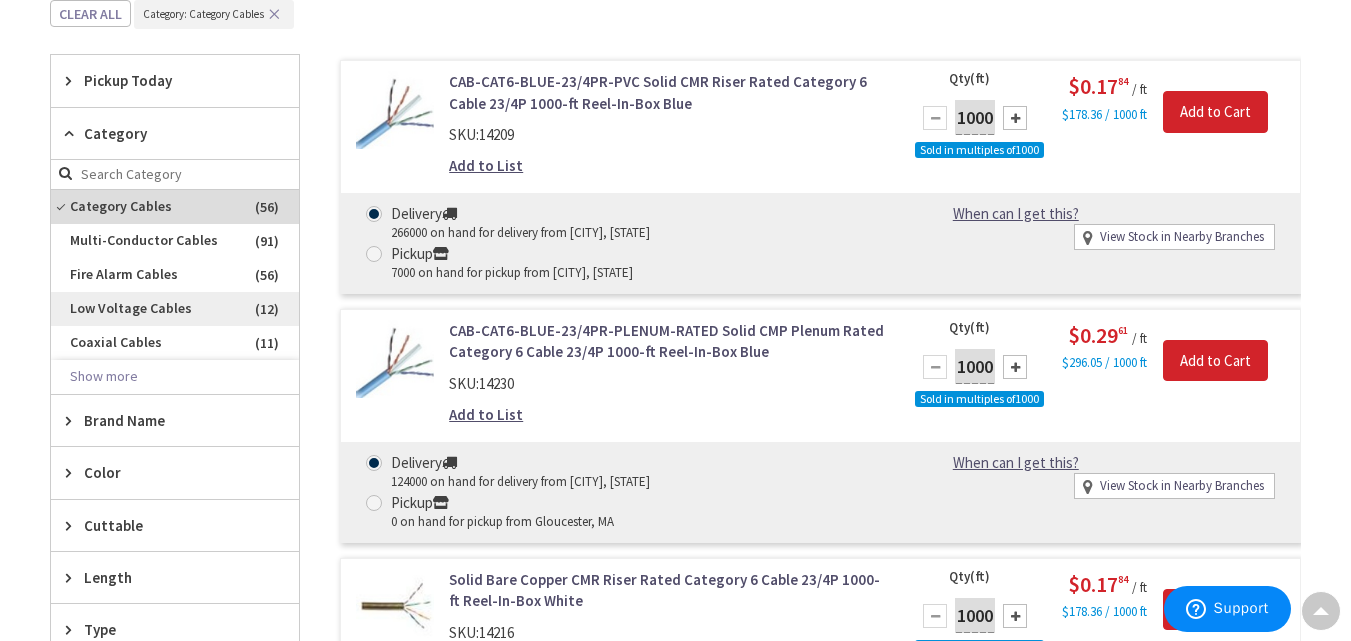 click on "Low Voltage Cables" at bounding box center [175, 309] 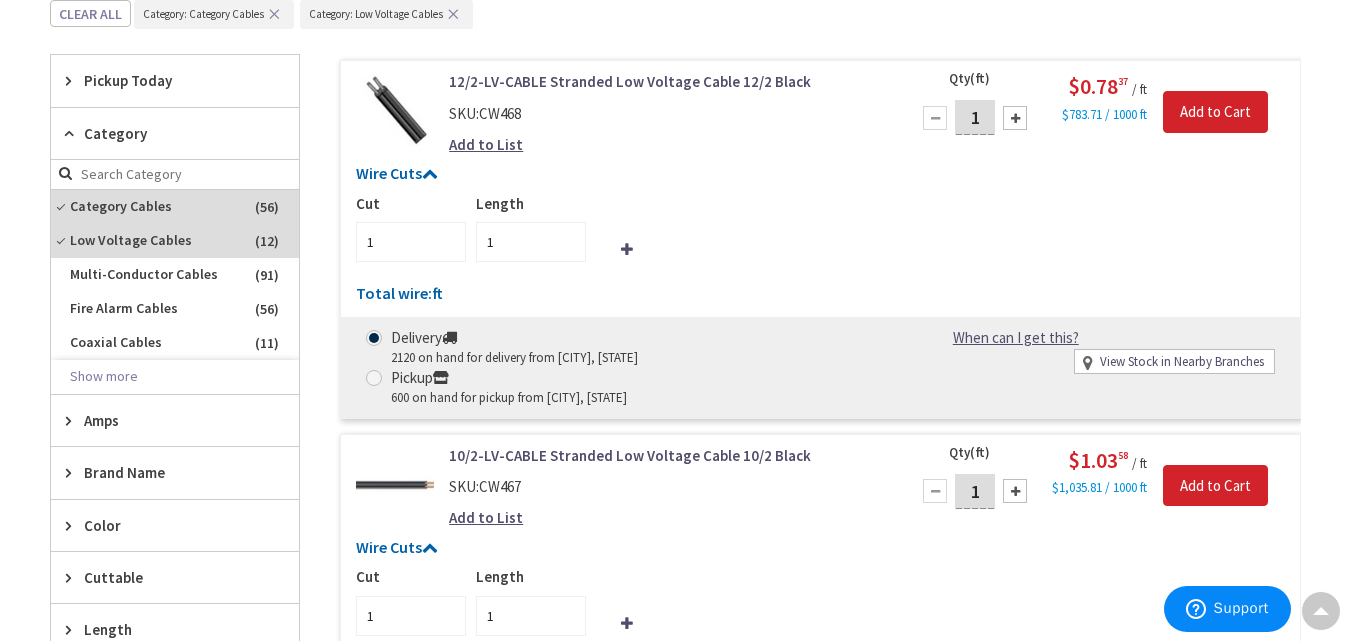 click on "Fire Alarm Cables" at bounding box center (175, 309) 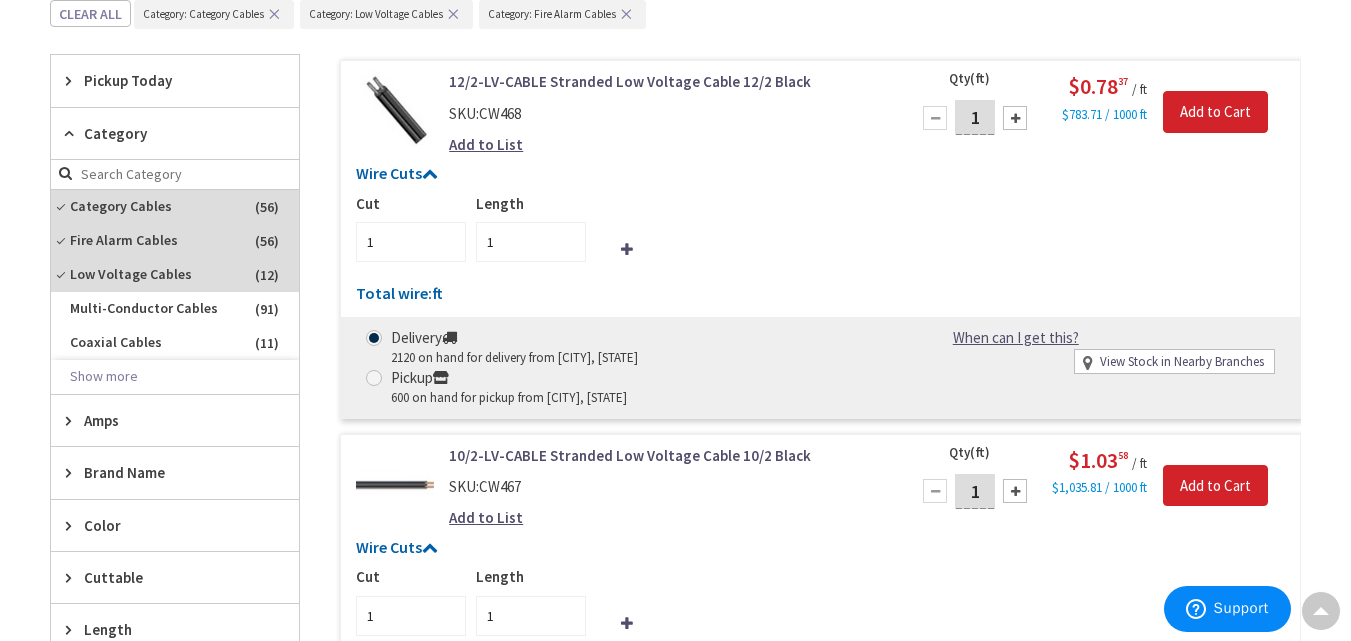 click on "Category" at bounding box center [165, 133] 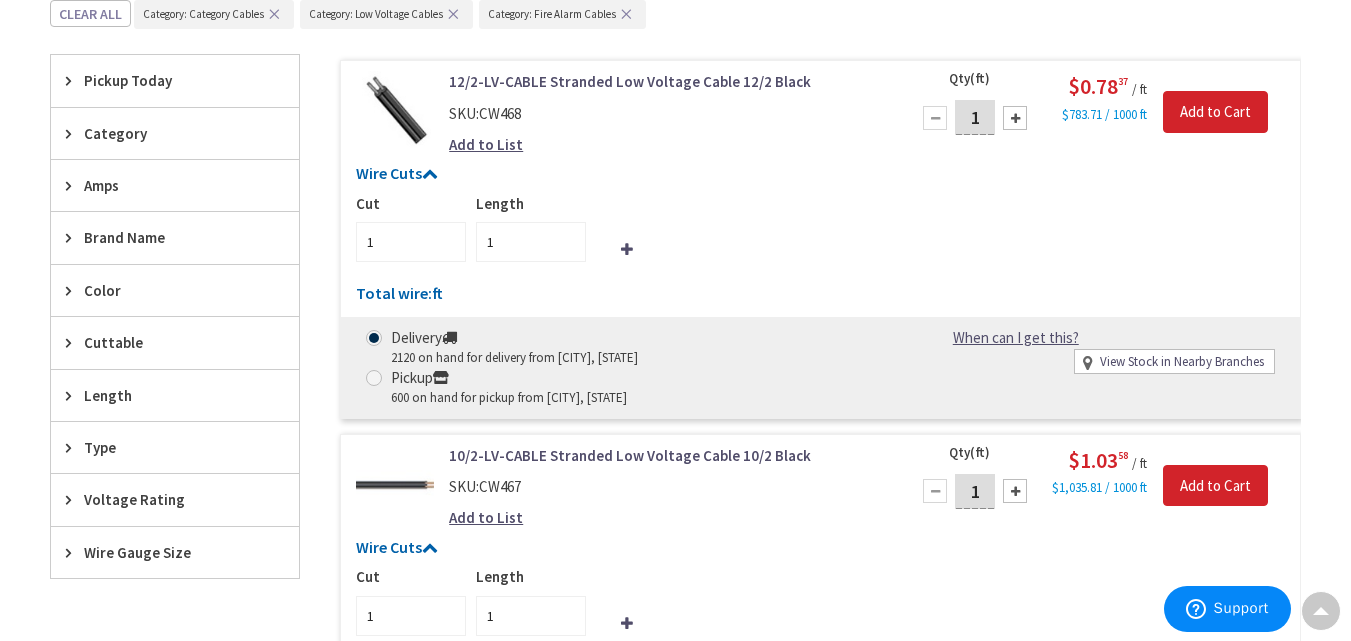 click on "Voltage Rating" at bounding box center (165, 499) 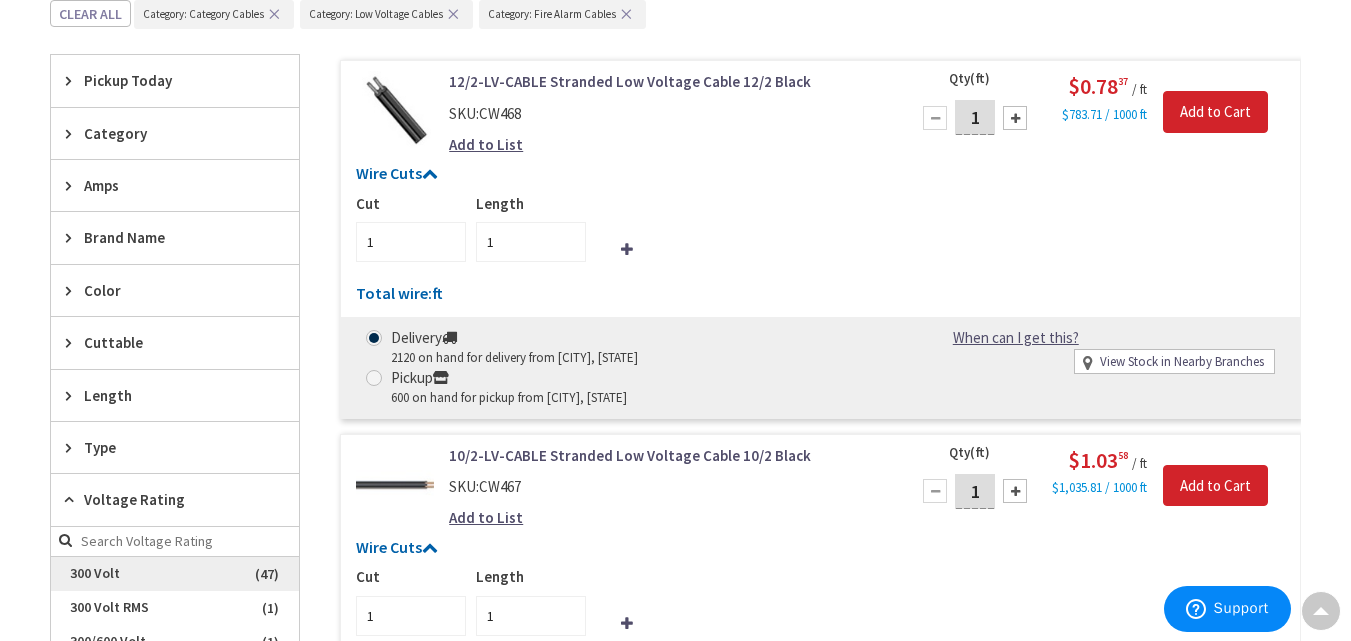 click on "300 Volt" at bounding box center (175, 574) 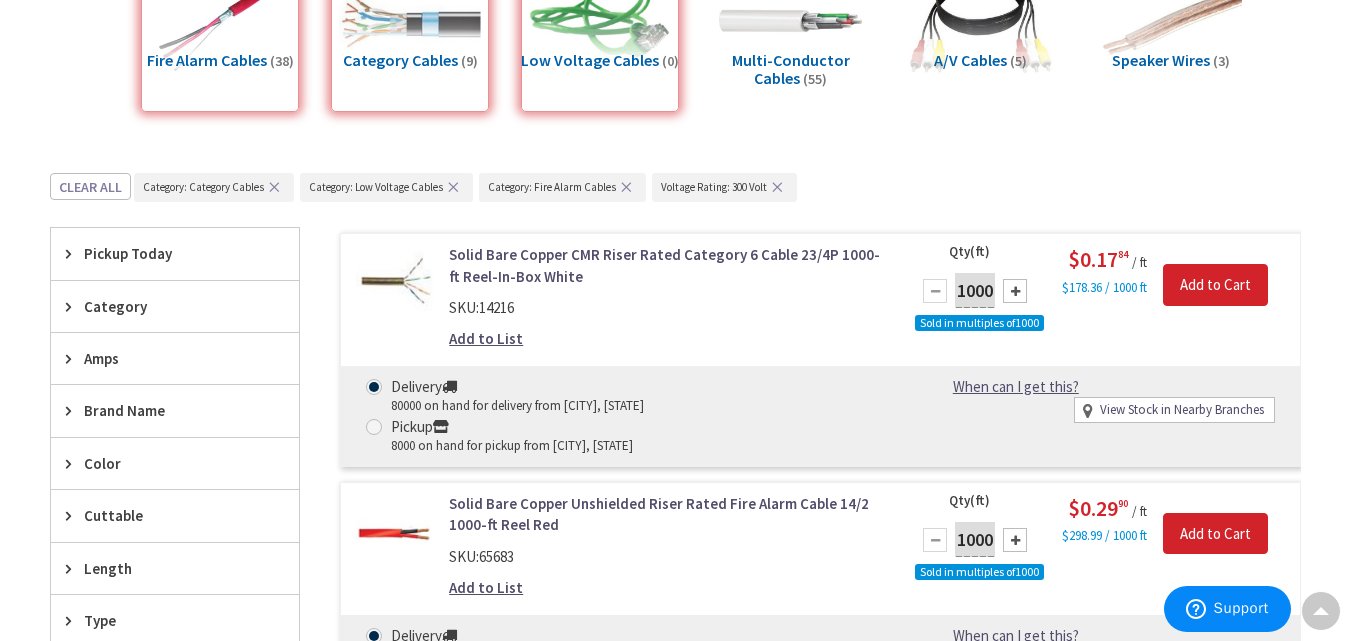 scroll, scrollTop: 420, scrollLeft: 0, axis: vertical 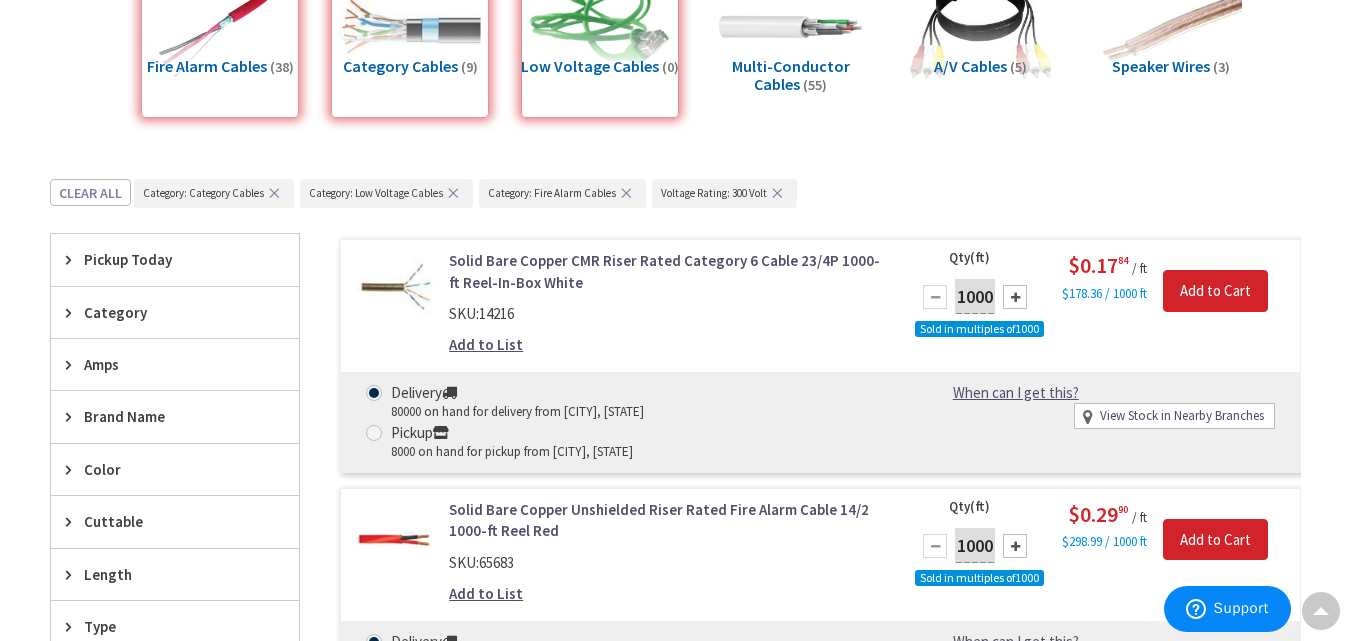click on "Category" at bounding box center [165, 312] 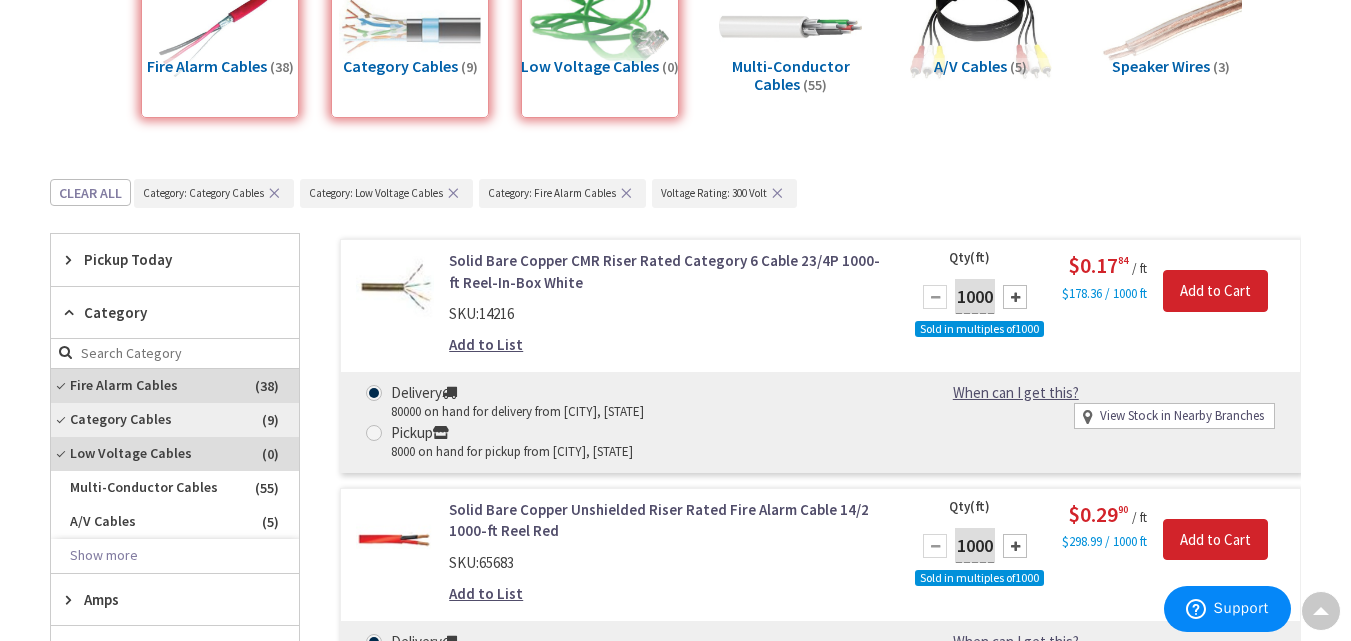 click on "Category Cables" at bounding box center [175, 420] 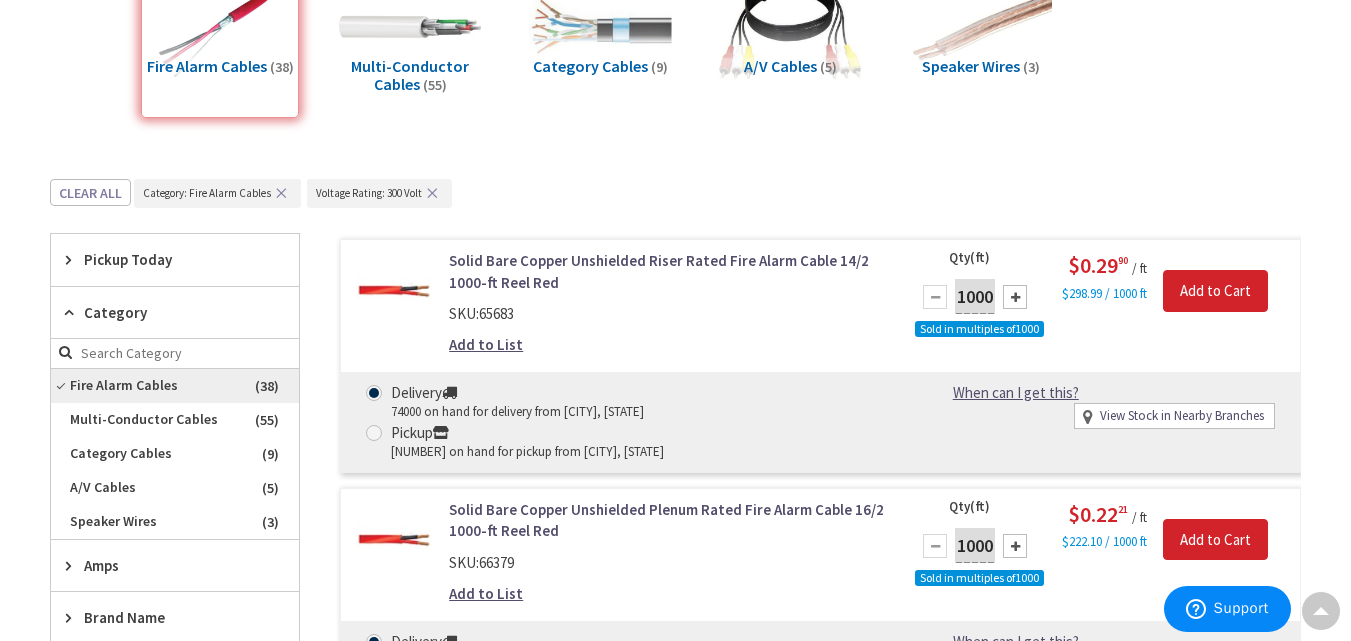 click on "Fire Alarm Cables" at bounding box center (175, 386) 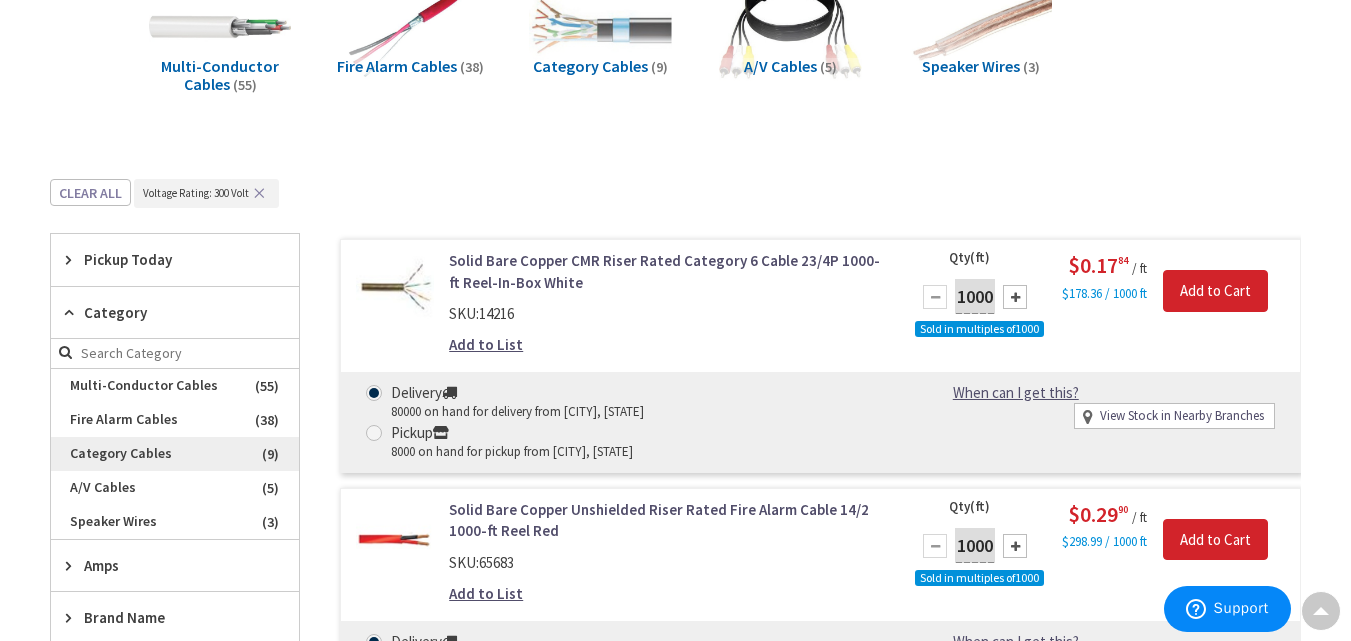 click on "Category Cables" at bounding box center [175, 454] 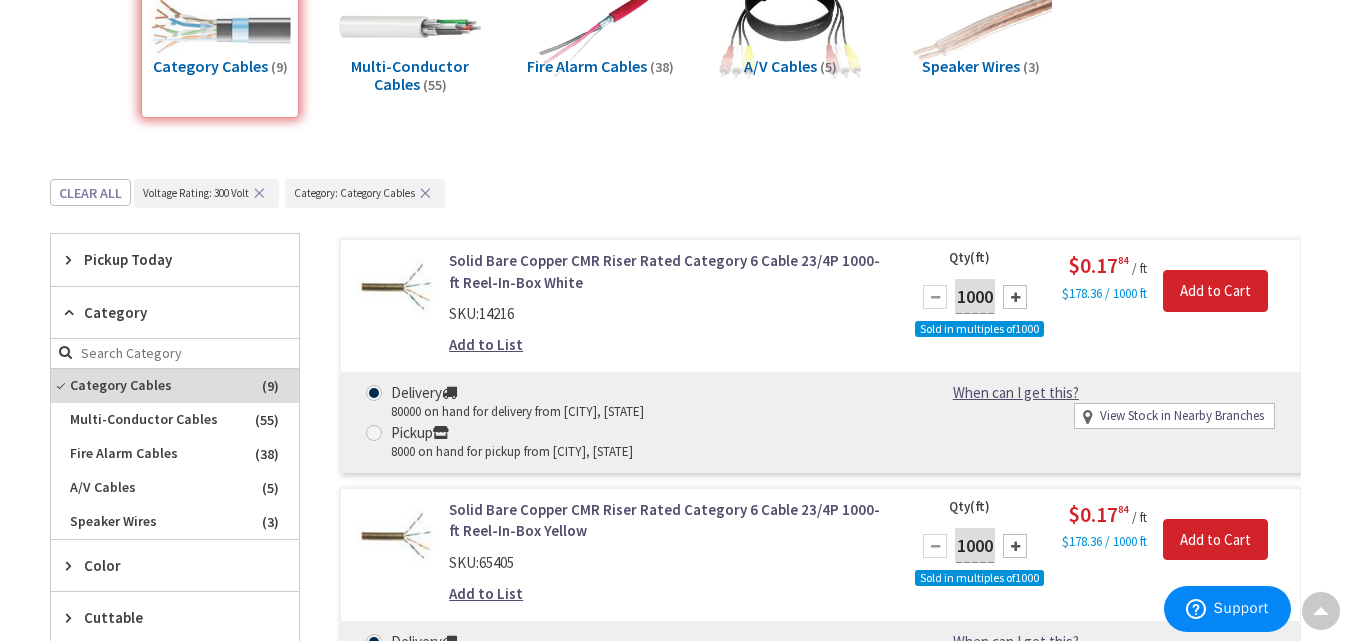 click on "Fire Alarm Cables" at bounding box center (175, 454) 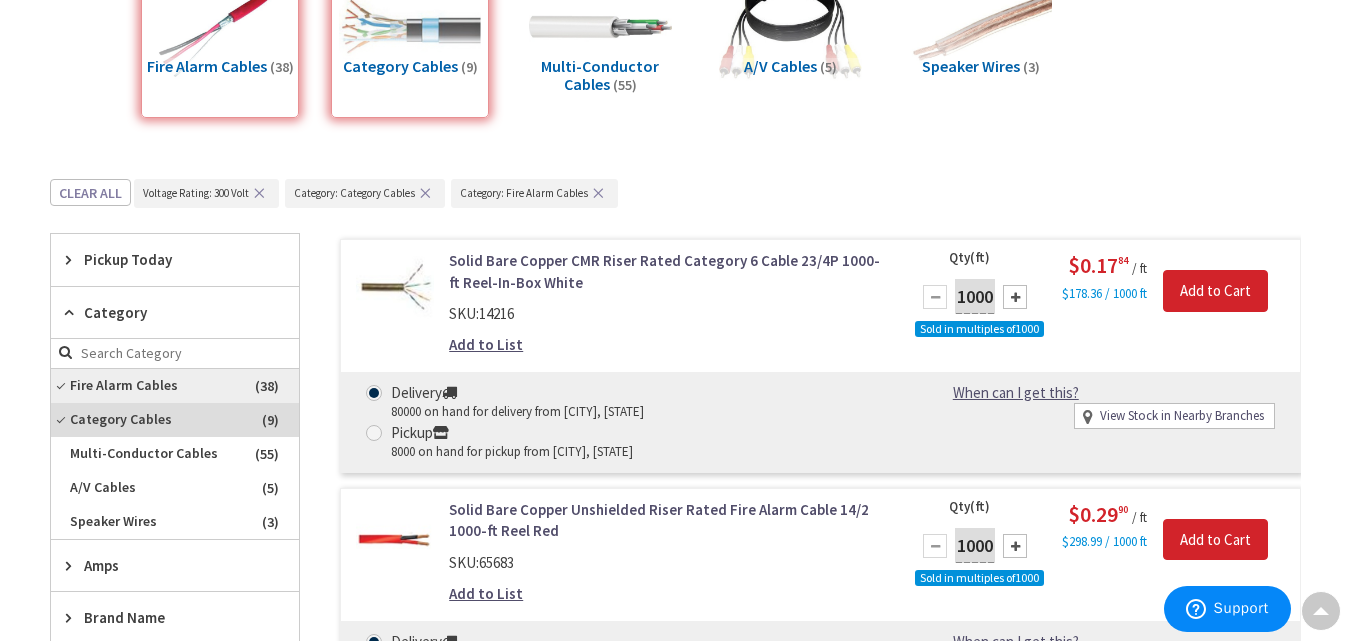 click on "Fire Alarm Cables" at bounding box center (175, 386) 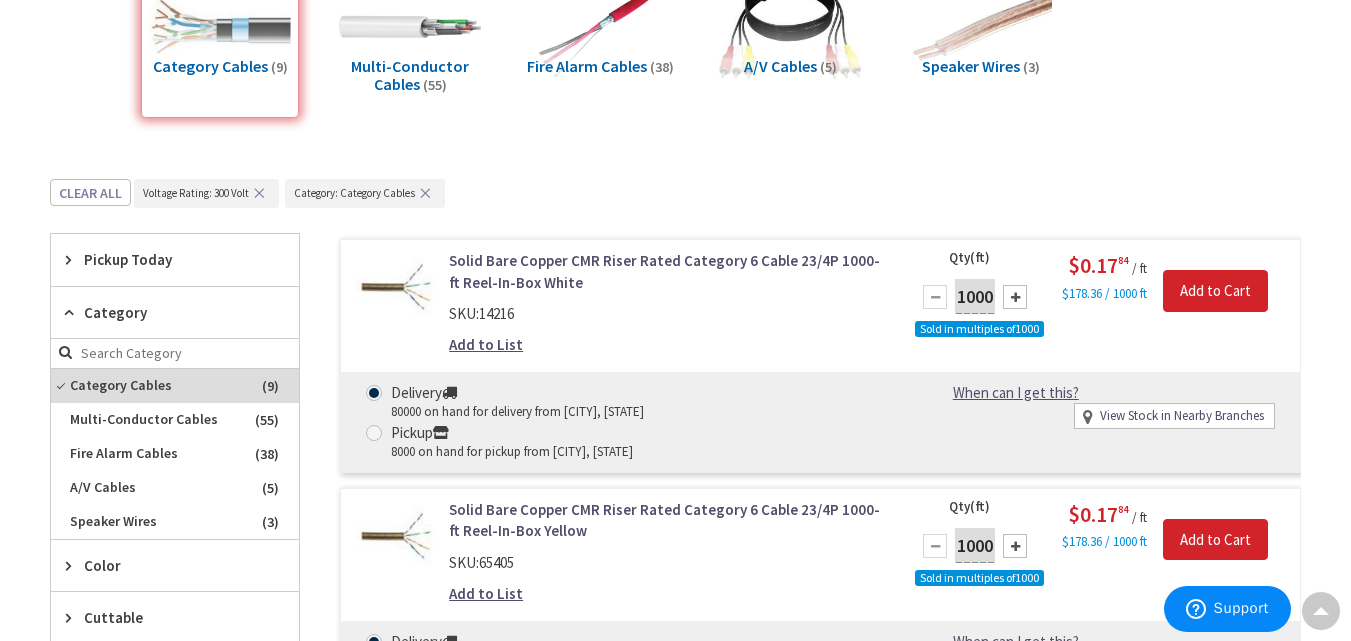 click on "Category Cables" at bounding box center (175, 386) 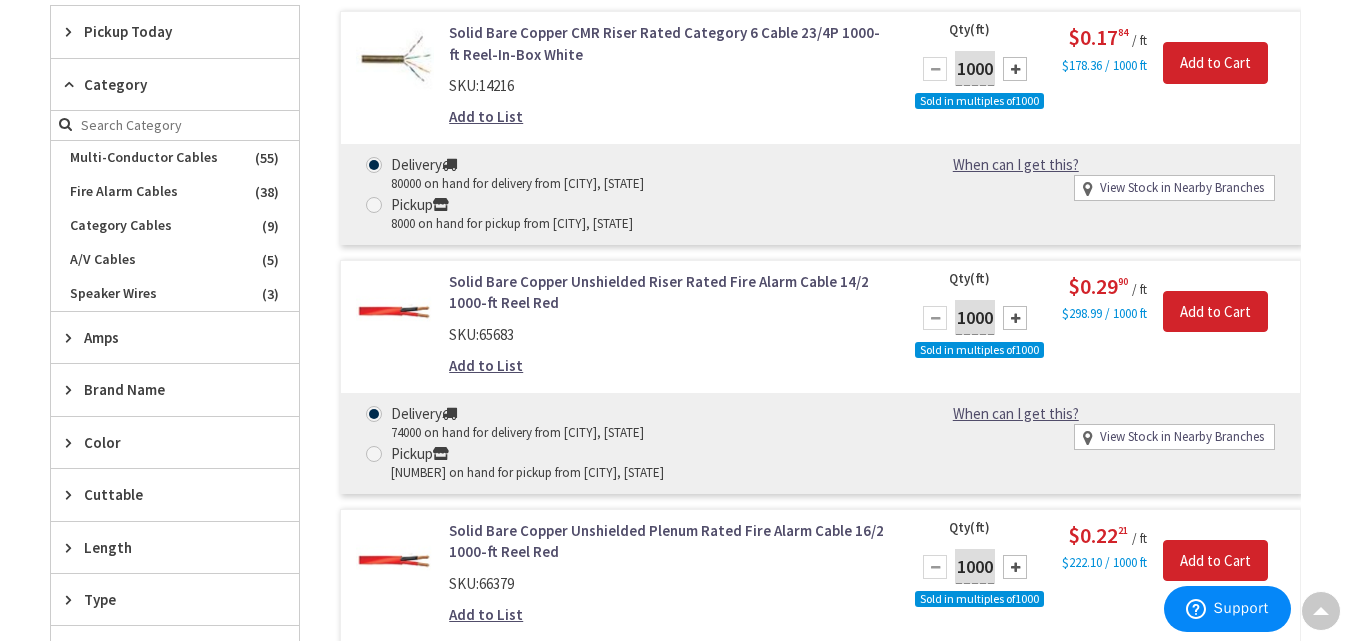 scroll, scrollTop: 649, scrollLeft: 0, axis: vertical 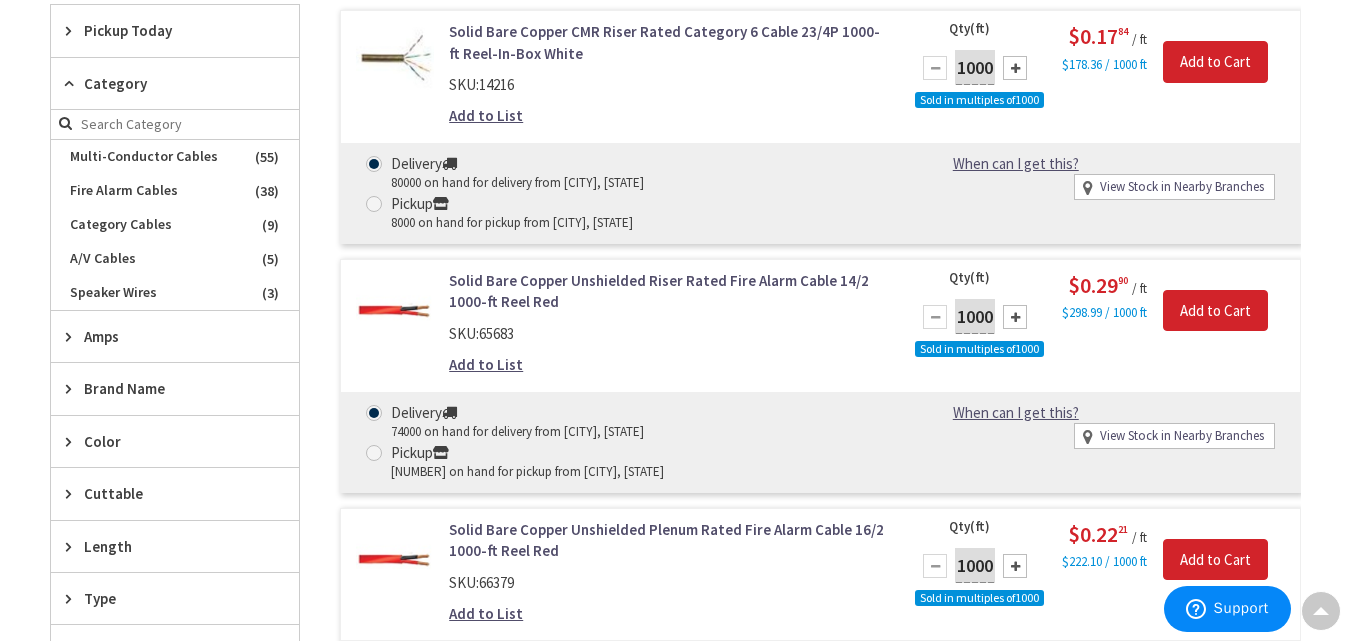 click on "Brand Name" at bounding box center [175, 388] 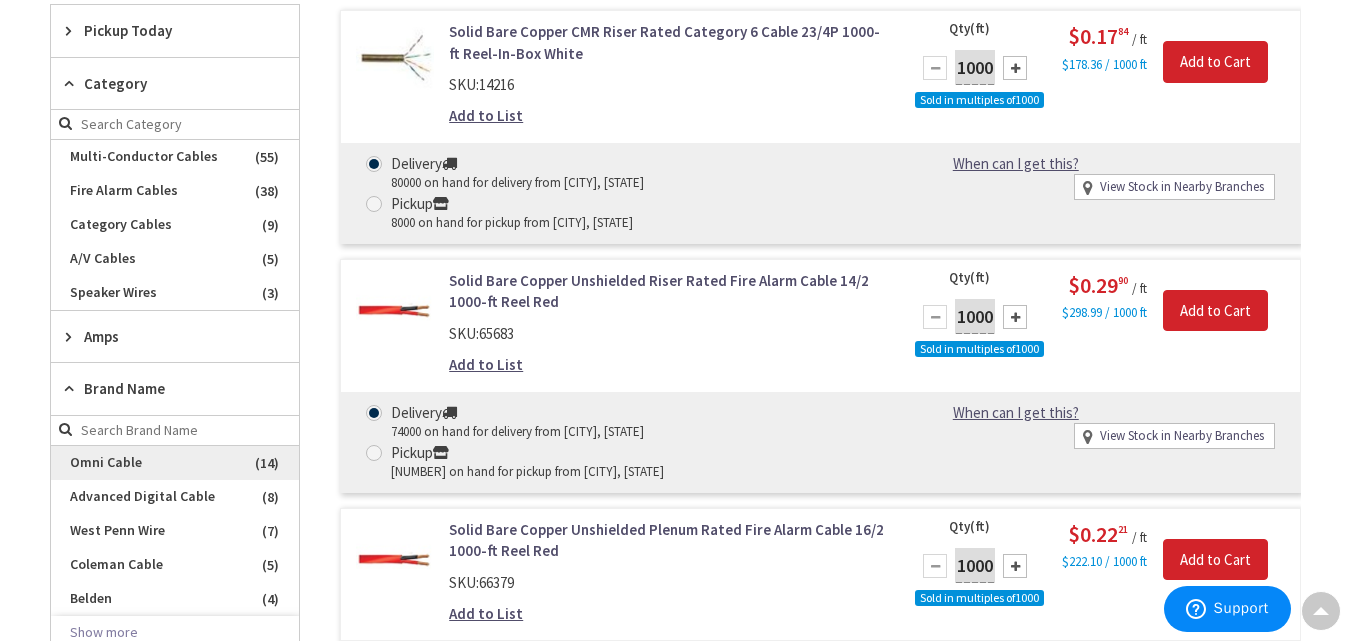 click on "Omni Cable" at bounding box center (175, 463) 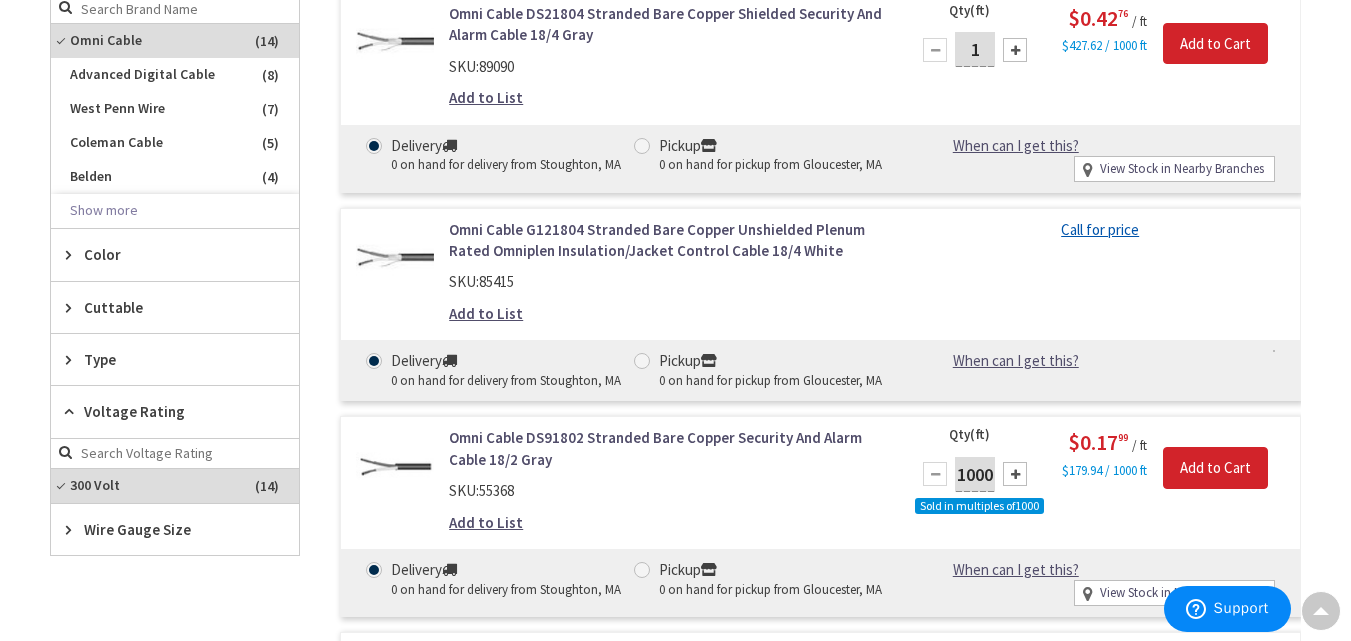 scroll, scrollTop: 919, scrollLeft: 0, axis: vertical 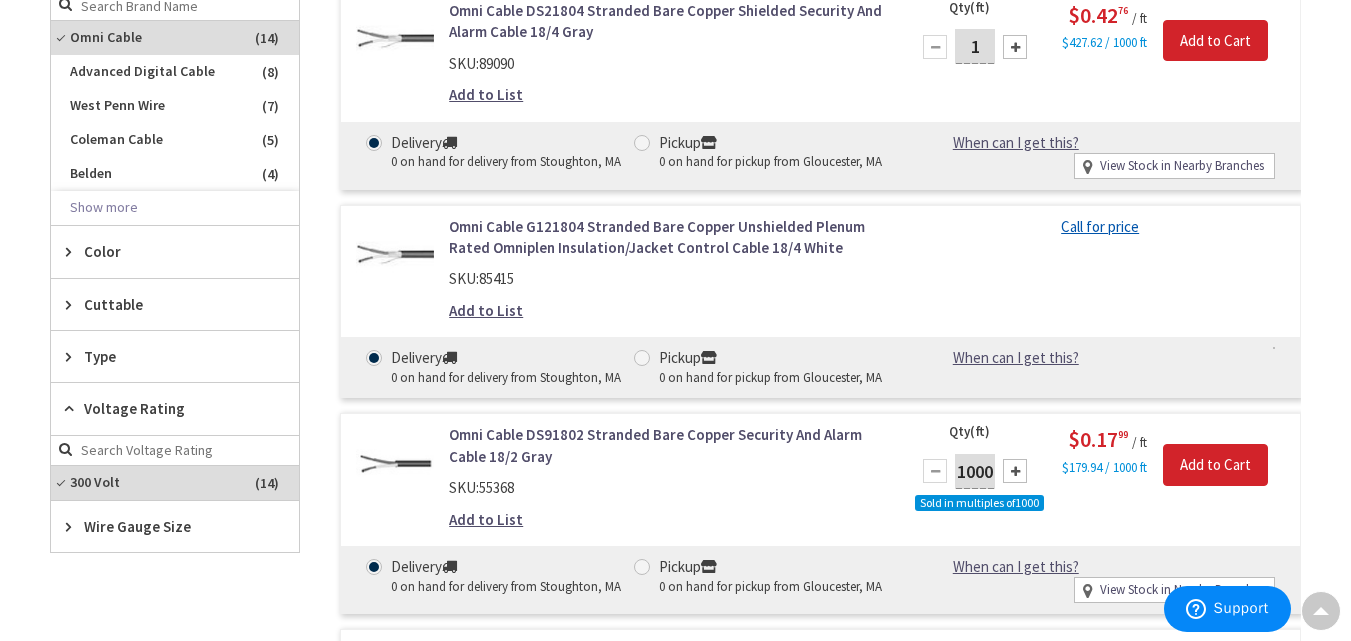 click on "Wire Gauge Size" at bounding box center (175, 526) 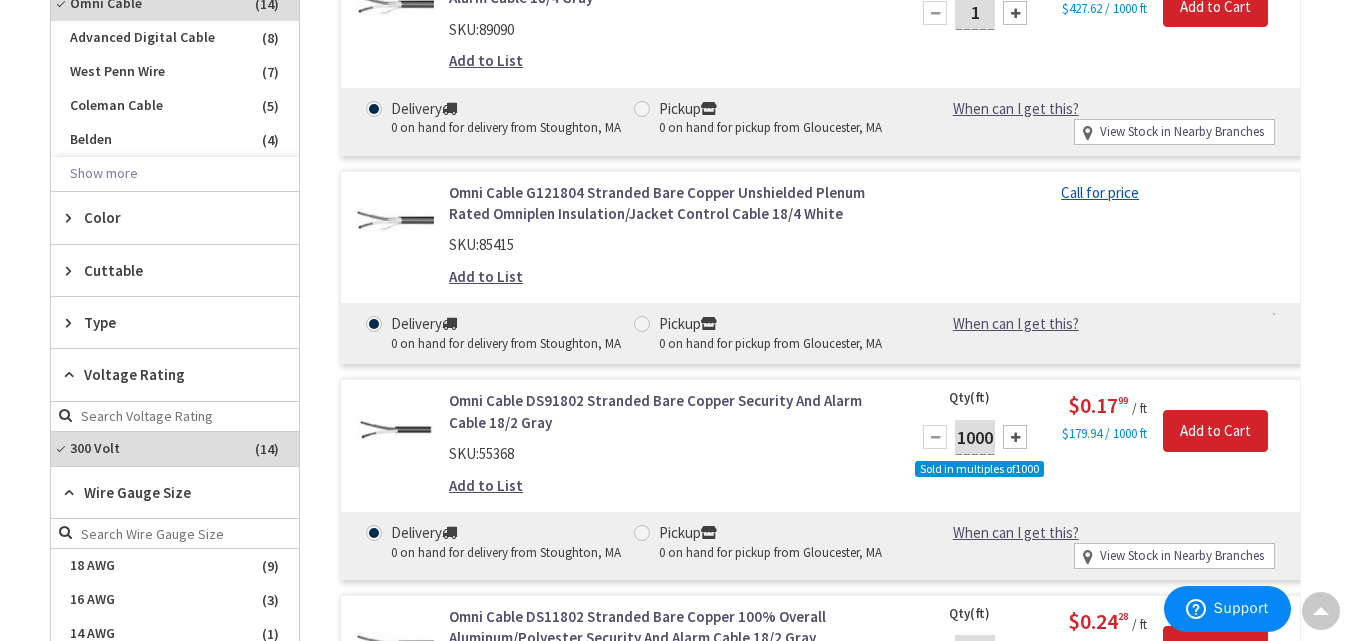 scroll, scrollTop: 964, scrollLeft: 0, axis: vertical 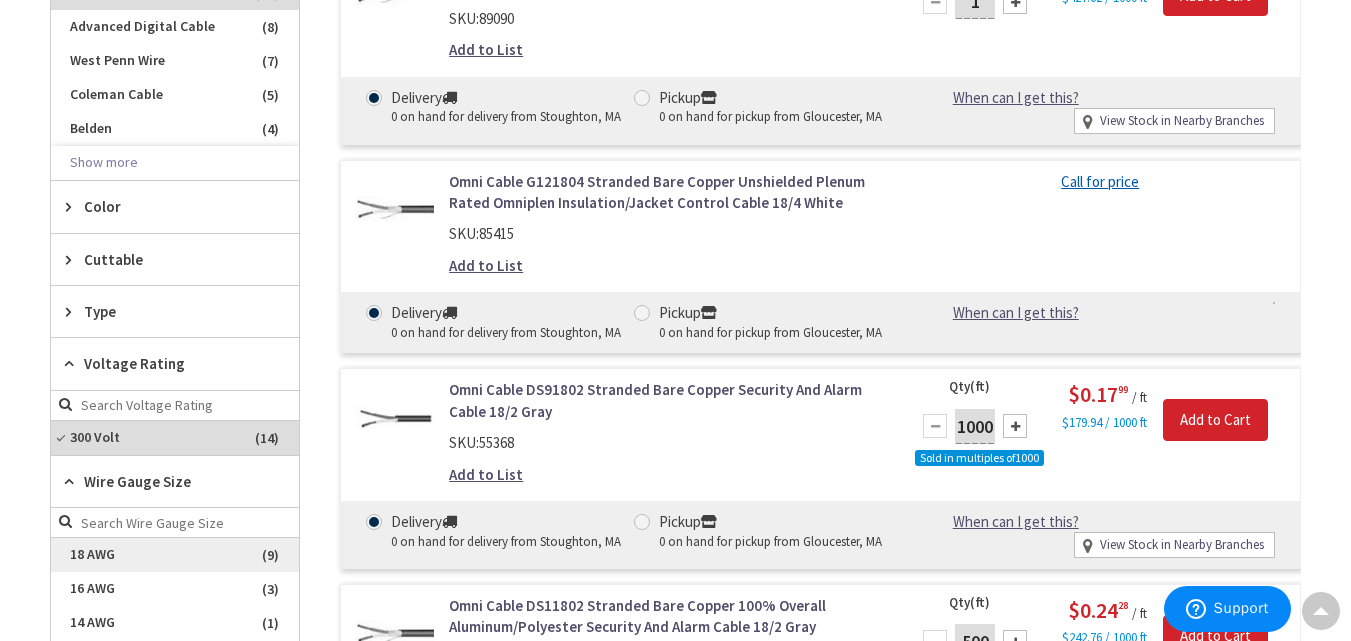 click on "18 AWG" at bounding box center (175, 555) 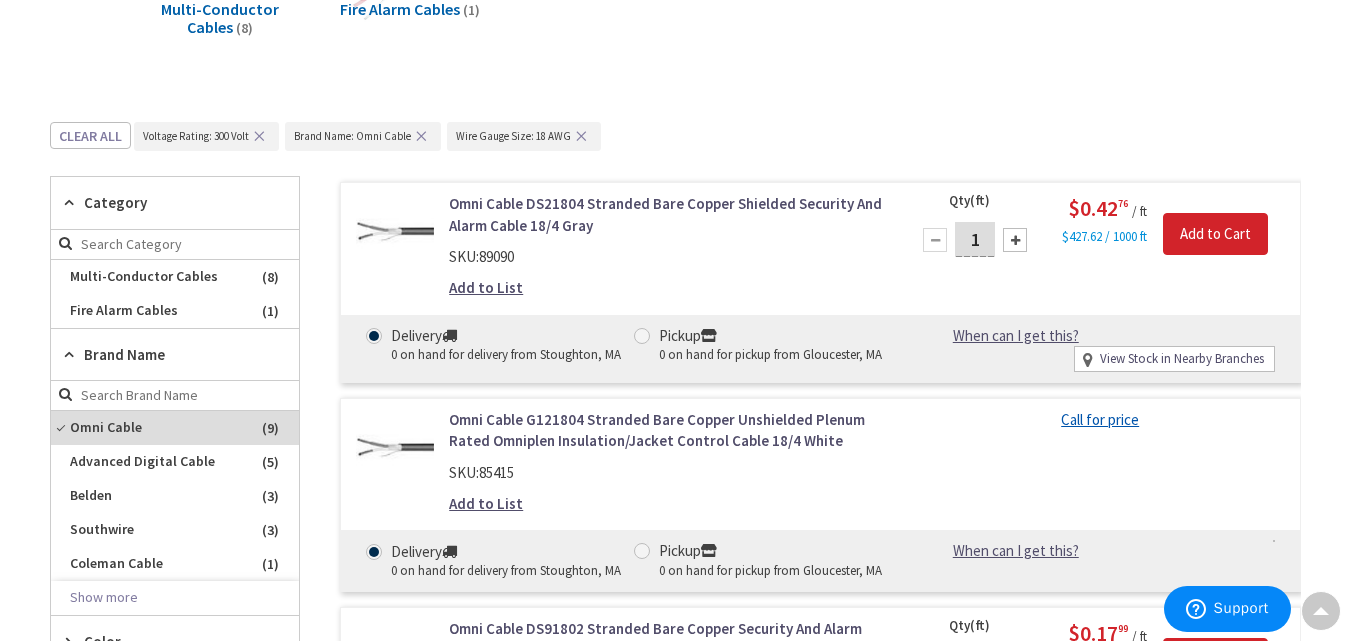 scroll, scrollTop: 0, scrollLeft: 0, axis: both 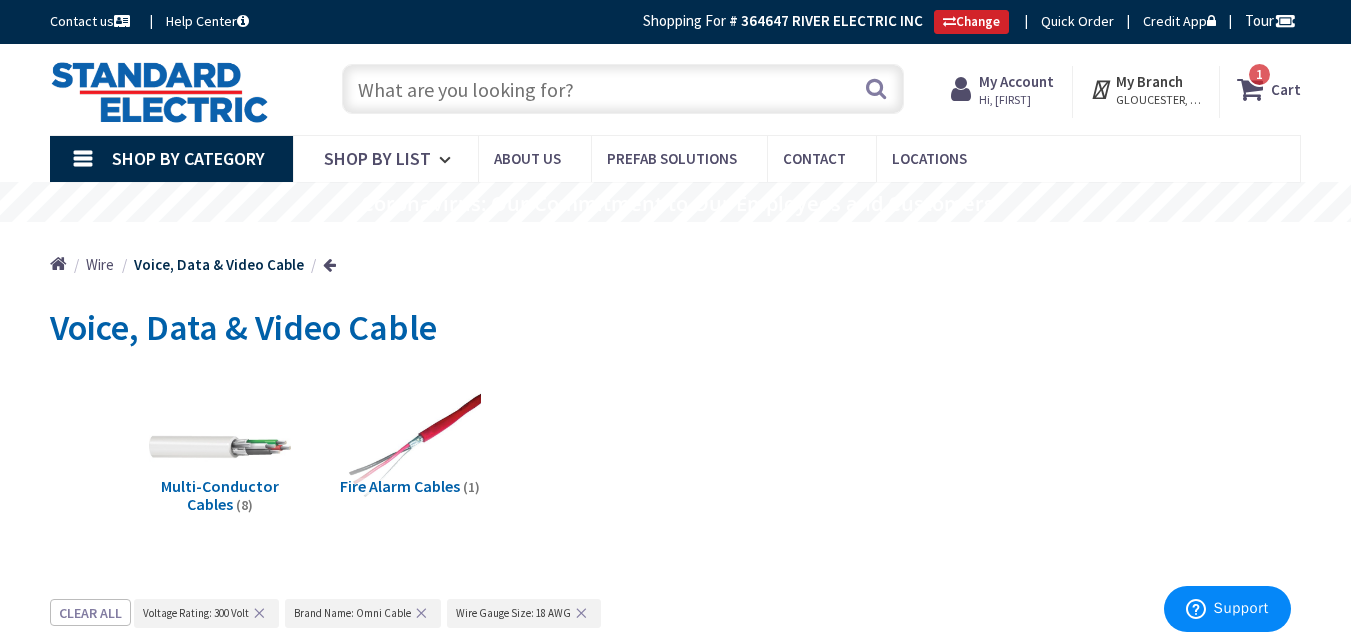 click at bounding box center [623, 89] 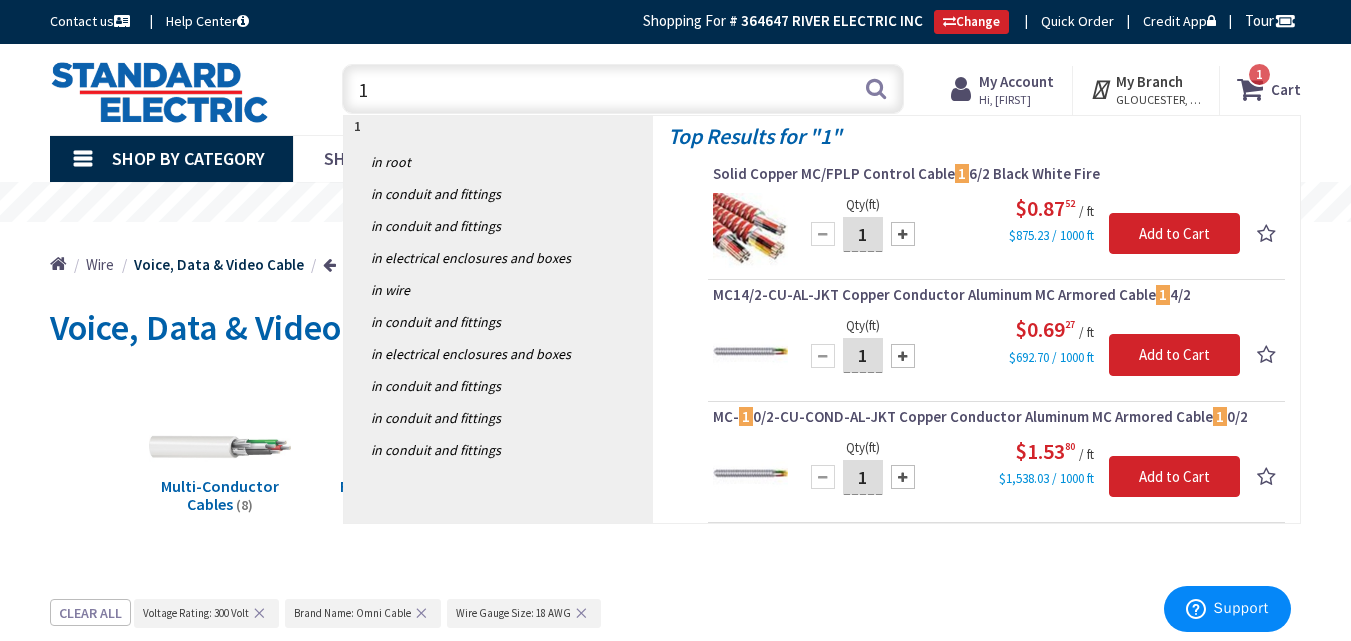 click on "Multi-Conductor Cables
(8)" at bounding box center [220, 458] 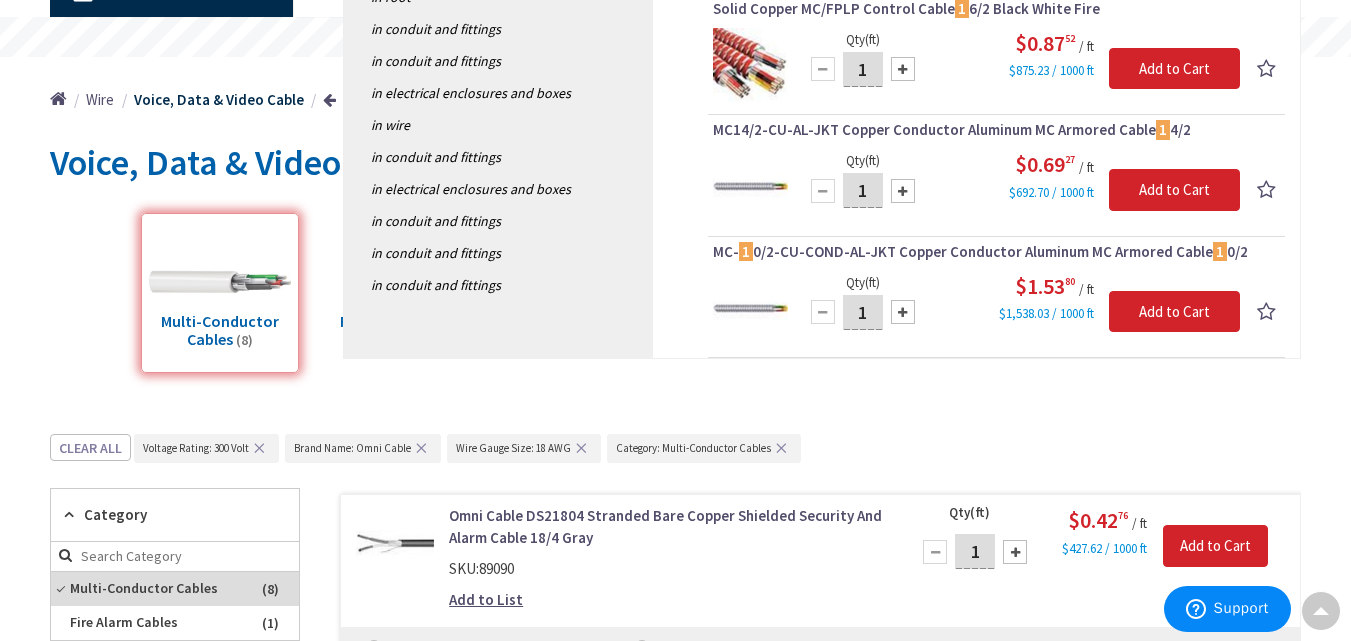 scroll, scrollTop: 0, scrollLeft: 0, axis: both 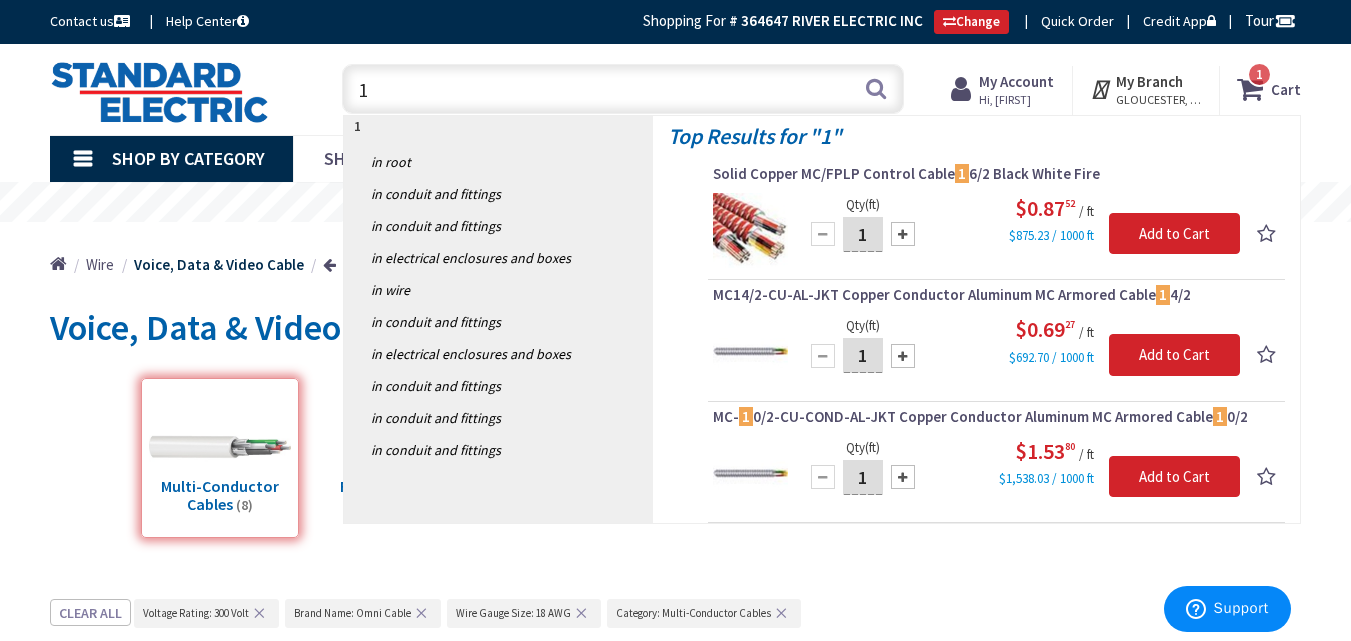 click on "1" at bounding box center (623, 89) 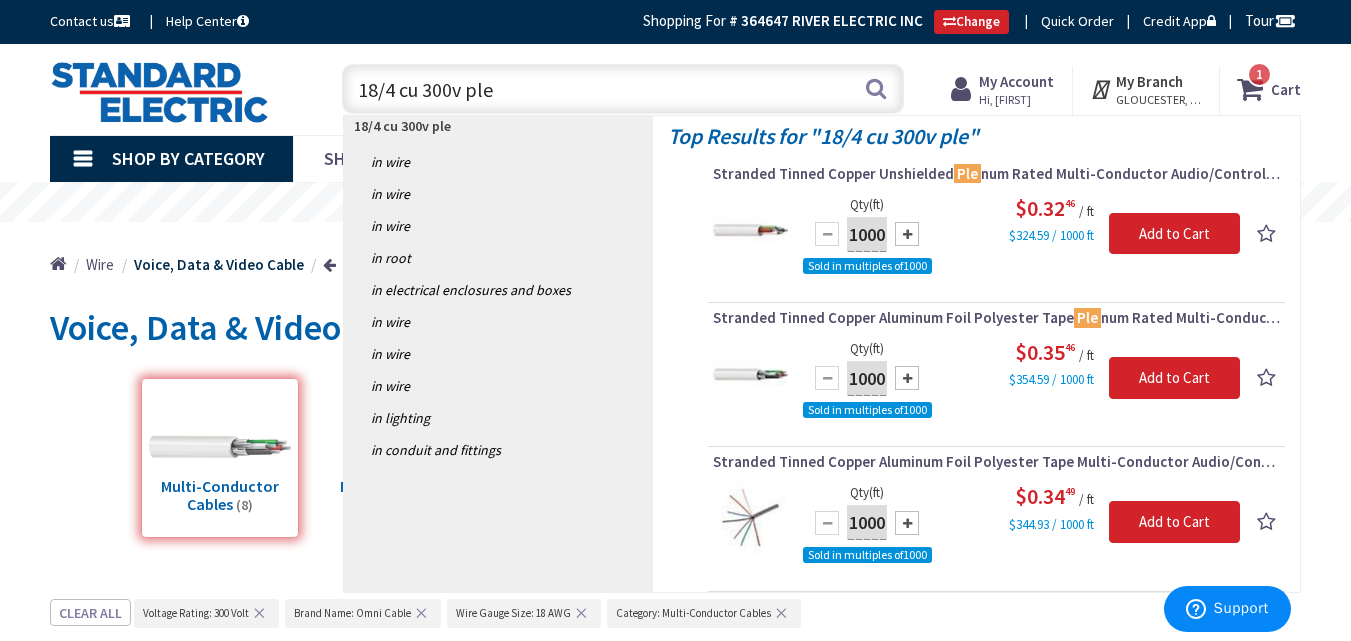 click on "18/4 cu 300v ple" at bounding box center [623, 89] 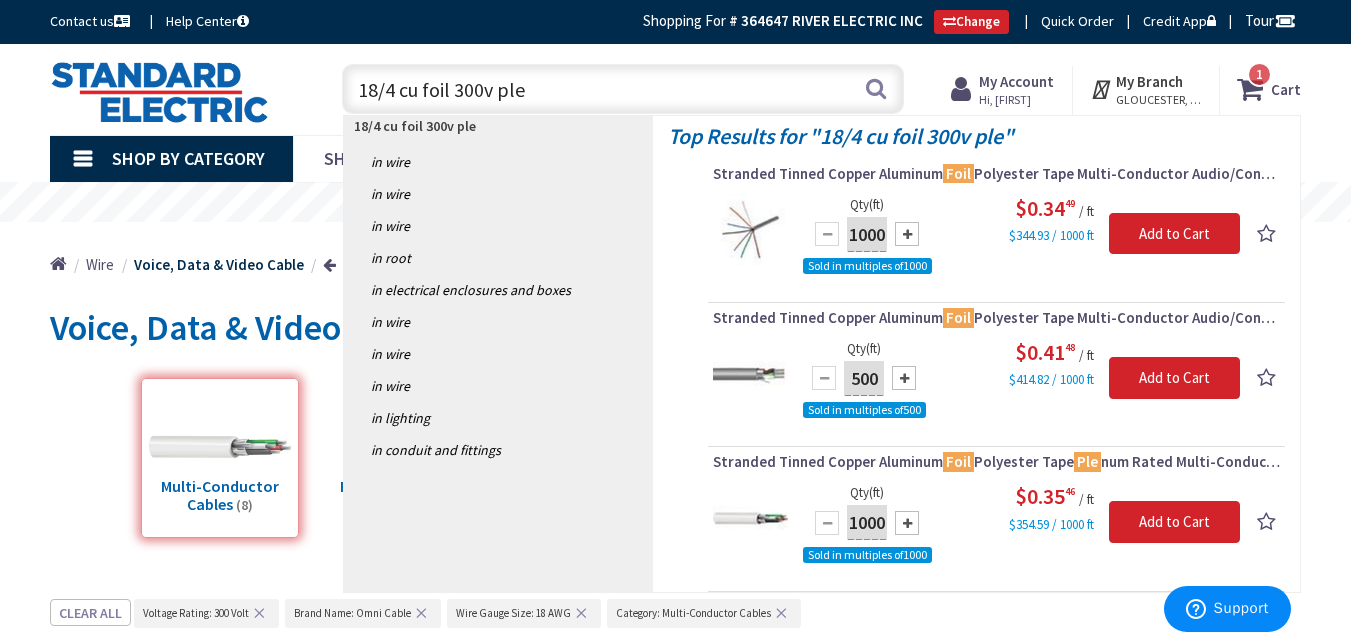 click on "18/4 cu foil 300v ple" at bounding box center [623, 89] 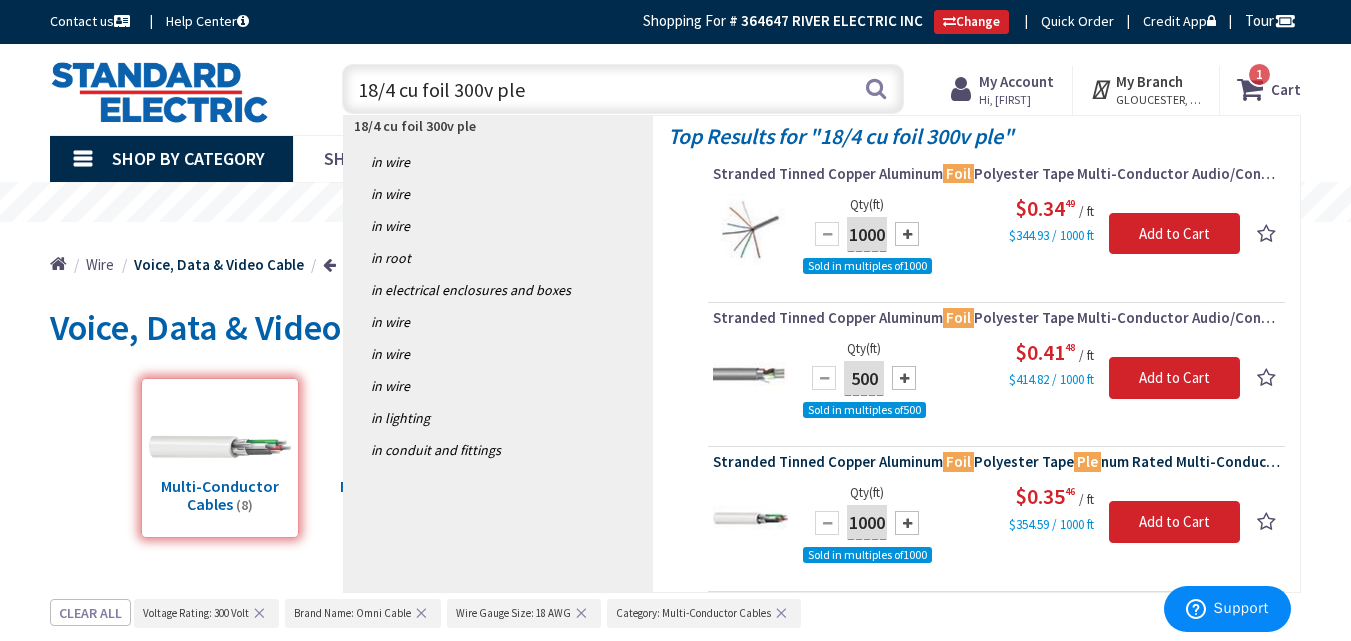 type on "18/4 cu foil 300v ple" 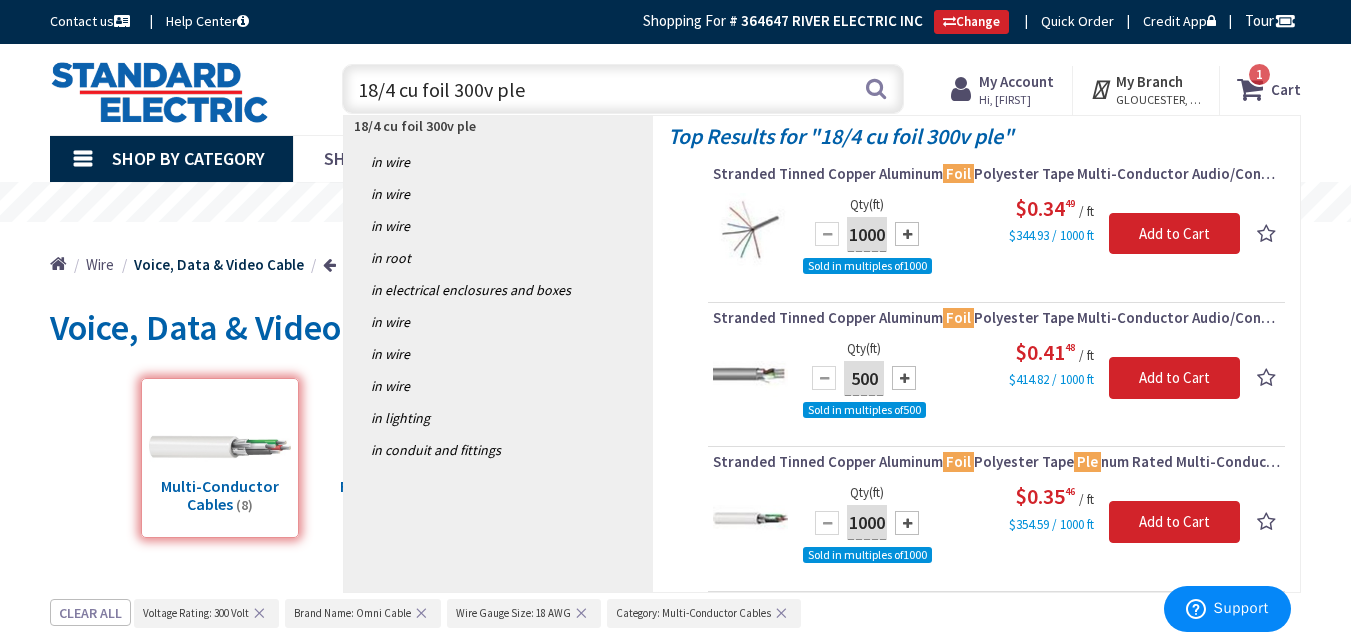 click on "Stranded Tinned Copper Aluminum  Foil  Polyester Tape  Ple num Rated Multi-Conductor Audio/Control And Instrumentation Cable  18/4  1000-ft Reel Natural" at bounding box center (996, 462) 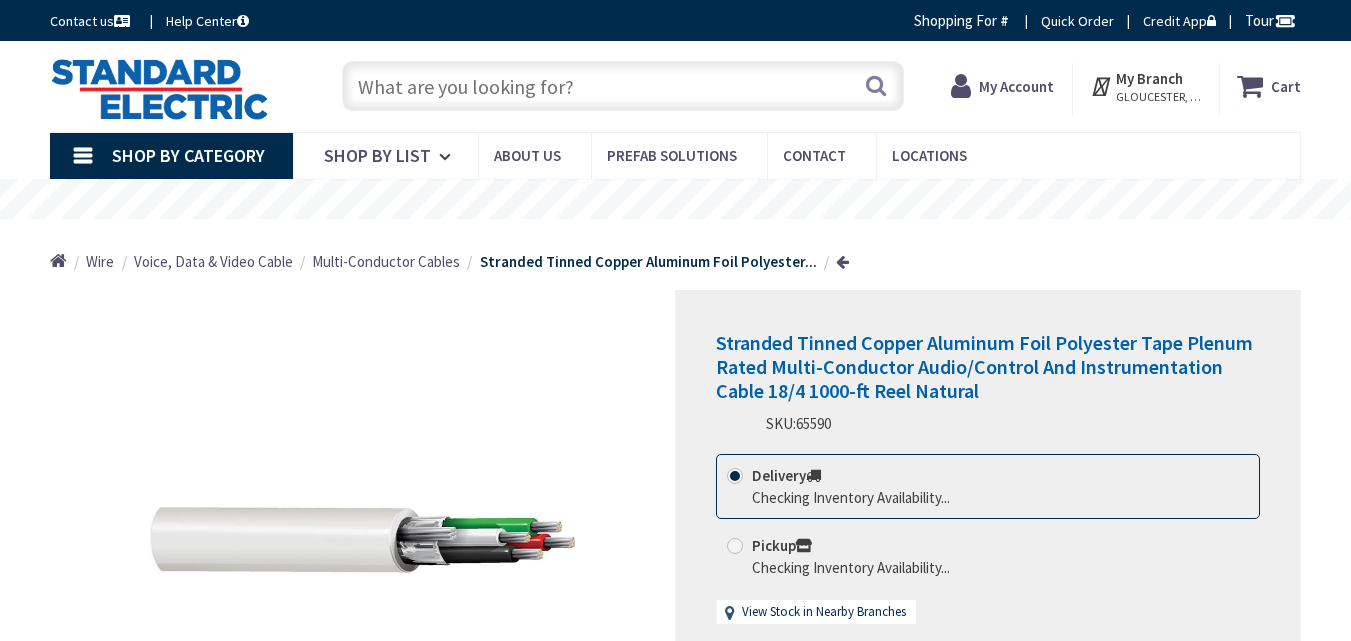 scroll, scrollTop: 0, scrollLeft: 0, axis: both 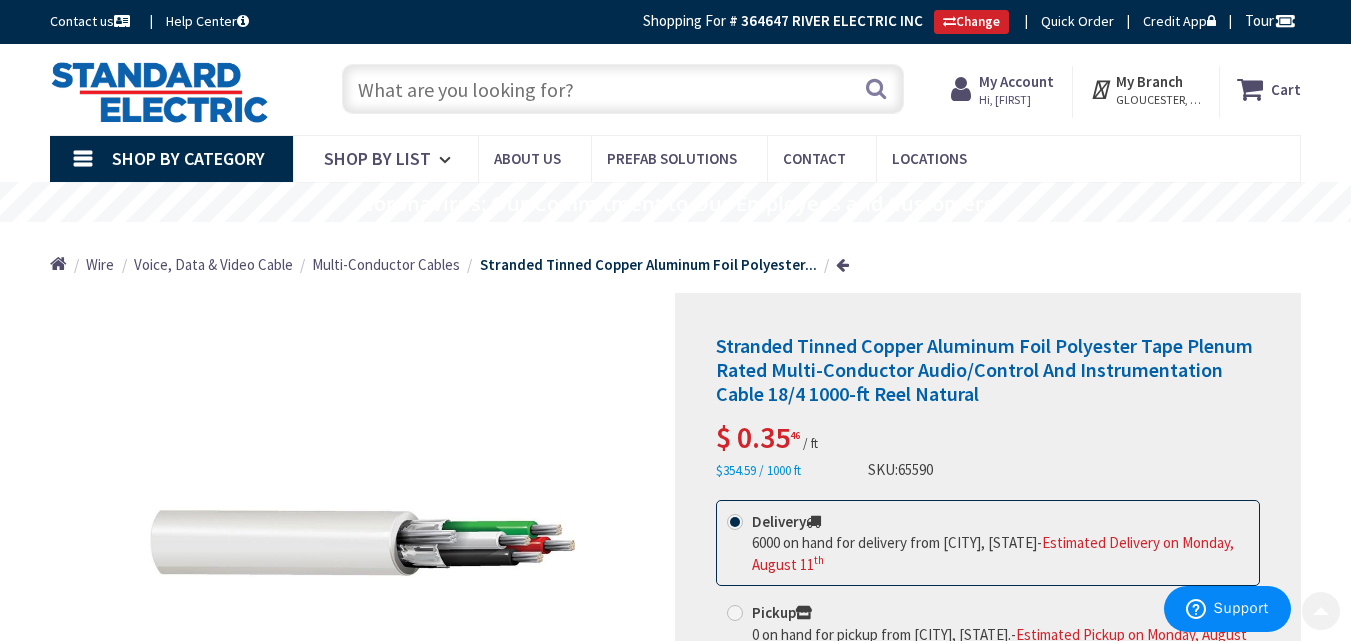 click on "*Images are for illustration purposes only and may not be an exact representation of the product" at bounding box center (363, 598) 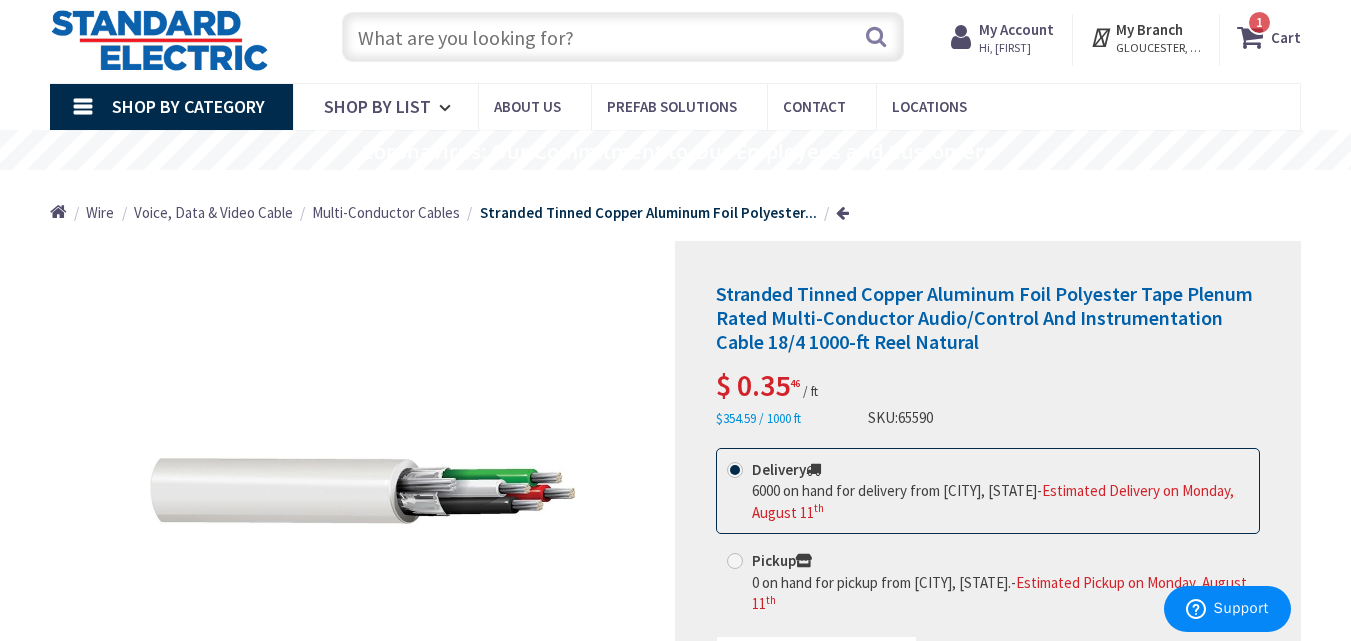 scroll, scrollTop: 0, scrollLeft: 0, axis: both 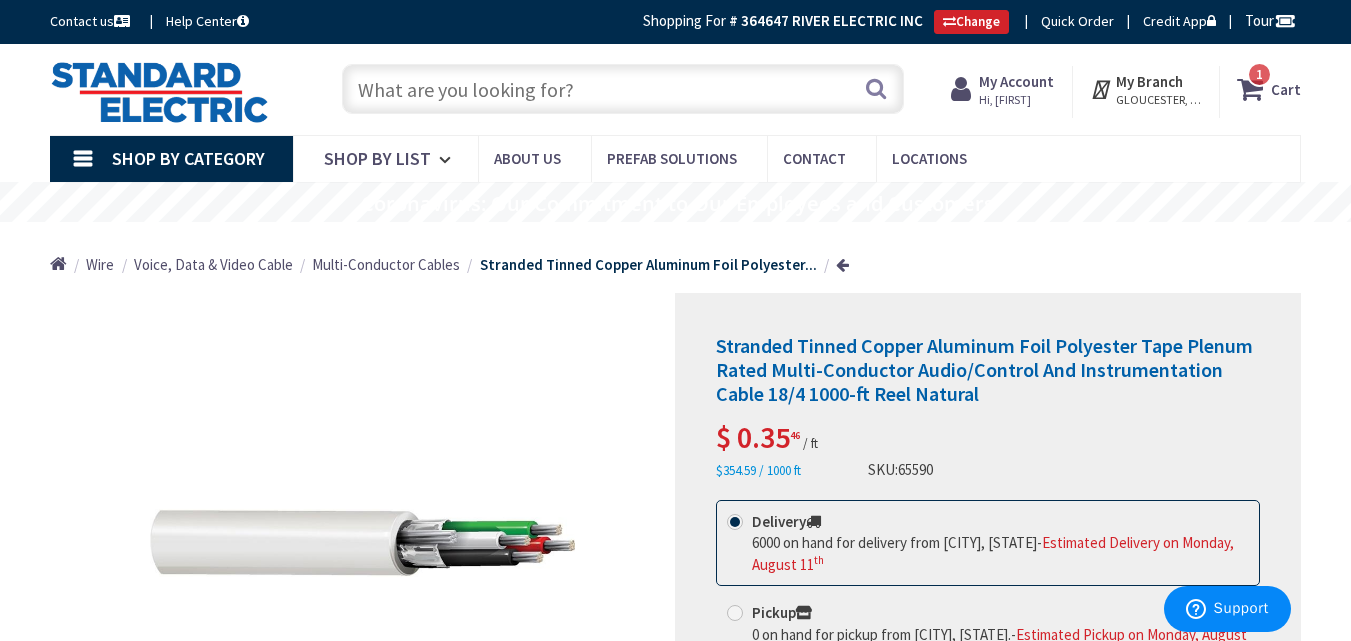 click at bounding box center [842, 264] 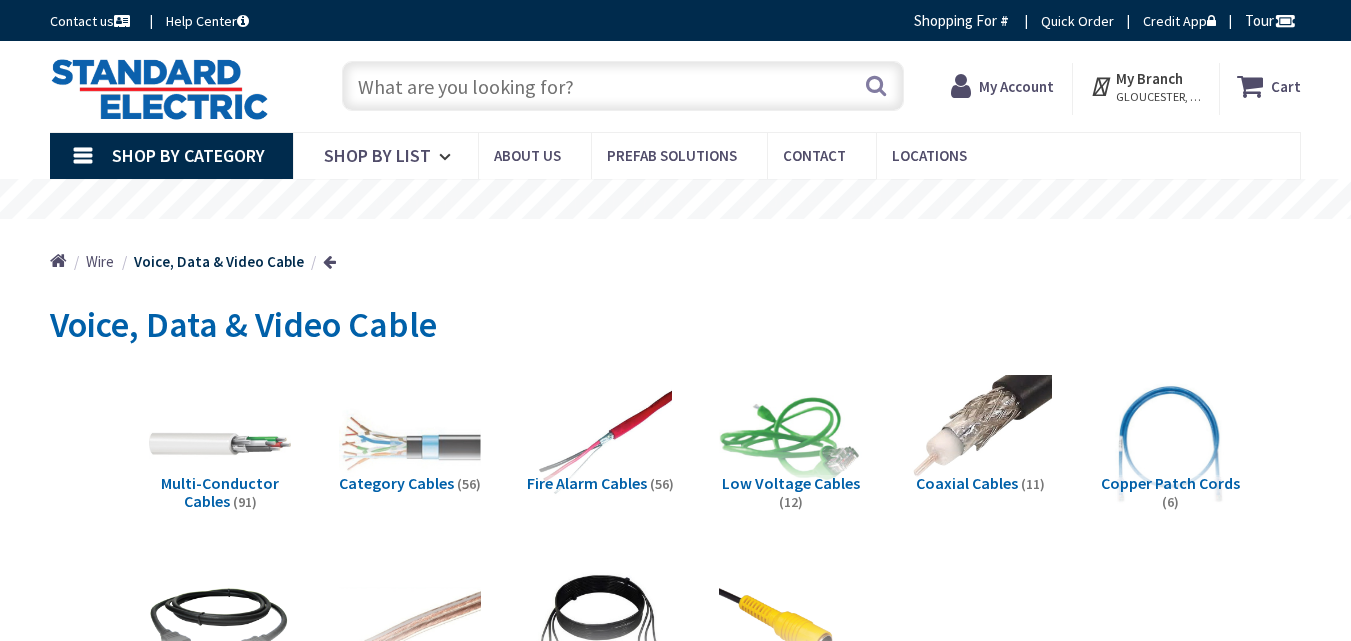 scroll, scrollTop: 0, scrollLeft: 0, axis: both 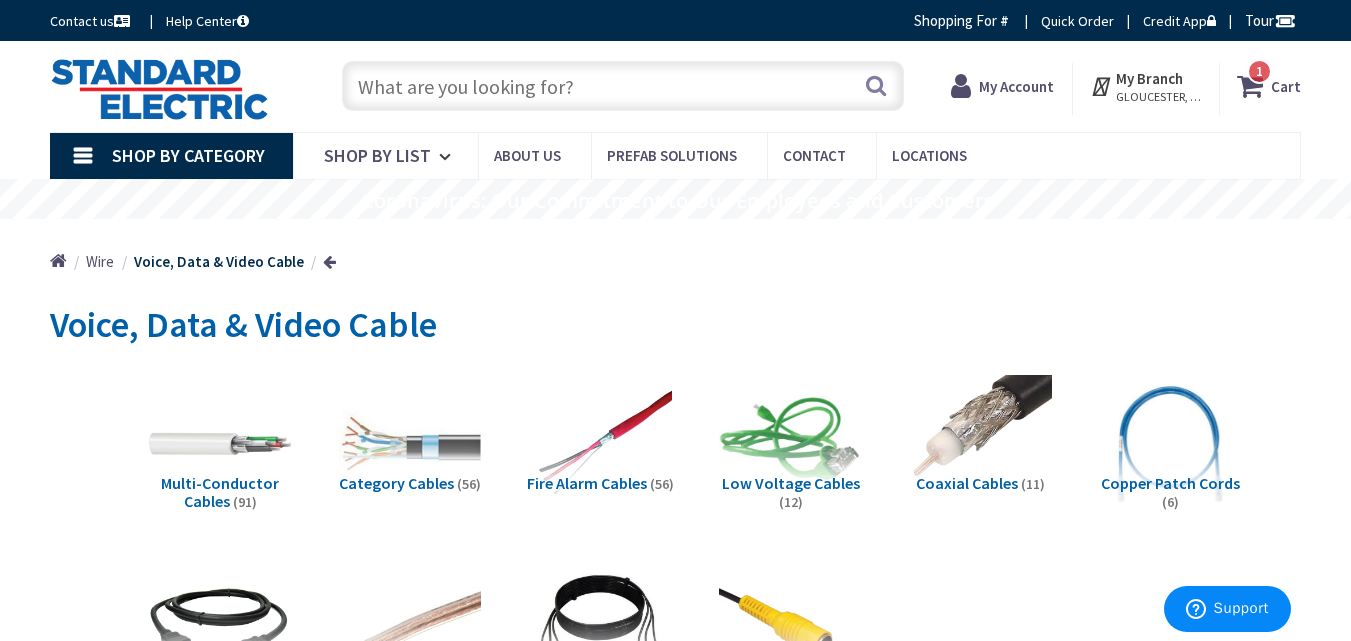 click at bounding box center (623, 86) 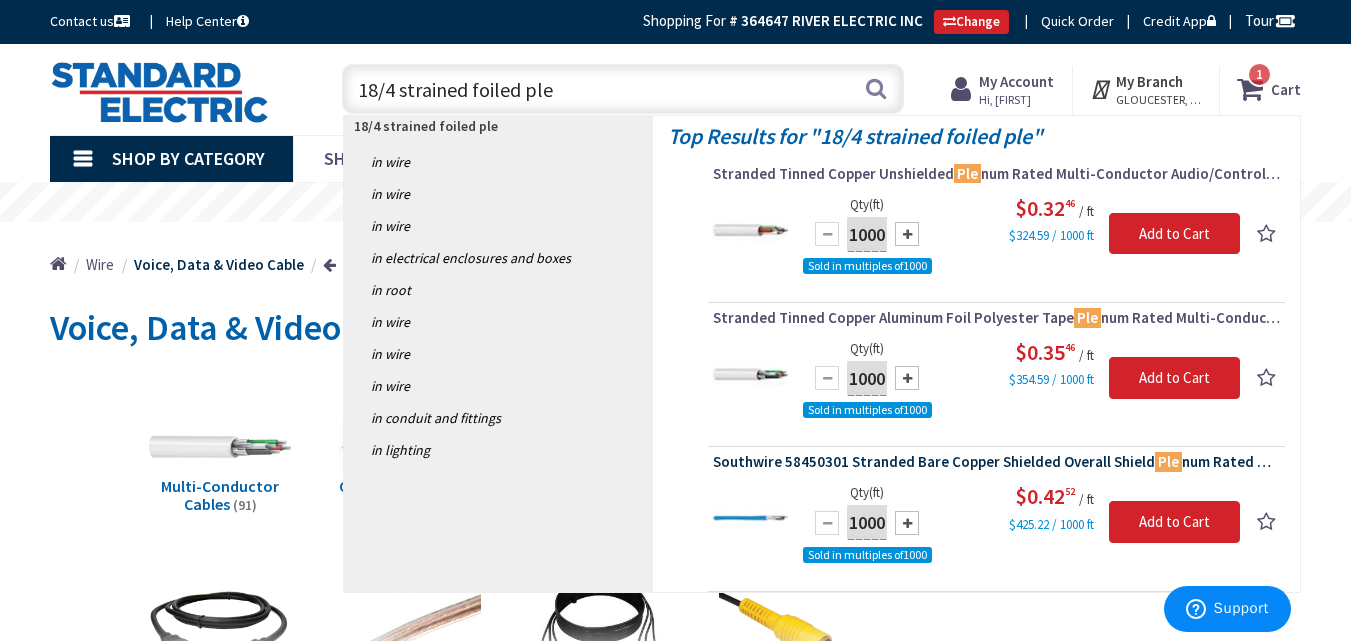 type on "18/4 strained foiled ple" 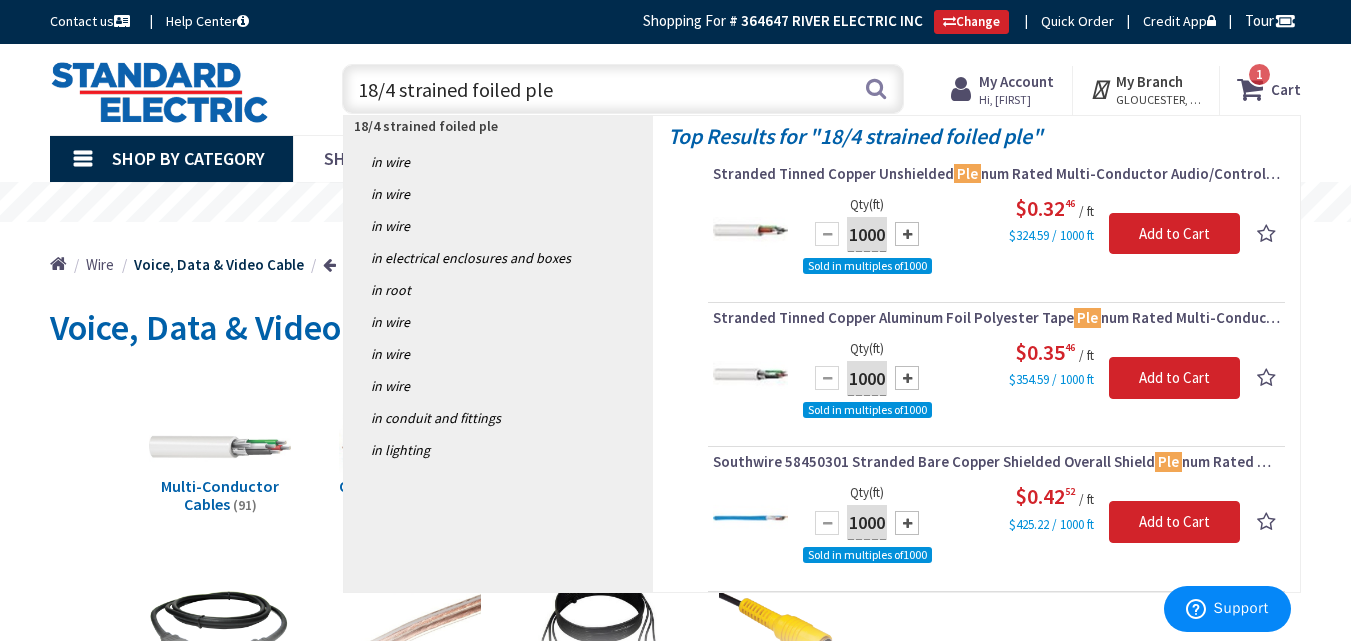 click on "Southwire 58450301 Stranded Bare Copper Shielded Overall Shield  Ple num Rated Multi-Conductor Cable  18/4  1000-ft Box Blue" at bounding box center (996, 462) 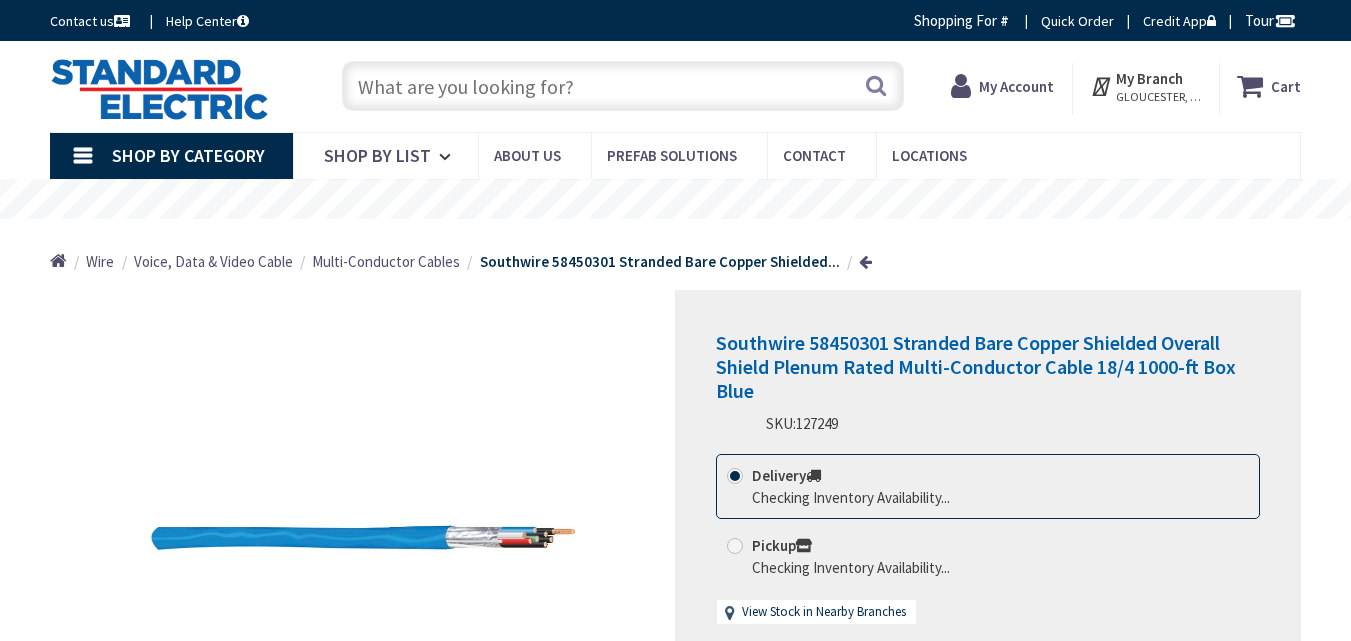 scroll, scrollTop: 0, scrollLeft: 0, axis: both 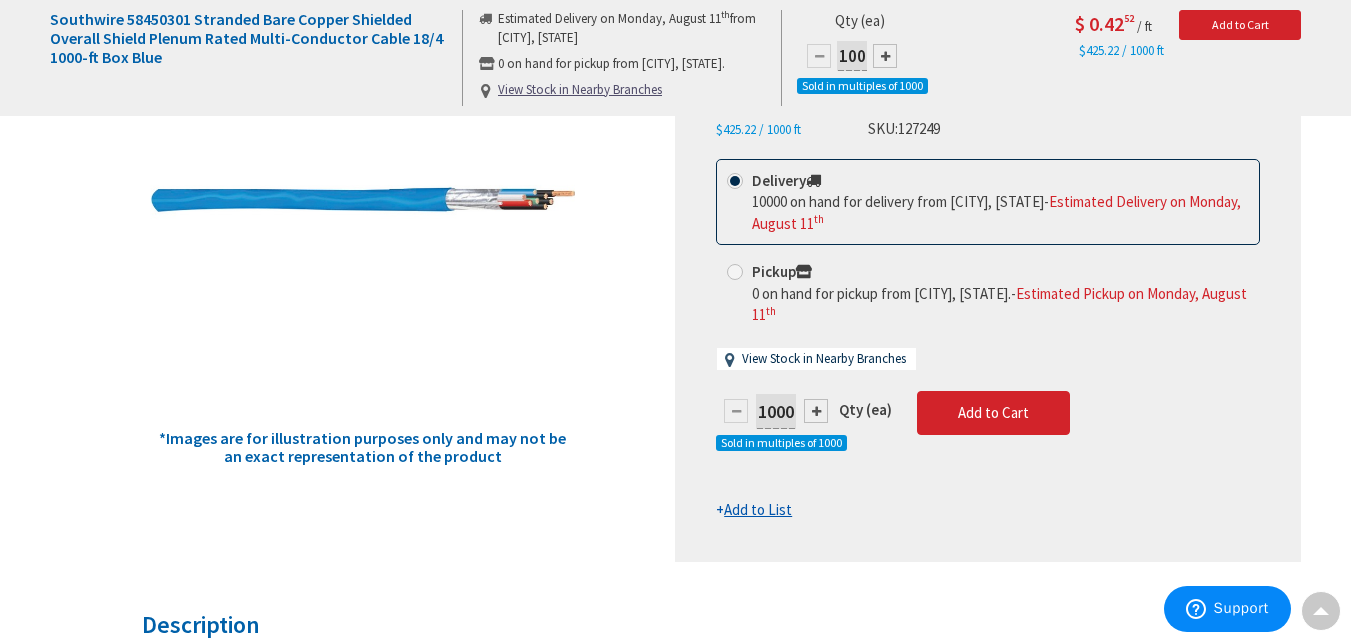 click on "+  Add to List" at bounding box center (754, 509) 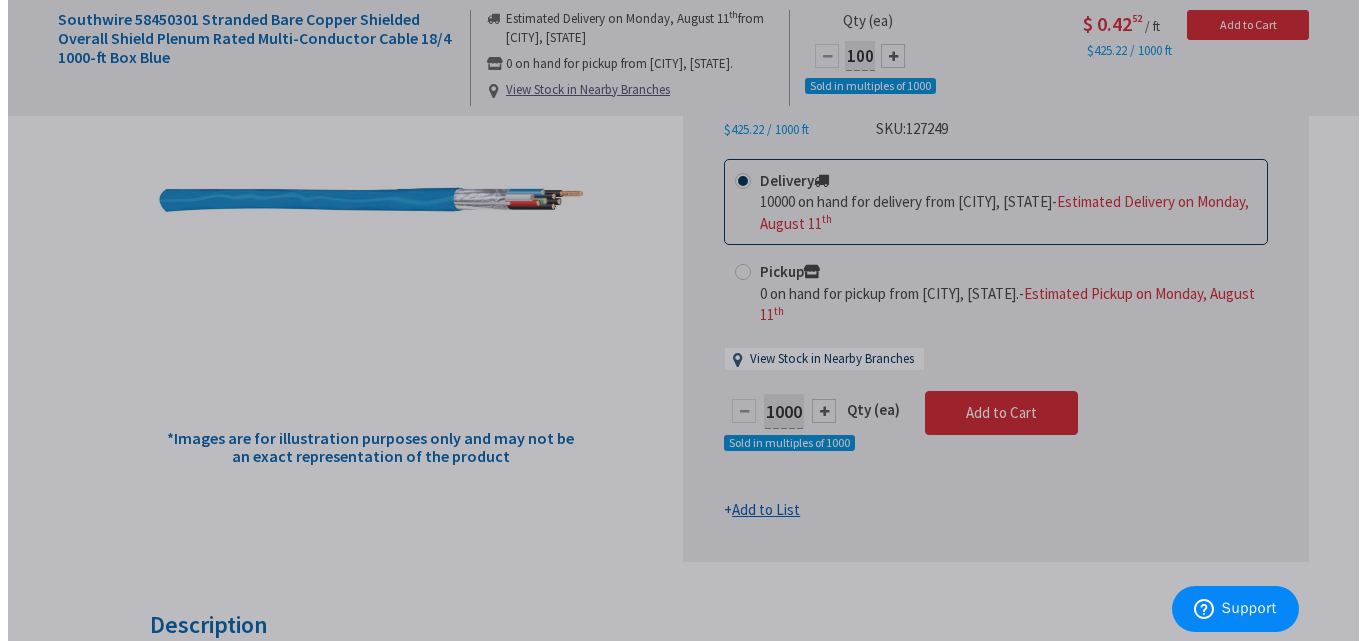 scroll, scrollTop: 342, scrollLeft: 0, axis: vertical 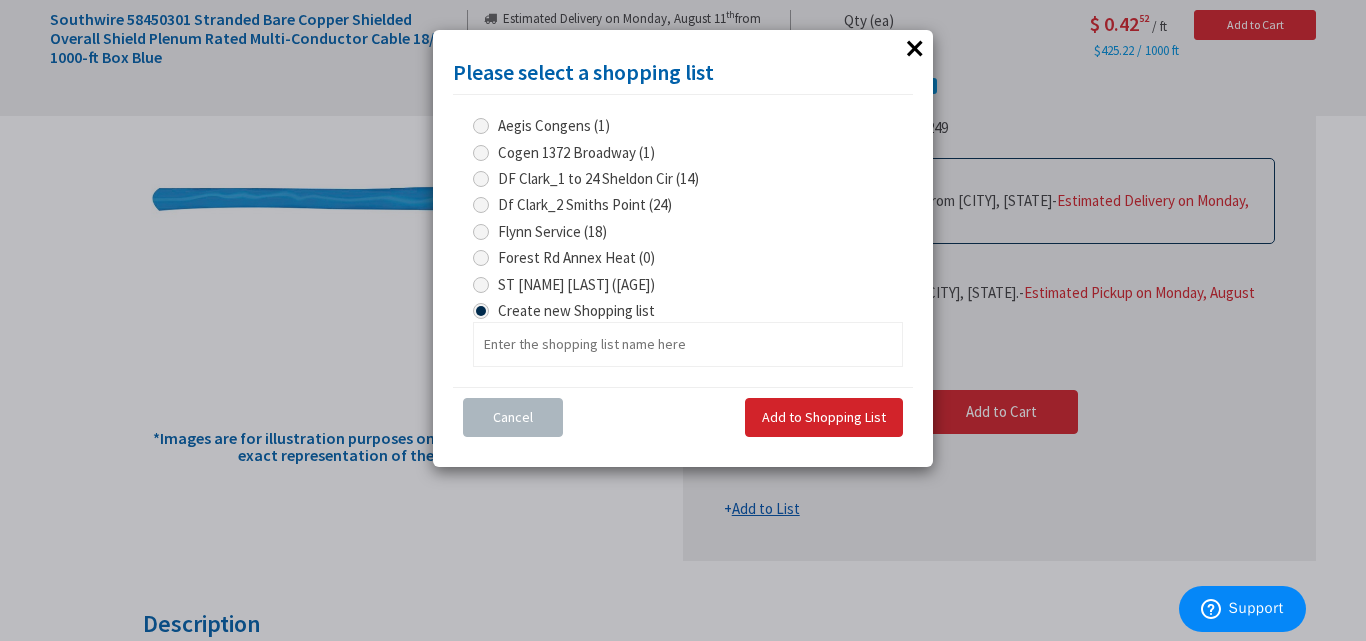 click on "[FIRST] [LAST] ([AGE])" at bounding box center (576, 284) 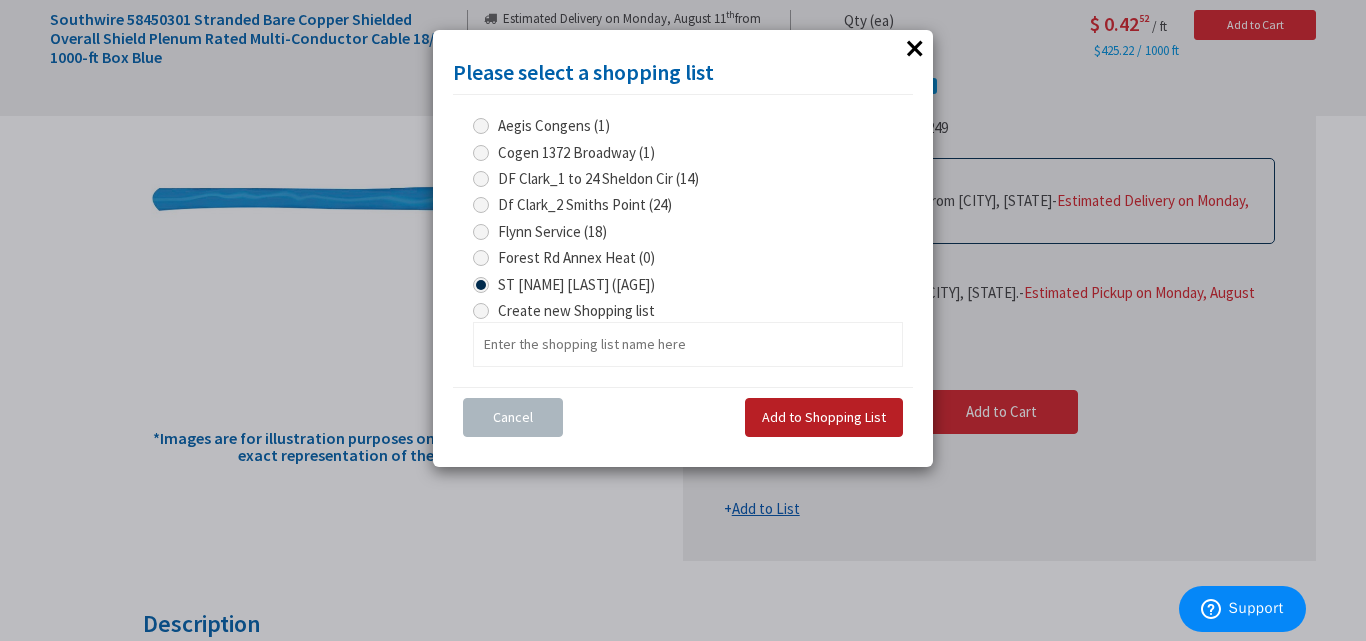 click on "Add to Shopping List" at bounding box center (824, 417) 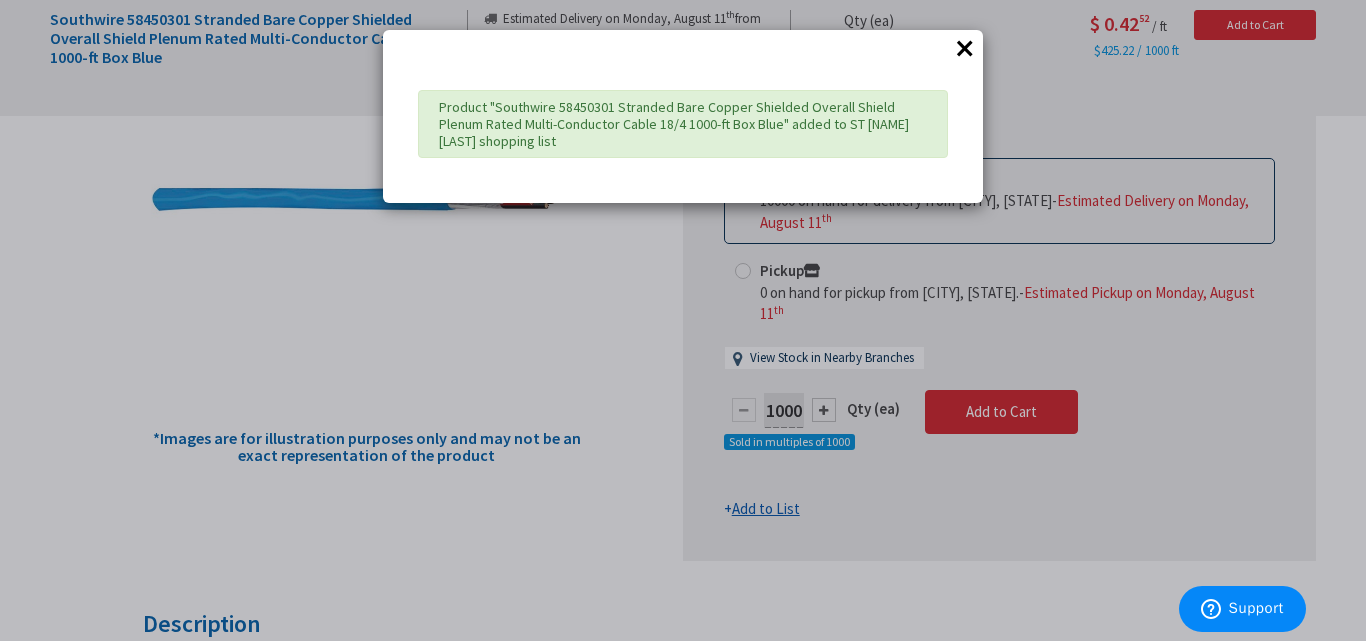 click on "×" at bounding box center (965, 48) 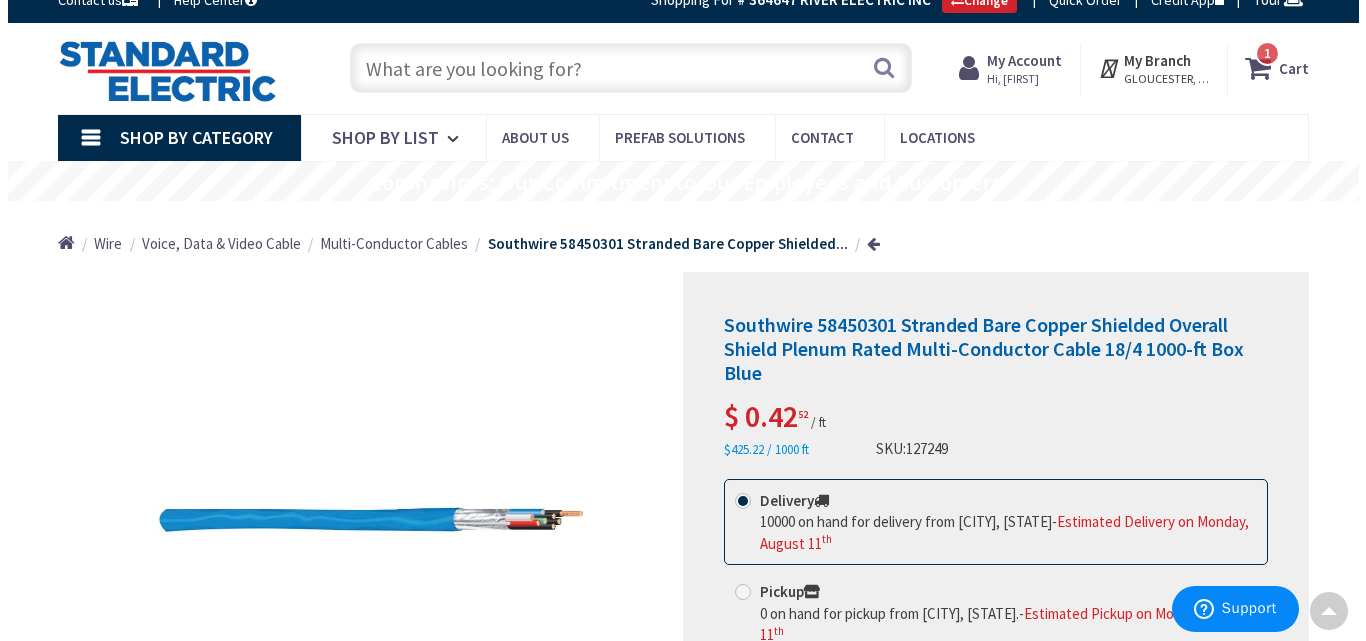 scroll, scrollTop: 0, scrollLeft: 0, axis: both 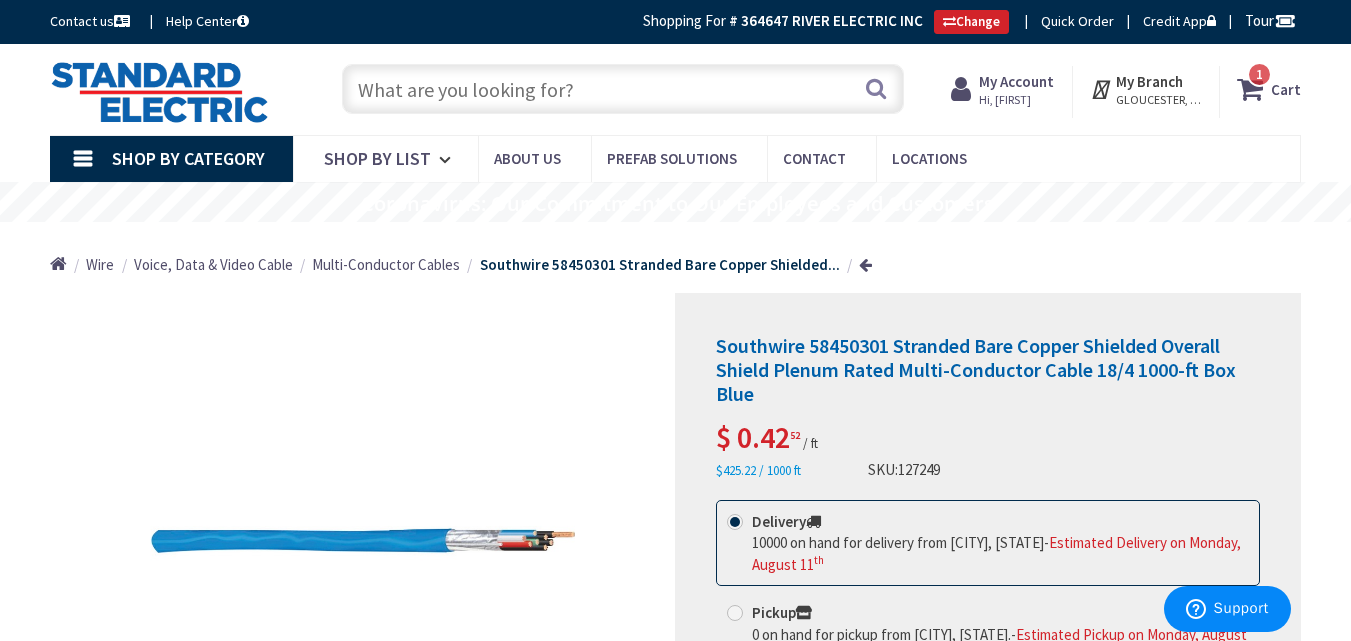 click at bounding box center (623, 89) 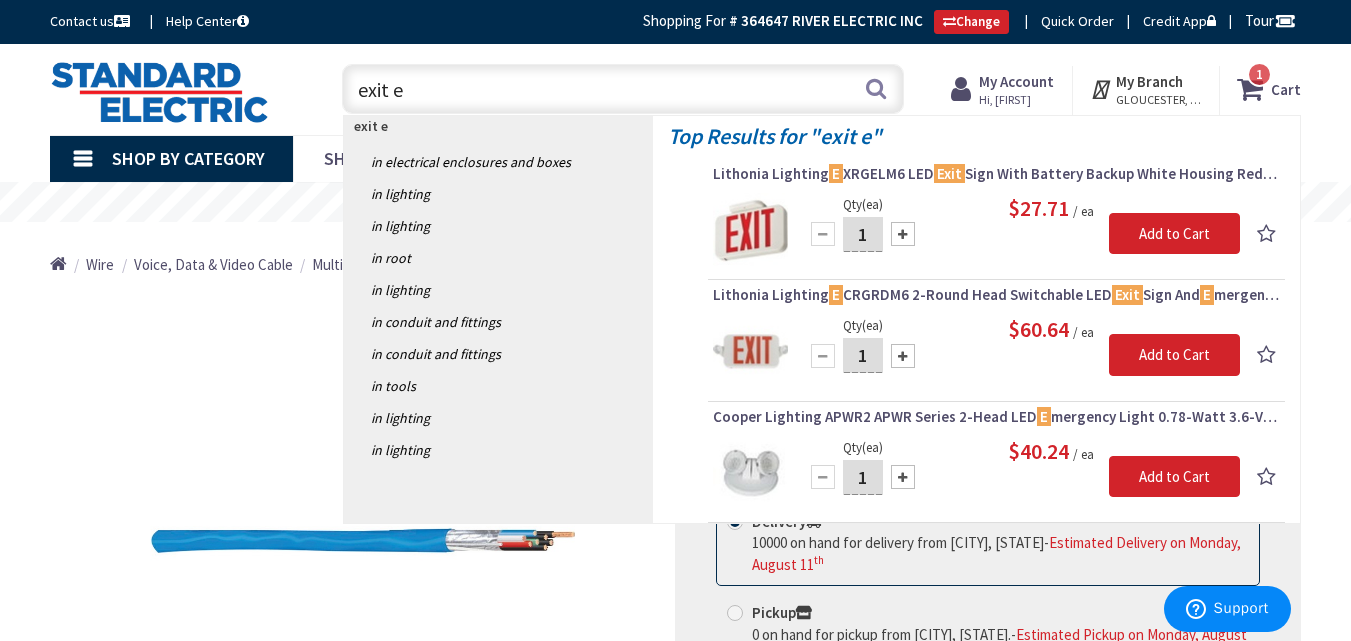 type on "exit e" 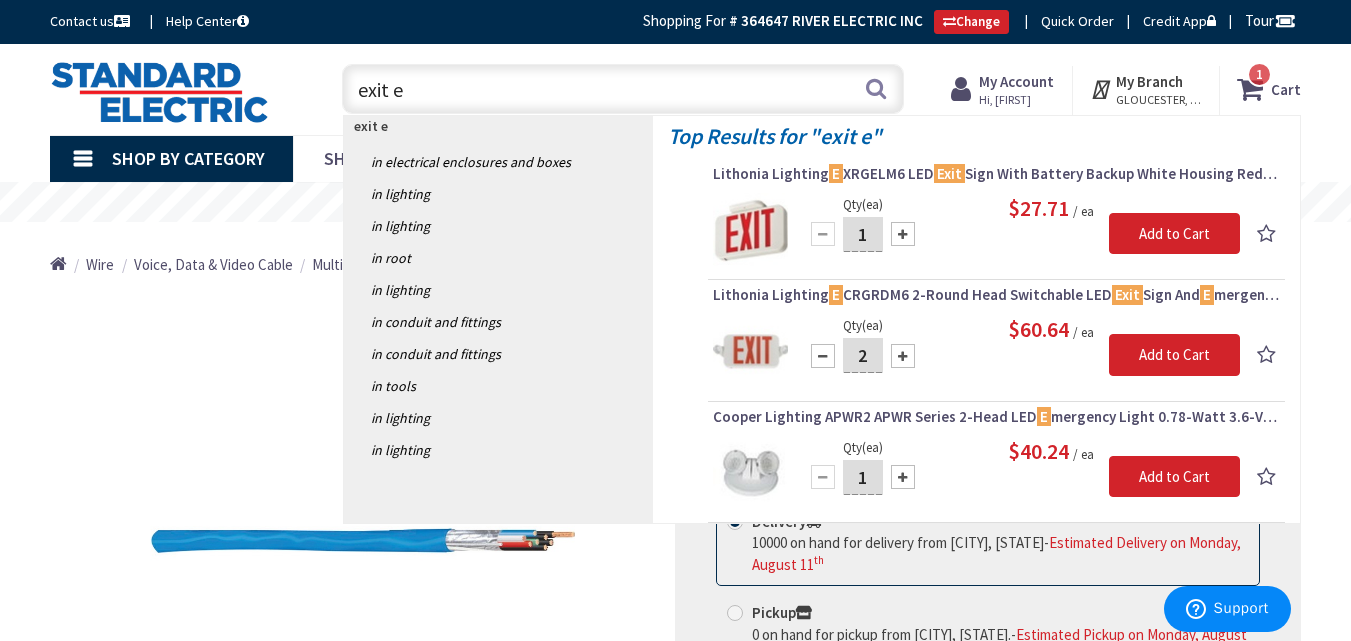 click at bounding box center (903, 356) 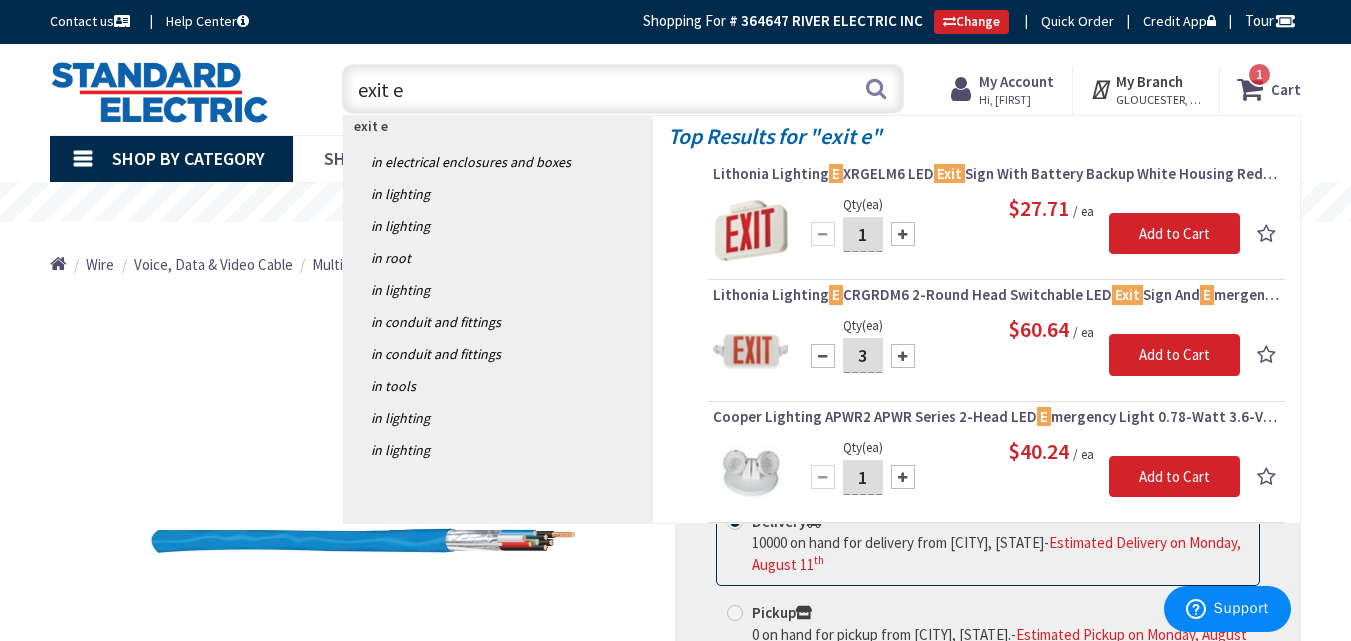 click at bounding box center (903, 356) 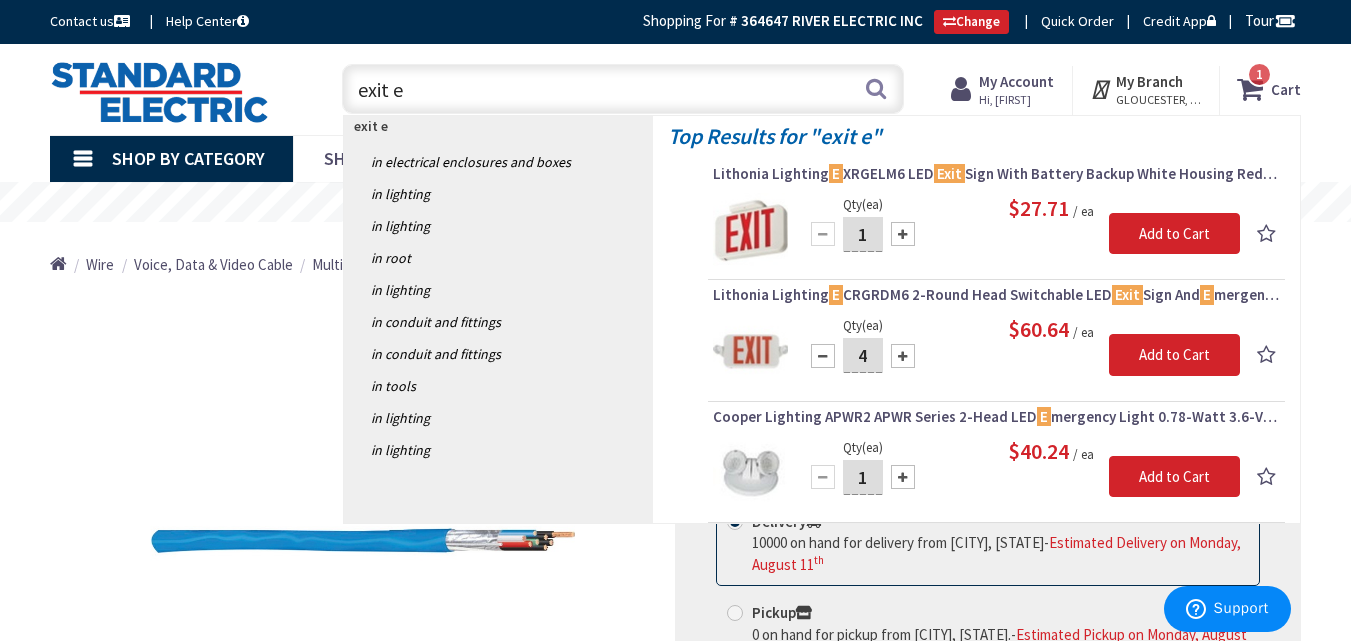 click at bounding box center [903, 356] 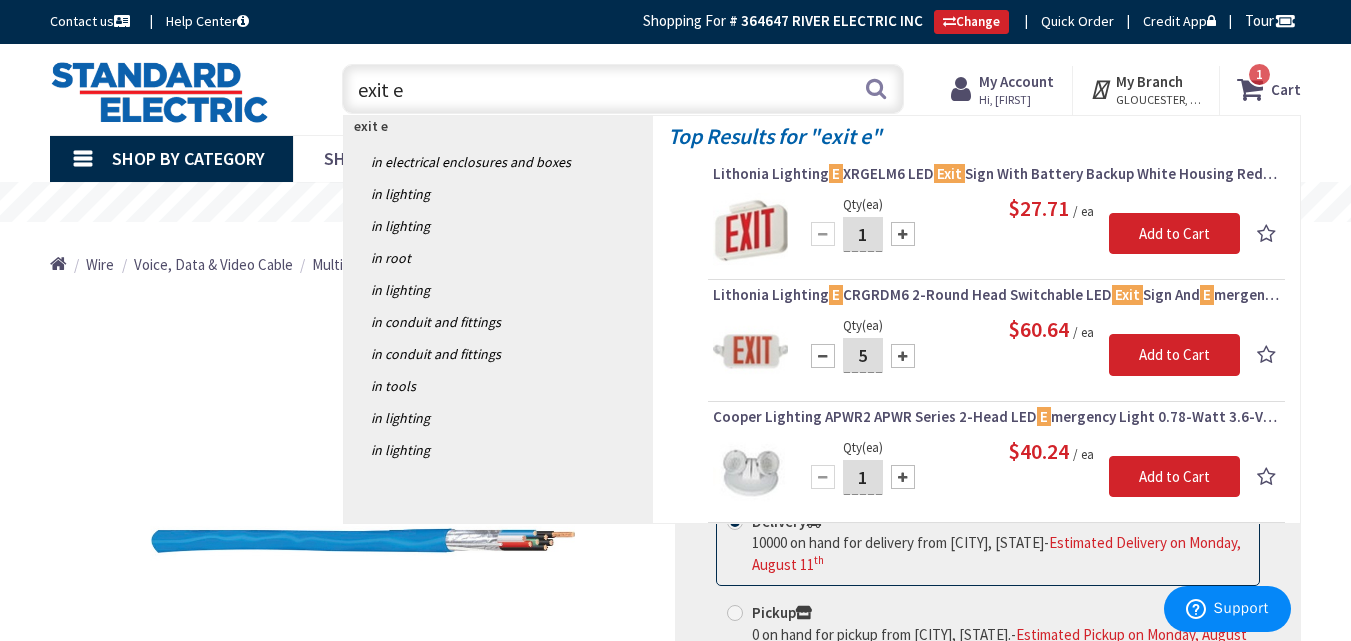 click at bounding box center [903, 356] 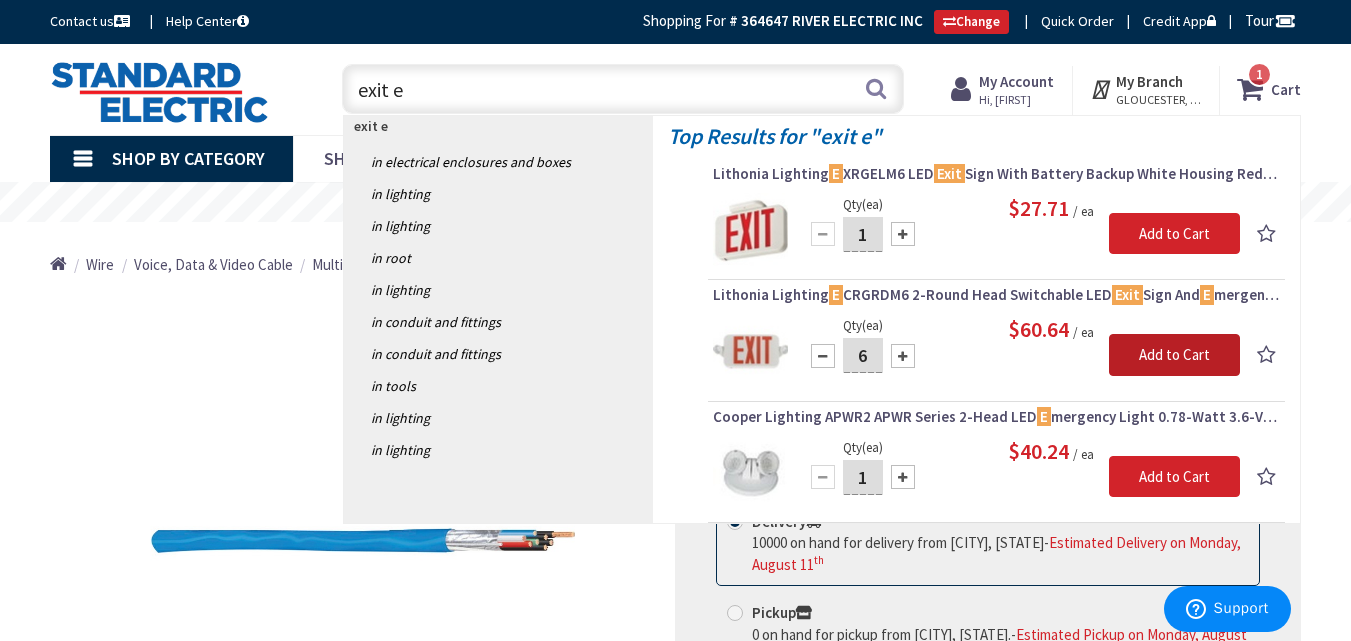 click on "Add to Cart" at bounding box center (1174, 355) 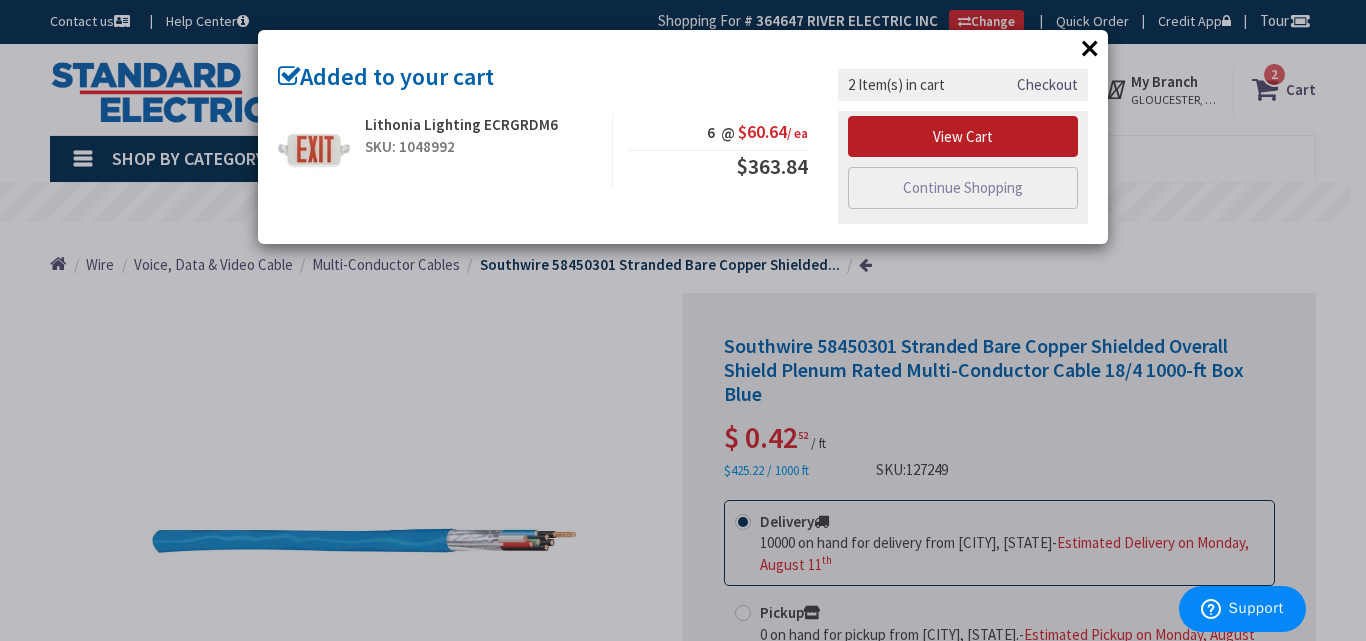 click on "View Cart" at bounding box center (963, 137) 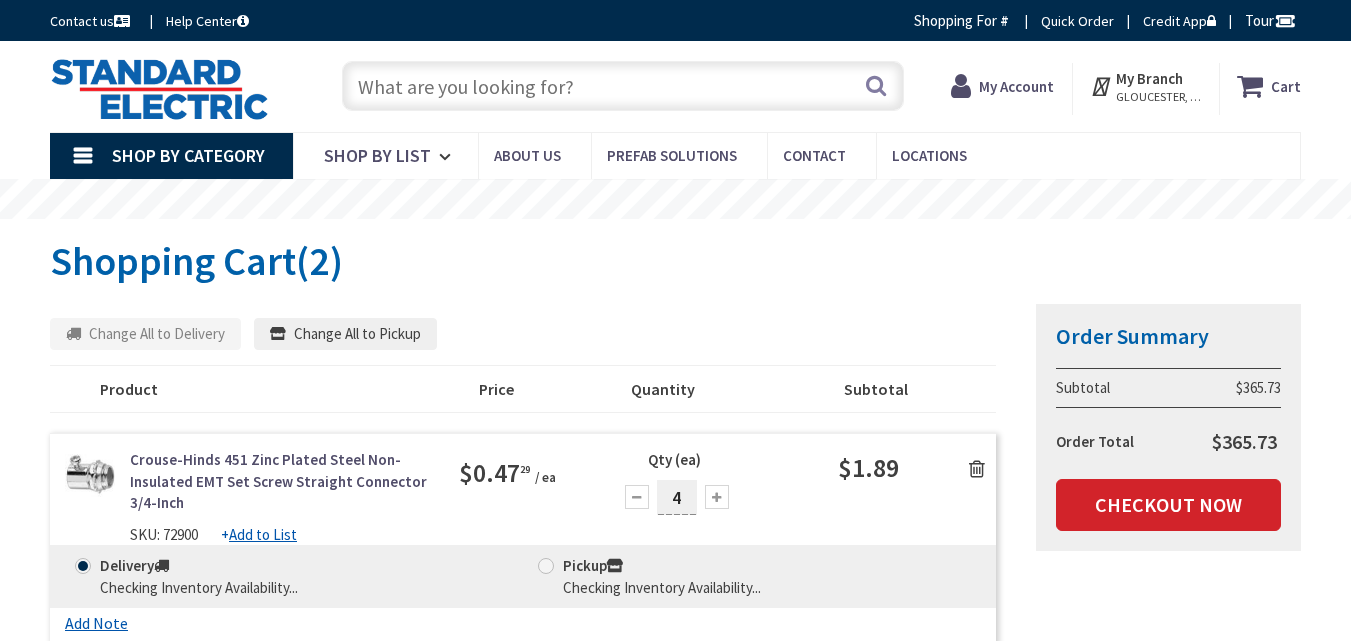 scroll, scrollTop: 0, scrollLeft: 0, axis: both 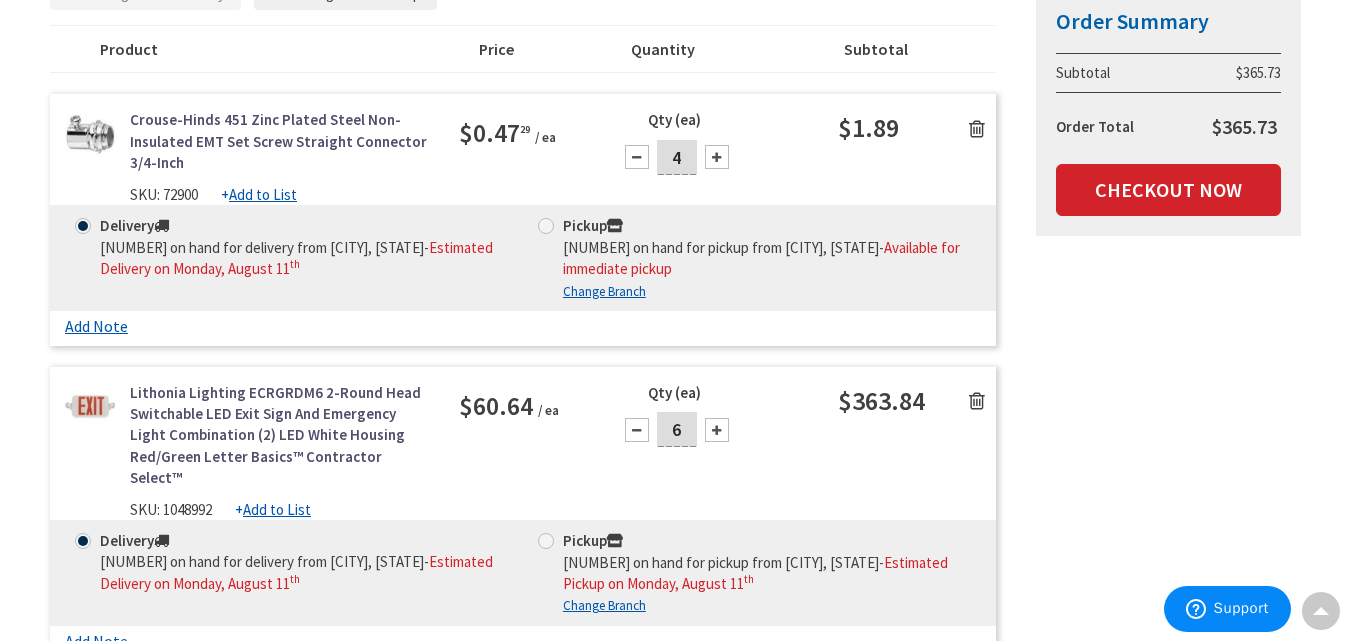 click on "Add to List" at bounding box center (277, 509) 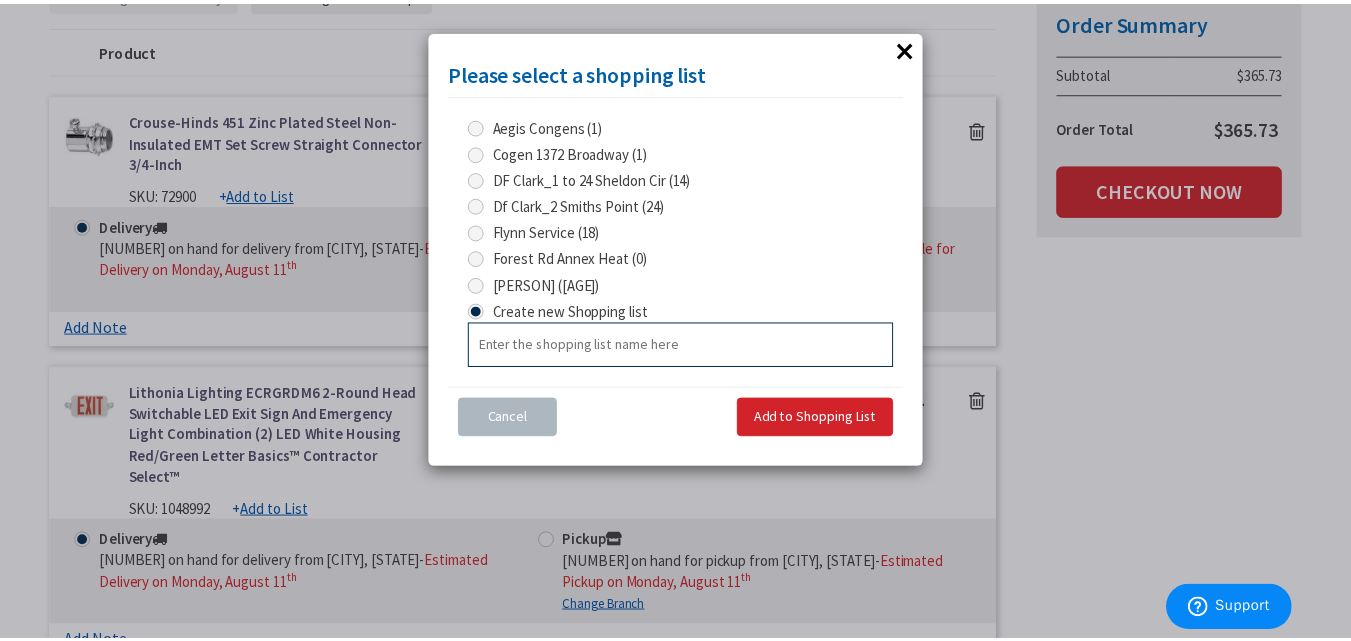 scroll, scrollTop: 0, scrollLeft: 0, axis: both 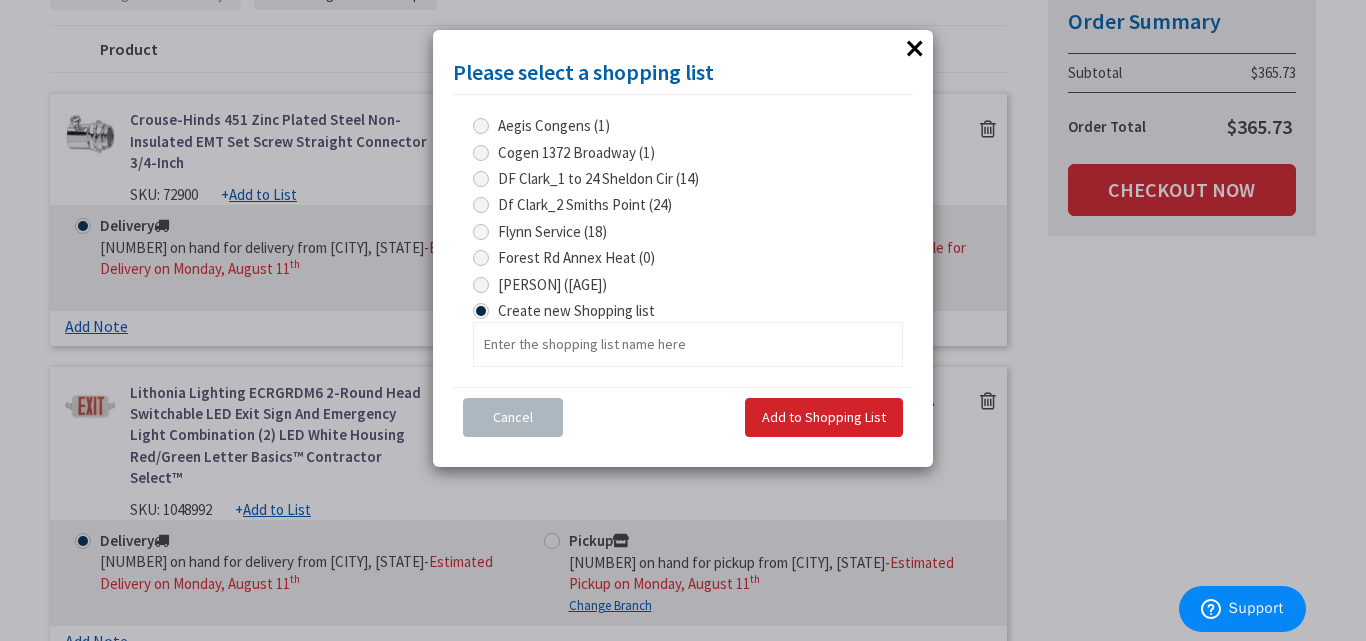 click at bounding box center (481, 285) 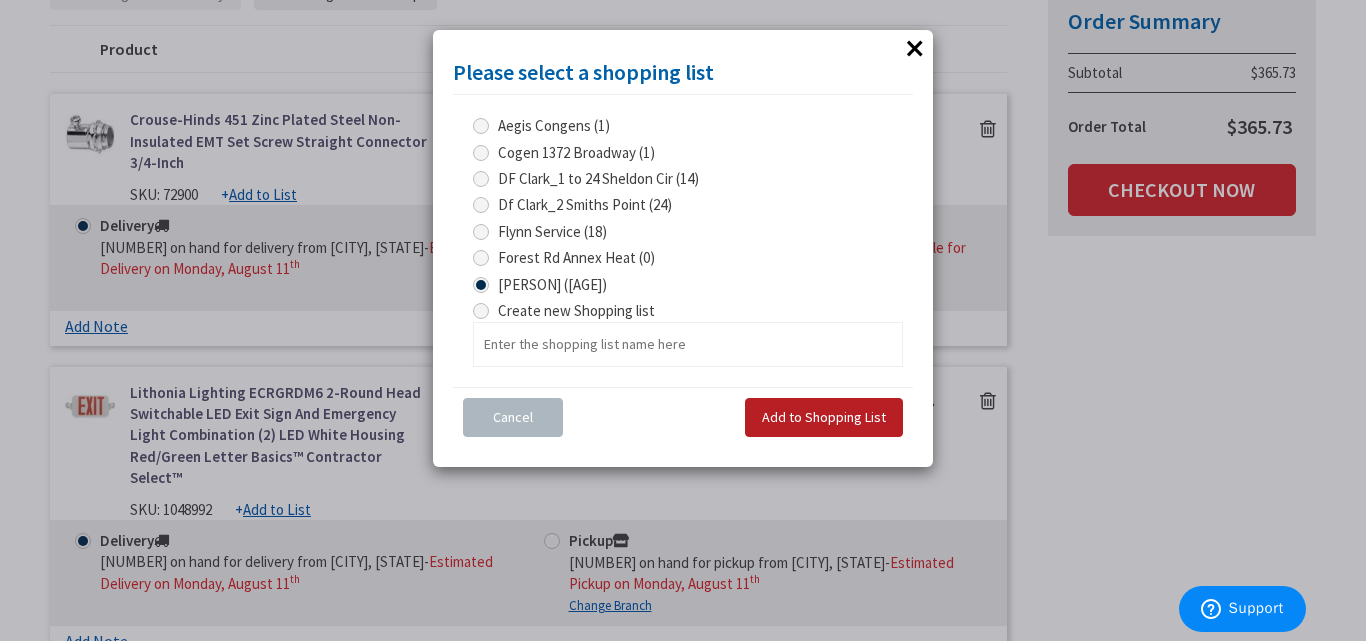 click on "Add to Shopping List" at bounding box center [824, 417] 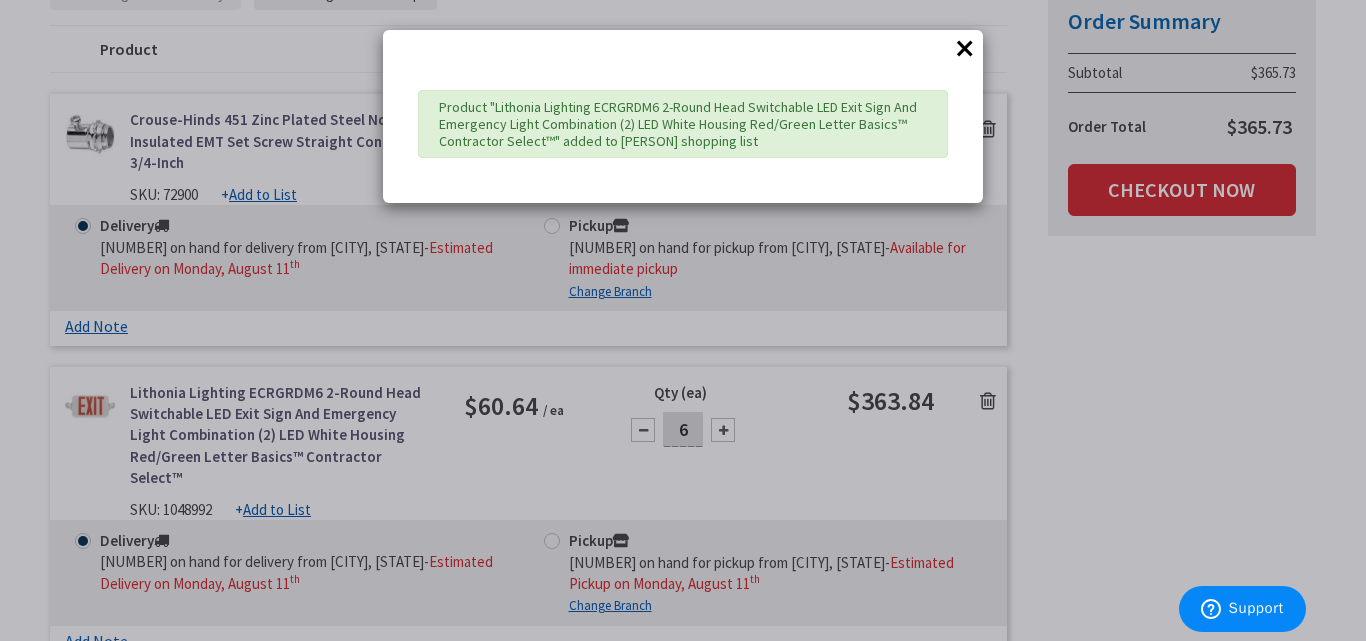 click on "×" at bounding box center [965, 48] 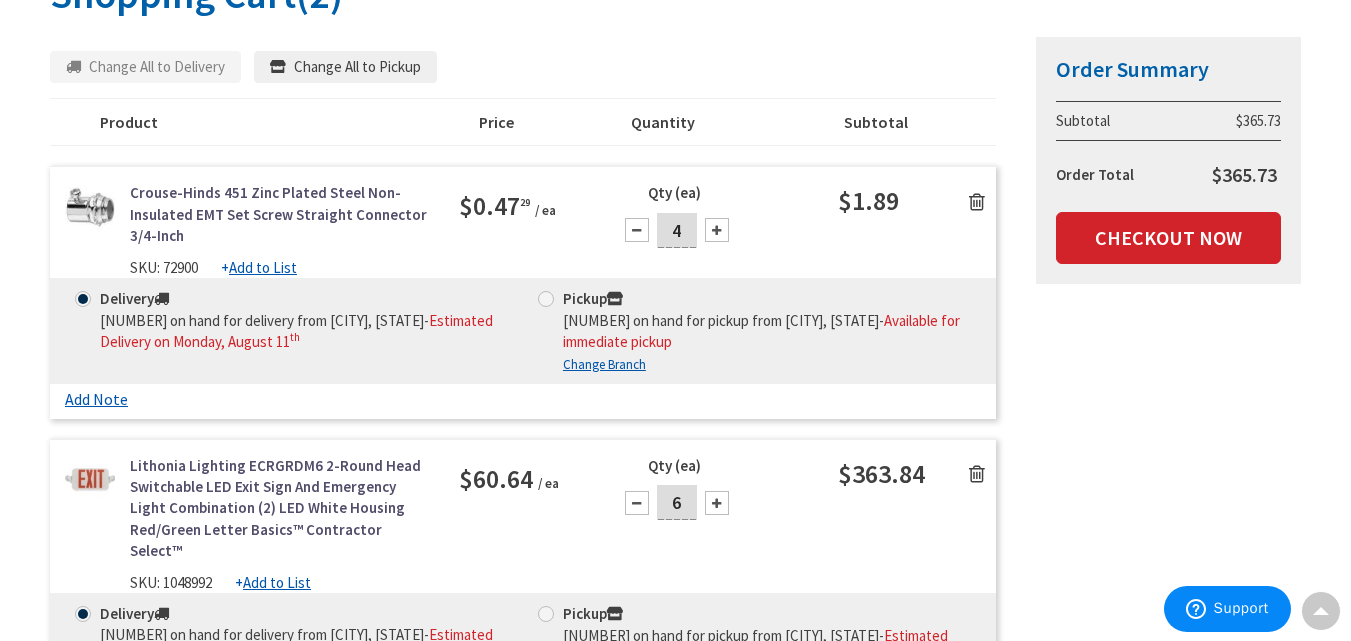 scroll, scrollTop: 0, scrollLeft: 0, axis: both 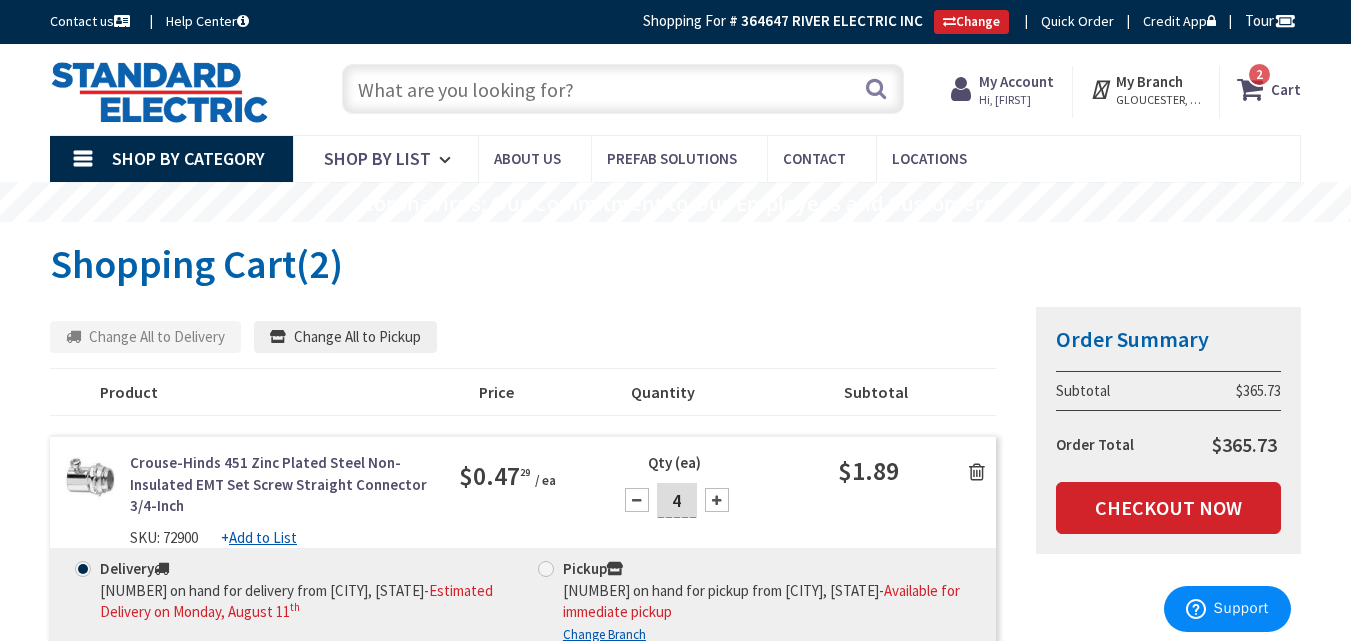 click at bounding box center (623, 89) 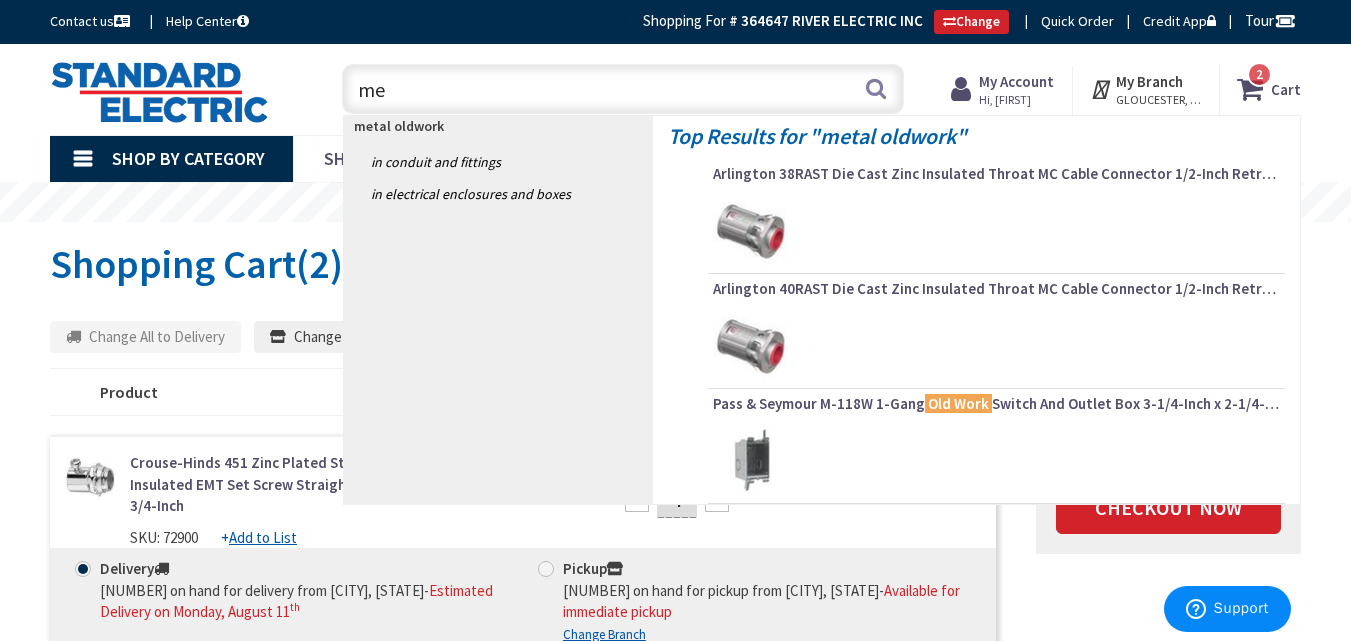 type on "m" 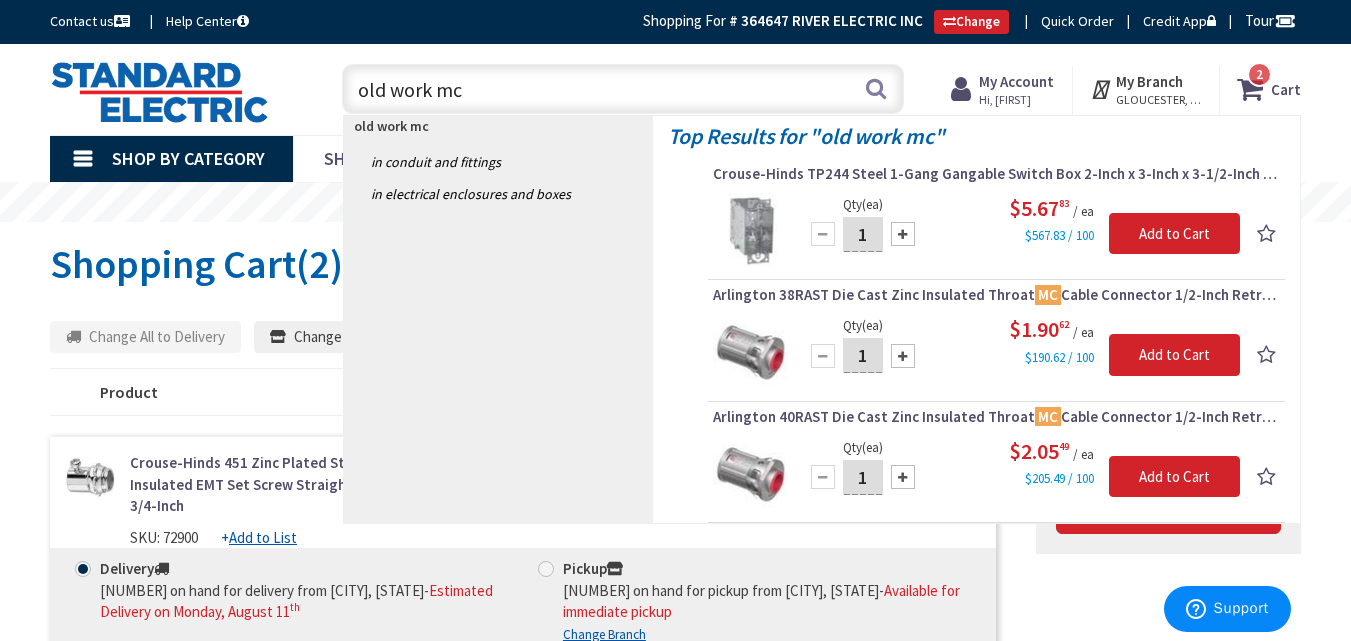type on "old work mc" 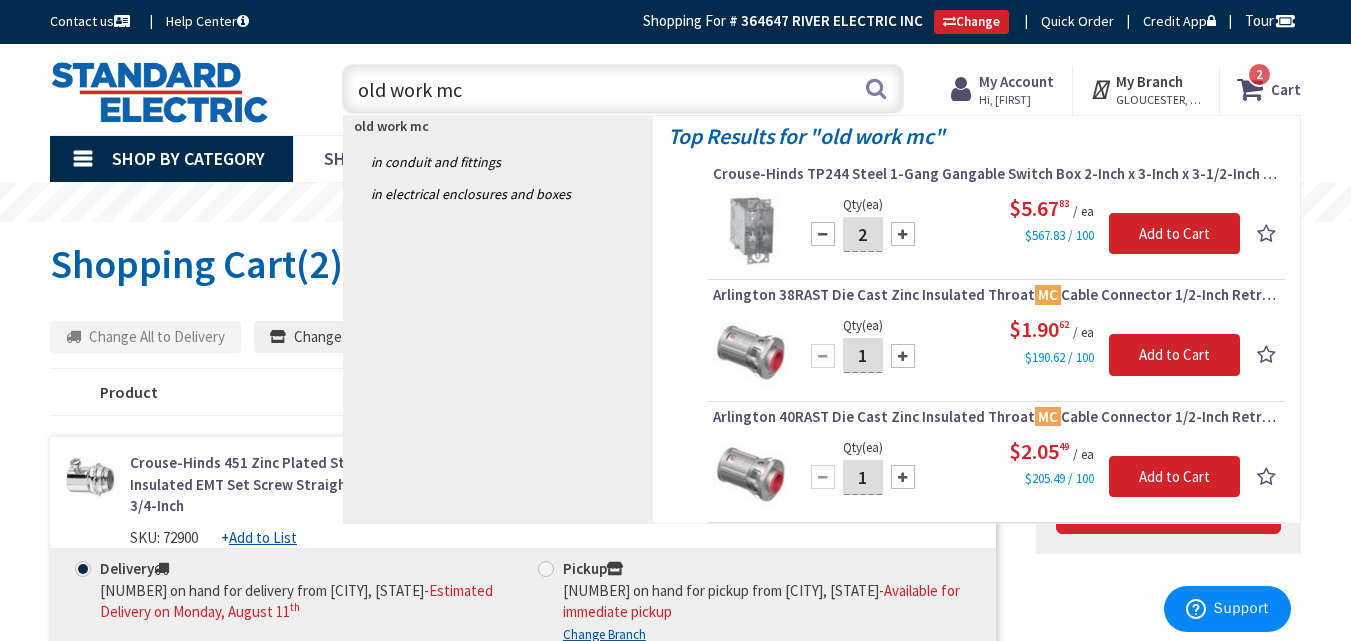 click at bounding box center (903, 234) 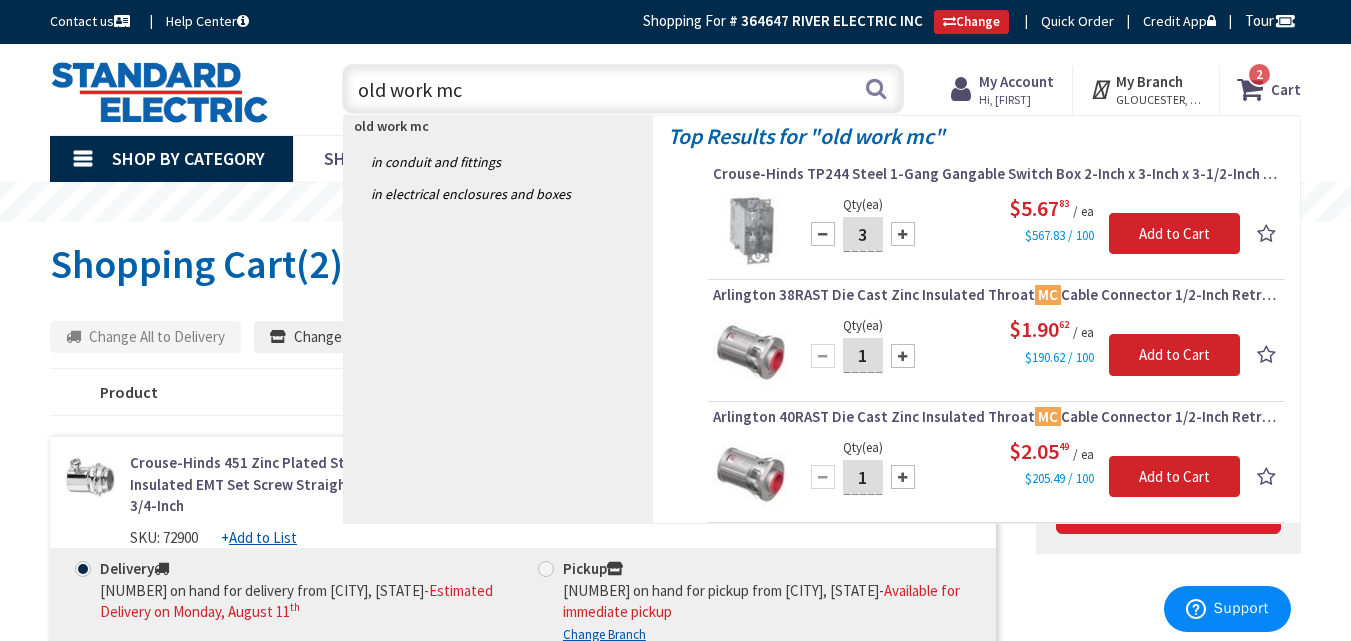 click at bounding box center [903, 234] 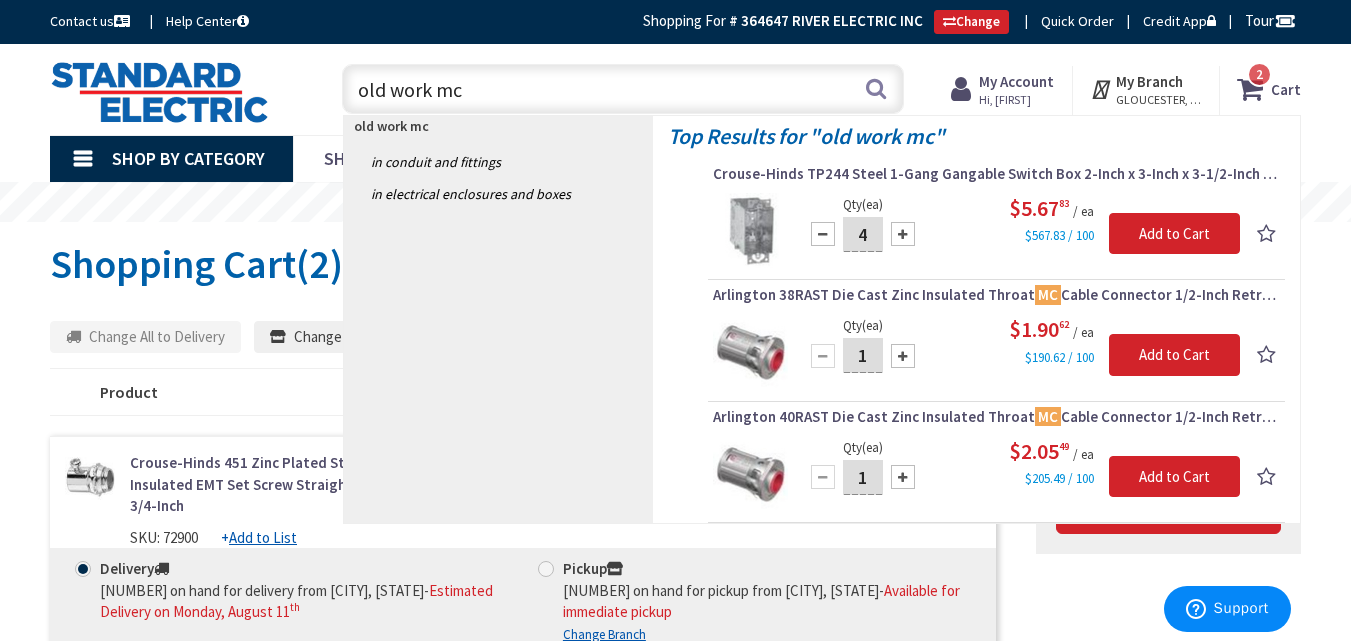 click at bounding box center [903, 234] 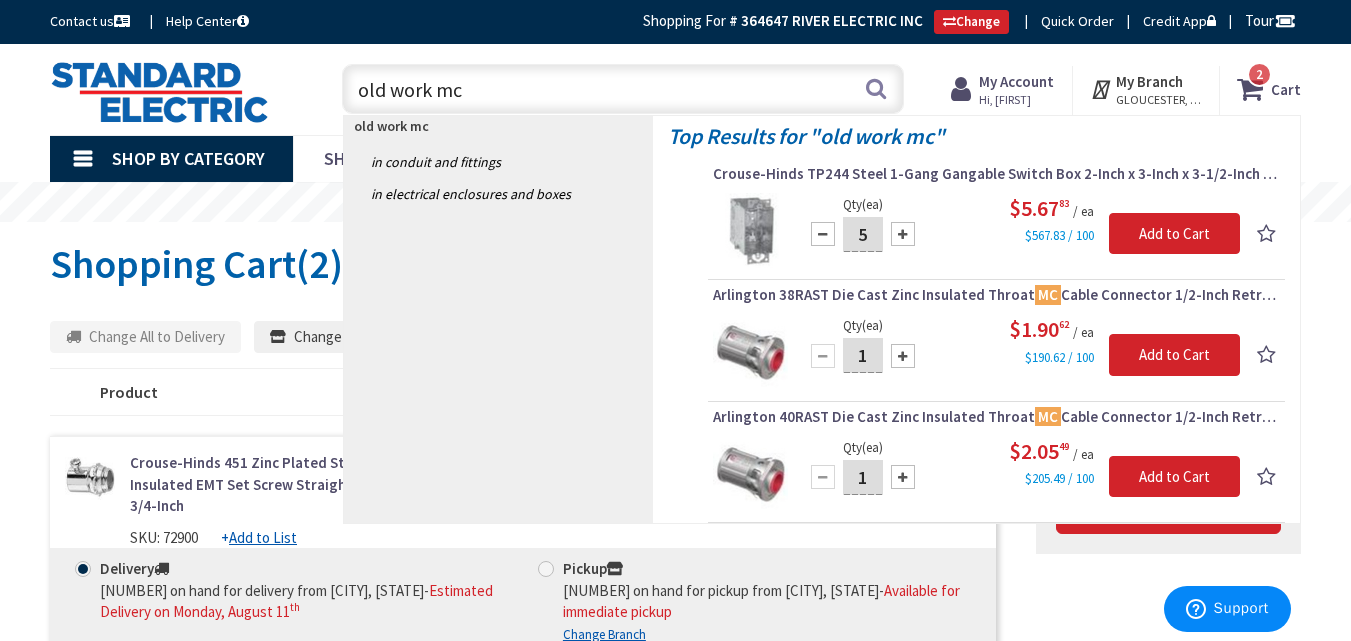 click at bounding box center [903, 234] 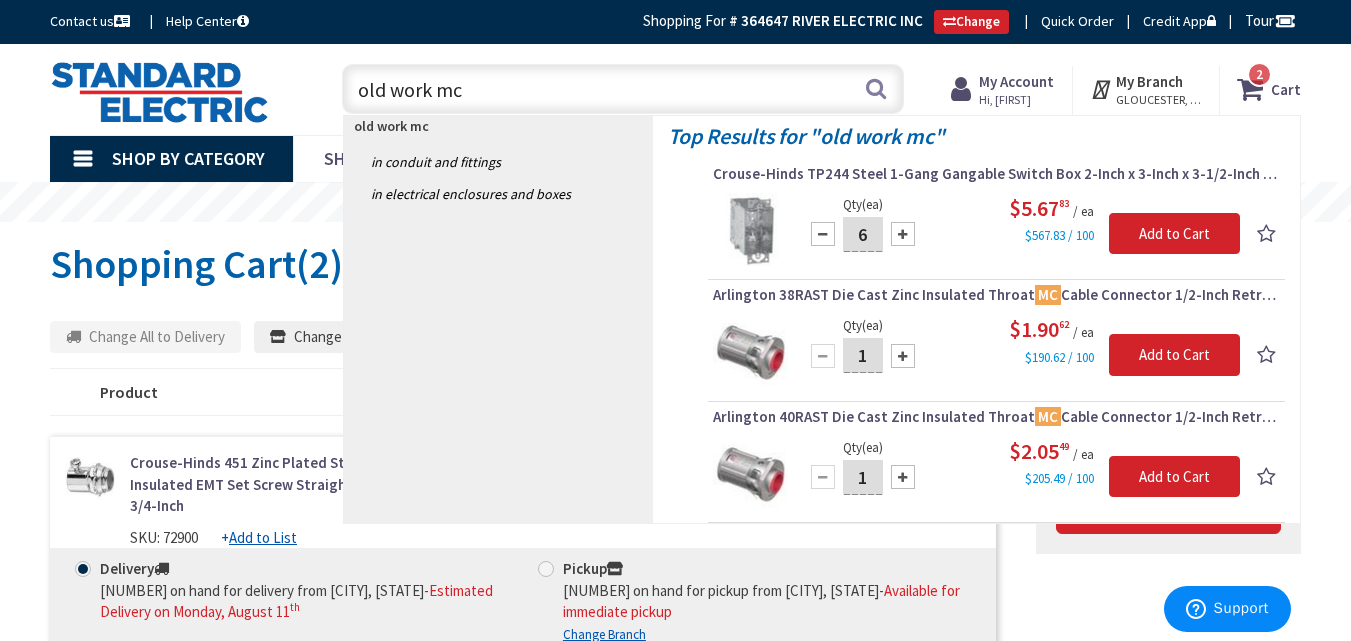 click at bounding box center [823, 234] 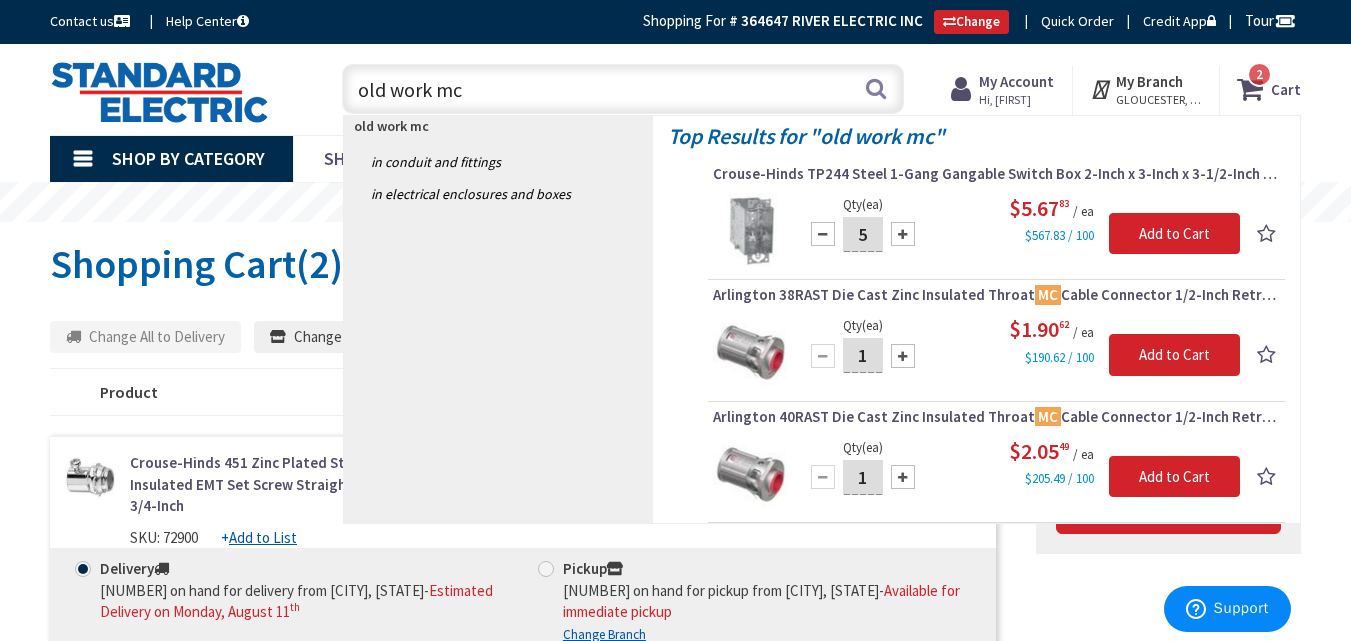 click at bounding box center (823, 234) 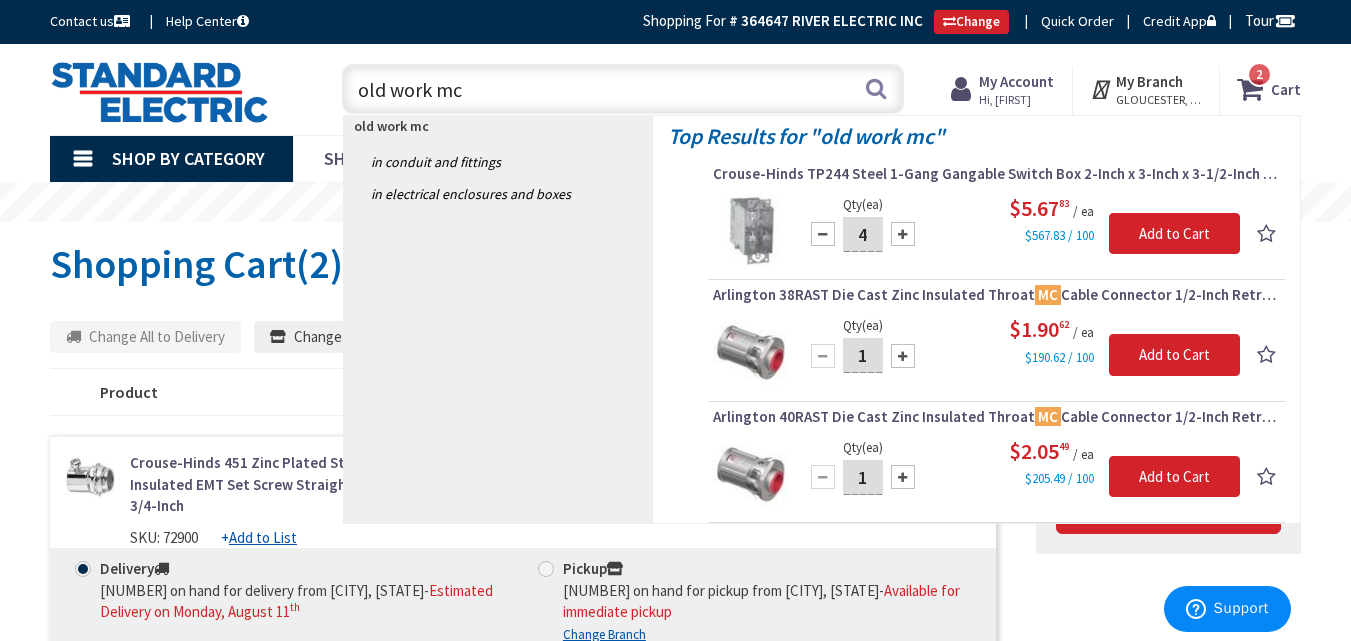 drag, startPoint x: 896, startPoint y: 231, endPoint x: 785, endPoint y: 209, distance: 113.15918 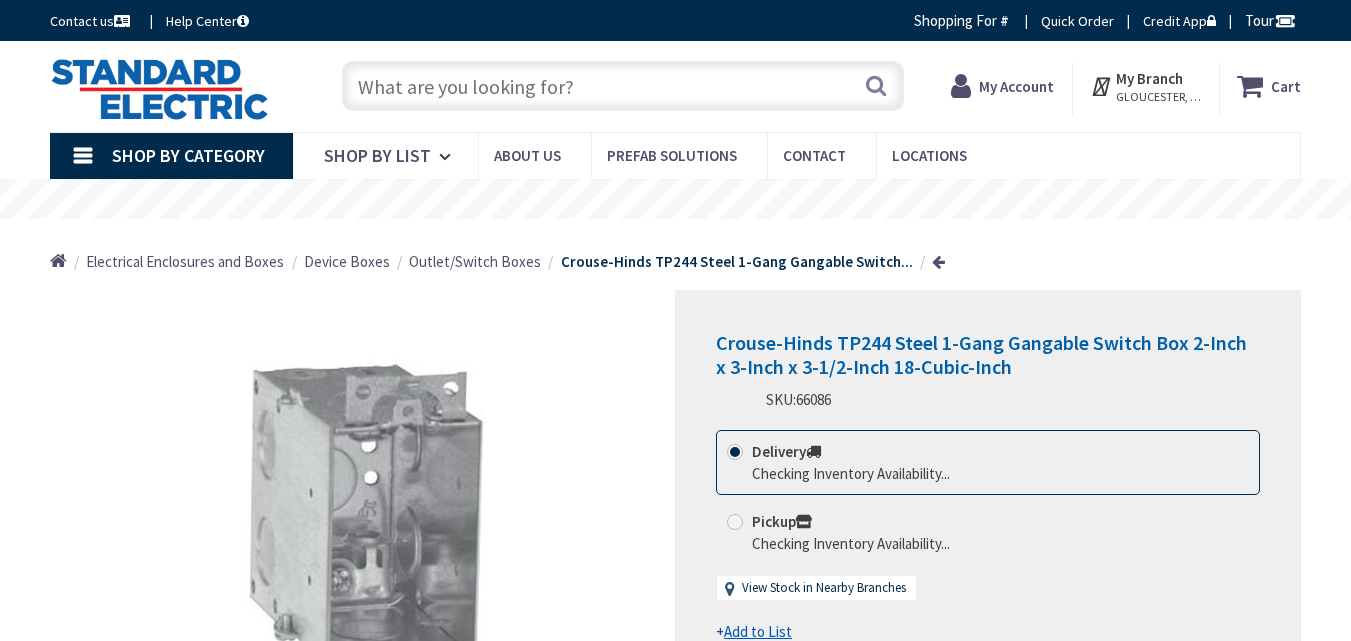 scroll, scrollTop: 0, scrollLeft: 0, axis: both 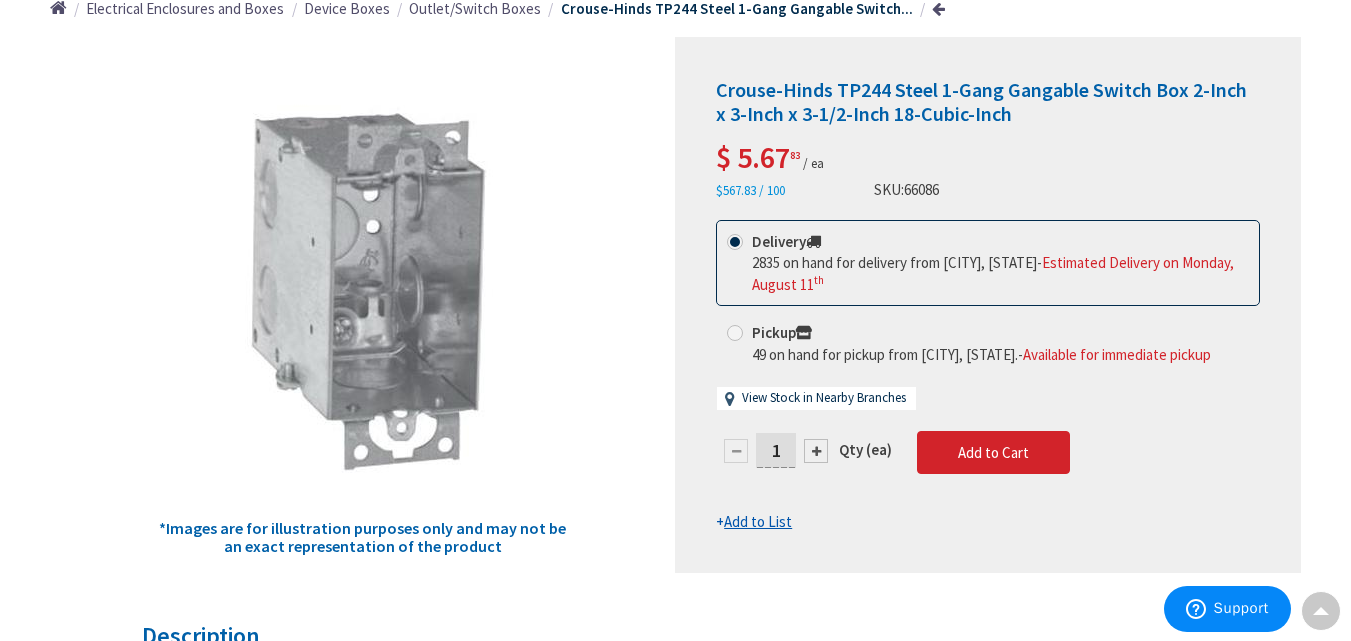 click at bounding box center [816, 451] 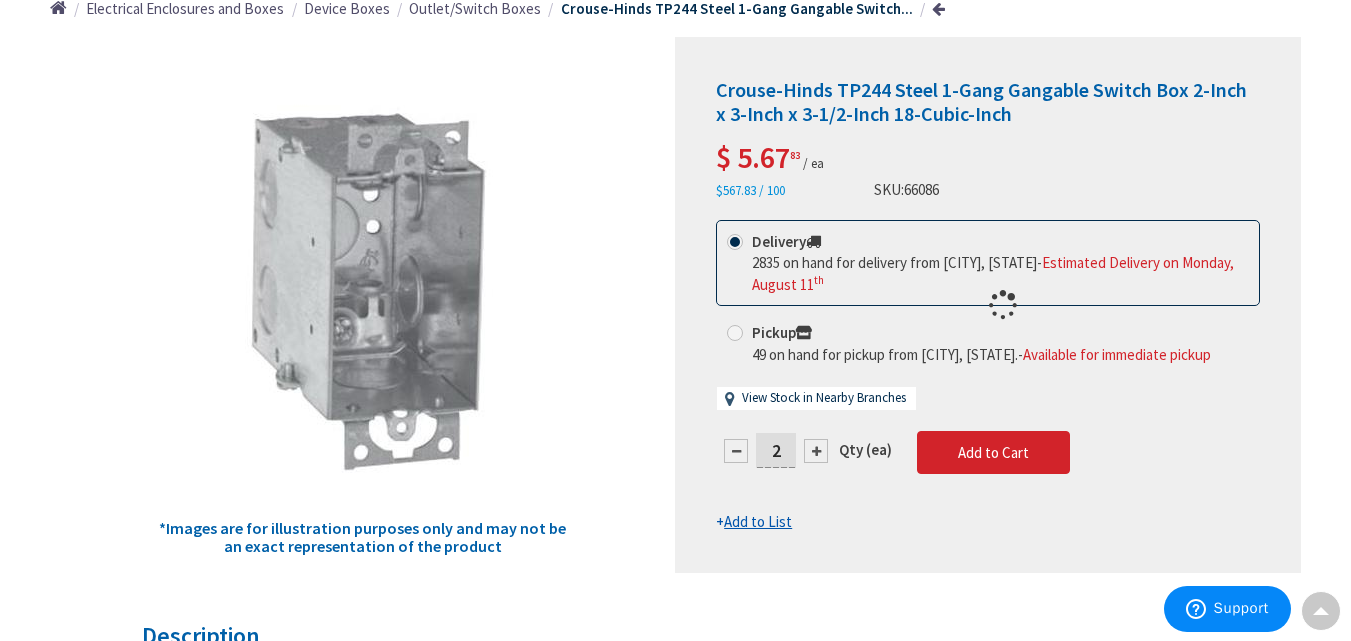 click at bounding box center (988, 305) 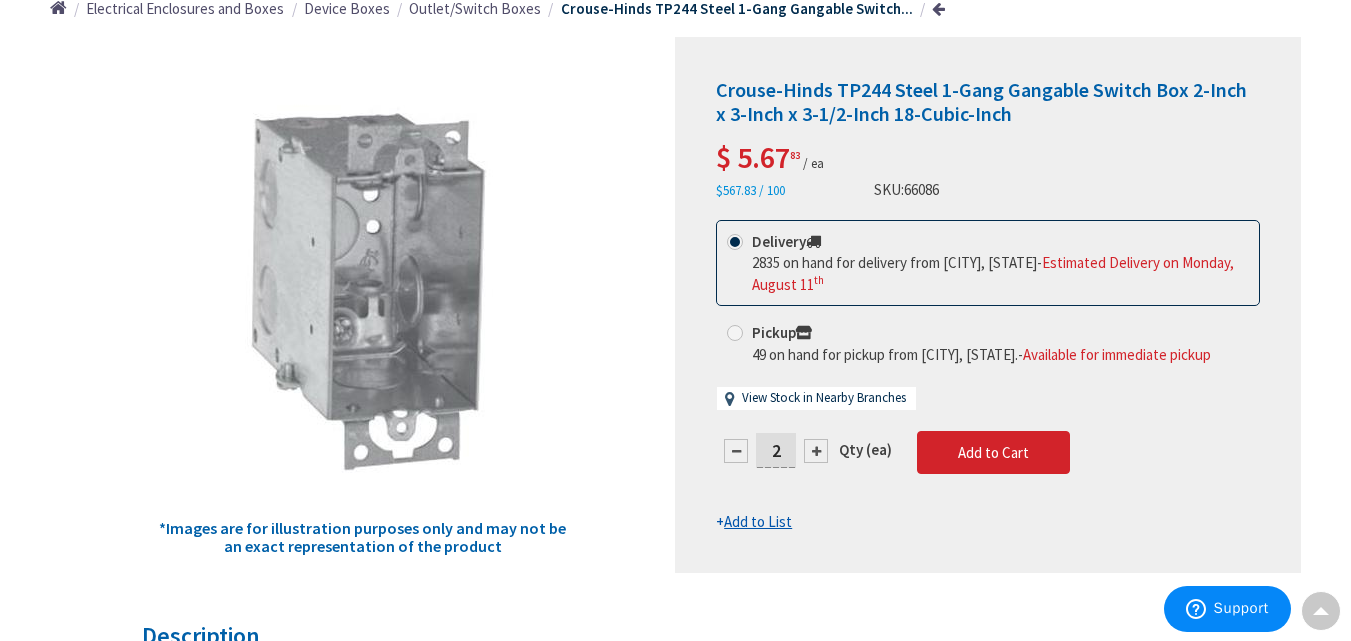 click at bounding box center [816, 451] 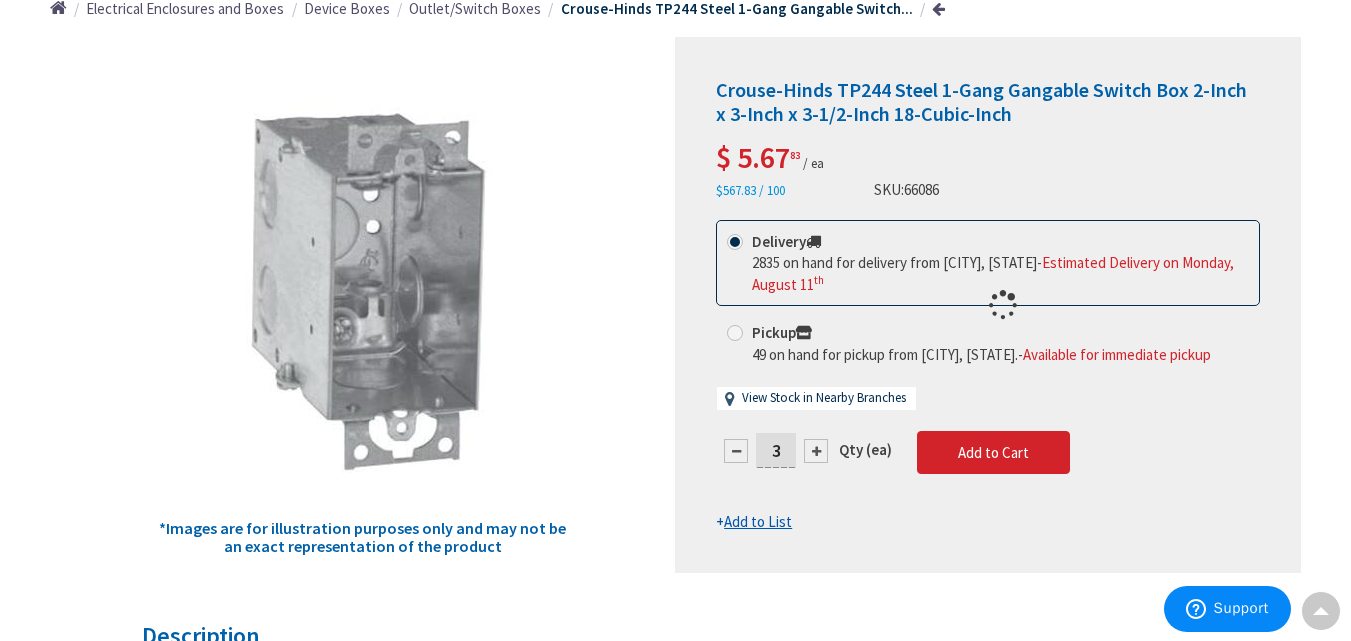 click at bounding box center (988, 305) 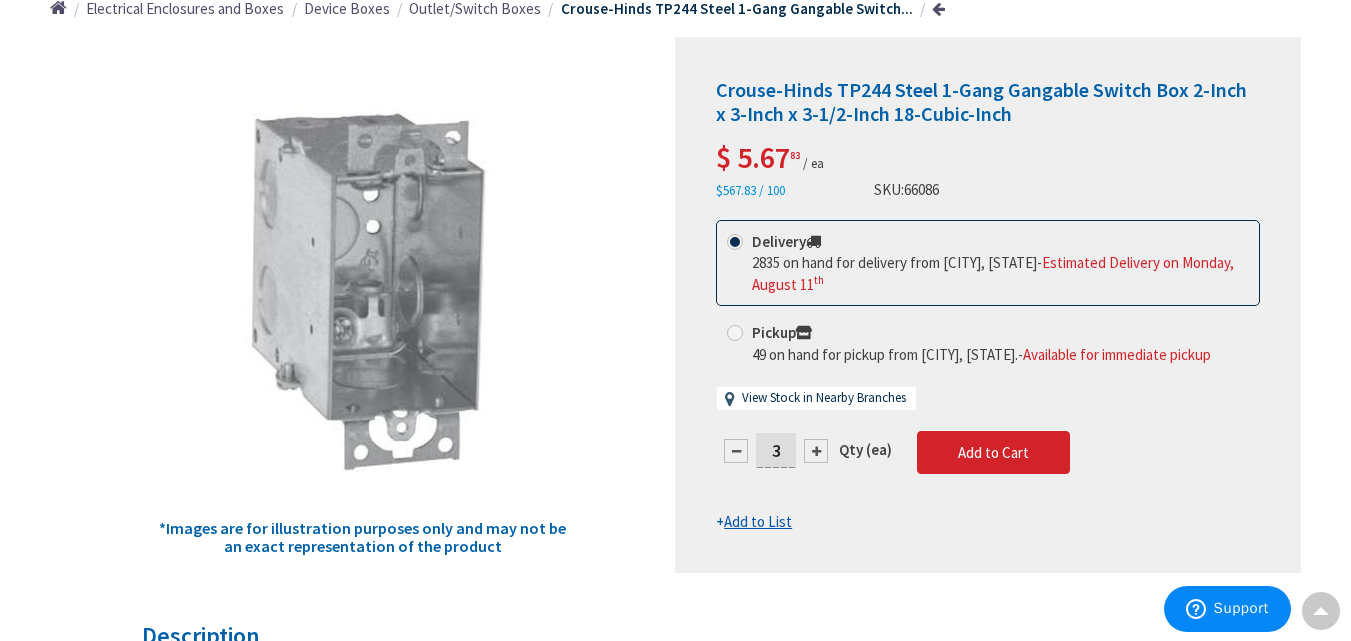 click at bounding box center (816, 451) 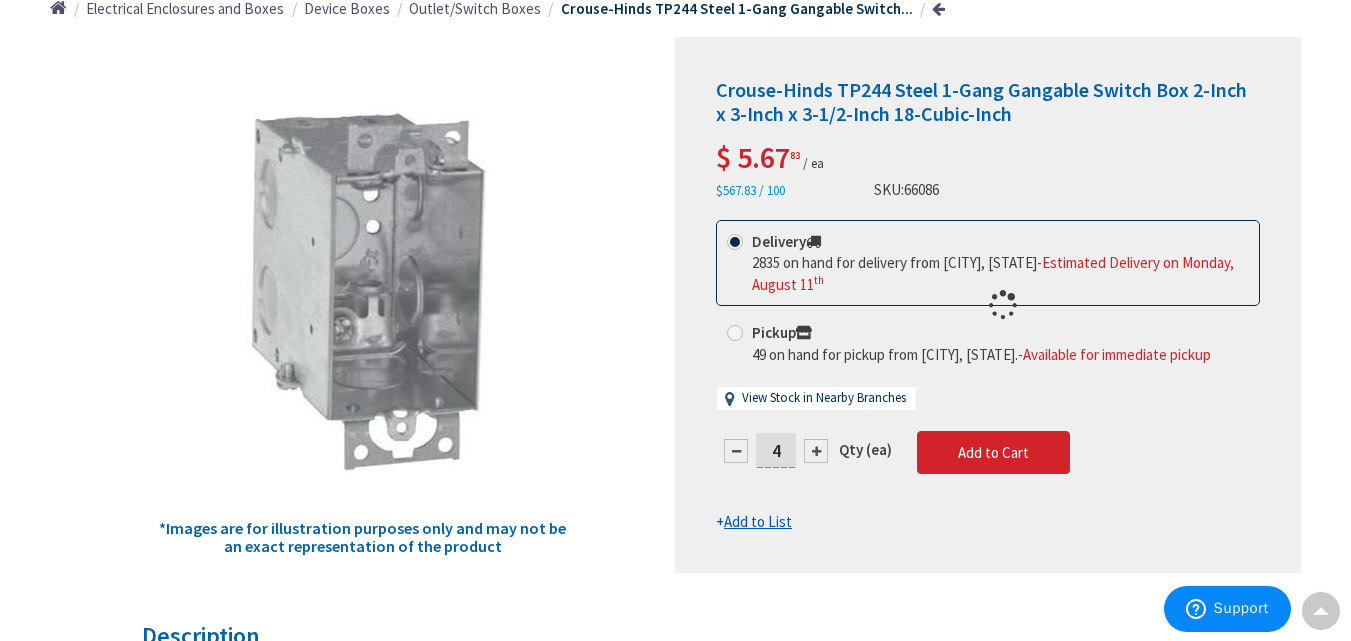 click at bounding box center (988, 305) 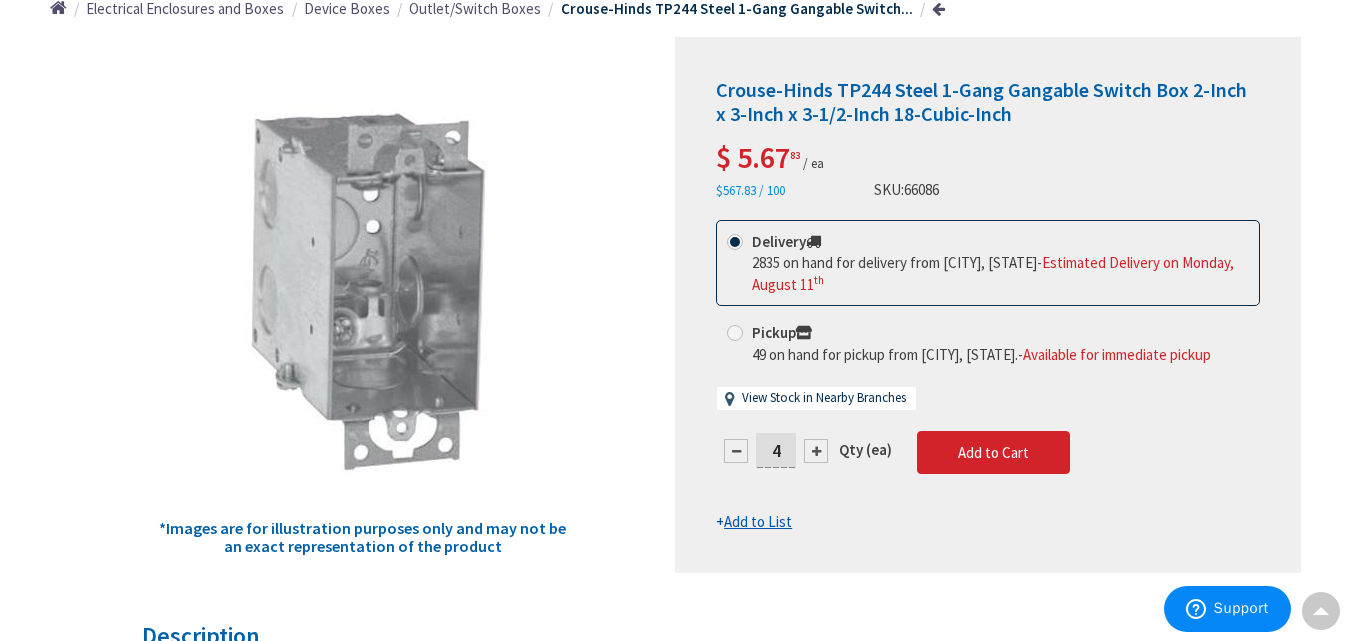 click at bounding box center [816, 451] 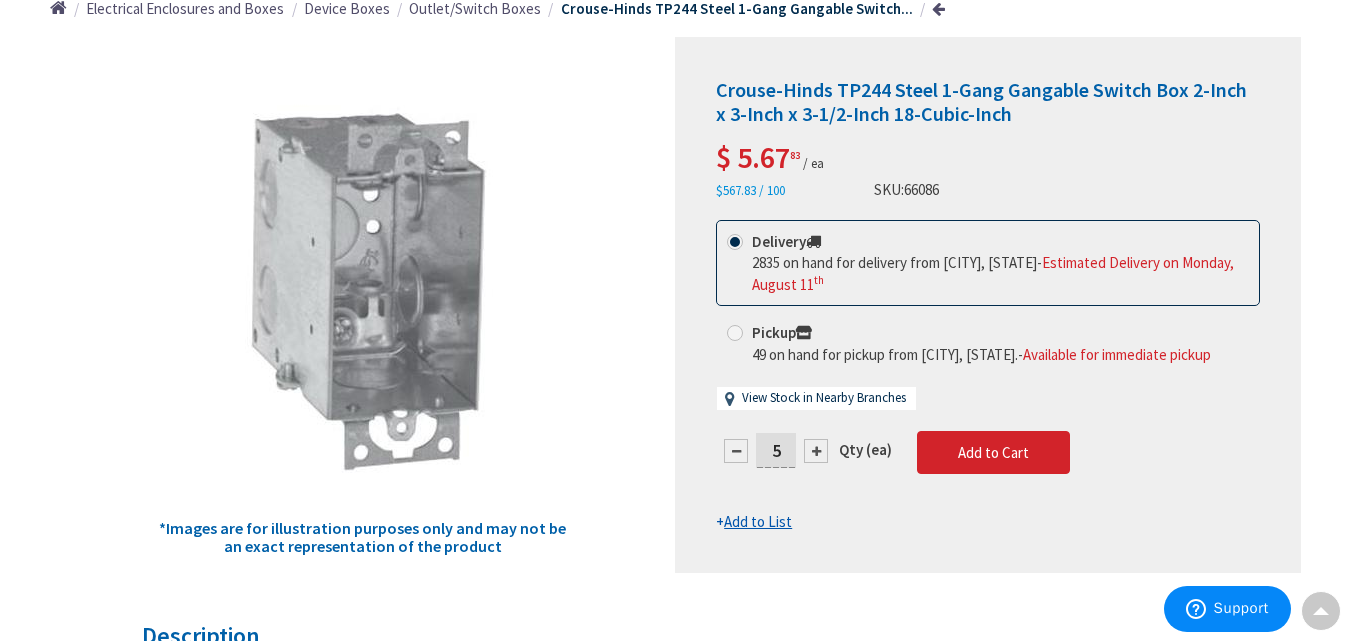 click on "Add to List" at bounding box center [758, 521] 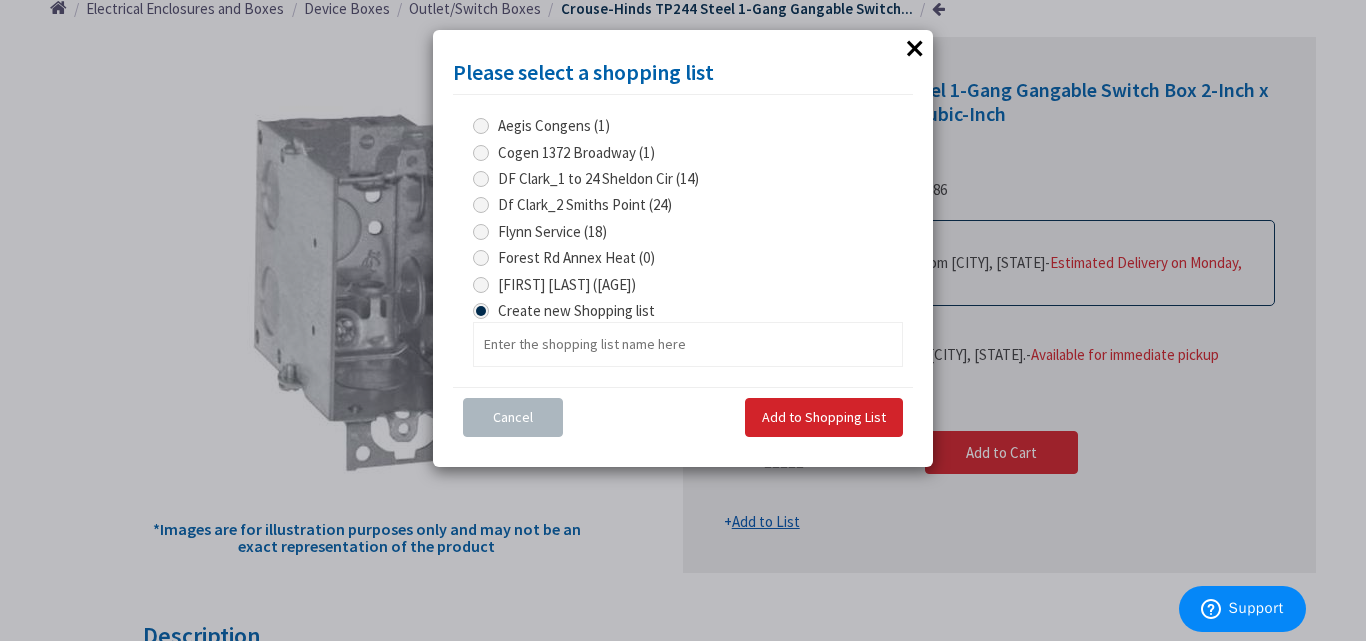 click at bounding box center [481, 285] 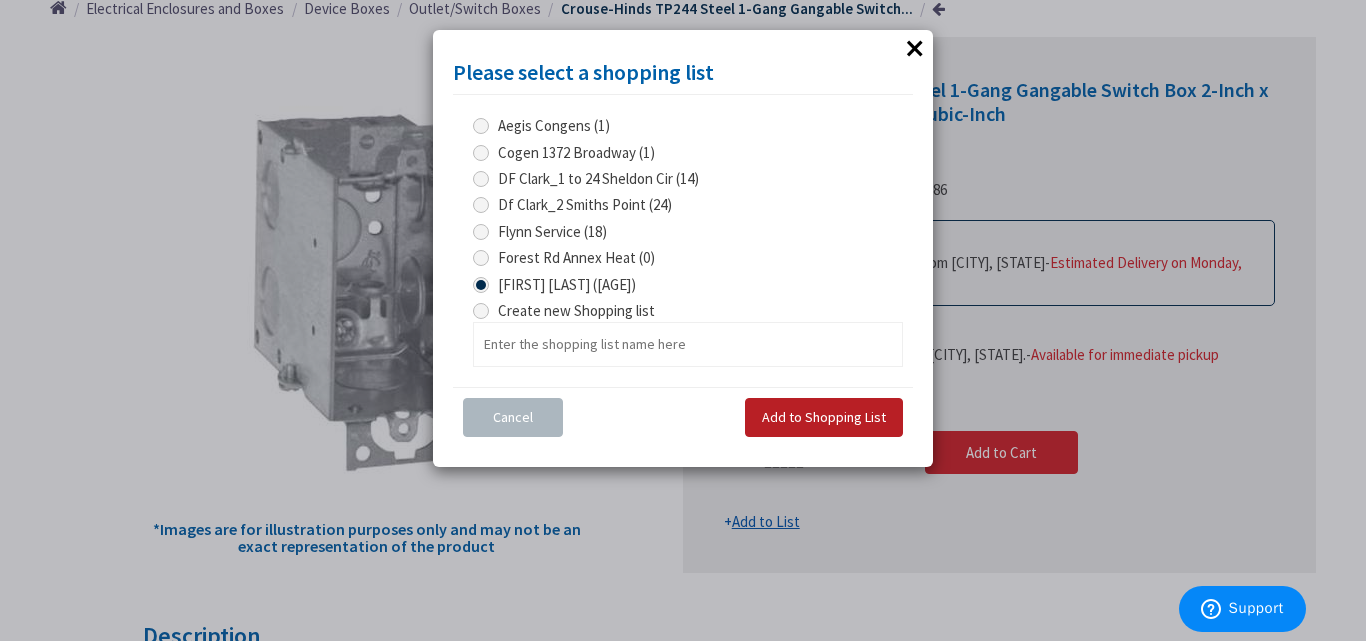 click on "Add to Shopping List" at bounding box center (824, 417) 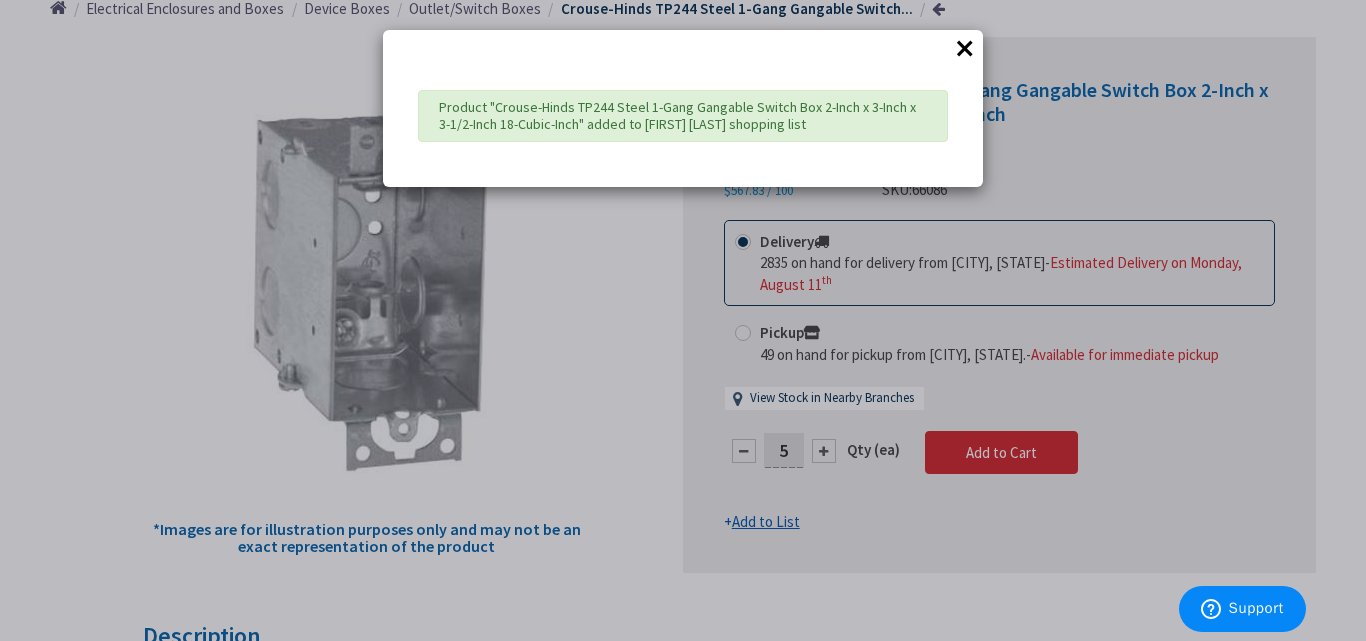 click on "×" at bounding box center [965, 48] 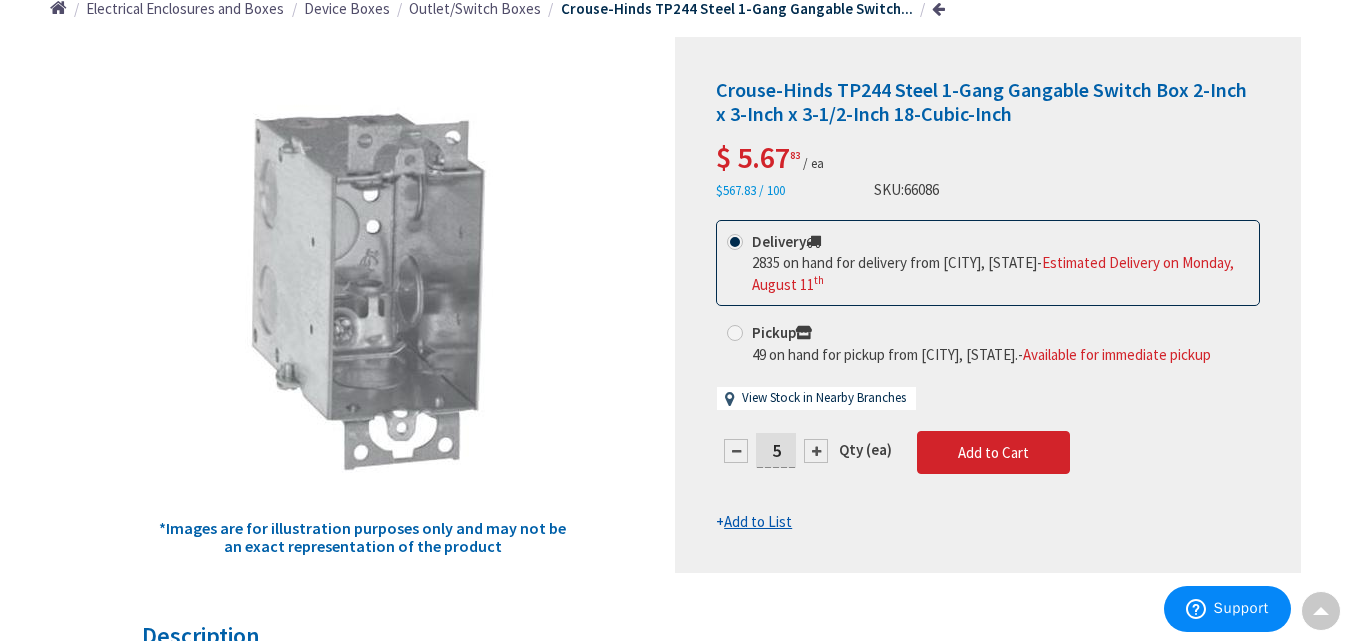 click on "Outlet/Switch Boxes" at bounding box center [475, 8] 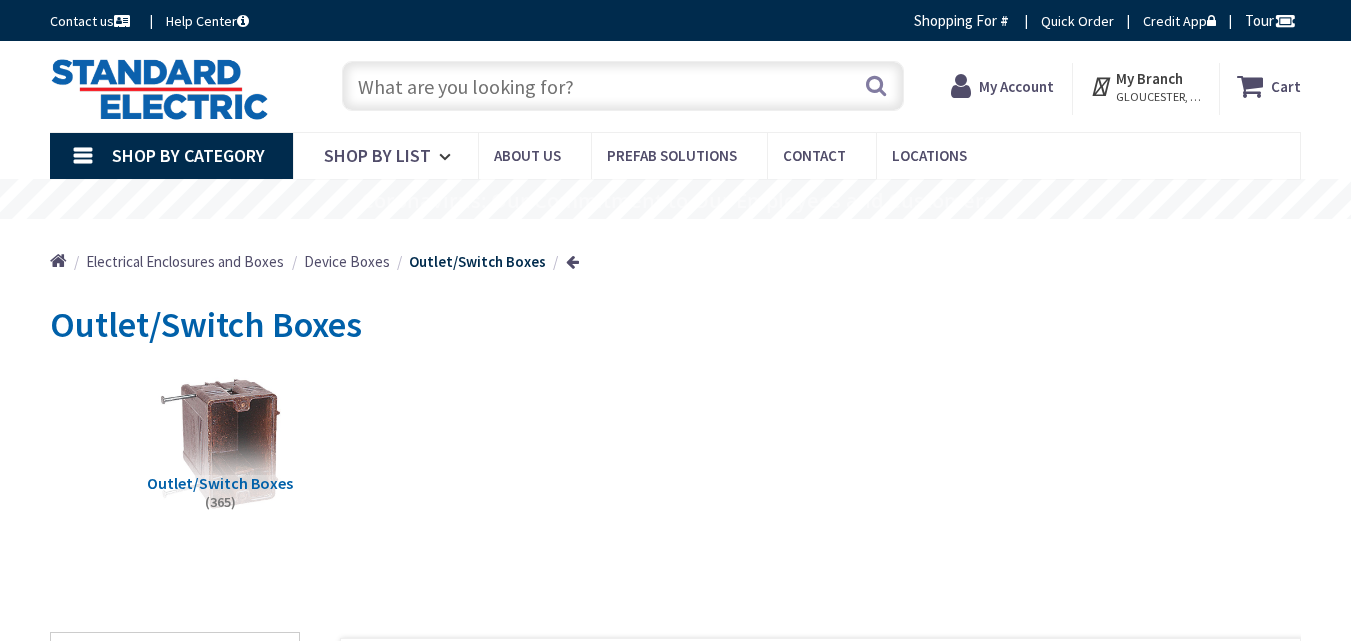 scroll, scrollTop: 0, scrollLeft: 0, axis: both 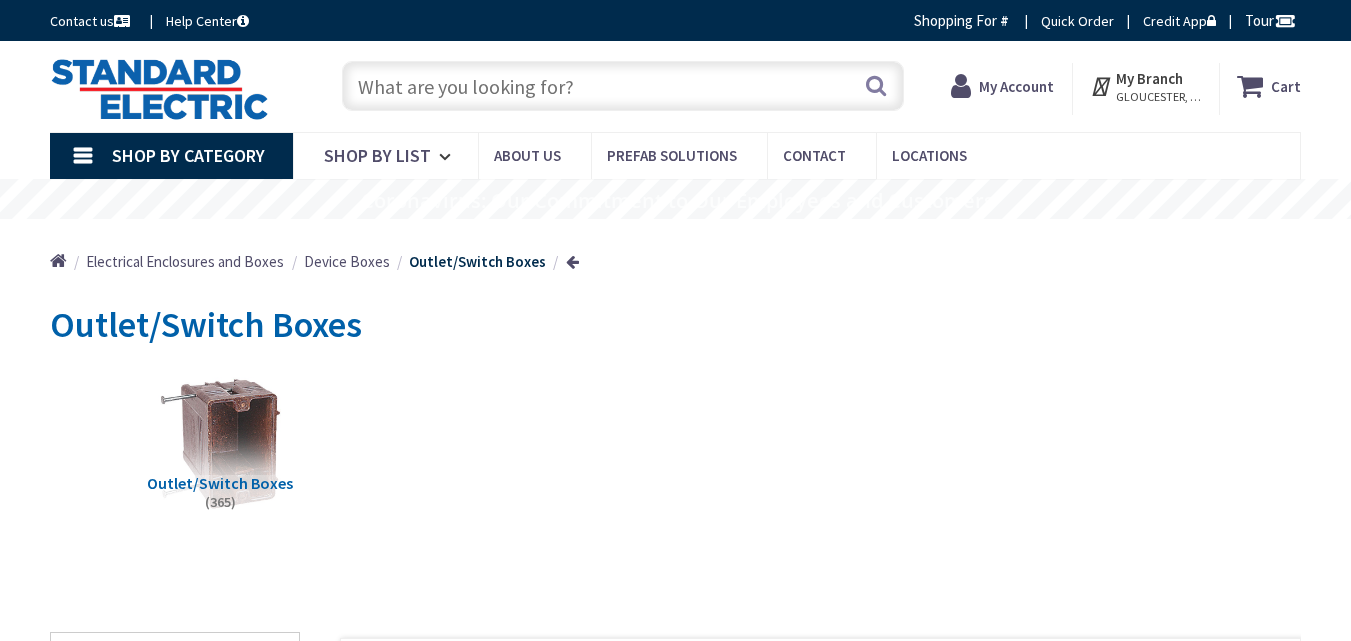 click at bounding box center [623, 86] 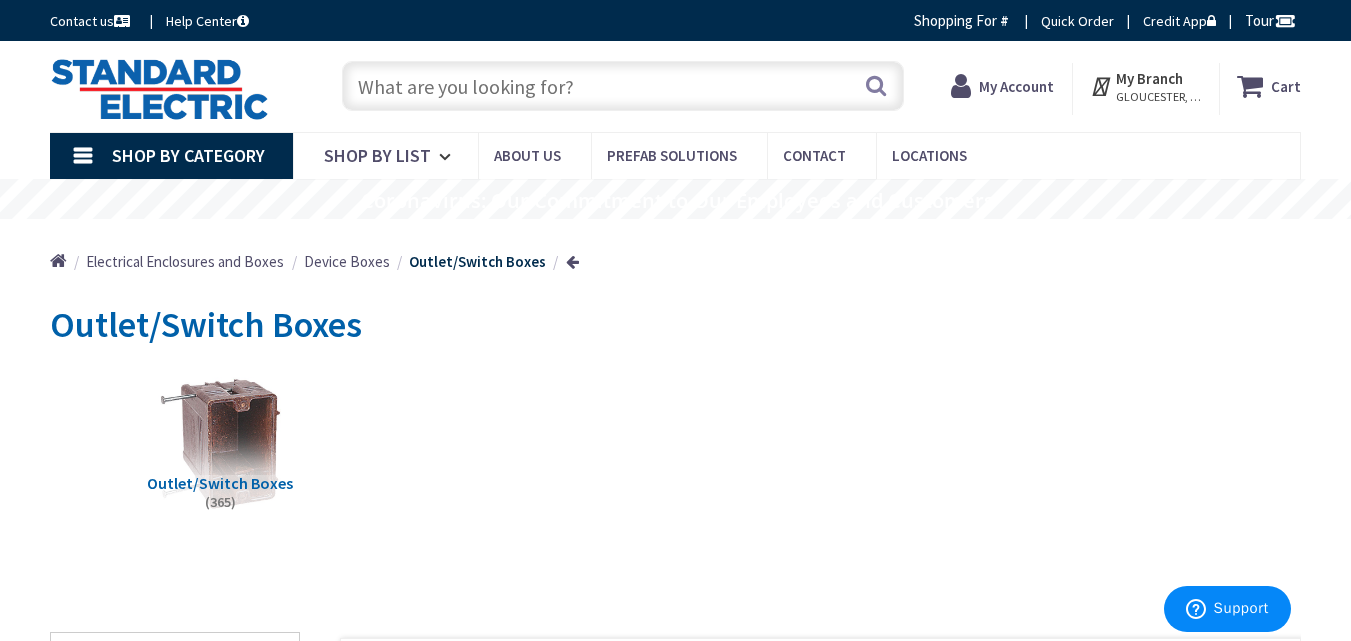 scroll, scrollTop: 0, scrollLeft: 0, axis: both 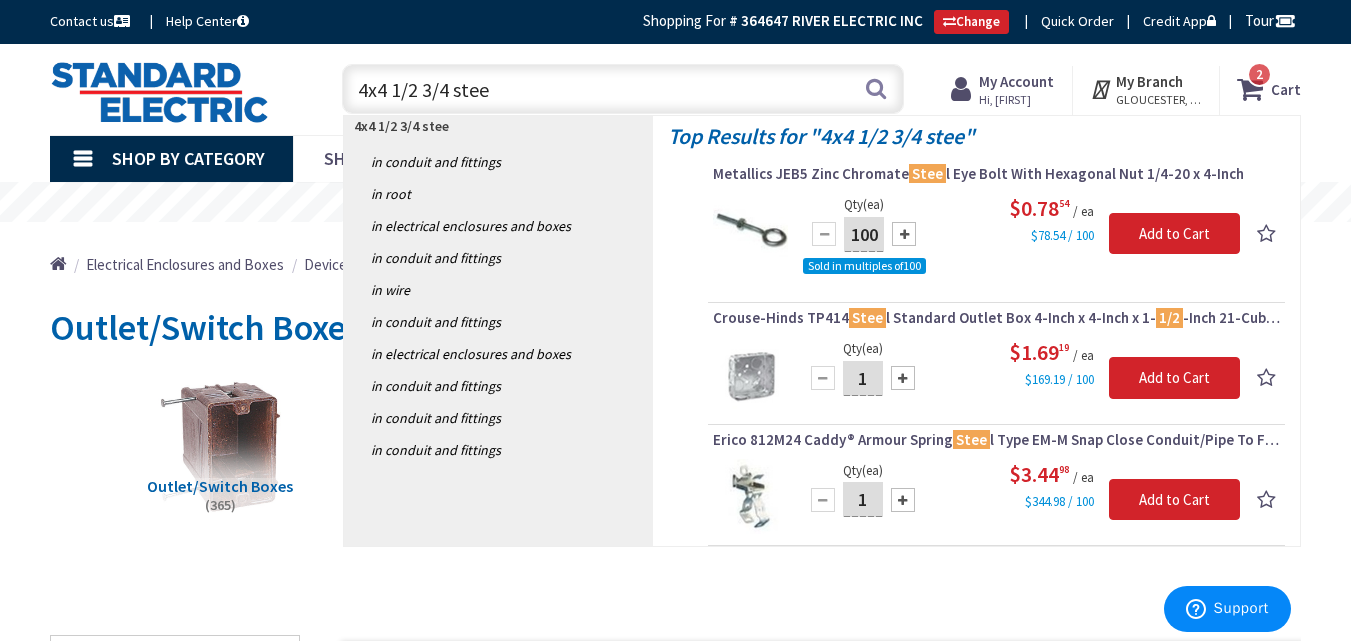type on "4x4 1/2 3/4 stee" 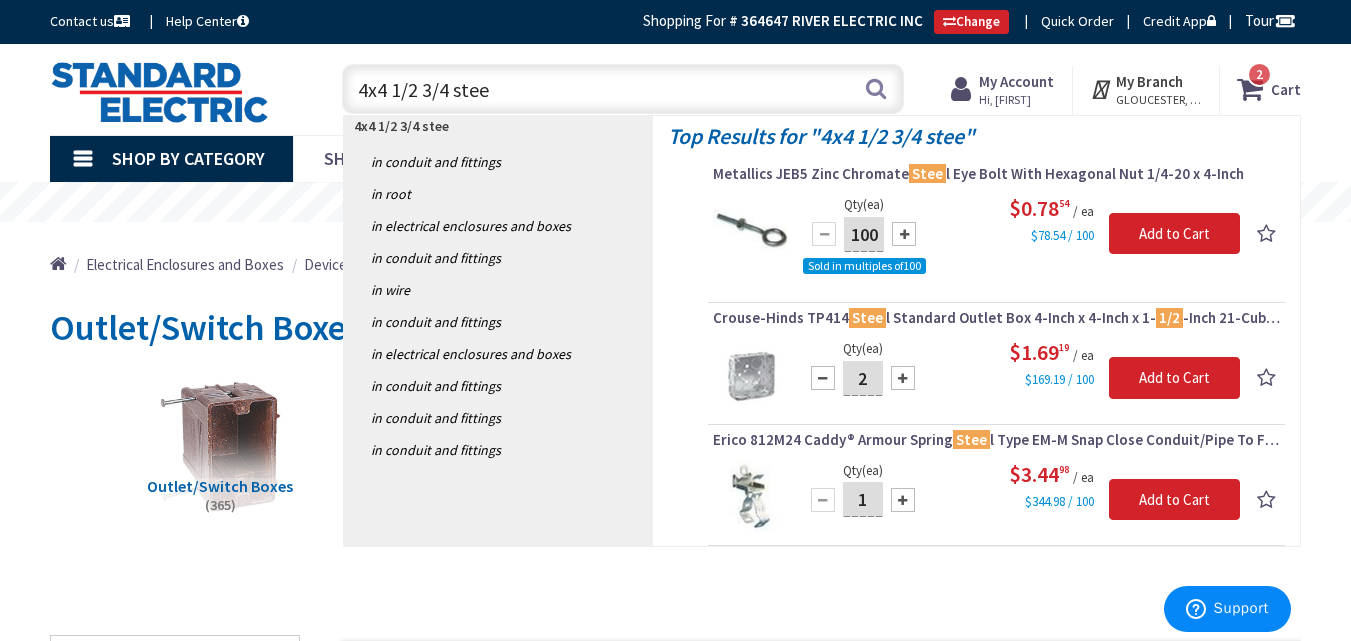 click on "Crouse-Hinds TP414  Stee l Standard Outlet Box 4-Inch x 4-Inch x 1- 1/2 -Inch 21-Cubic-Inch" at bounding box center (996, 318) 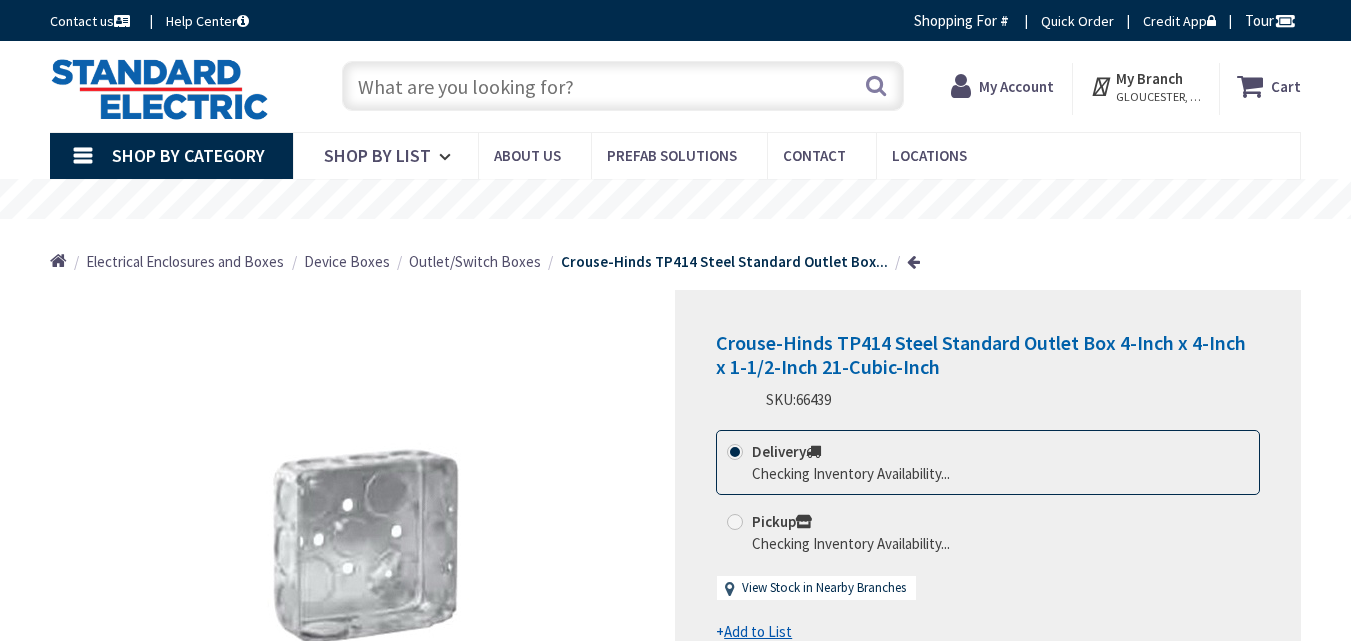 scroll, scrollTop: 0, scrollLeft: 0, axis: both 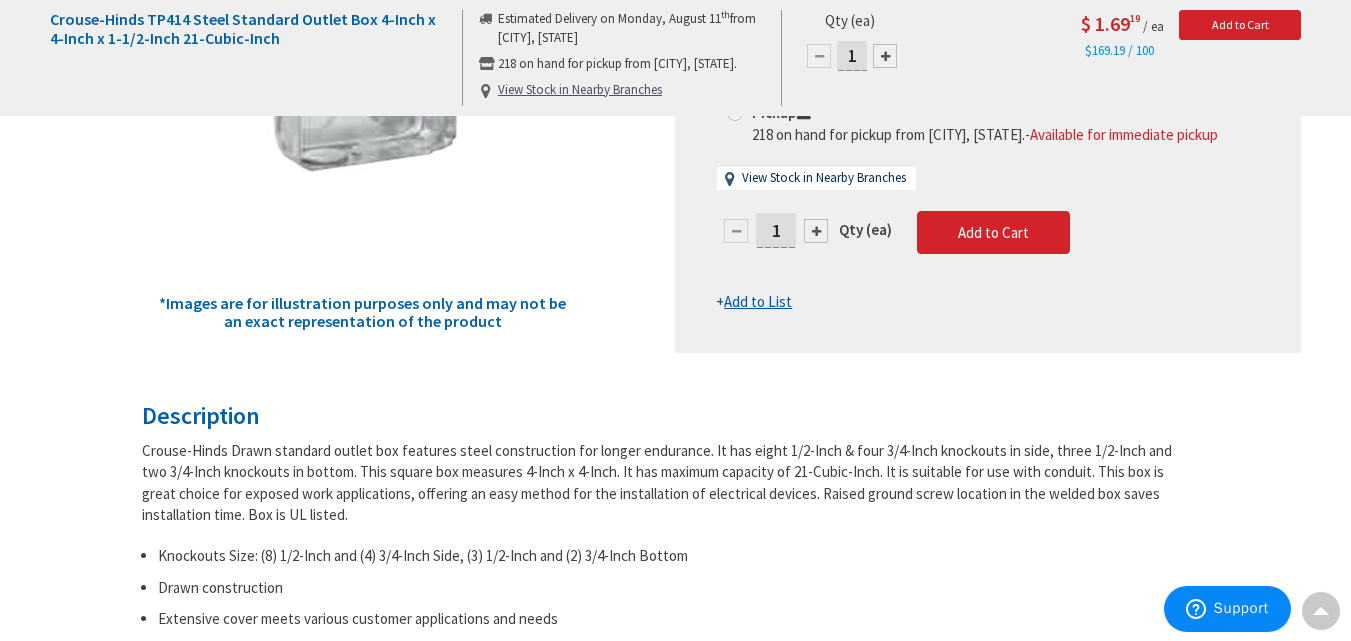 click at bounding box center (816, 231) 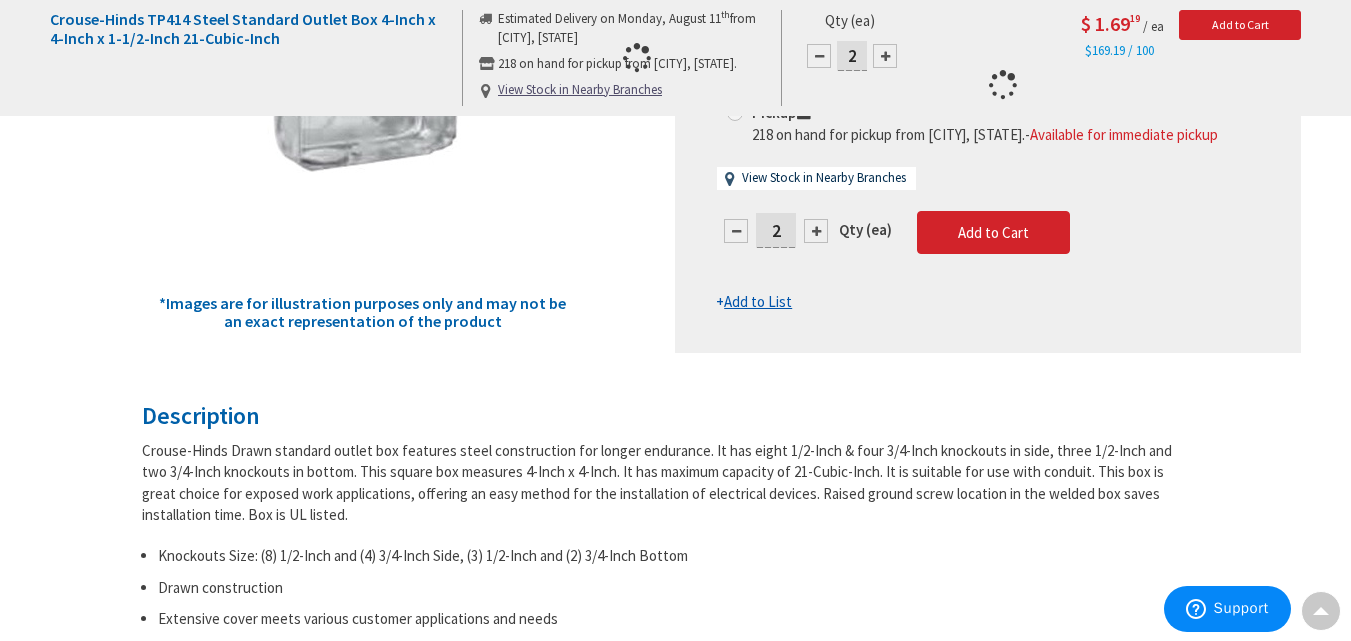 click at bounding box center [988, 85] 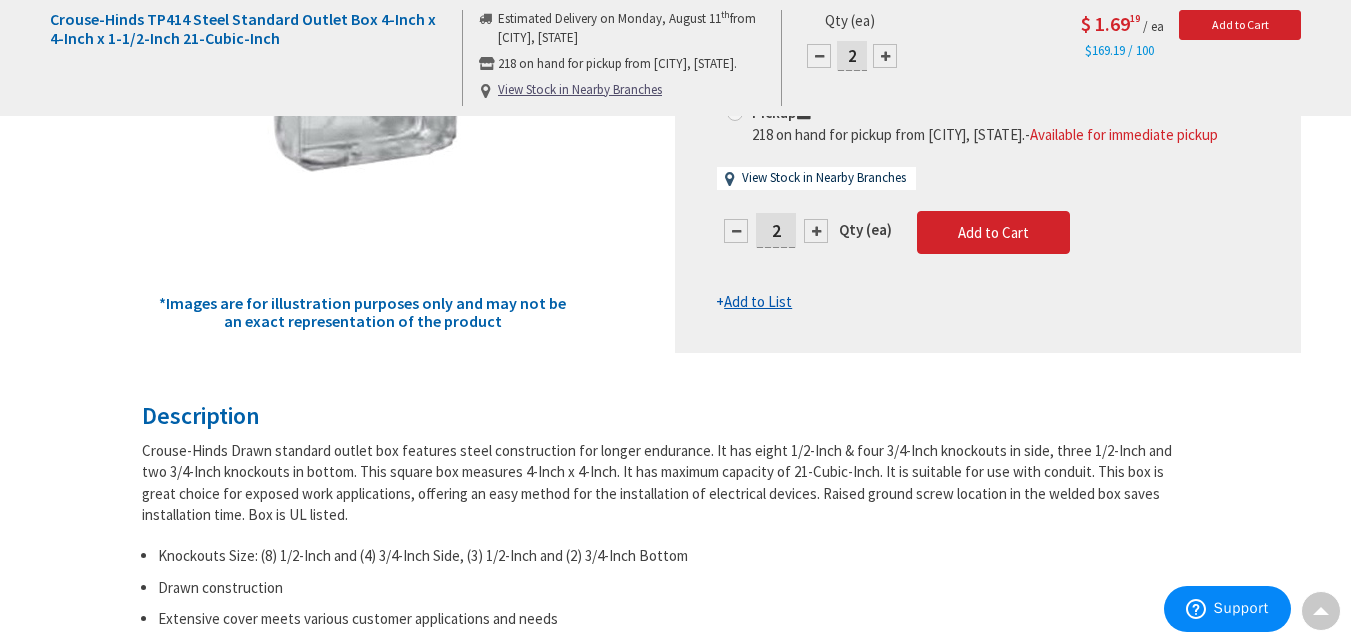 click at bounding box center [816, 231] 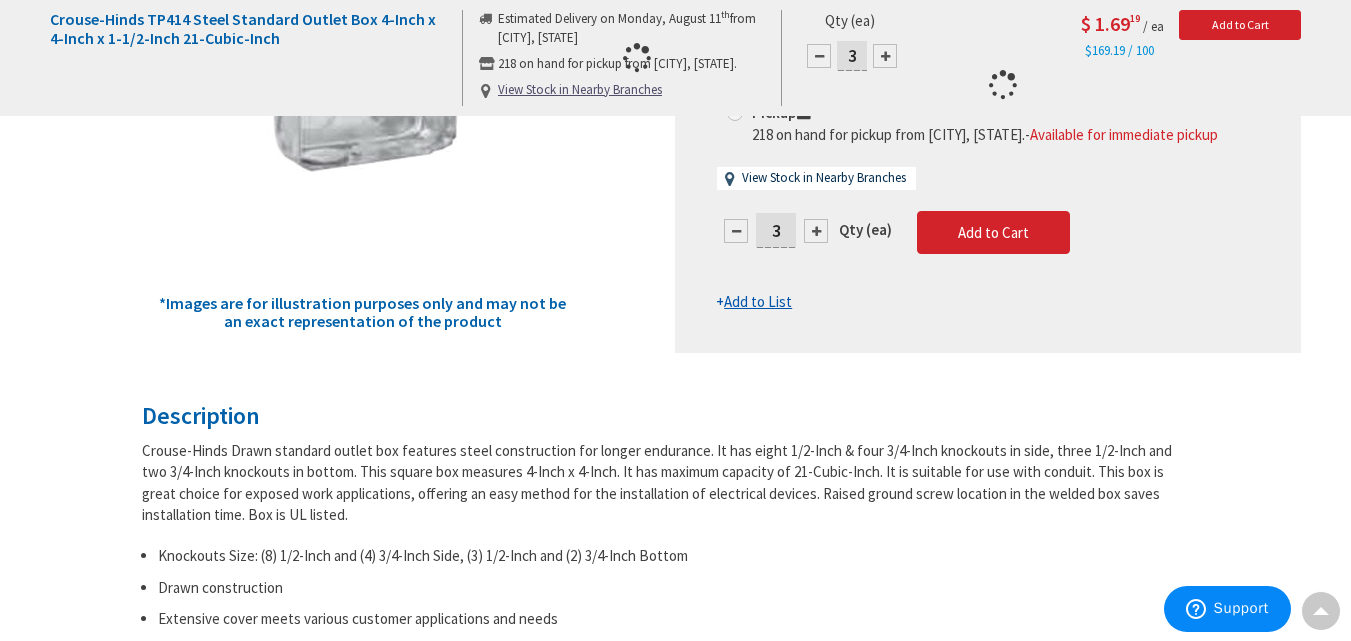 click at bounding box center (988, 85) 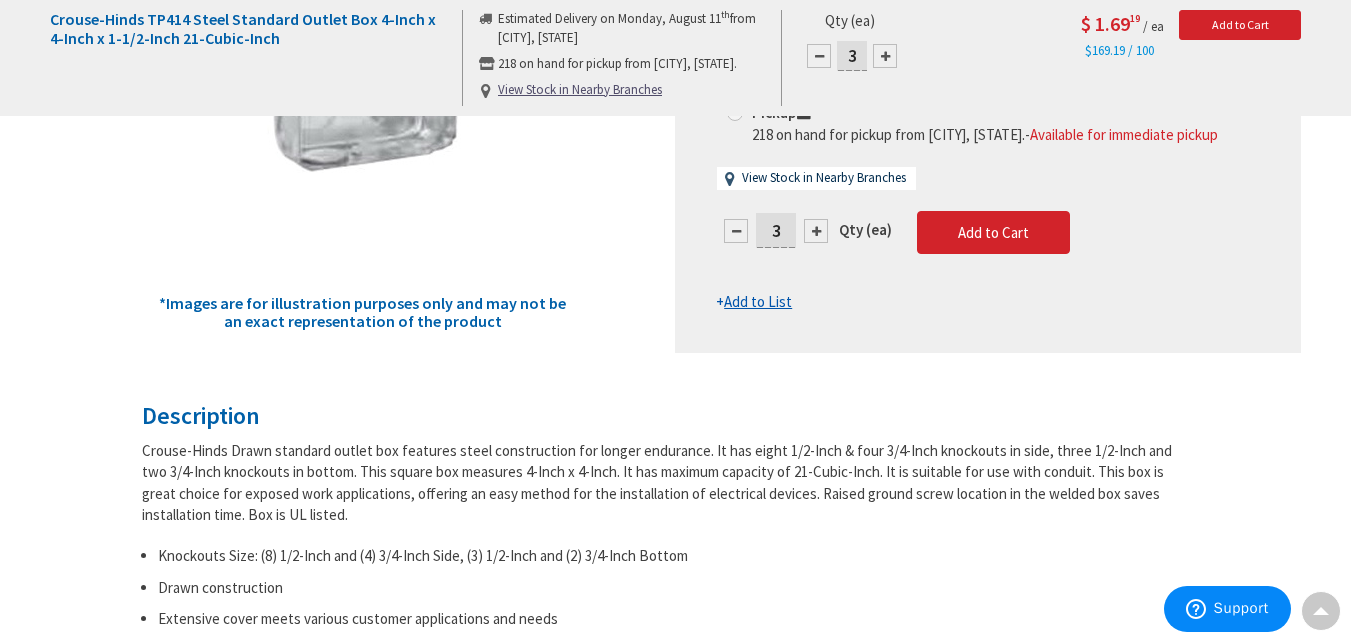 click at bounding box center (816, 231) 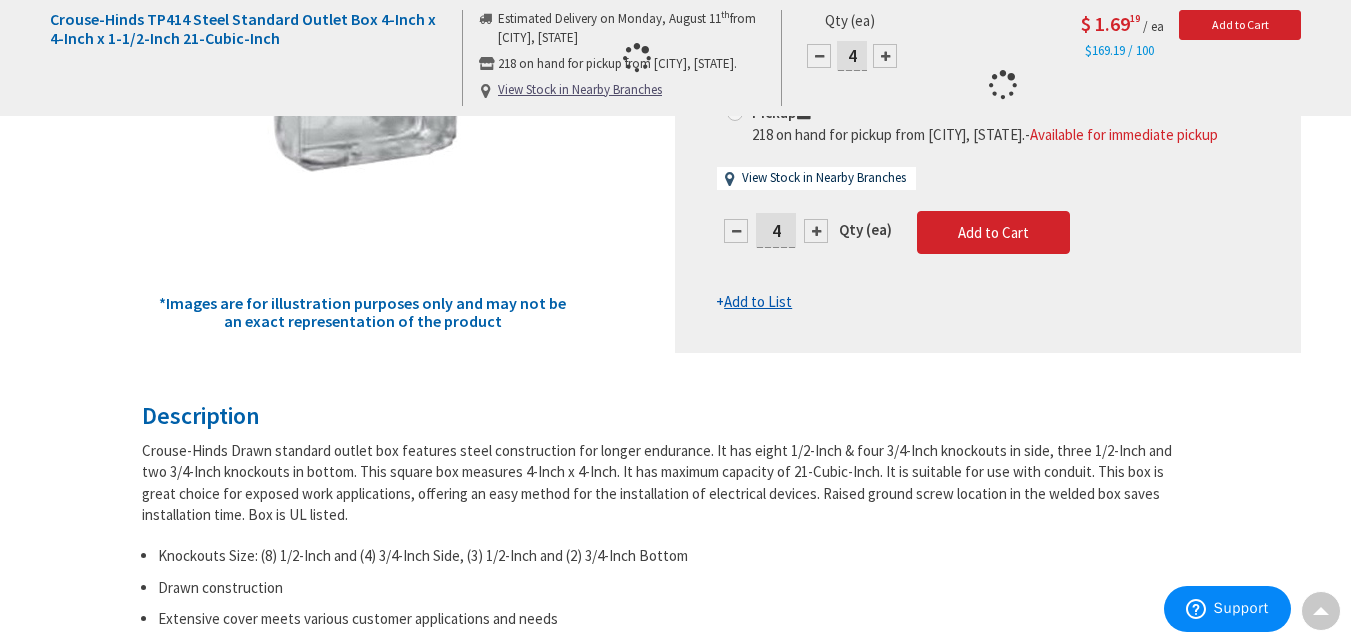 click on "5029 on hand for delivery from [CITY], [STATE]
-  Estimated Delivery on Monday, August 11 th
Pickup
218 on hand for pickup from [CITY], [STATE].
-  Available for immediate pickup
View Stock in Nearby Branches
4 Qty (ea)" at bounding box center [988, 156] 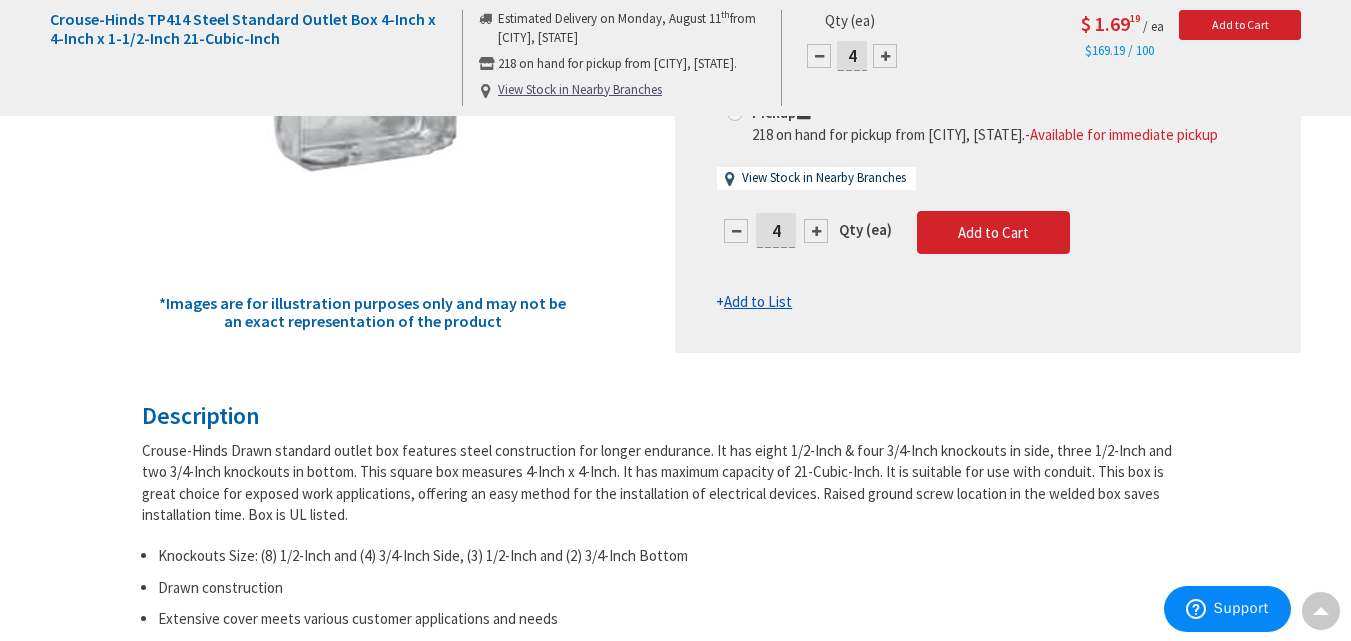 click at bounding box center [816, 231] 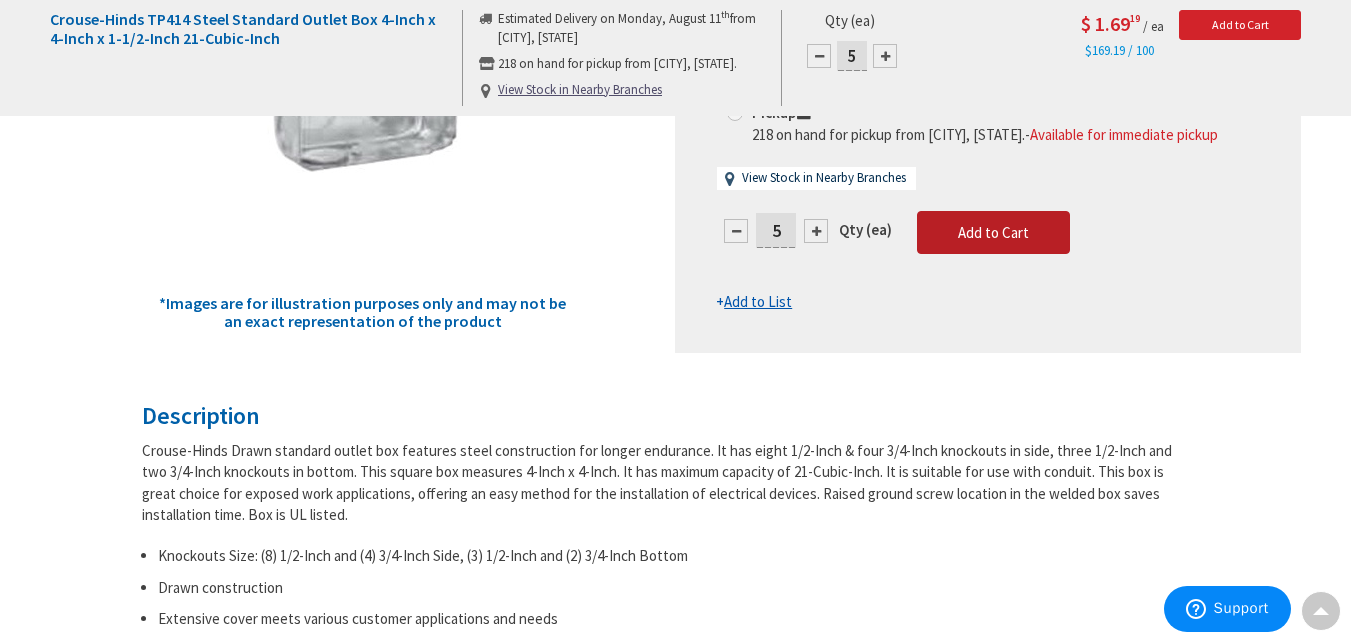 click on "Add to Cart" at bounding box center [993, 232] 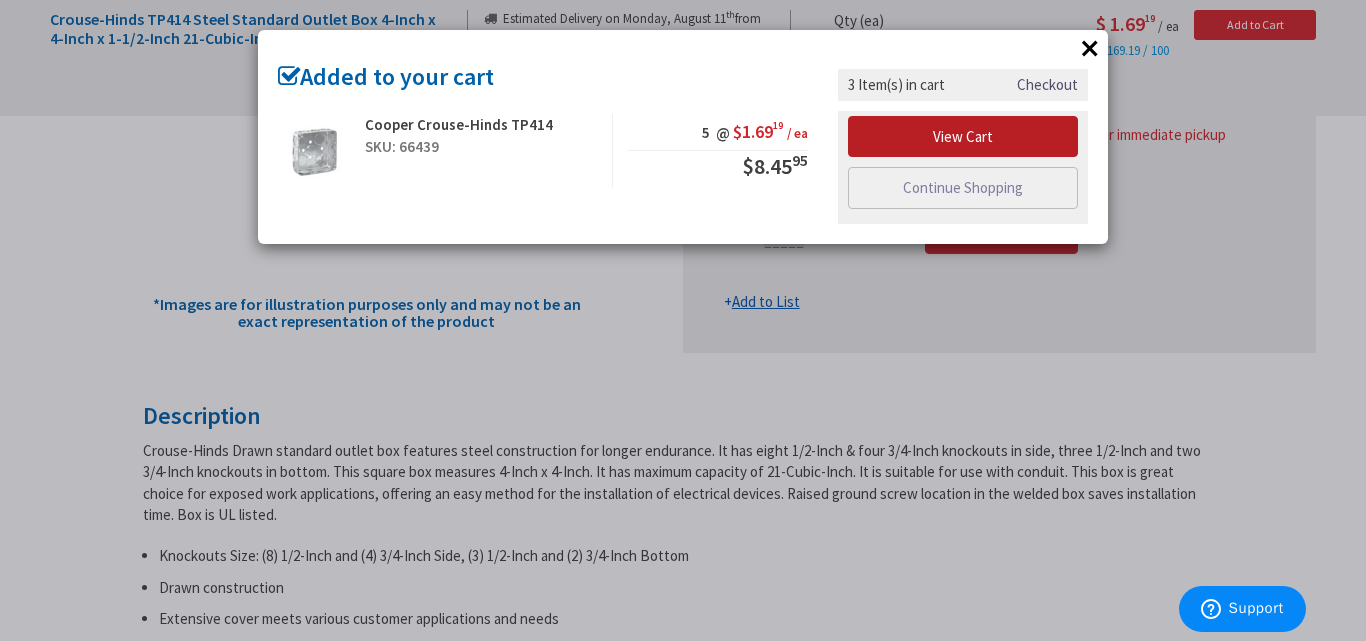 click on "View Cart" at bounding box center [963, 137] 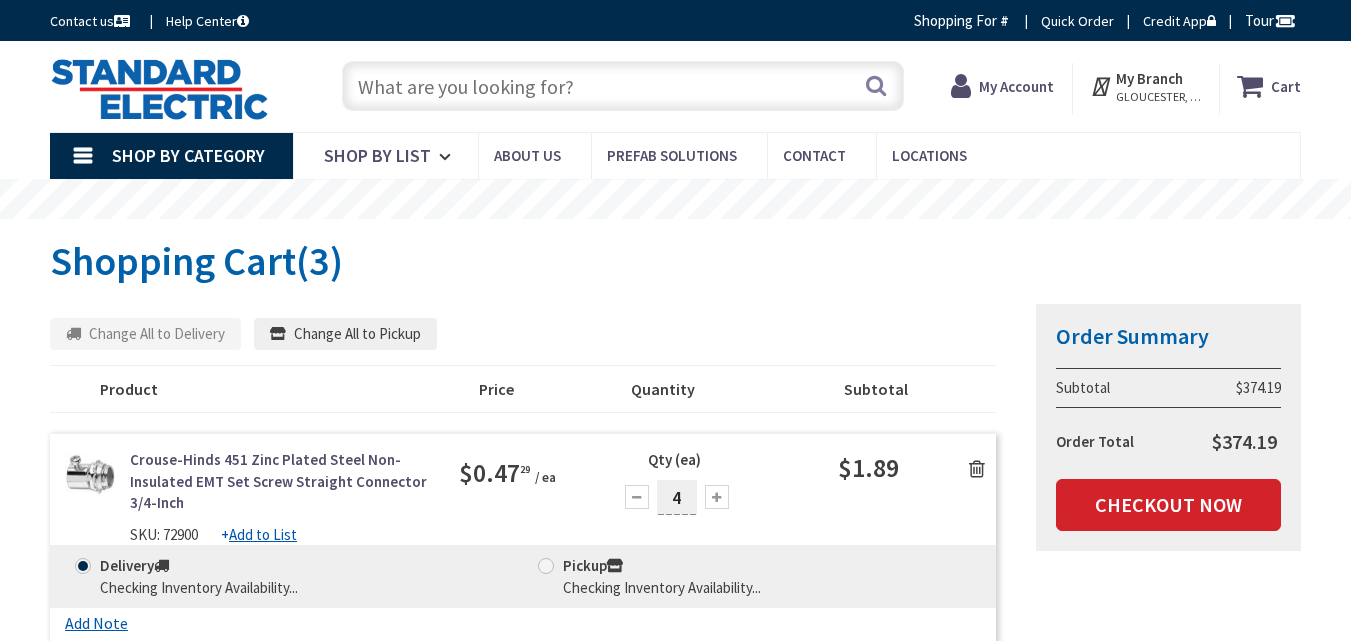scroll, scrollTop: 0, scrollLeft: 0, axis: both 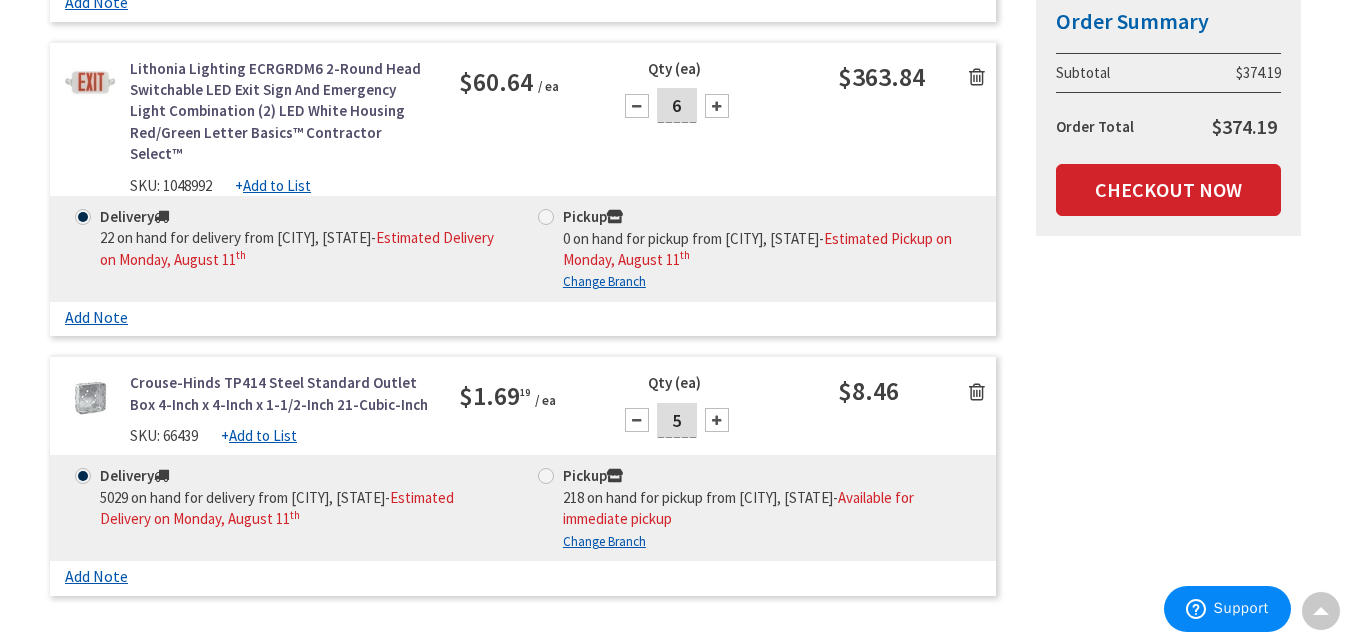 click on "Add to List" at bounding box center [263, 435] 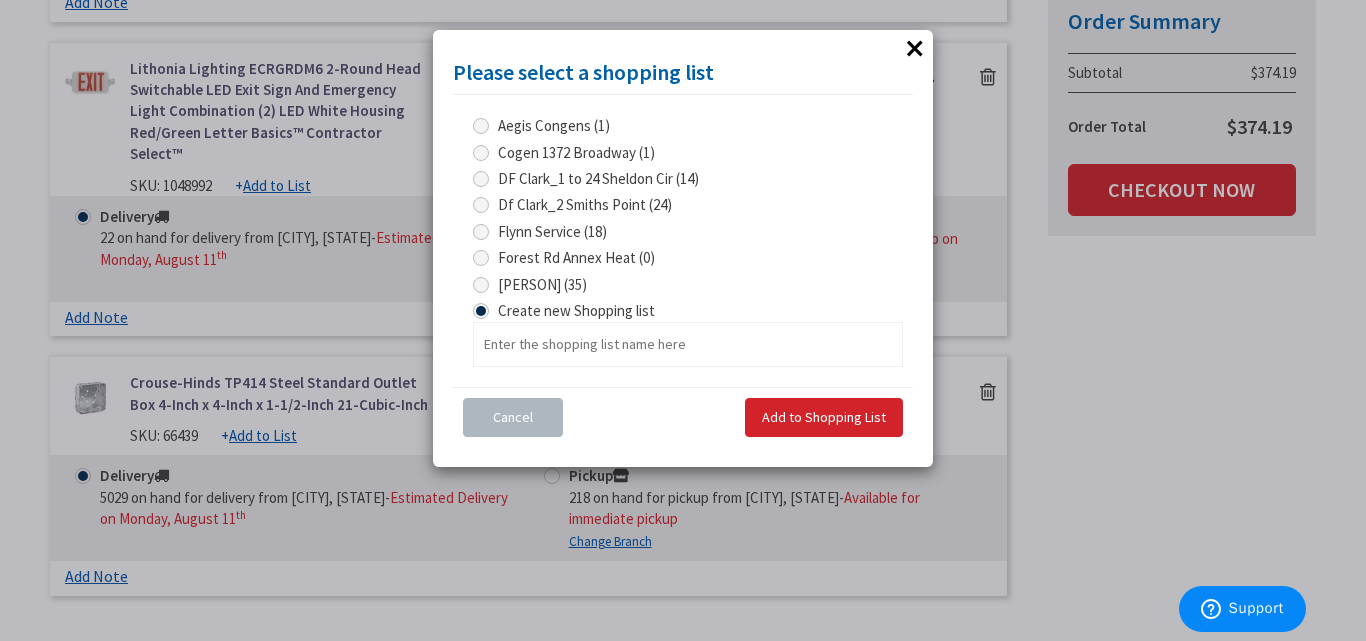 click on "ST Michael Genni (35)" at bounding box center (542, 284) 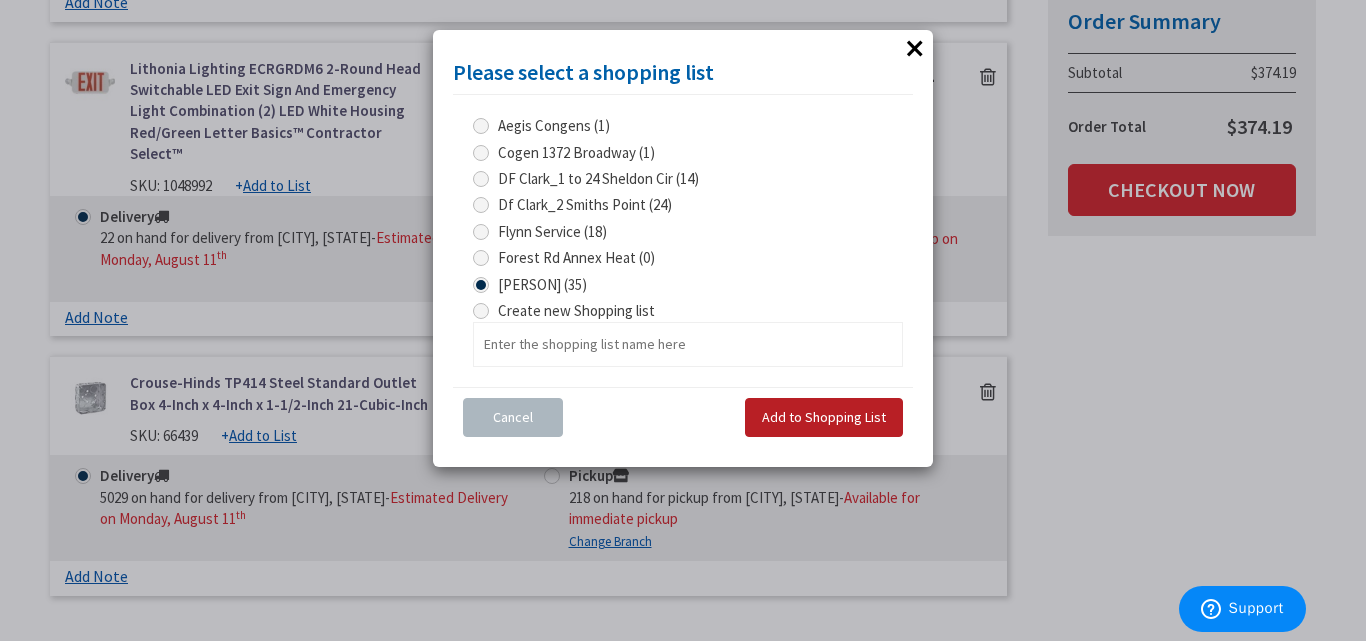 click on "Add to Shopping List" at bounding box center (824, 417) 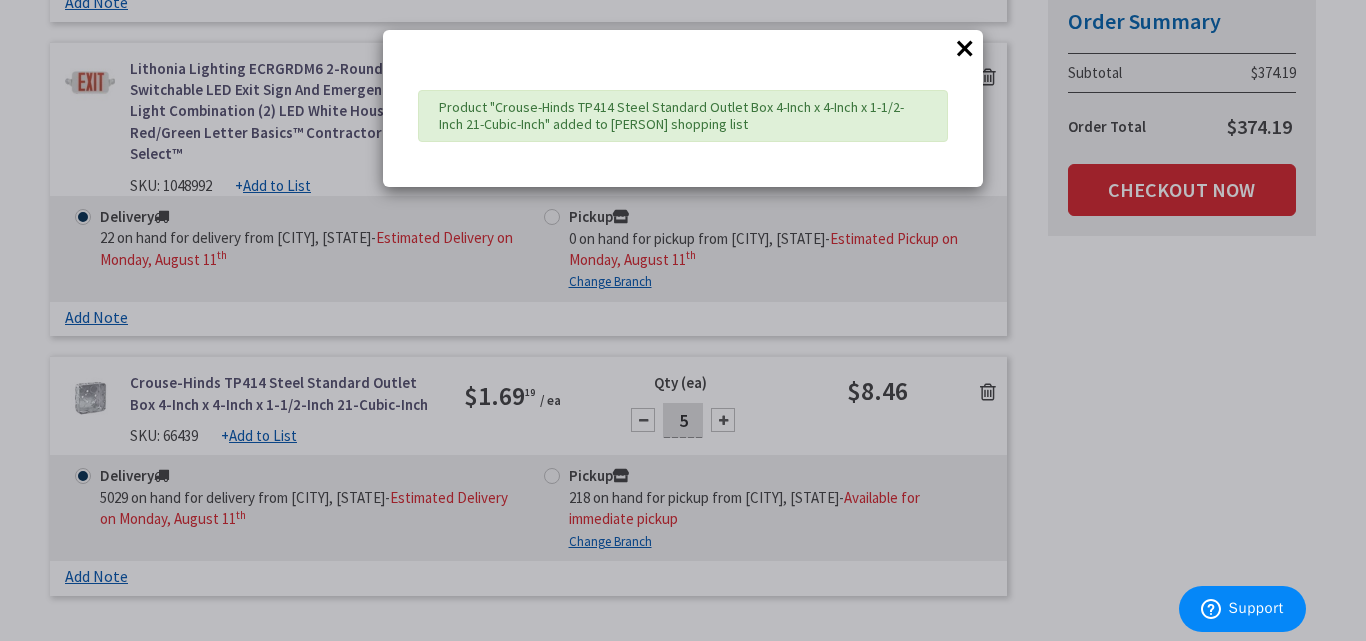 click on "×" at bounding box center (965, 48) 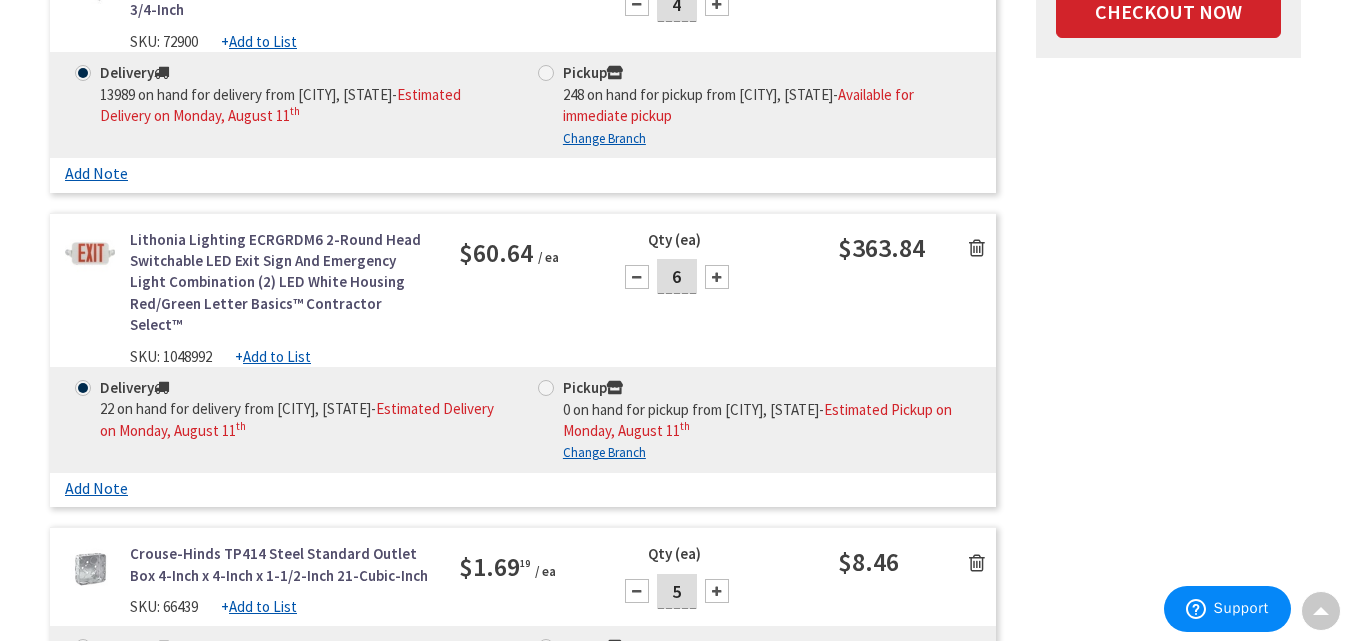 scroll, scrollTop: 0, scrollLeft: 0, axis: both 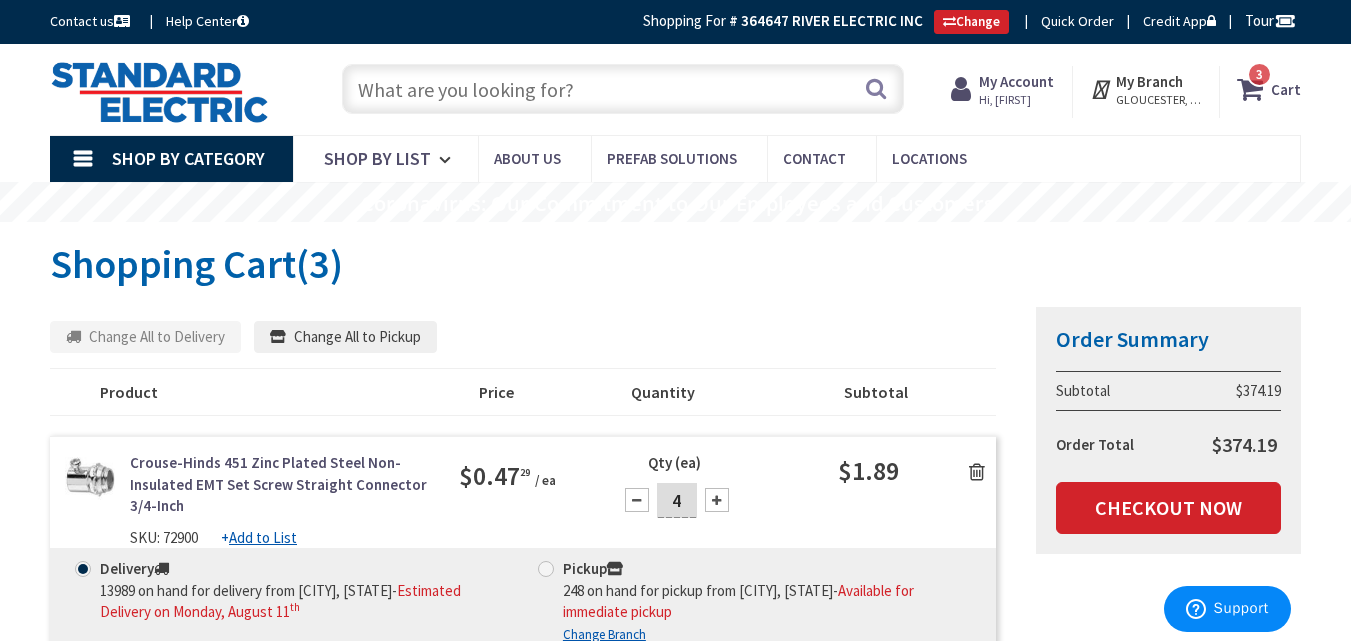 click on "My Account" at bounding box center (1016, 81) 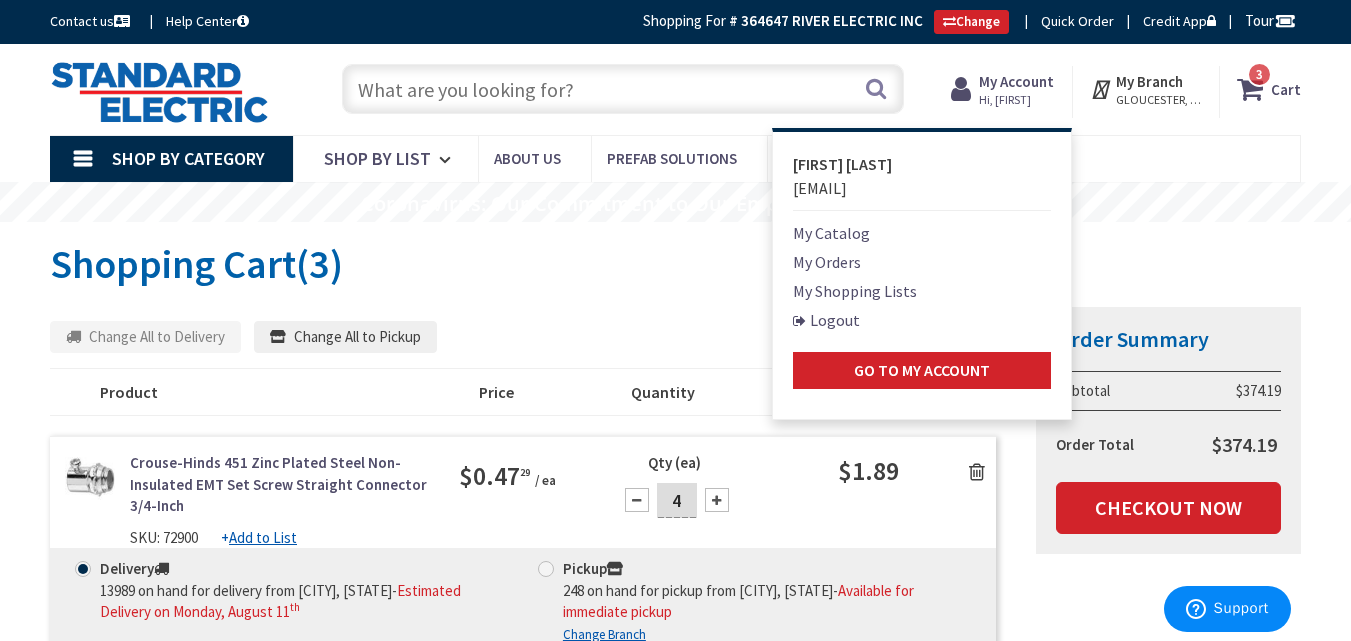 click on "My Shopping Lists" at bounding box center [855, 291] 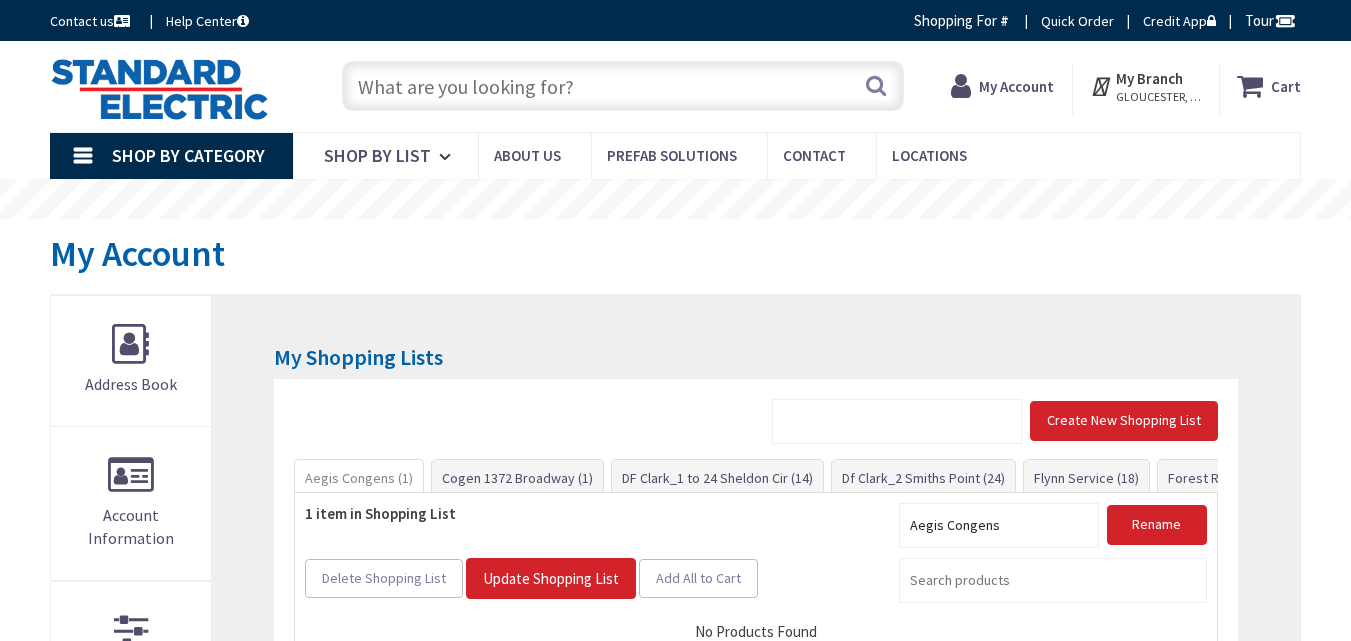 scroll, scrollTop: 0, scrollLeft: 0, axis: both 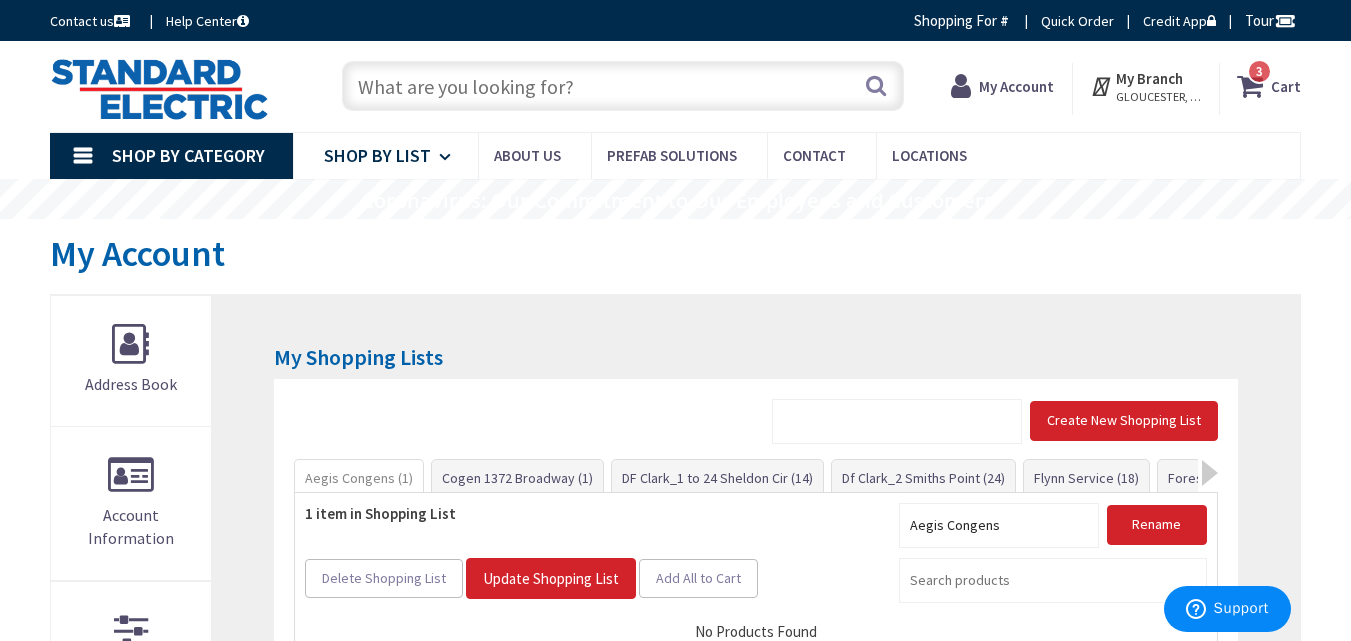 click on "Shop By List" at bounding box center (385, 156) 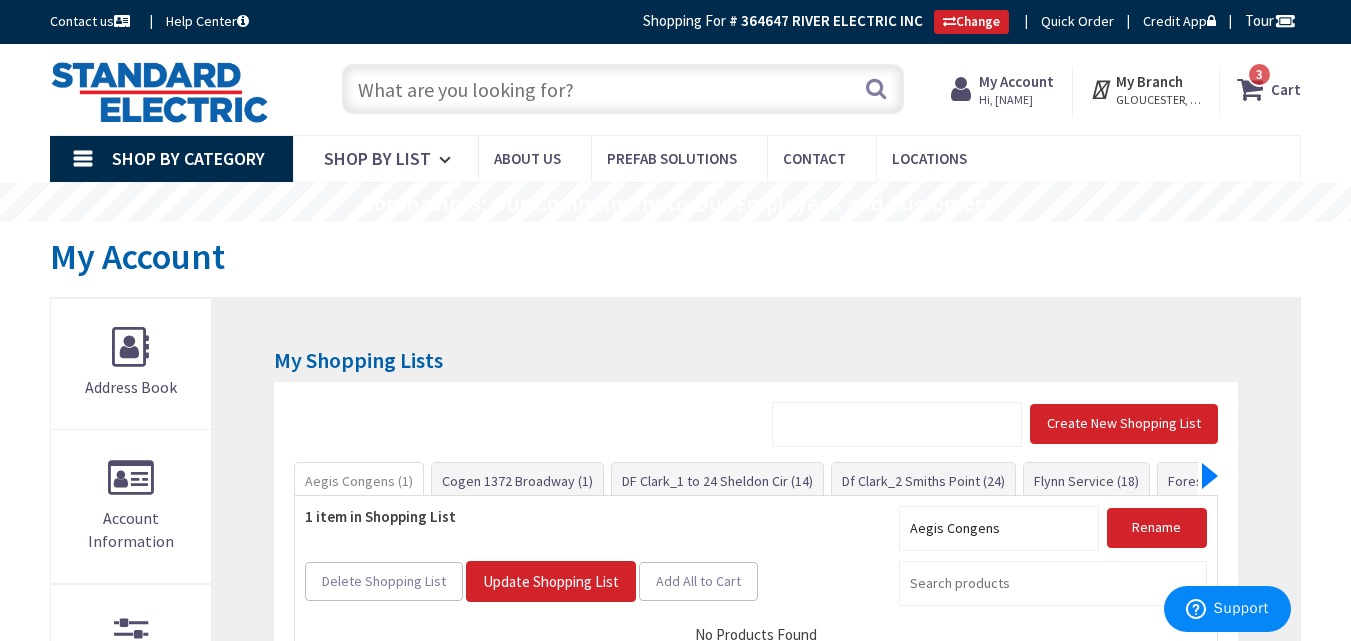 click at bounding box center (1210, 476) 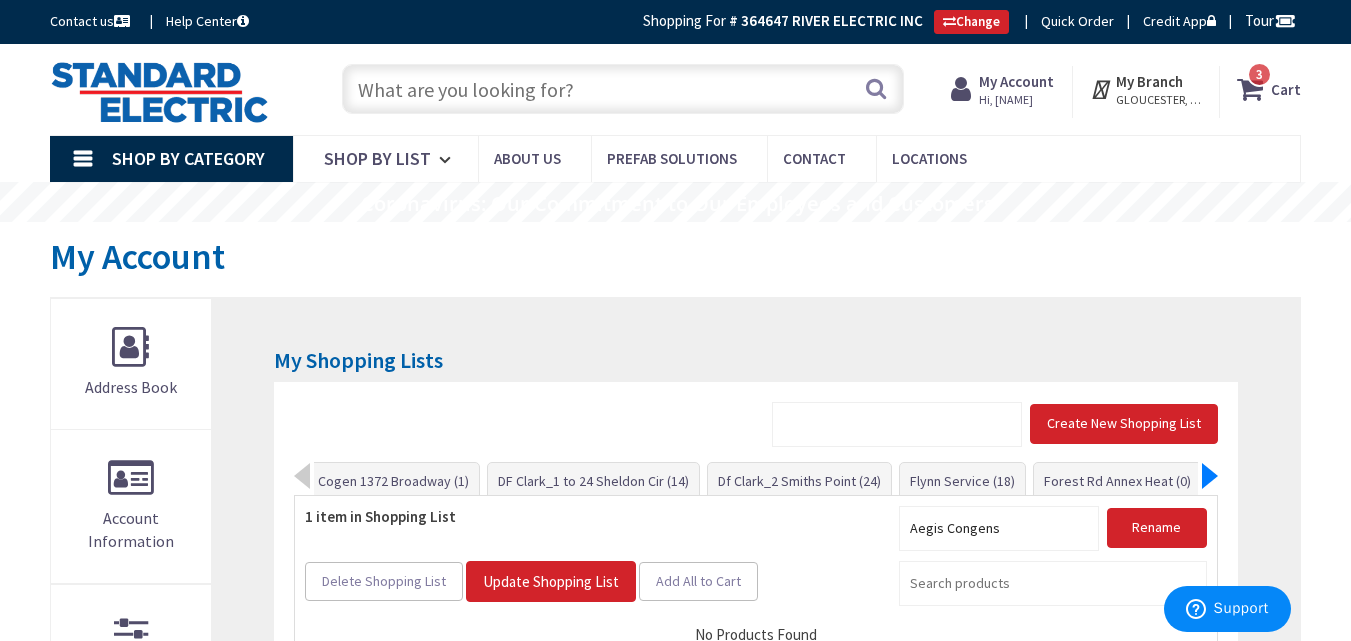 click at bounding box center [1210, 476] 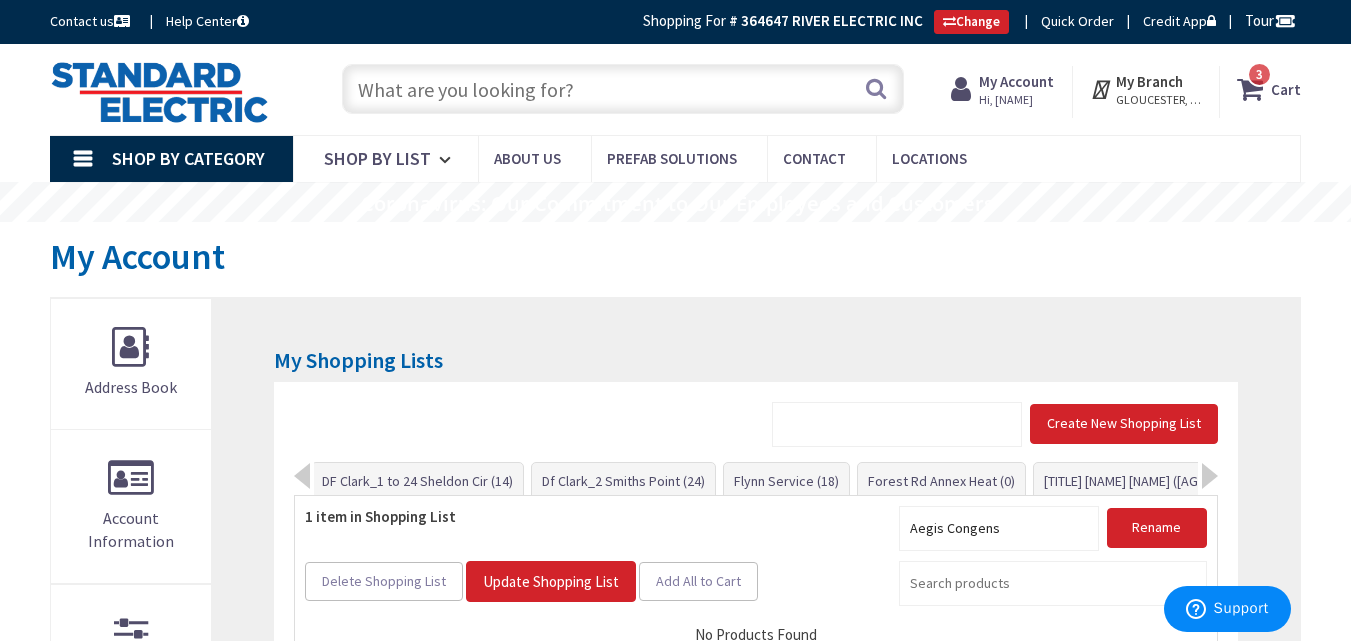 click at bounding box center [1210, 476] 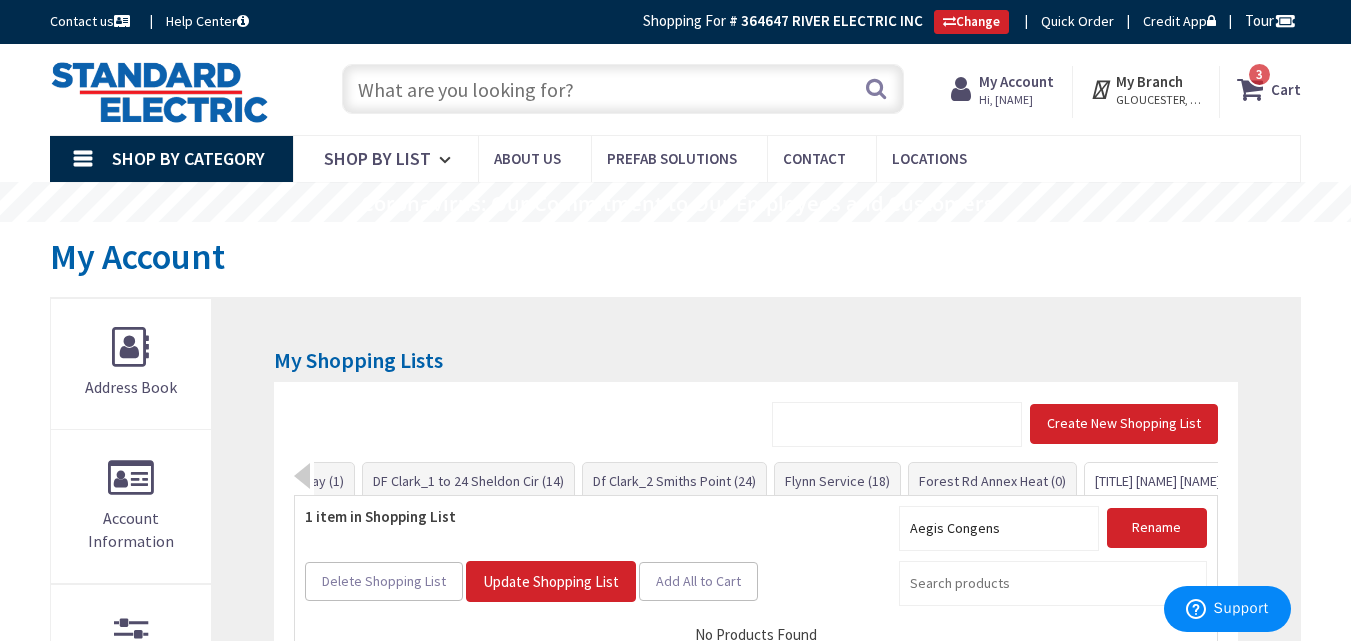 click on "ST Michael Genni (36)" at bounding box center (1179, 481) 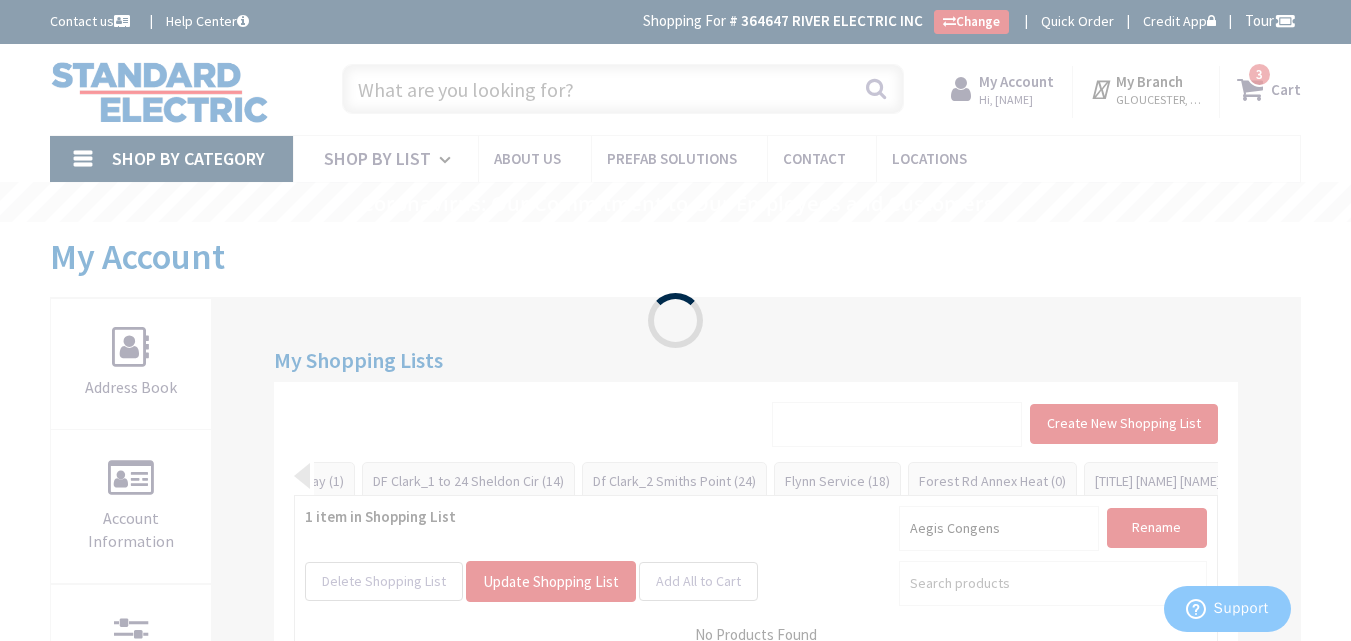 click on "Please wait..." at bounding box center [675, 320] 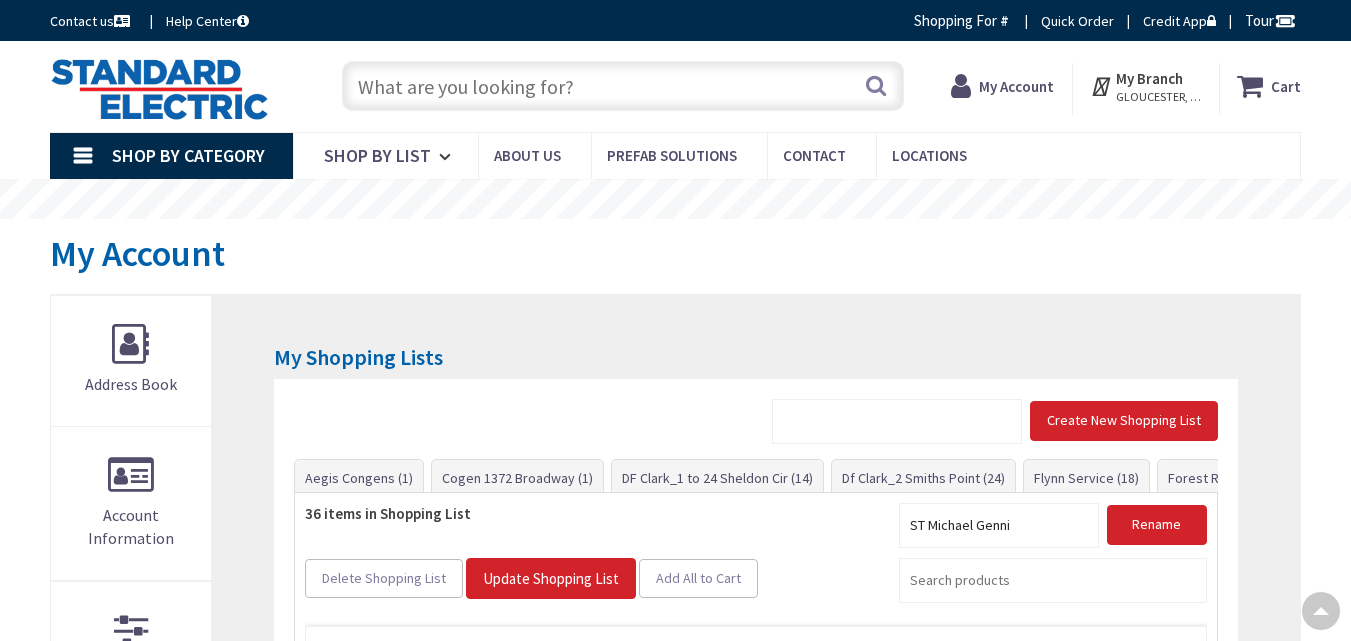 scroll, scrollTop: 418, scrollLeft: 0, axis: vertical 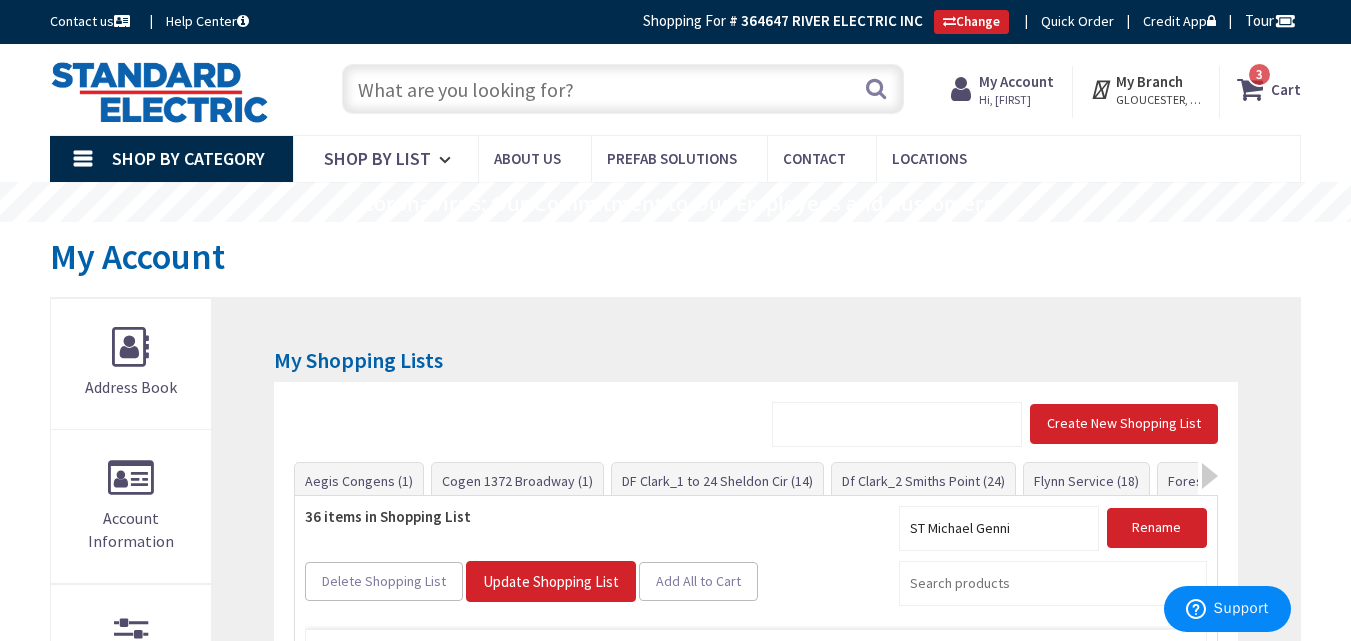 click at bounding box center [623, 89] 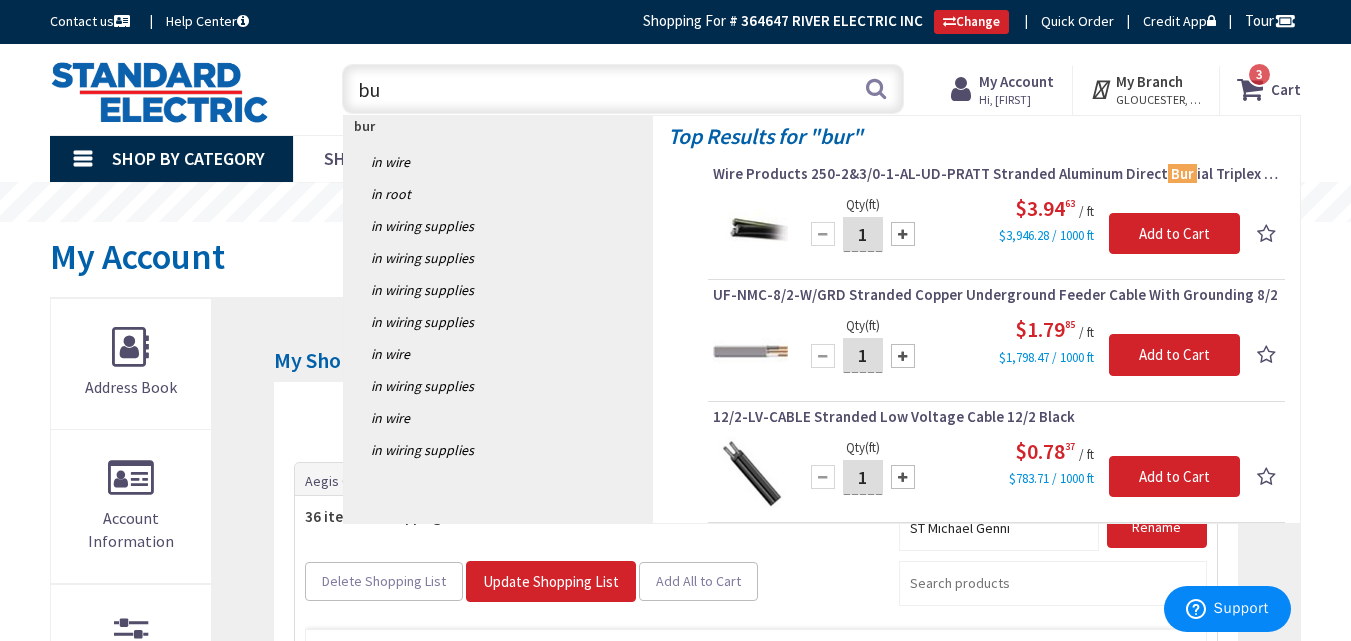type on "b" 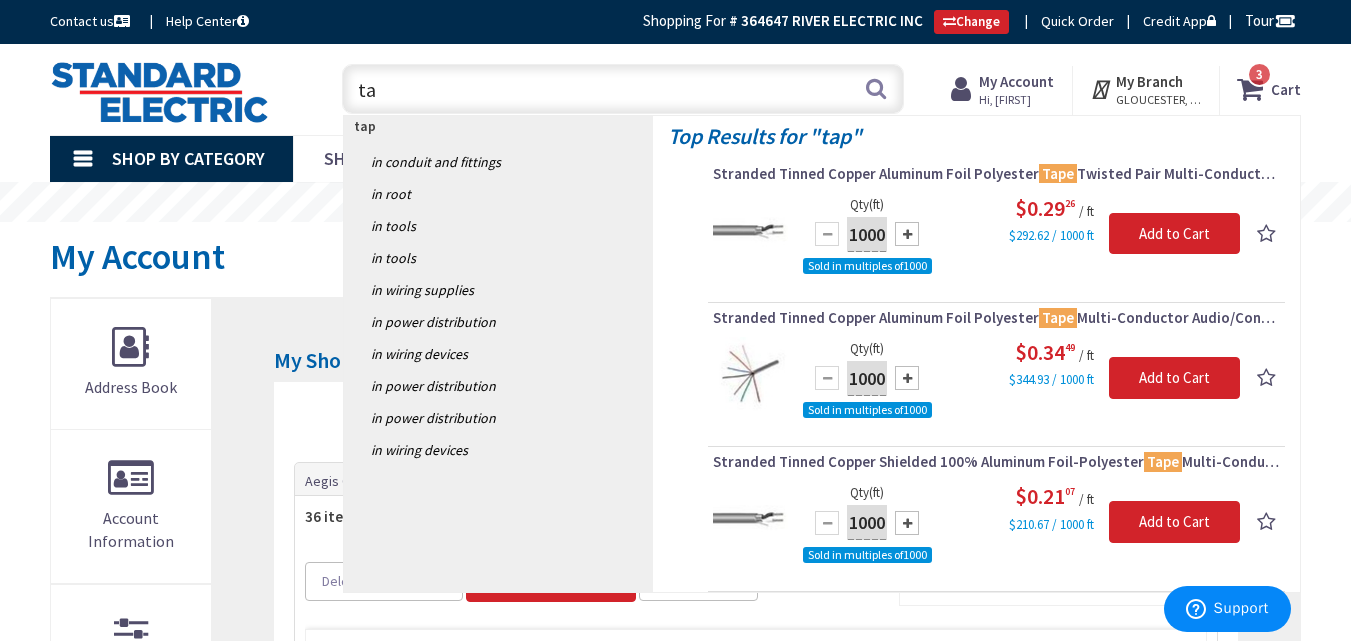 type on "t" 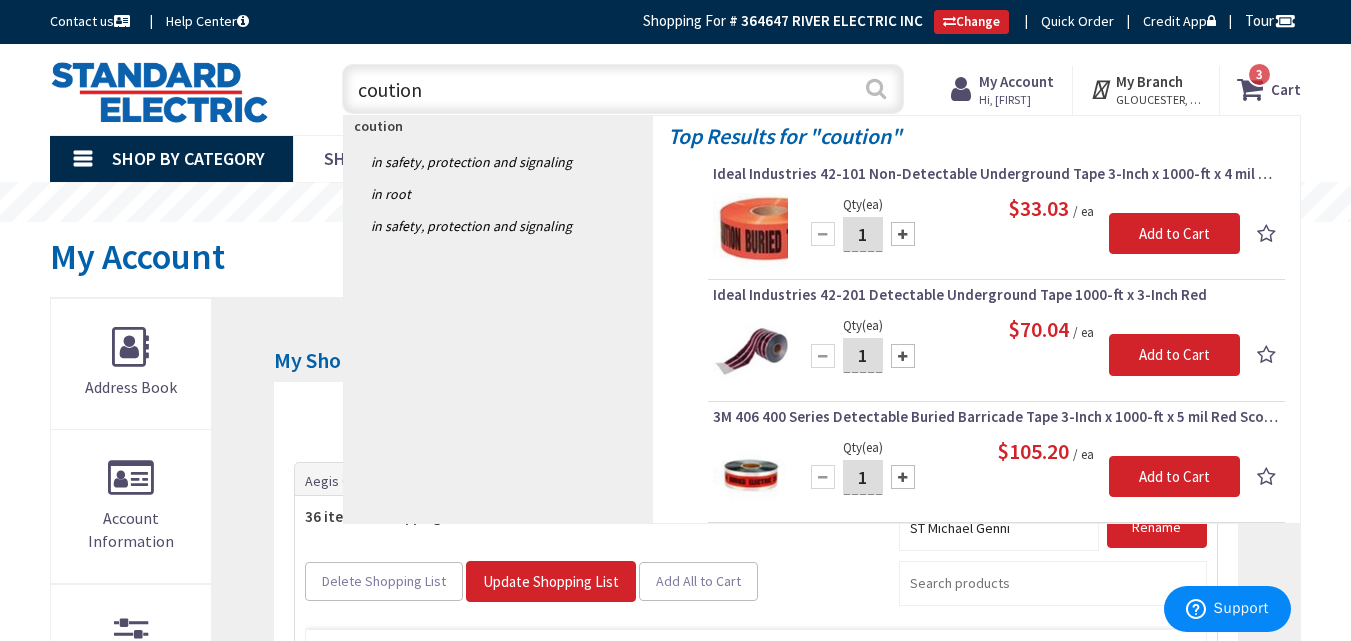 type on "coution" 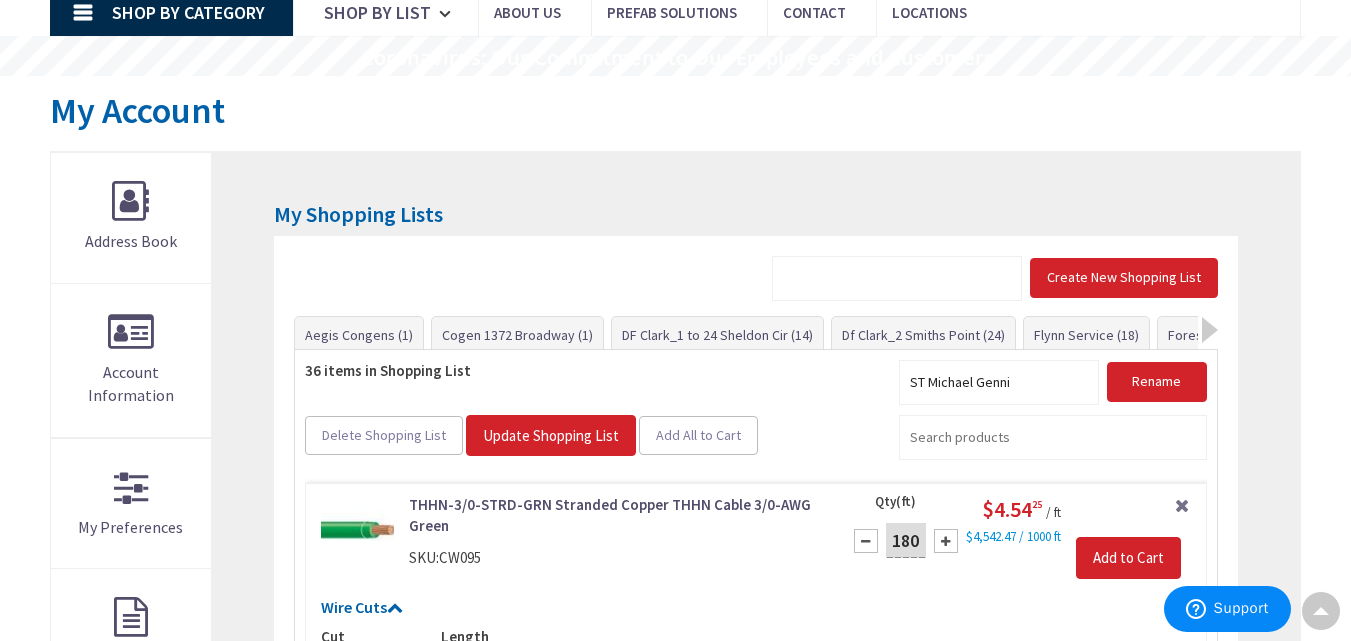 scroll, scrollTop: 42, scrollLeft: 0, axis: vertical 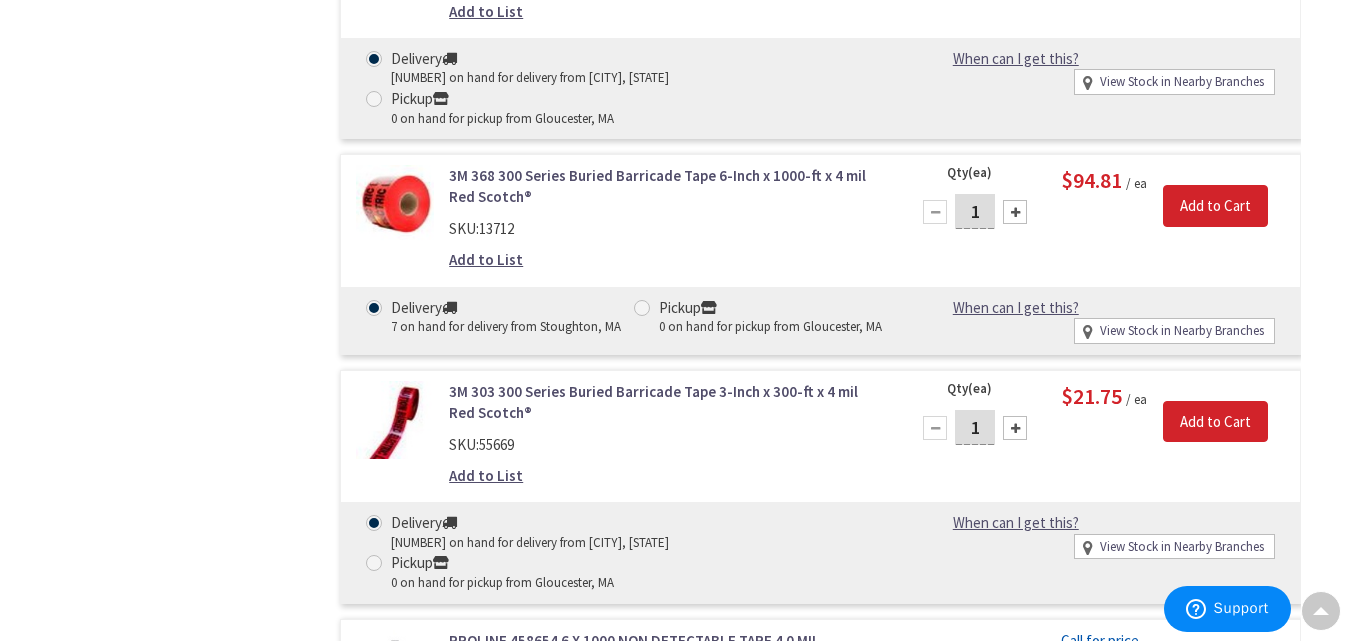 click at bounding box center (1015, 428) 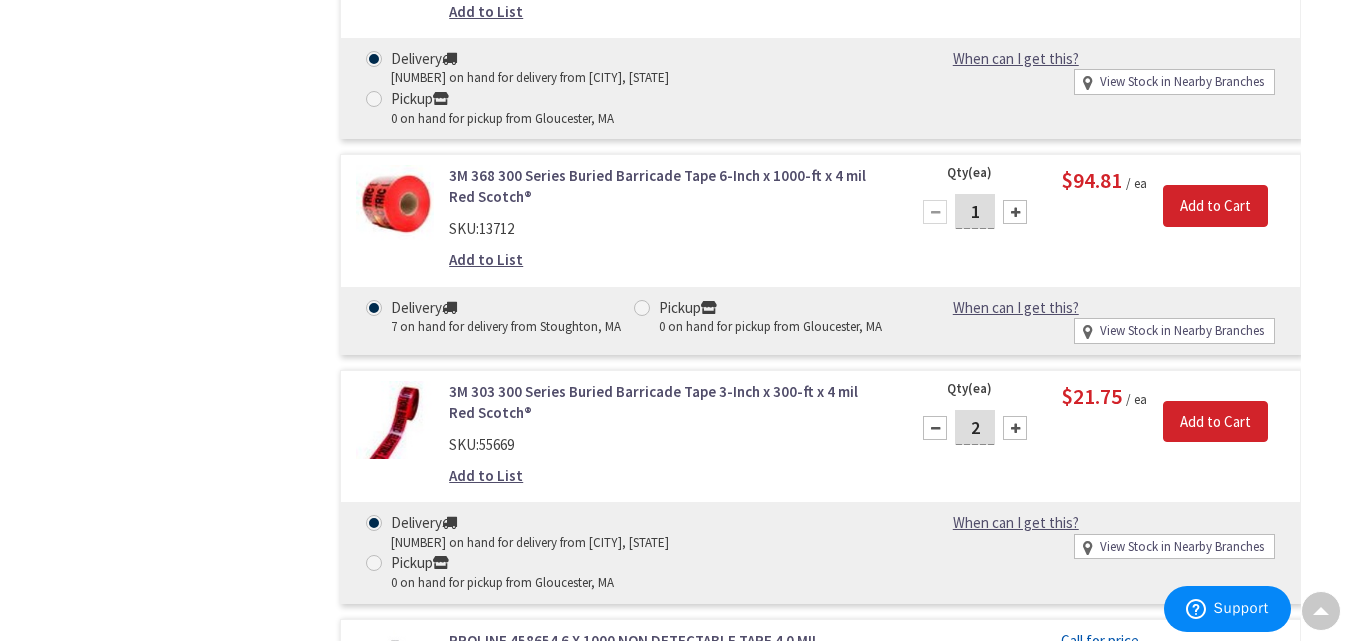 click on "2" at bounding box center (975, 427) 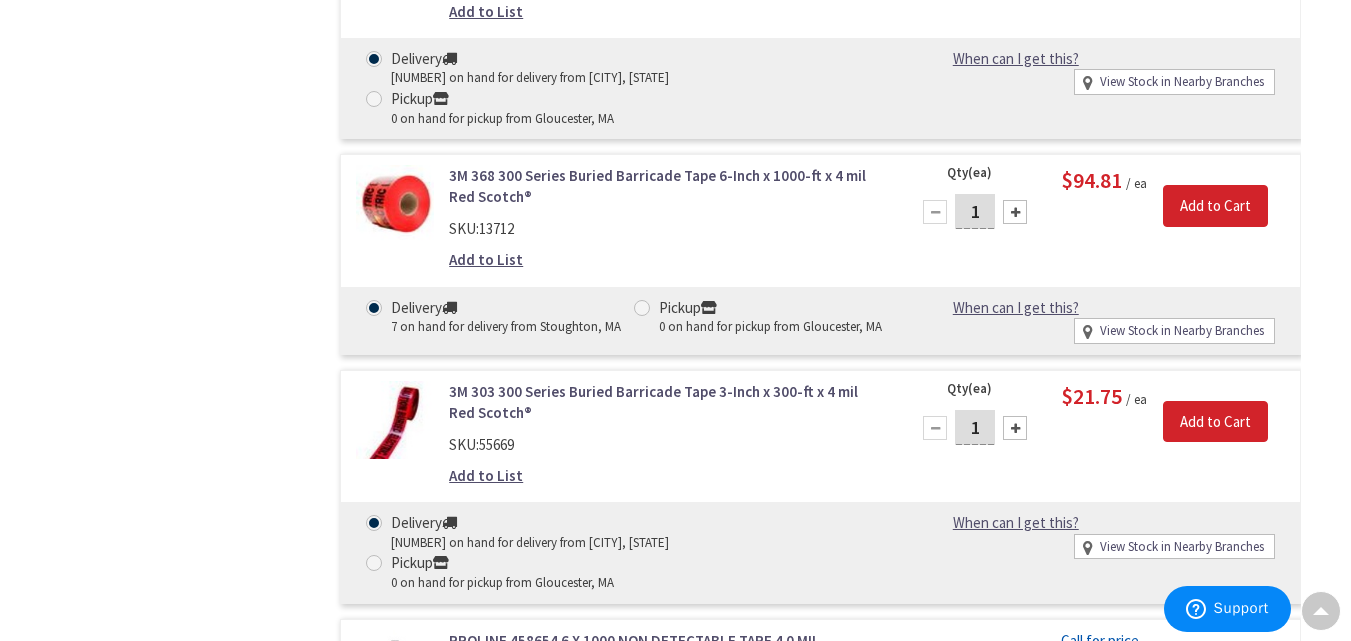 click on "Add to List" at bounding box center [486, 475] 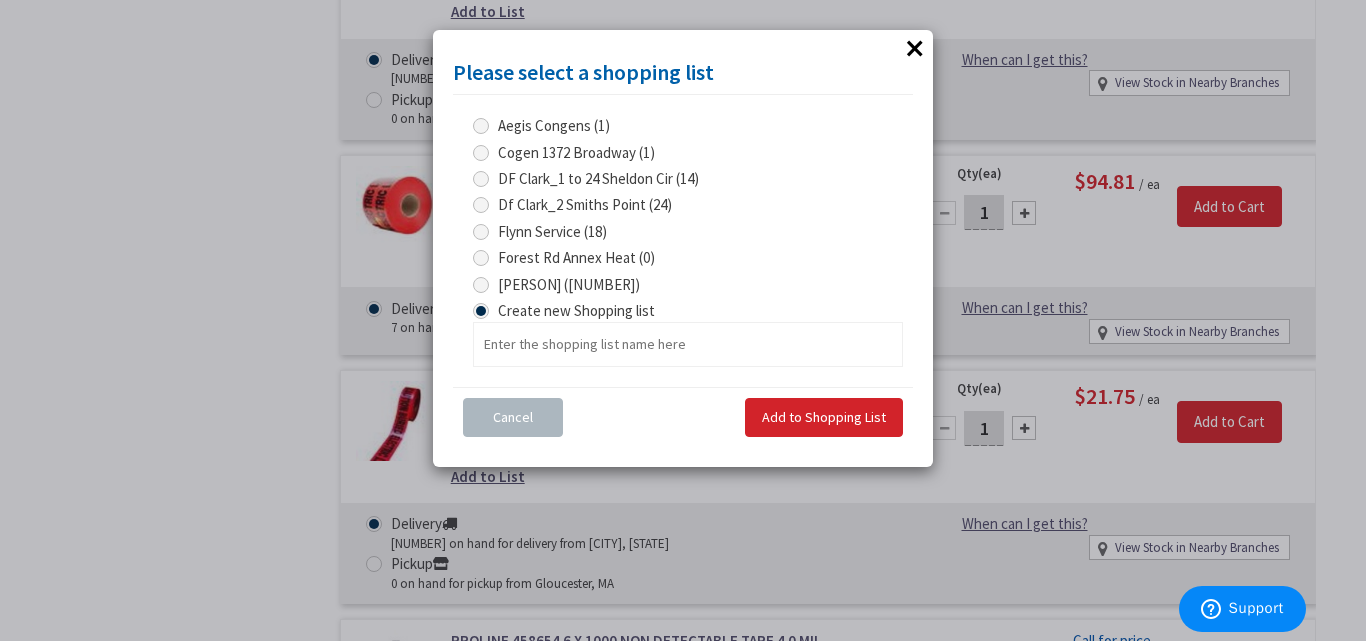 drag, startPoint x: 478, startPoint y: 282, endPoint x: 447, endPoint y: 268, distance: 34.0147 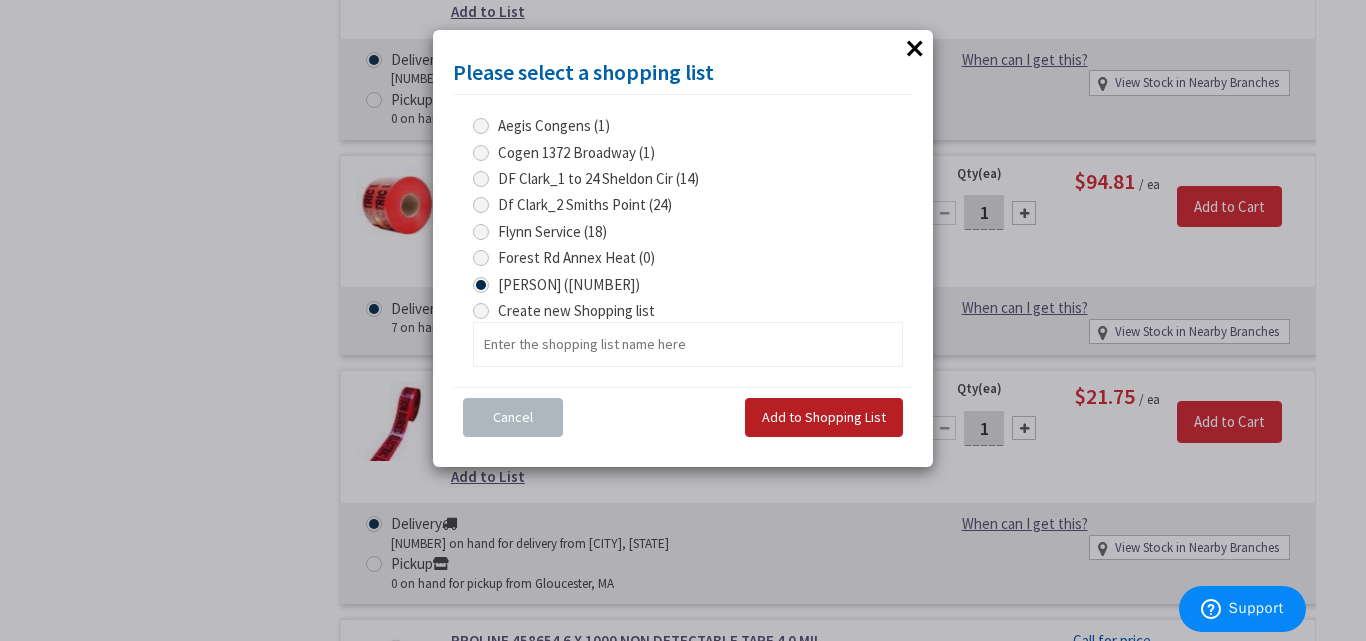 click on "Add to Shopping List" at bounding box center (824, 417) 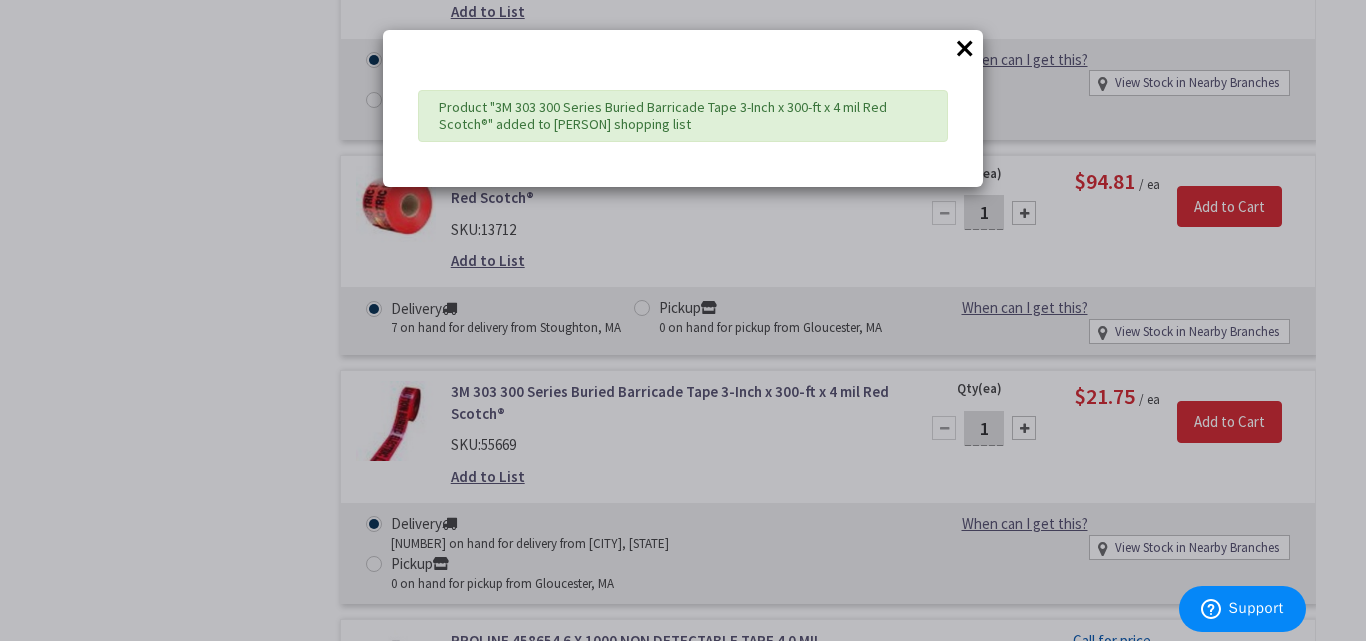 click on "×" at bounding box center (965, 48) 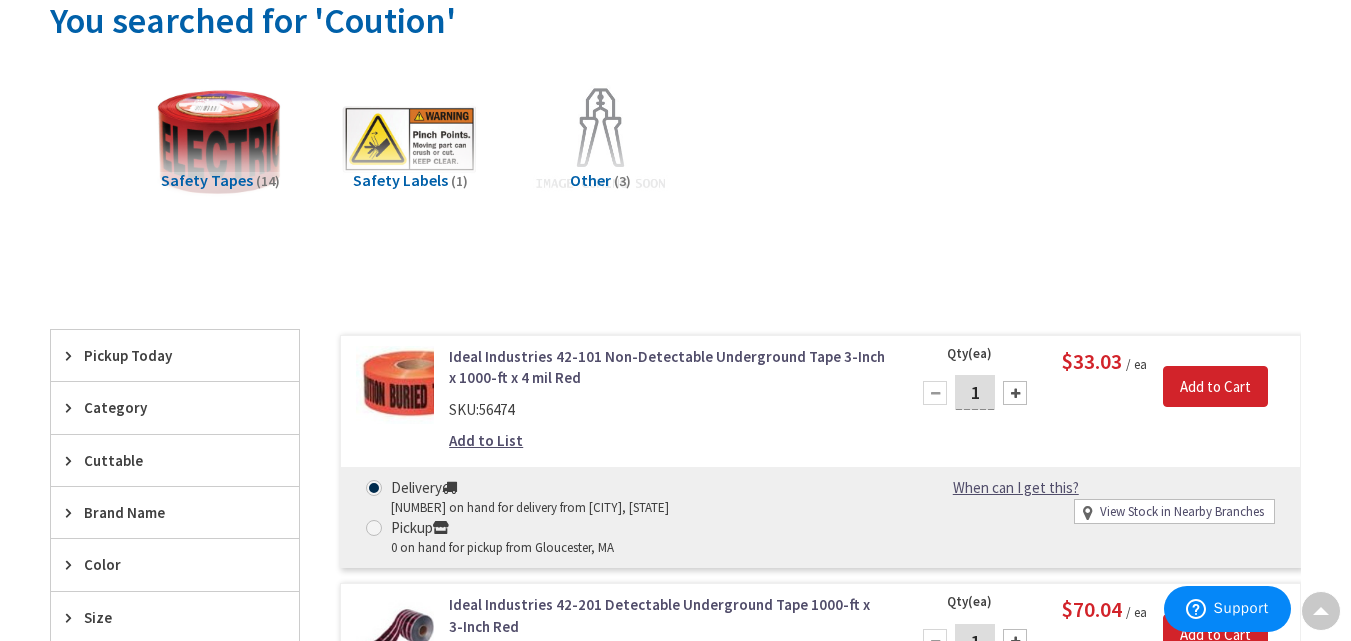 scroll, scrollTop: 0, scrollLeft: 0, axis: both 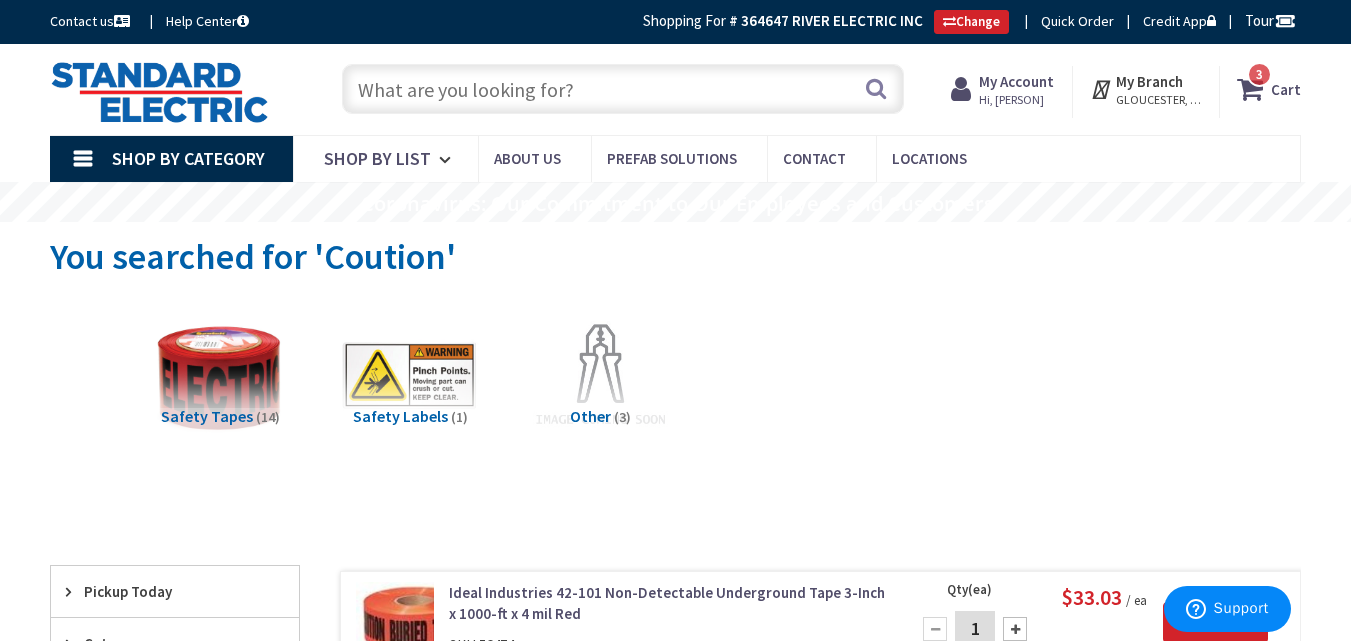 click at bounding box center [623, 89] 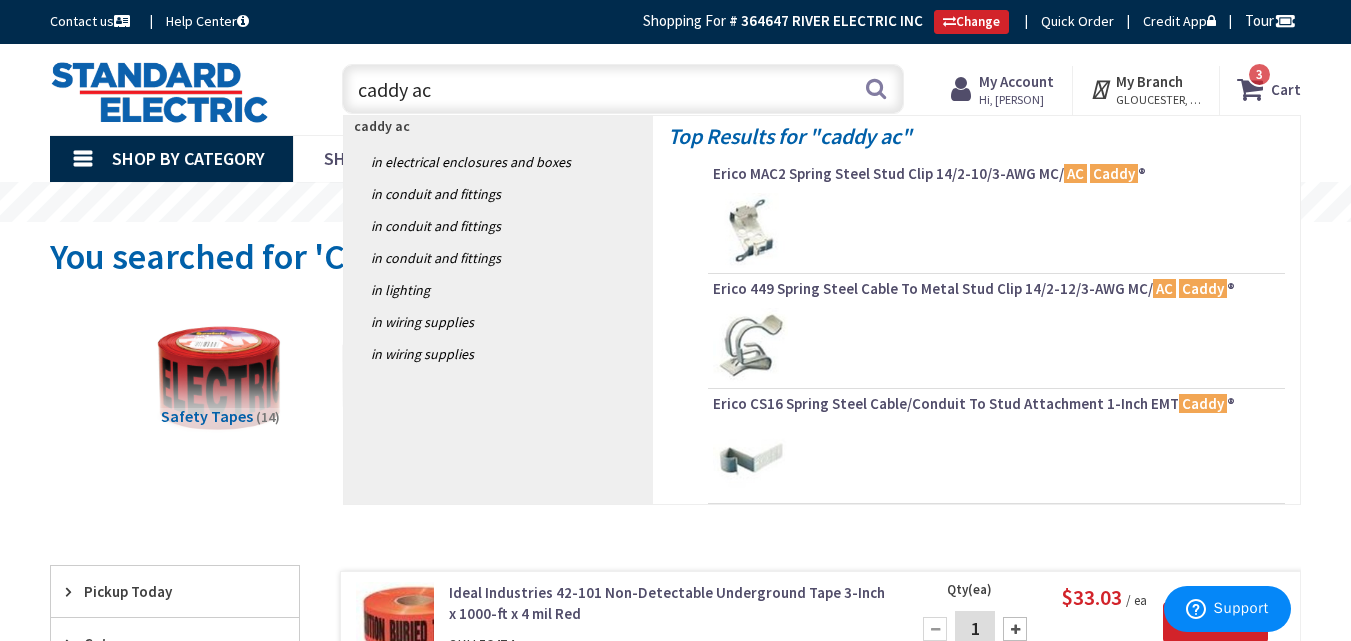 type on "caddy acc" 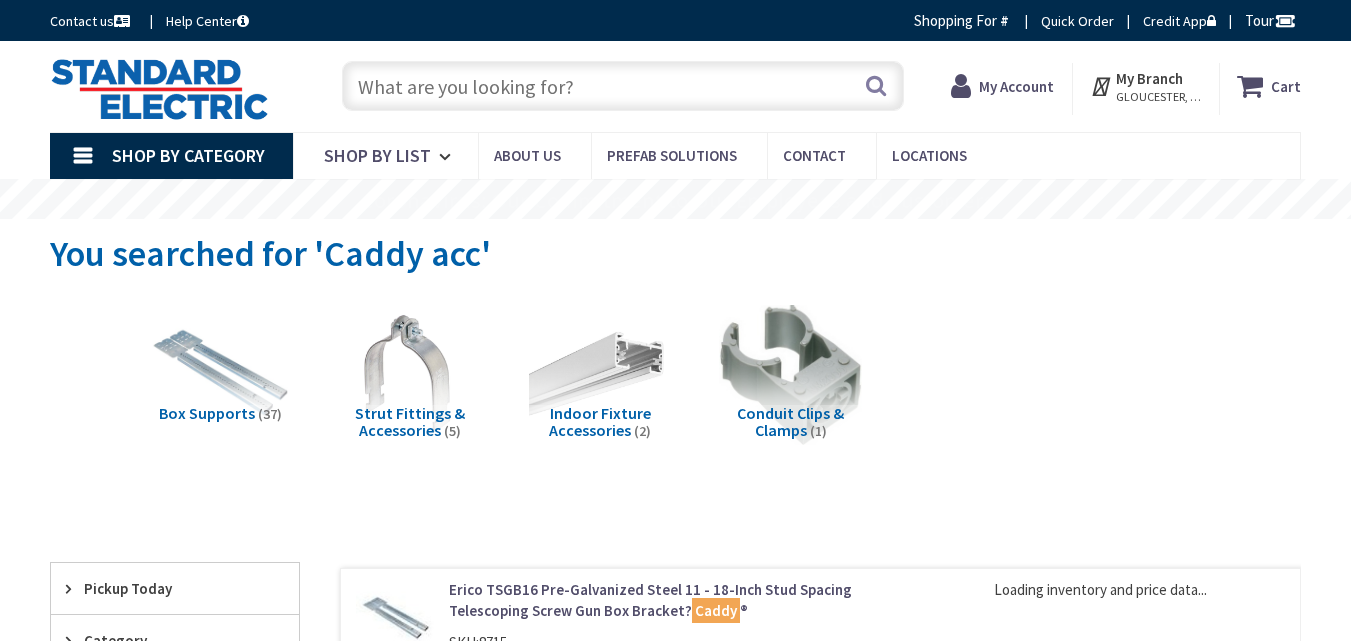 scroll, scrollTop: 0, scrollLeft: 0, axis: both 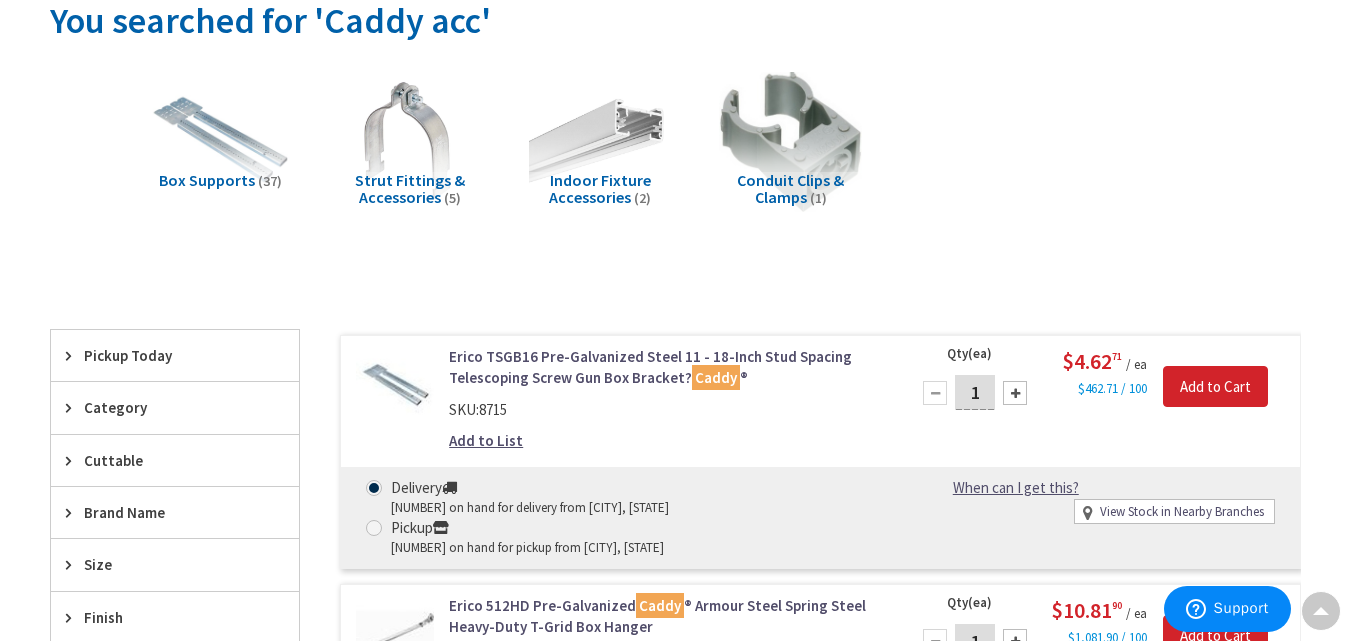 click on "Box Supports" at bounding box center [207, 180] 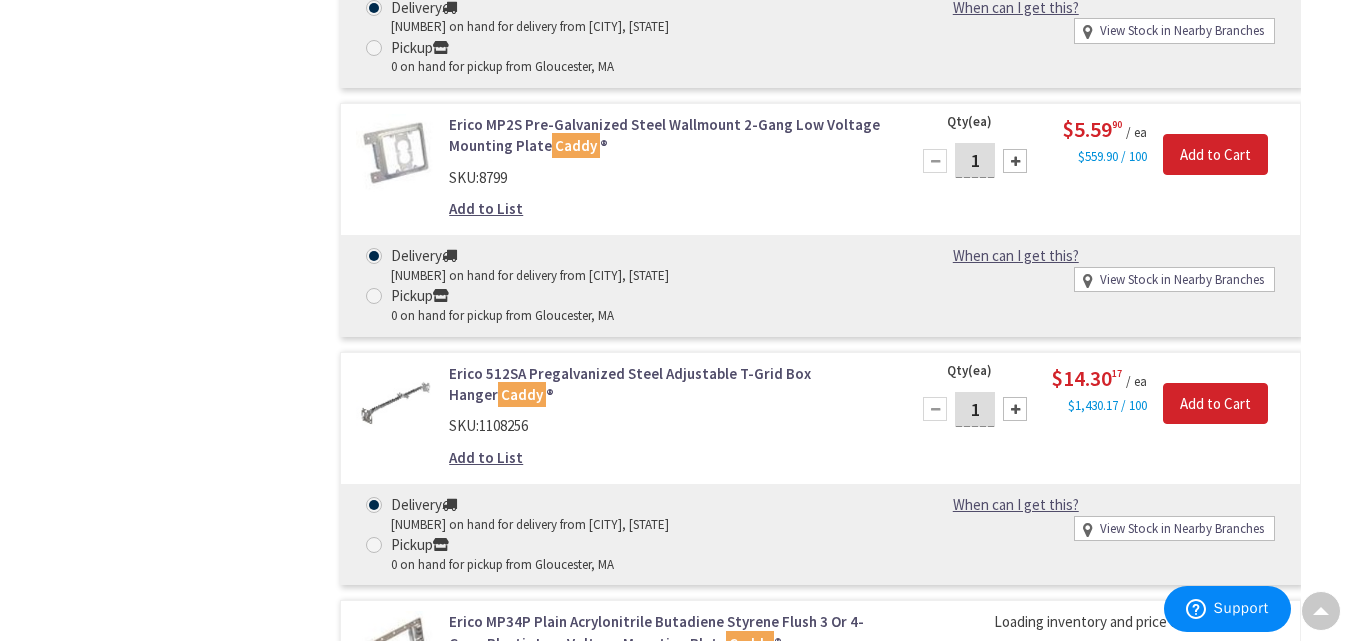 scroll, scrollTop: 6226, scrollLeft: 0, axis: vertical 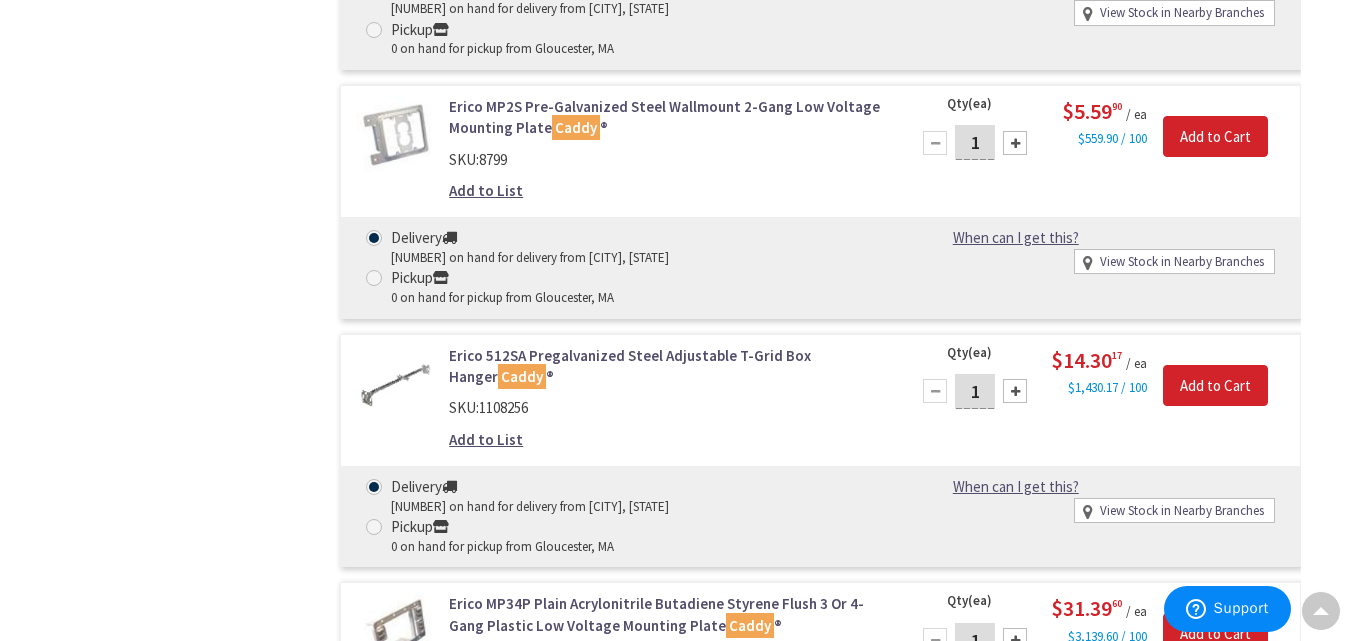 click at bounding box center [395, 384] 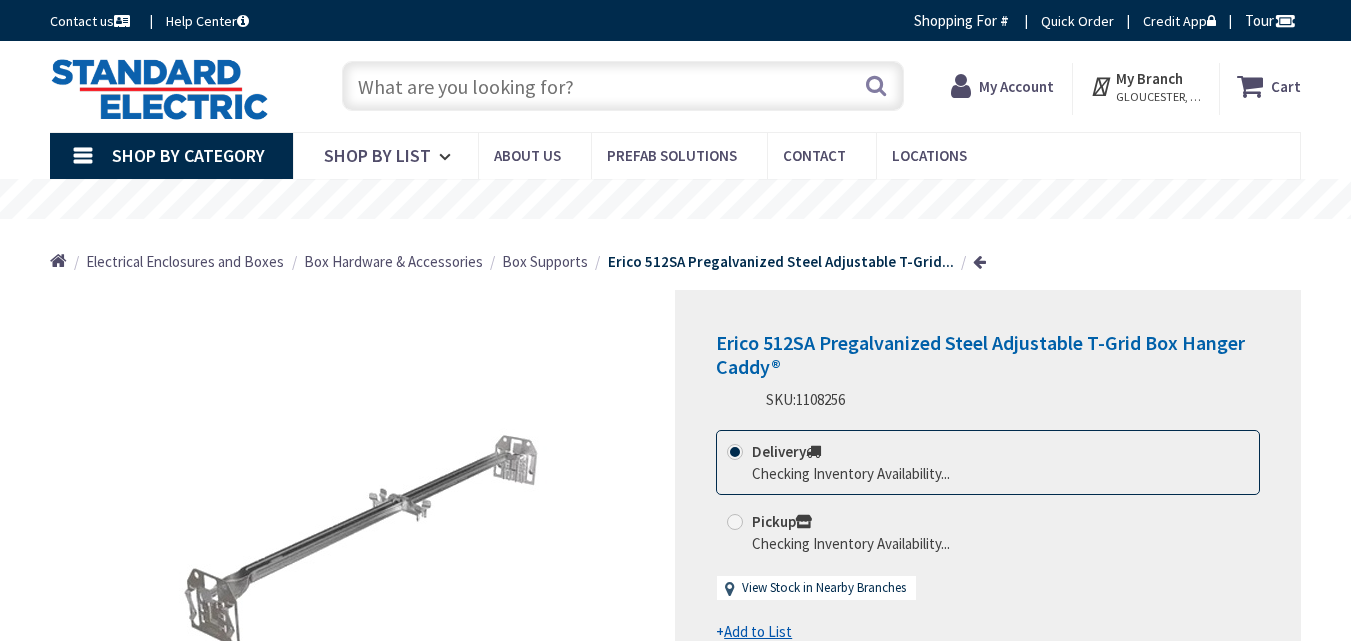 scroll, scrollTop: 0, scrollLeft: 0, axis: both 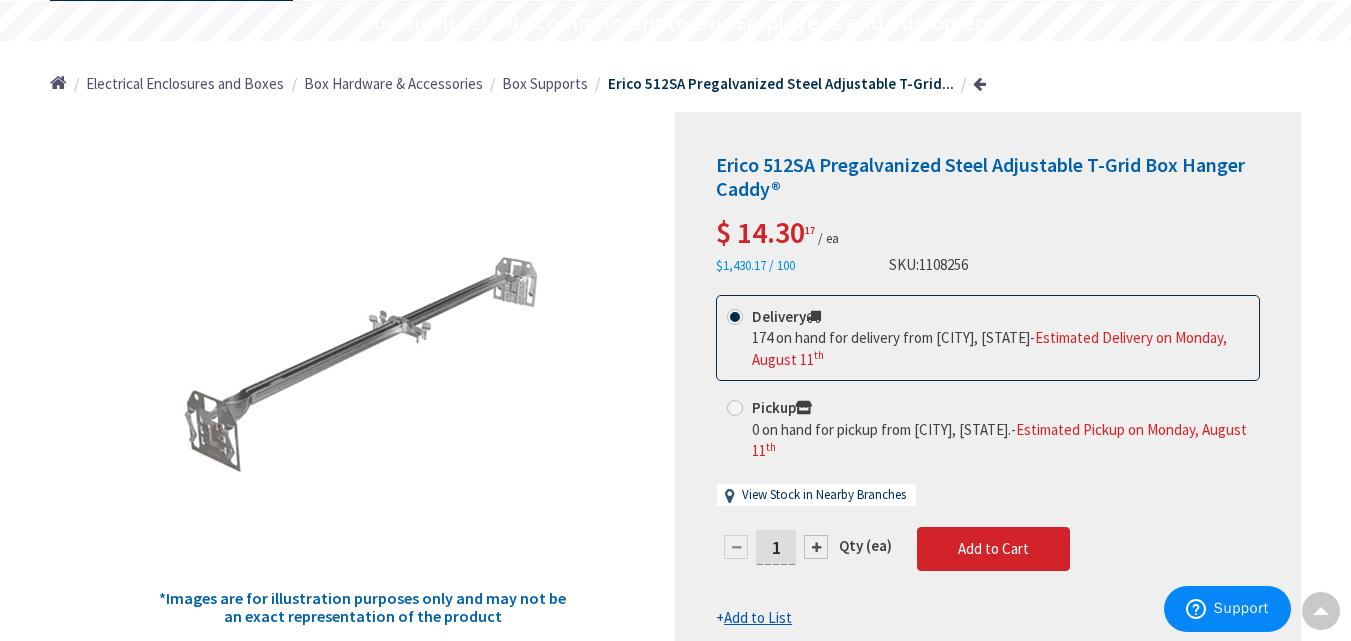 click at bounding box center [816, 547] 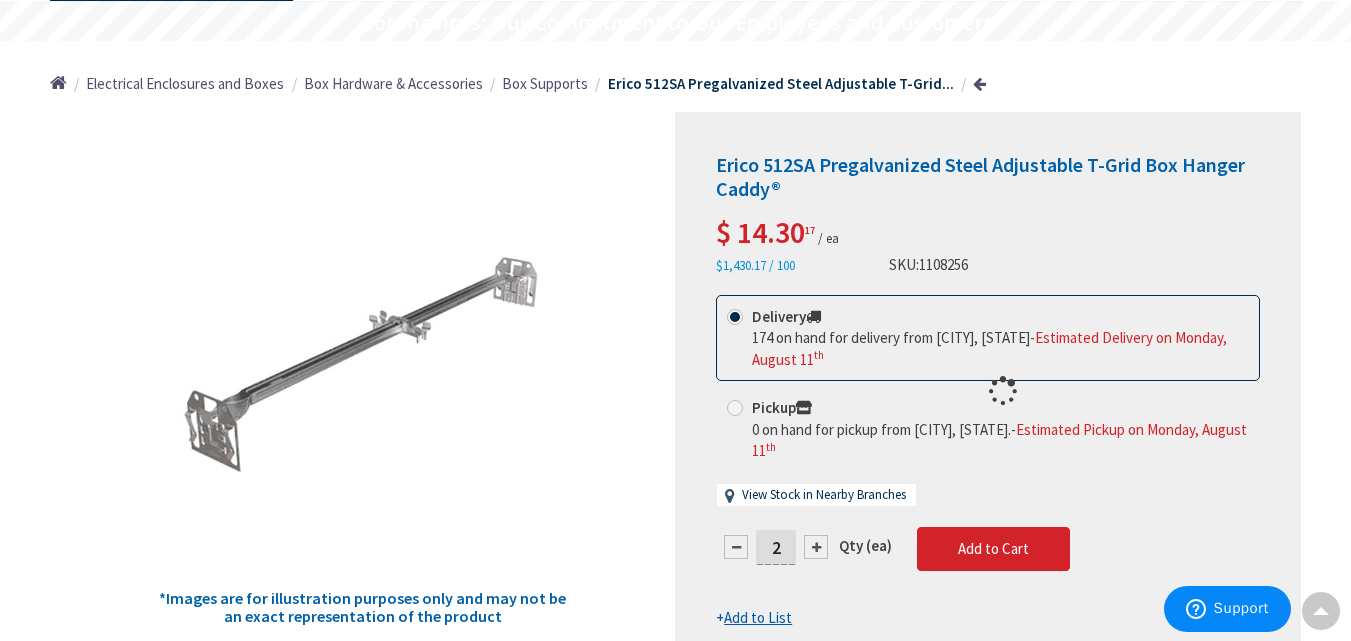 click at bounding box center (988, 391) 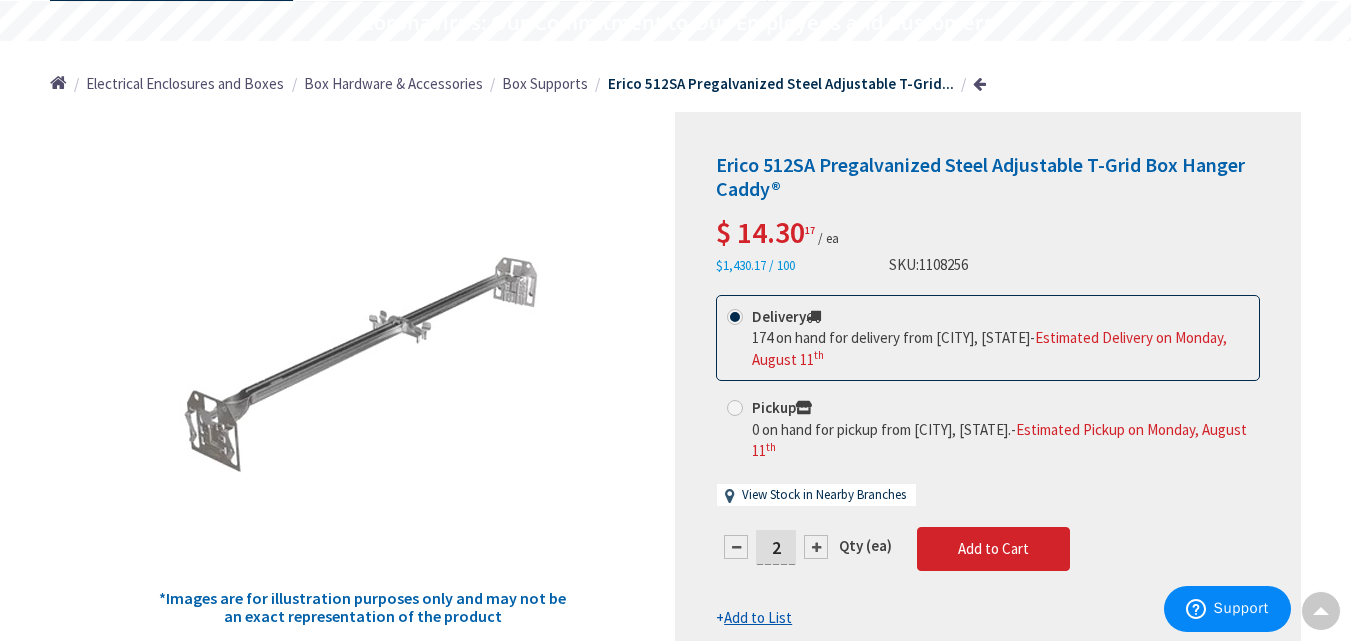 click at bounding box center [816, 547] 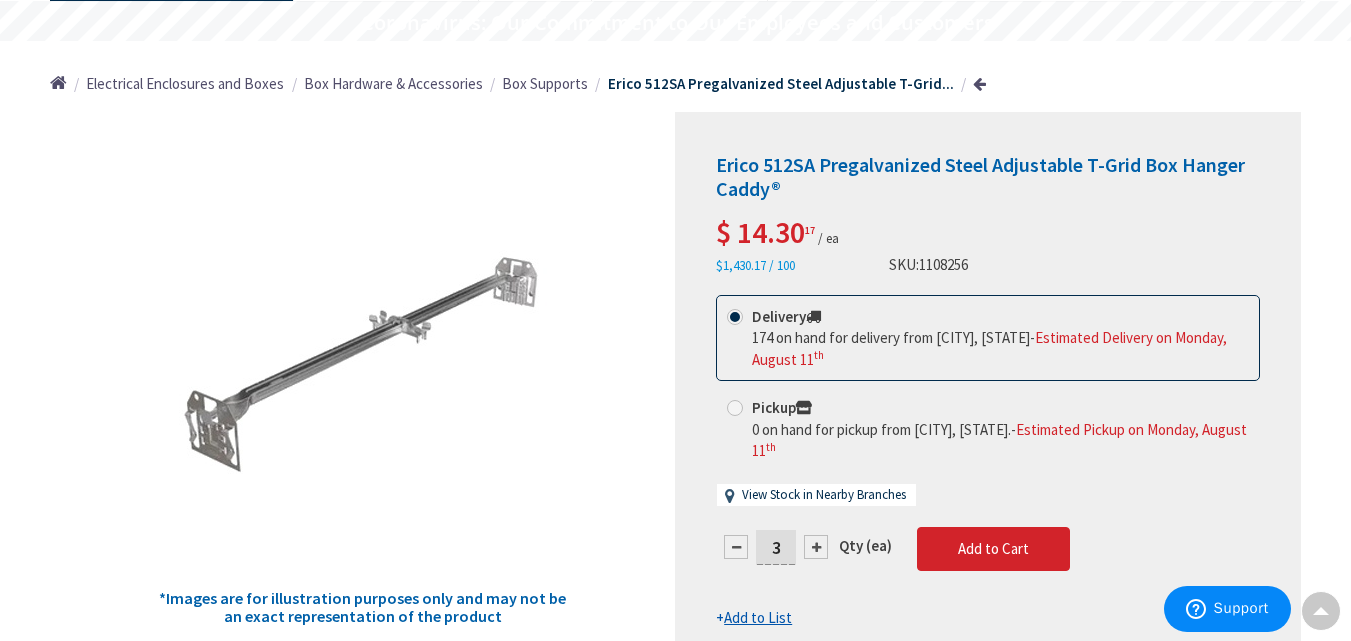 click at bounding box center (816, 547) 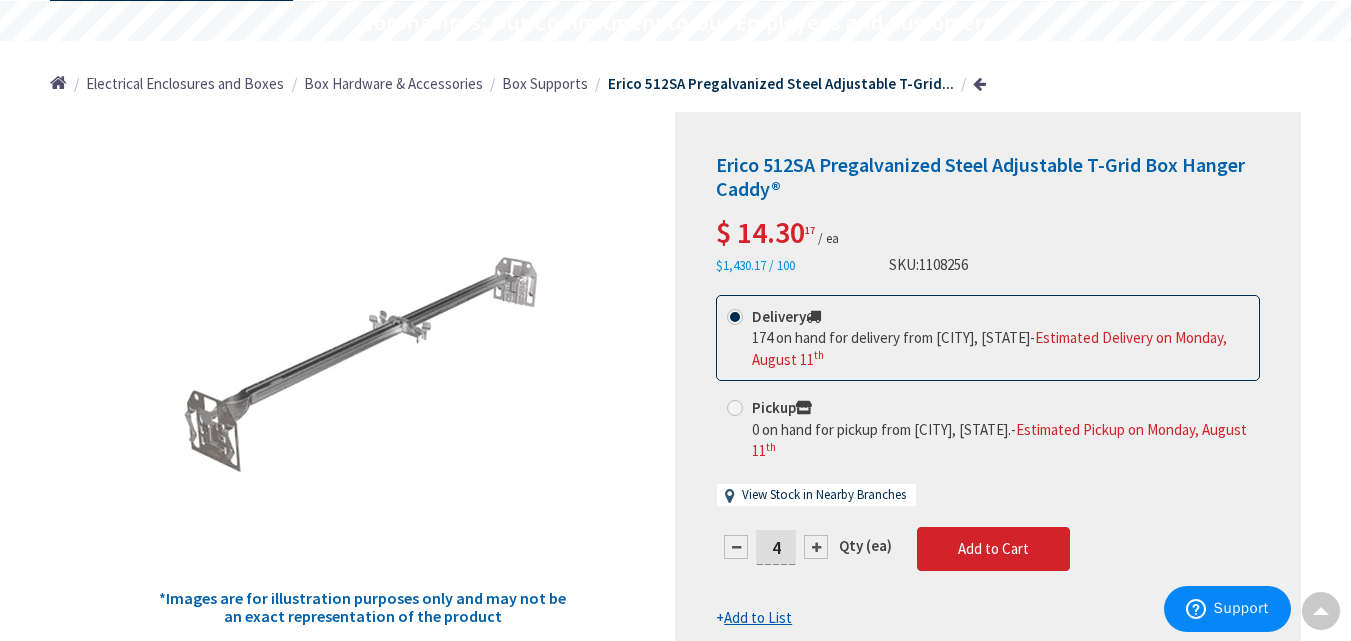 click at bounding box center [816, 547] 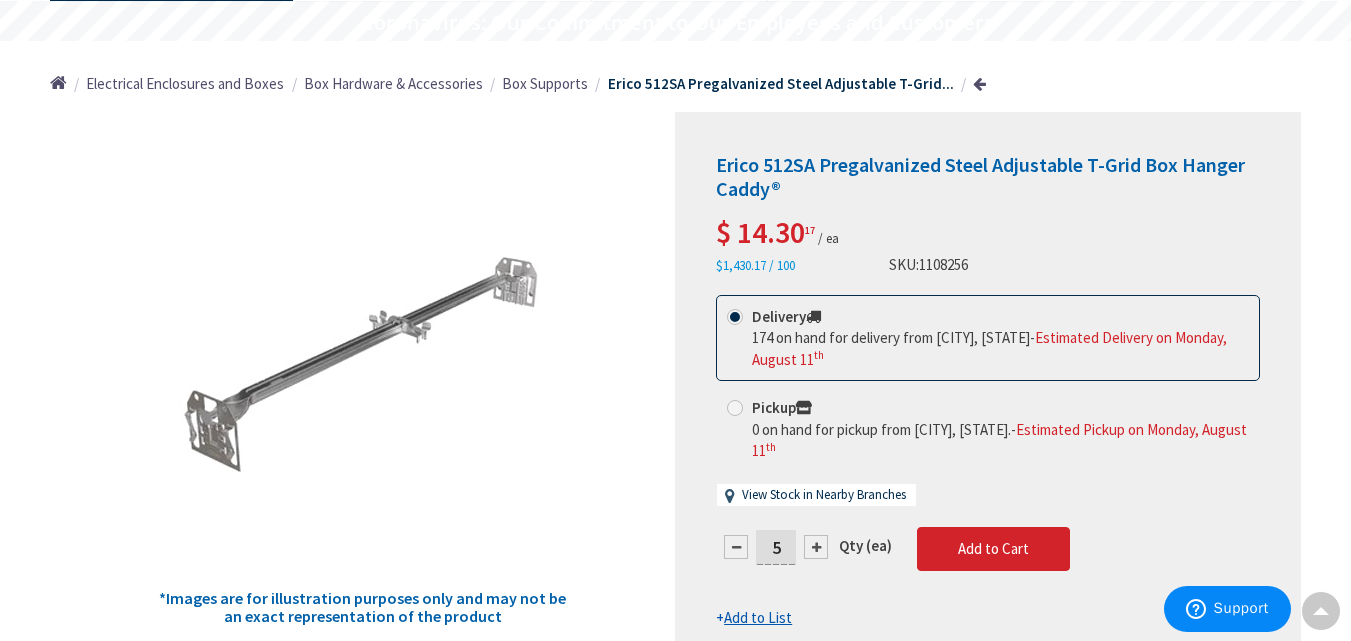 click on "Add to List" at bounding box center (758, 617) 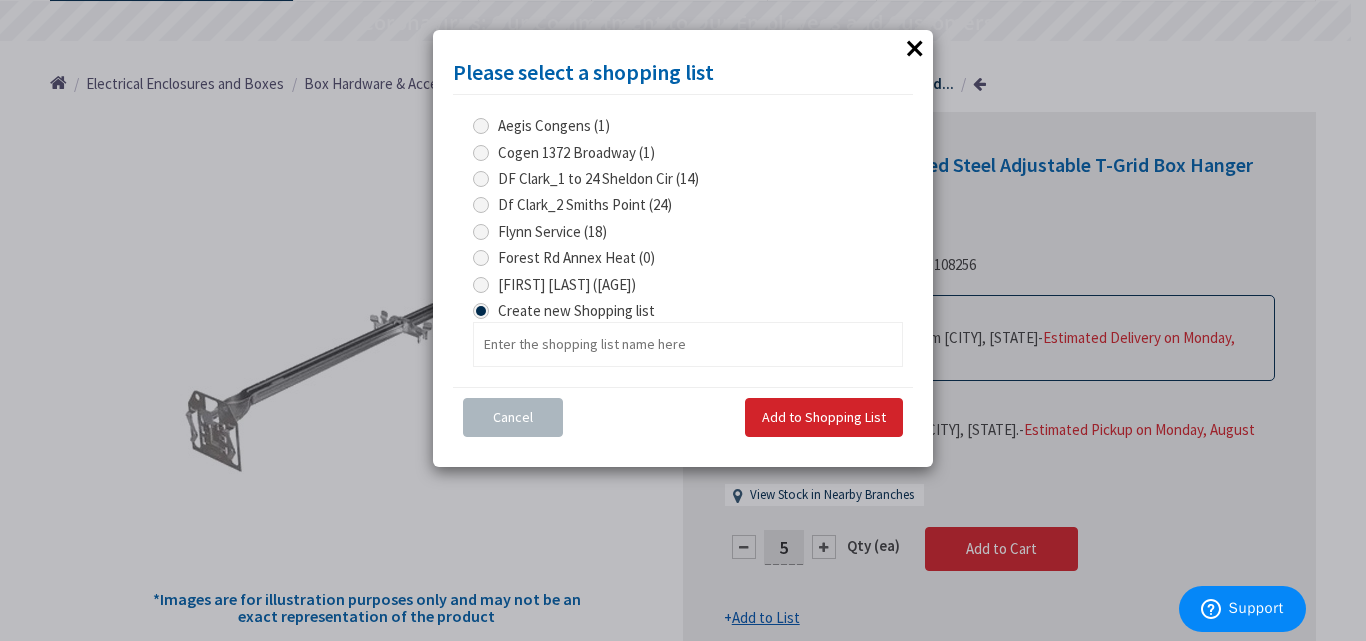 click at bounding box center (481, 285) 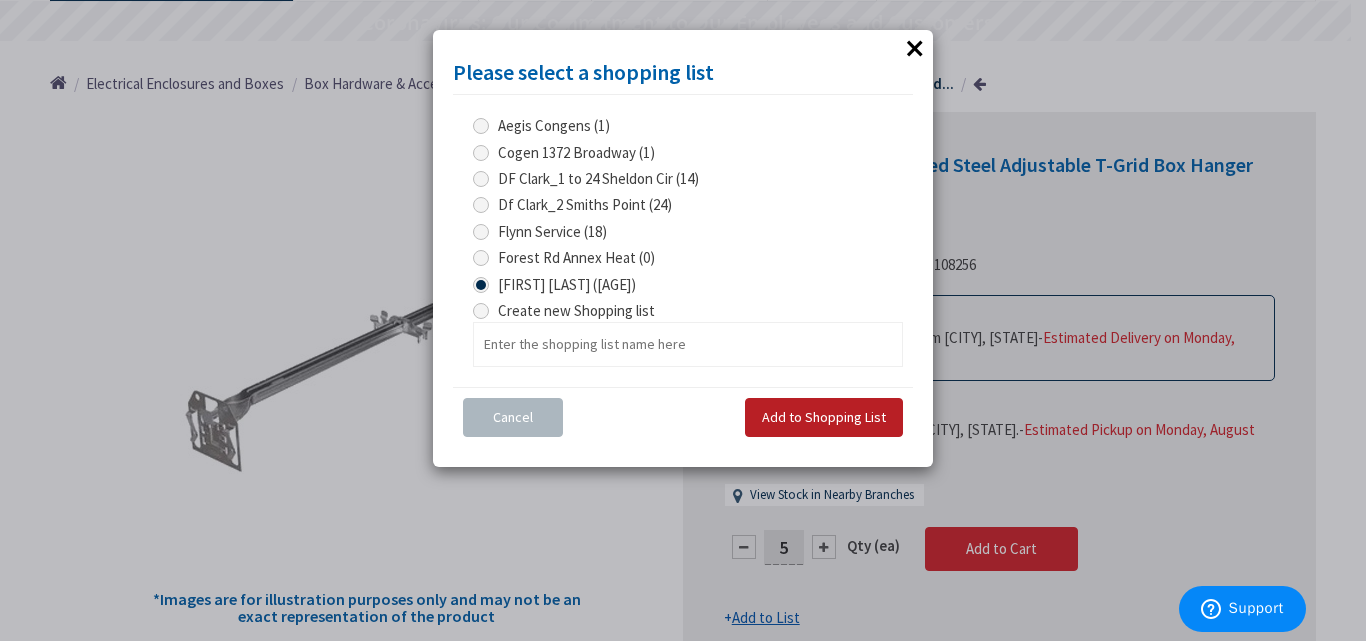 click on "Add to Shopping List" at bounding box center [824, 418] 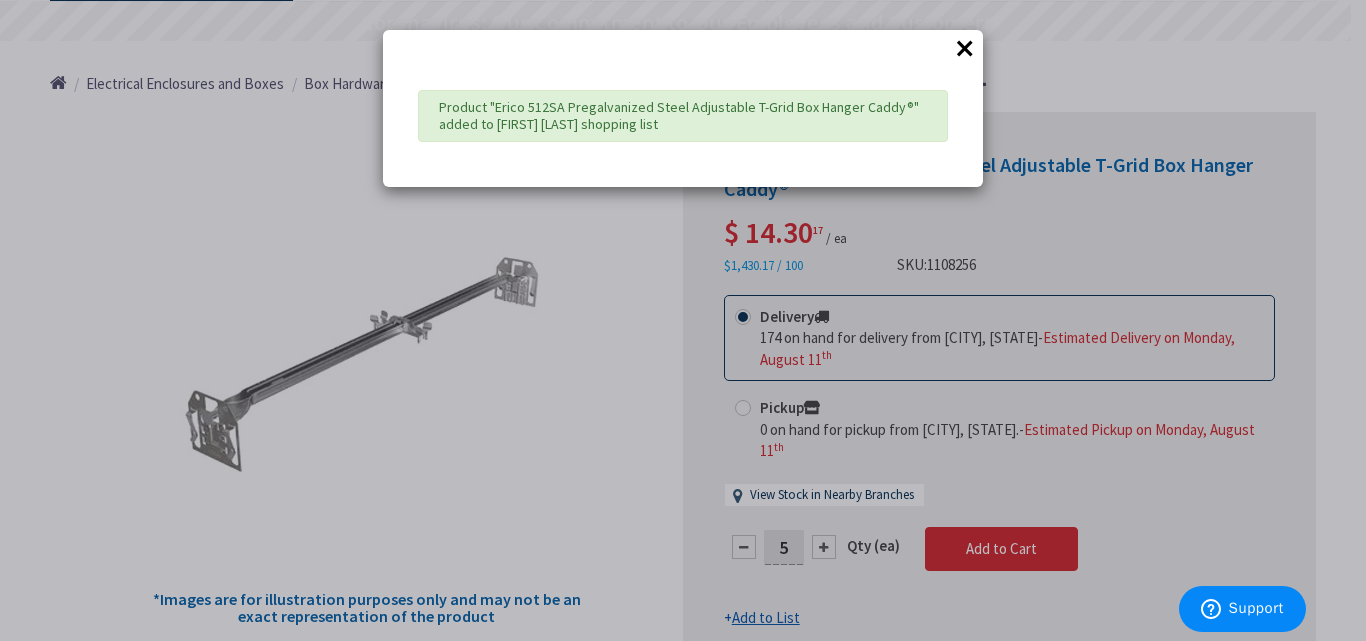 click on "Product "Erico 512SA Pregalvanized Steel Adjustable T-Grid Box Hanger Caddy®" added to [FIRST] [LAST] shopping list" at bounding box center (683, 320) 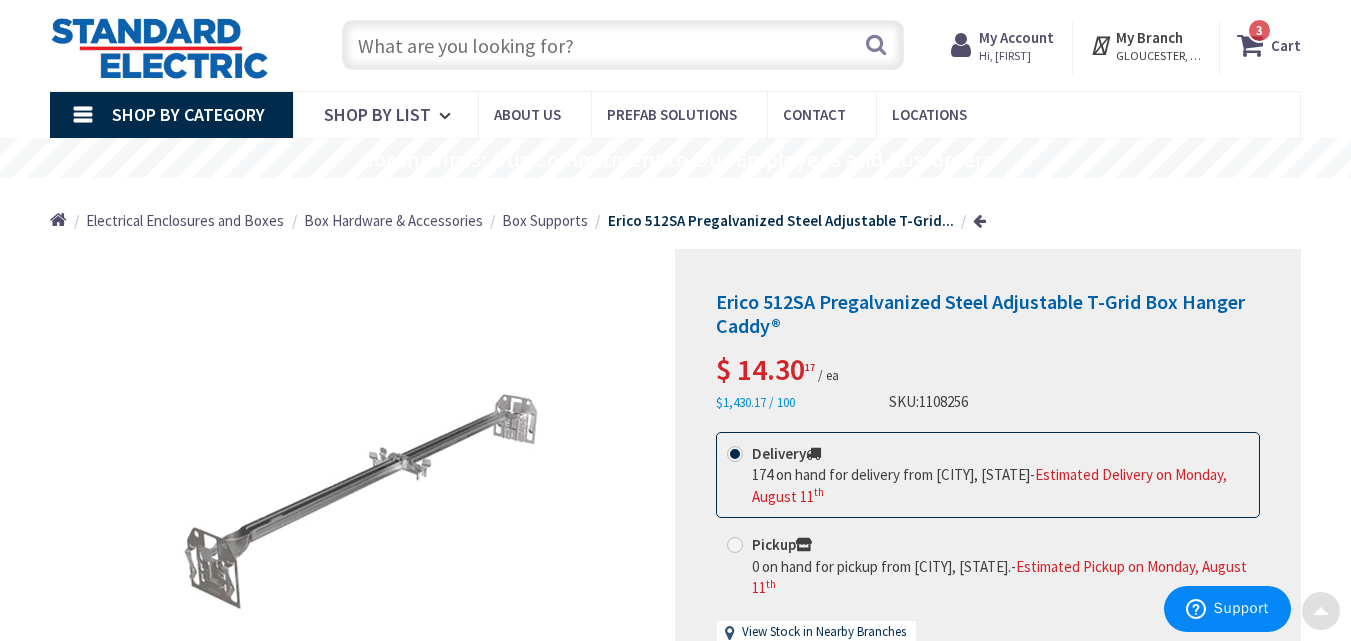 scroll, scrollTop: 0, scrollLeft: 0, axis: both 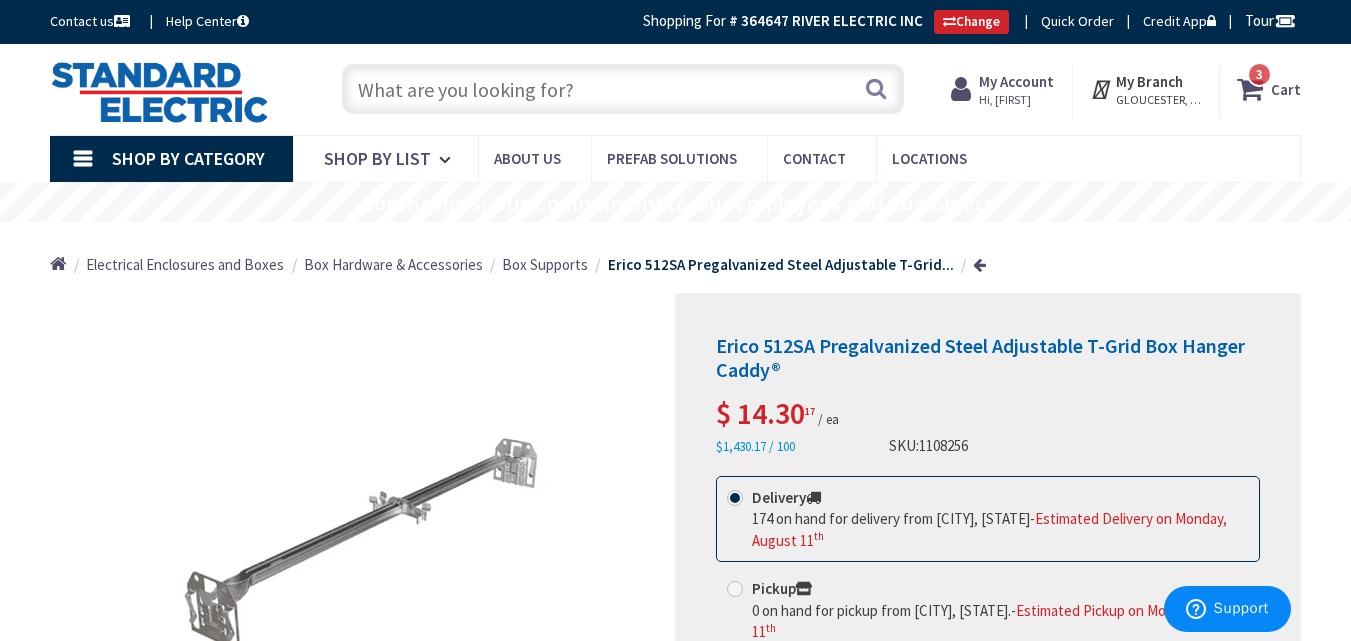 click at bounding box center [623, 89] 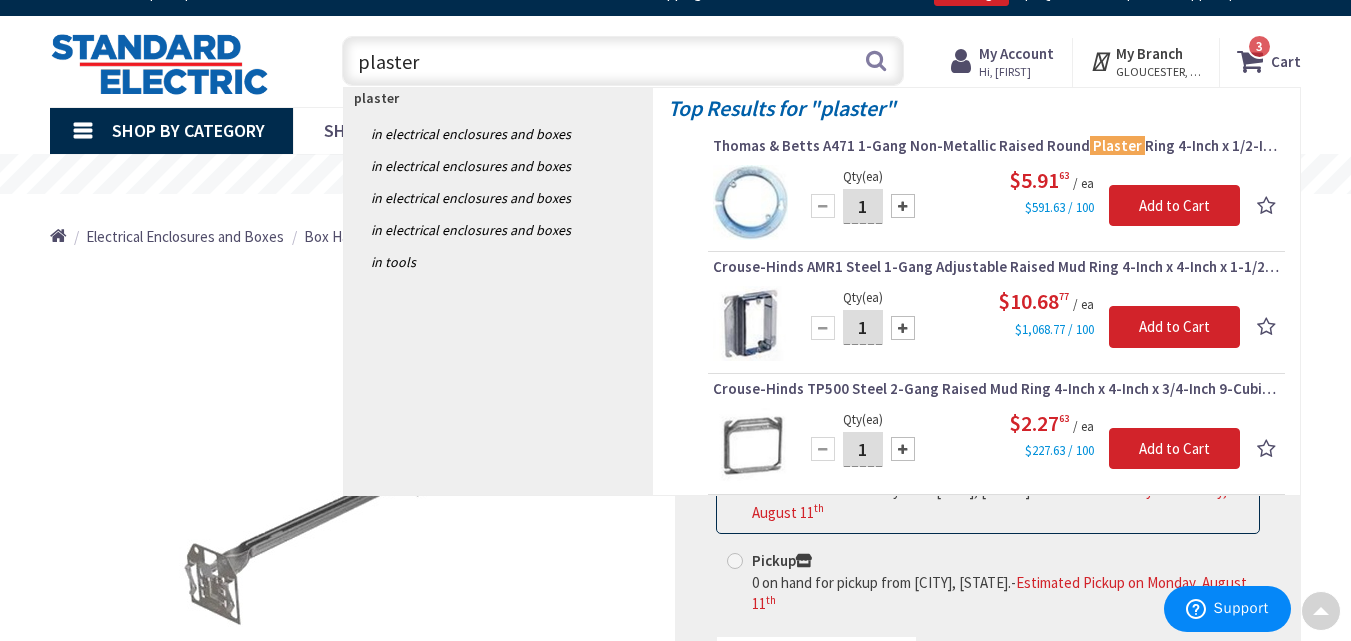 scroll, scrollTop: 18, scrollLeft: 0, axis: vertical 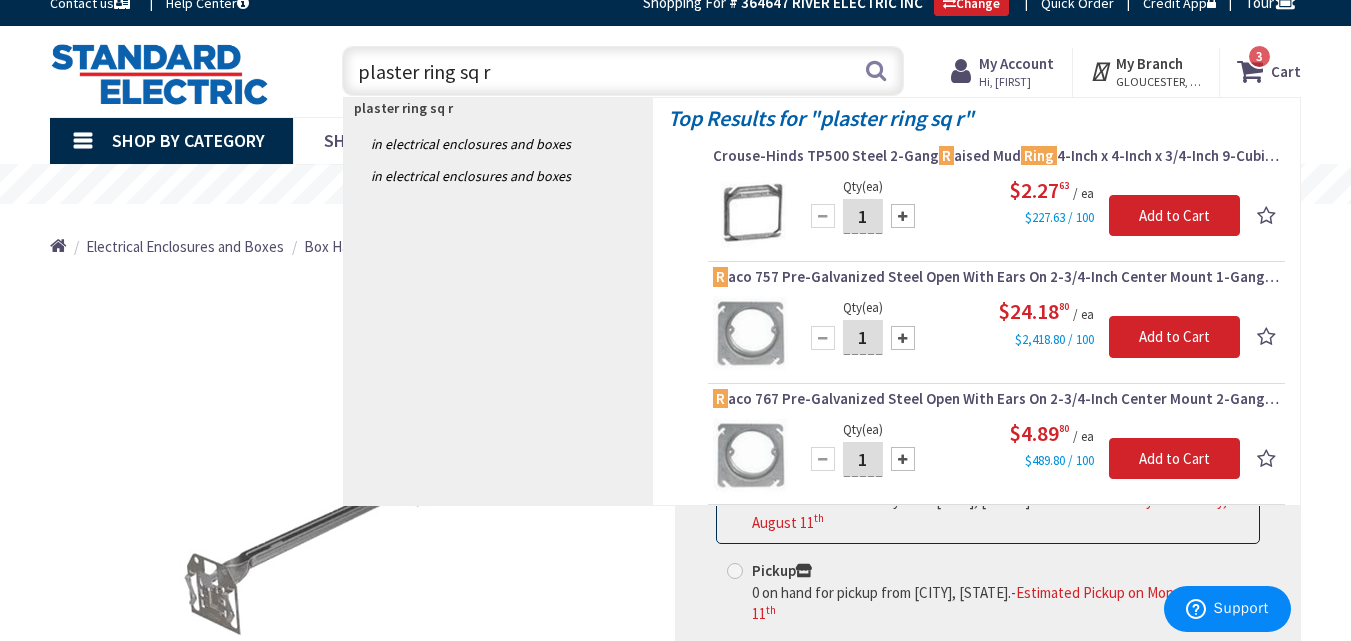 type on "plaster ring sq r" 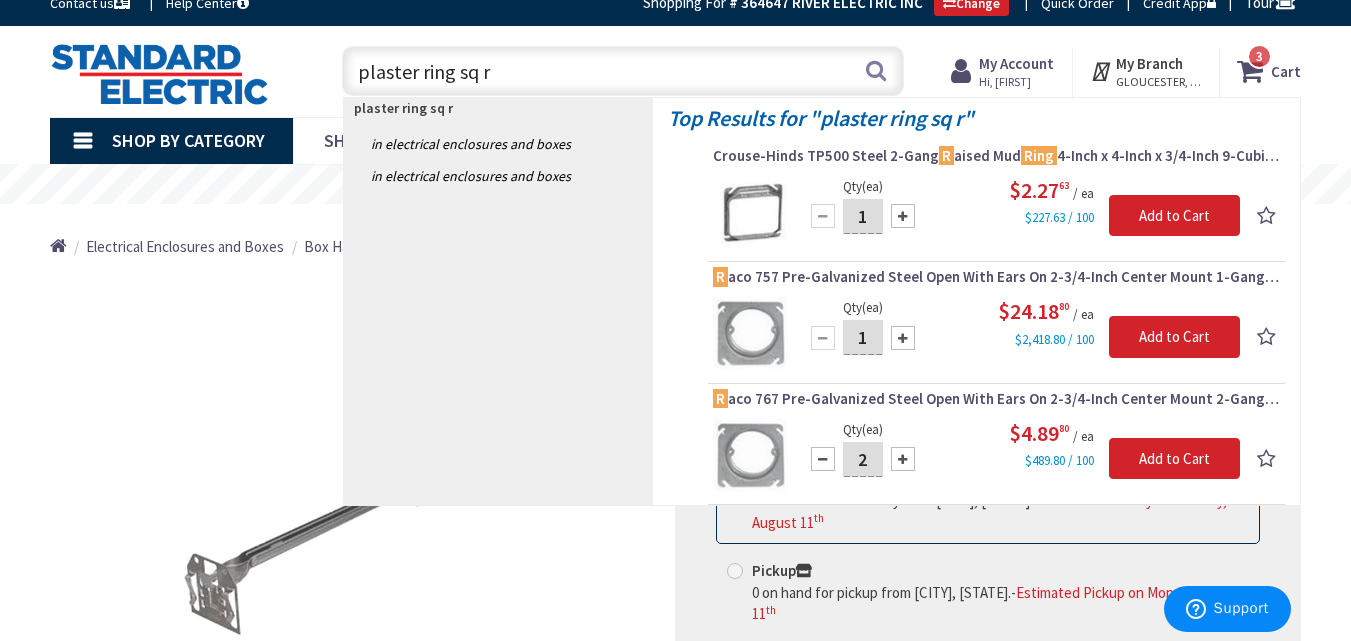 click at bounding box center [903, 459] 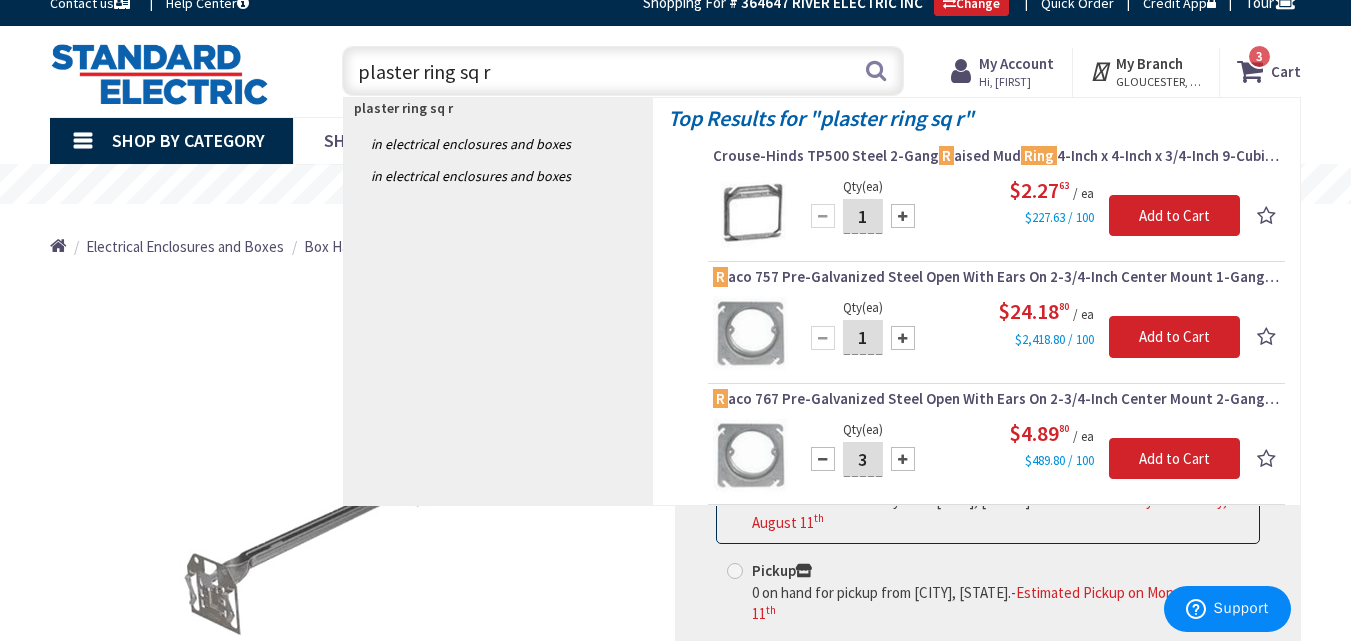 click at bounding box center [903, 459] 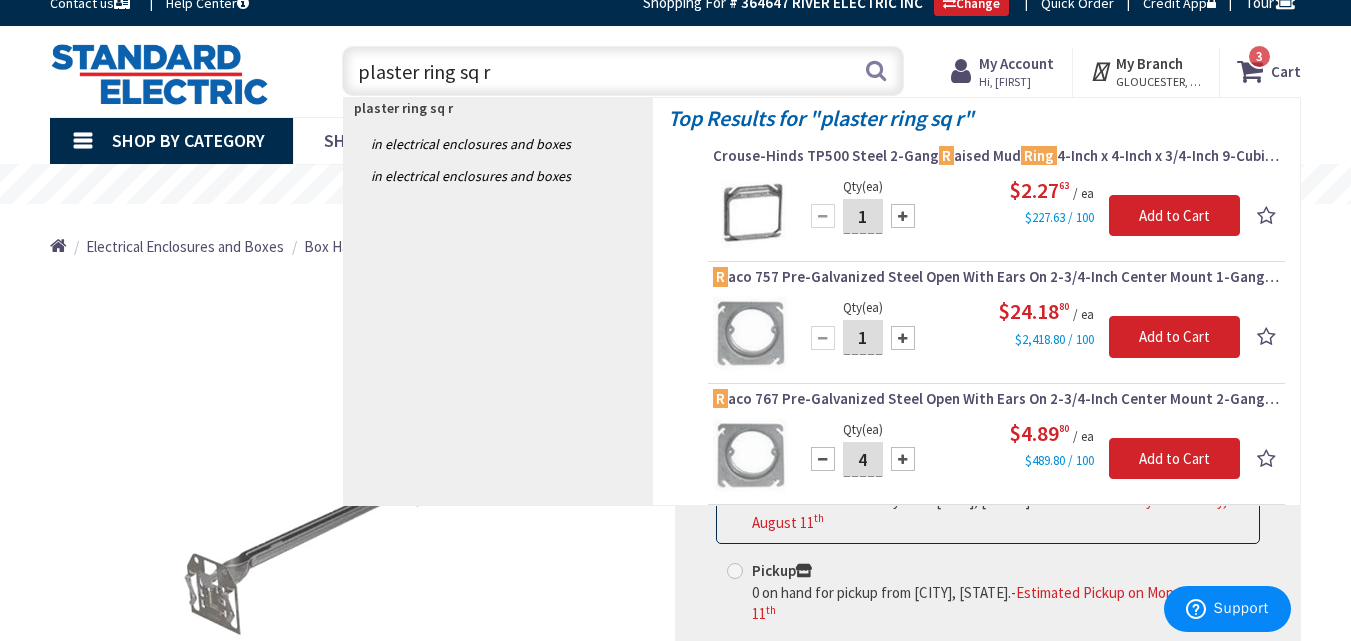 click at bounding box center (903, 459) 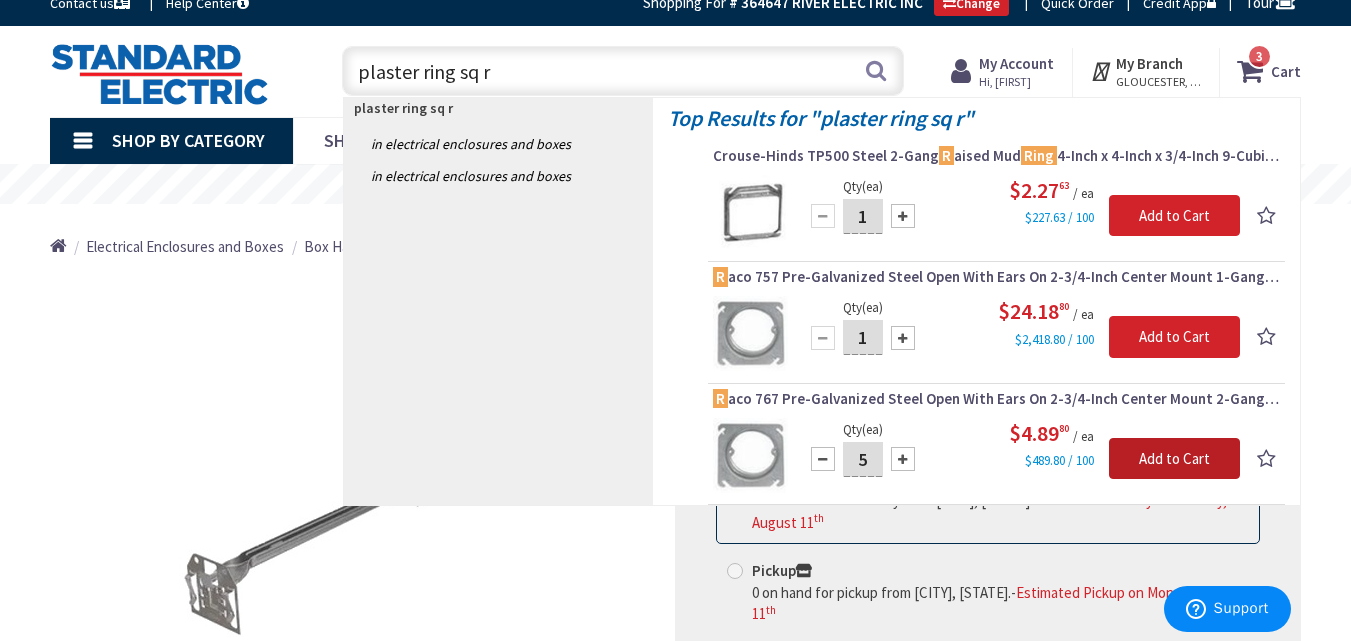 click on "Add to Cart" at bounding box center [1174, 459] 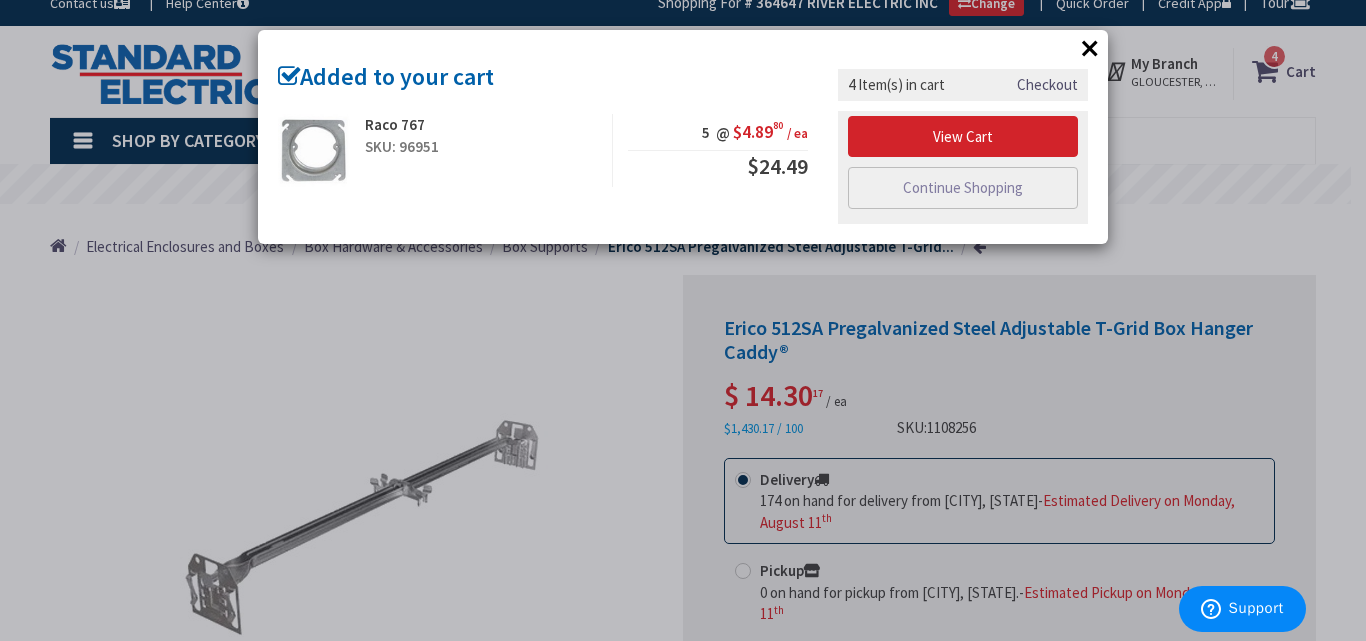 click on "×
Added to your cart
Raco 767
SKU: 96951
5  @
$4.89 80   / ea
$24.49
Checkout" at bounding box center (683, 320) 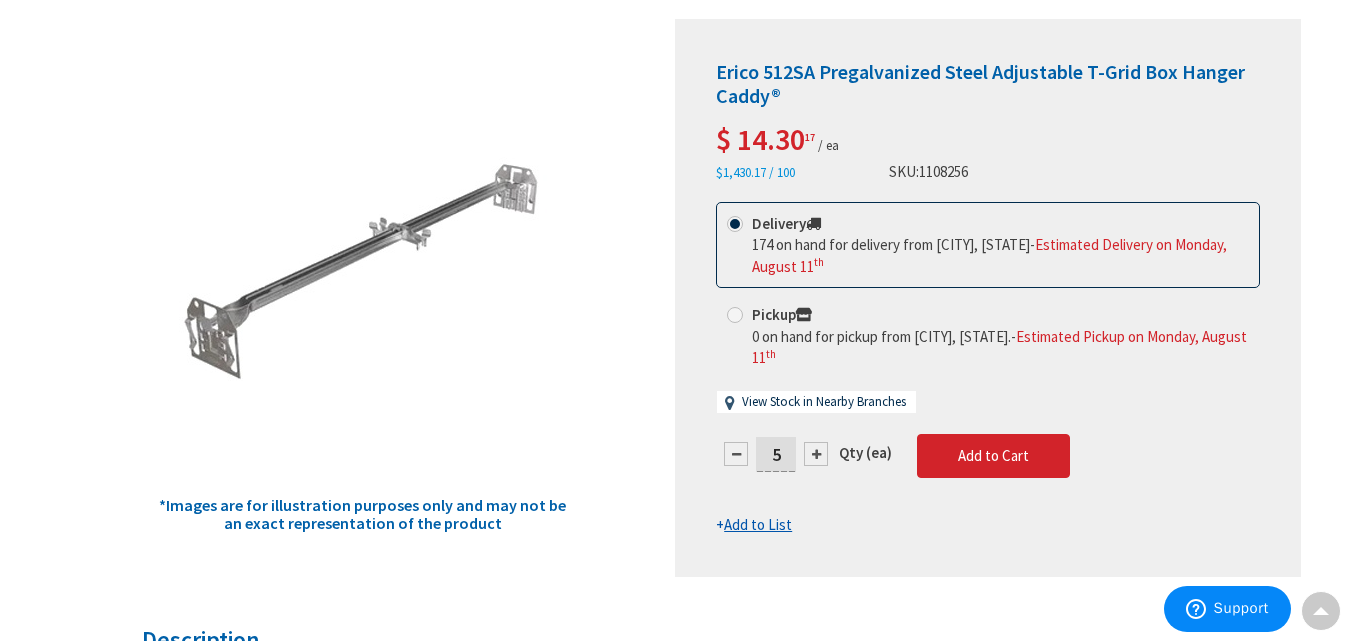 scroll, scrollTop: 278, scrollLeft: 0, axis: vertical 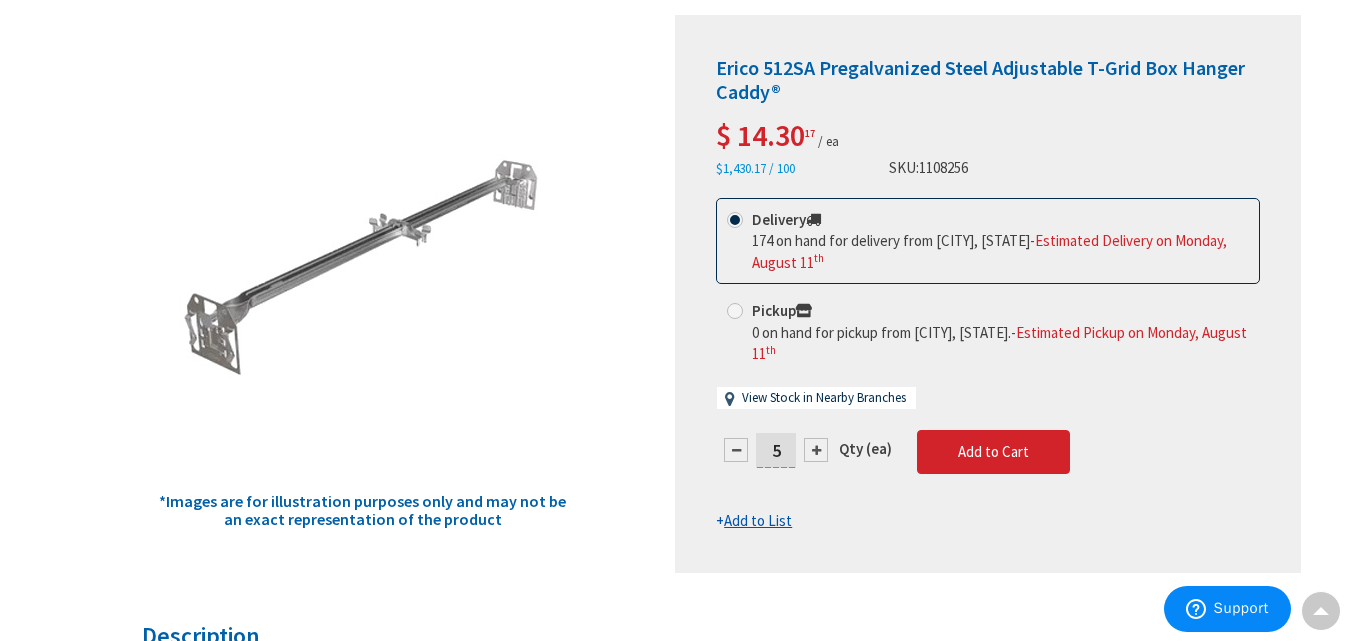 click on "Add to List" at bounding box center [758, 520] 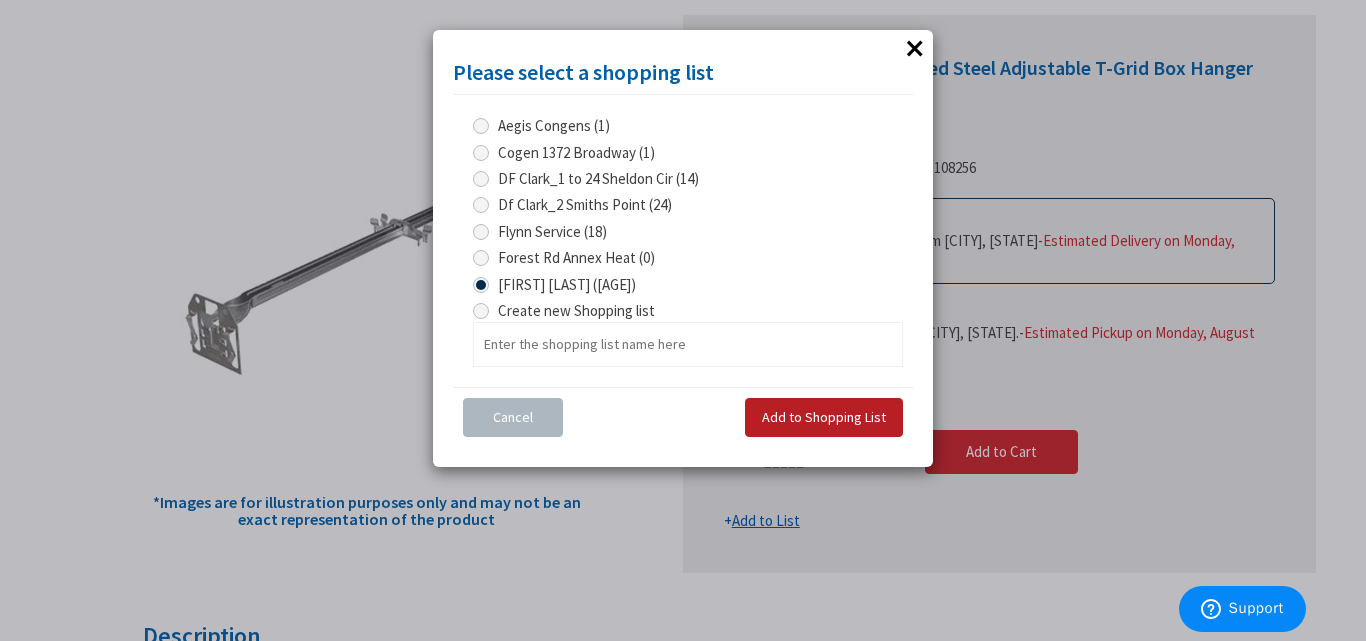 click on "Add to Shopping List" at bounding box center [824, 417] 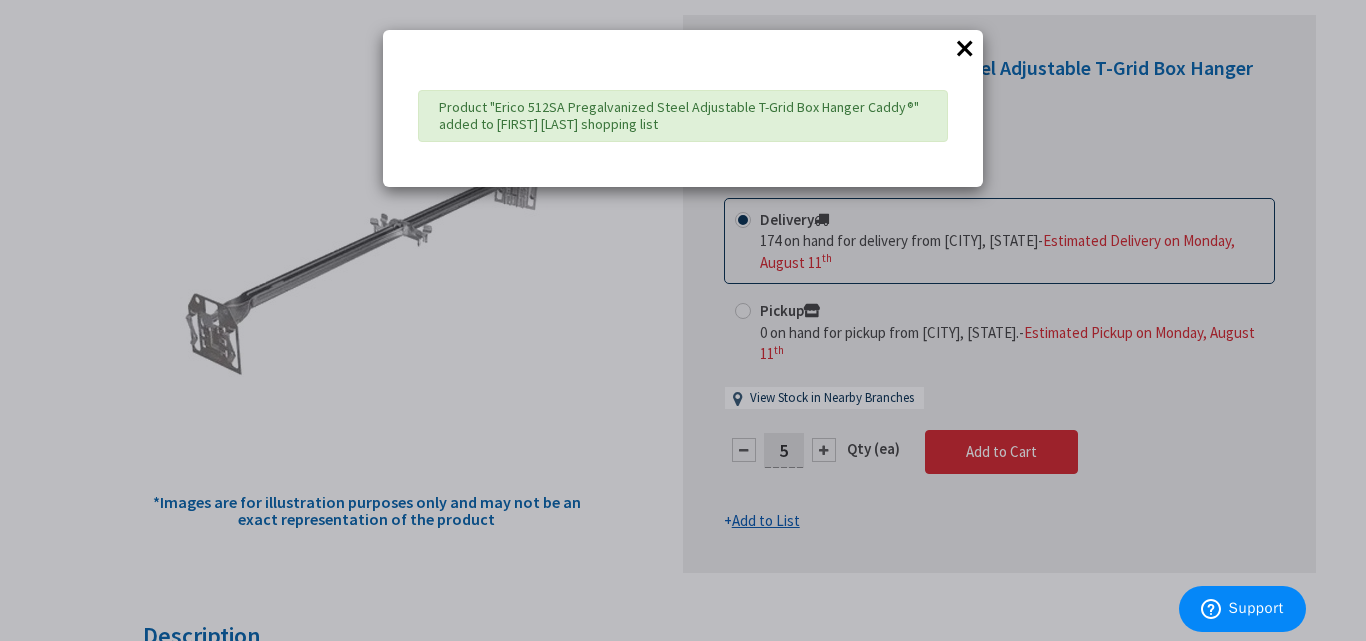 click on "×" at bounding box center [965, 48] 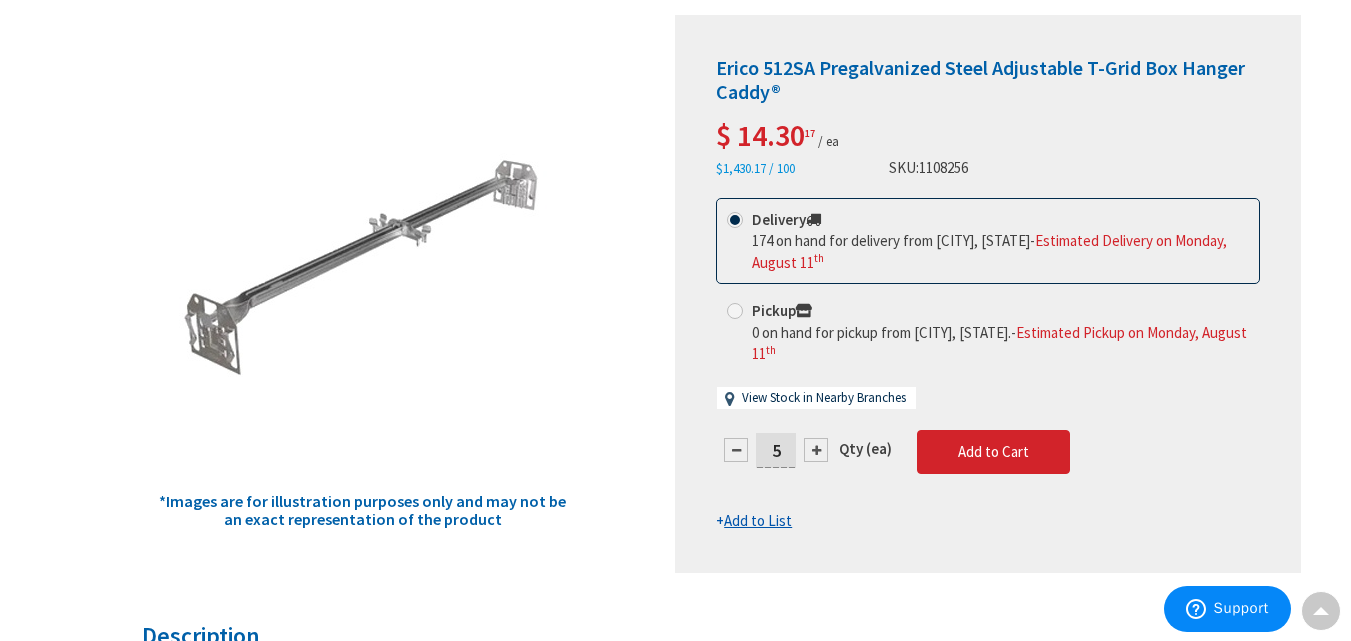 scroll, scrollTop: 0, scrollLeft: 0, axis: both 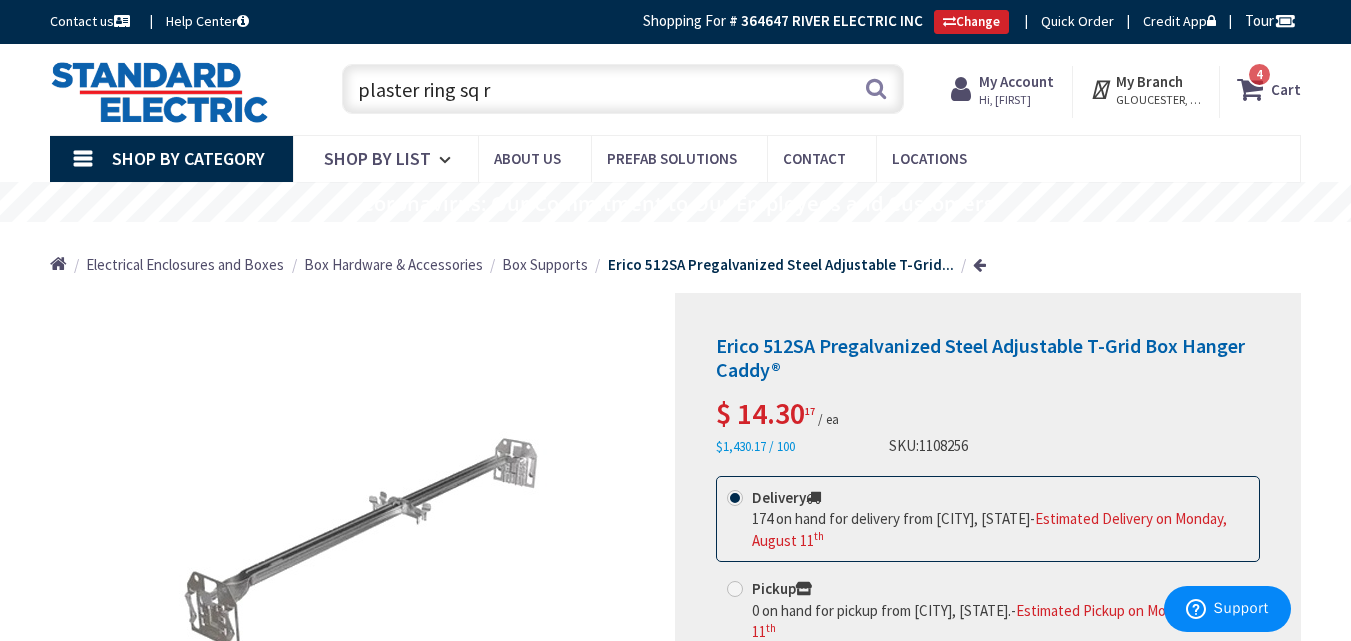 click on "Hi, [FIRST]" at bounding box center (1016, 100) 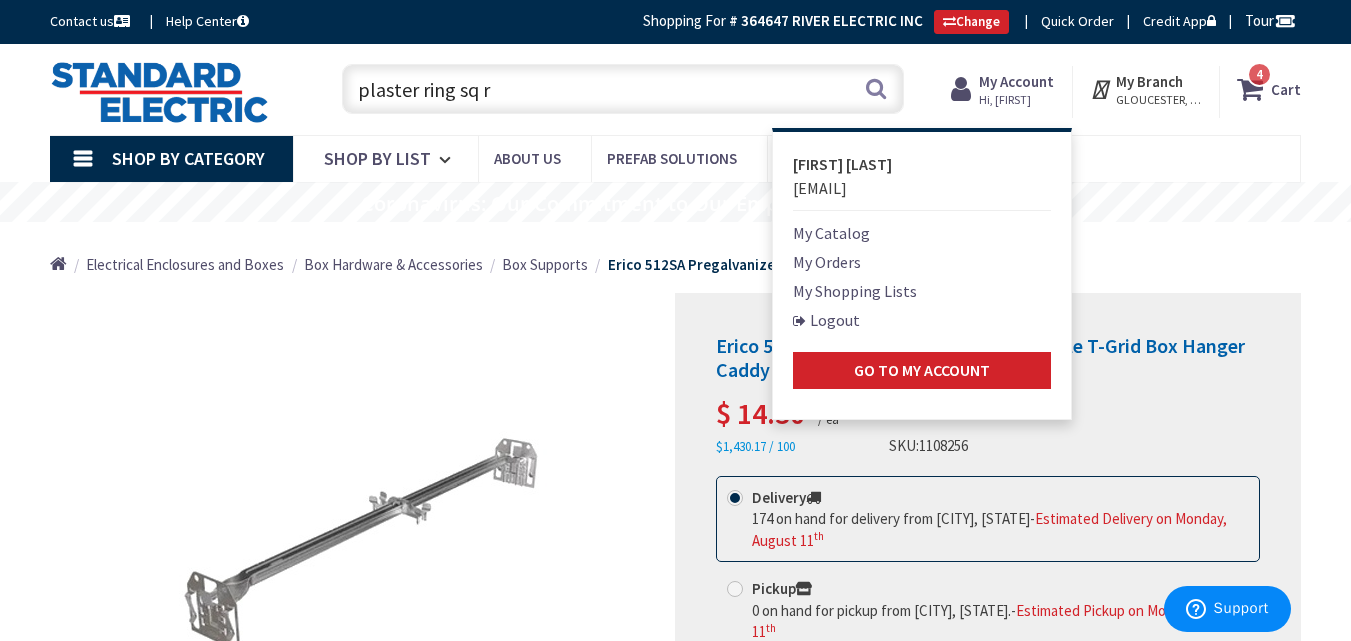 click on "My Shopping Lists" at bounding box center (855, 291) 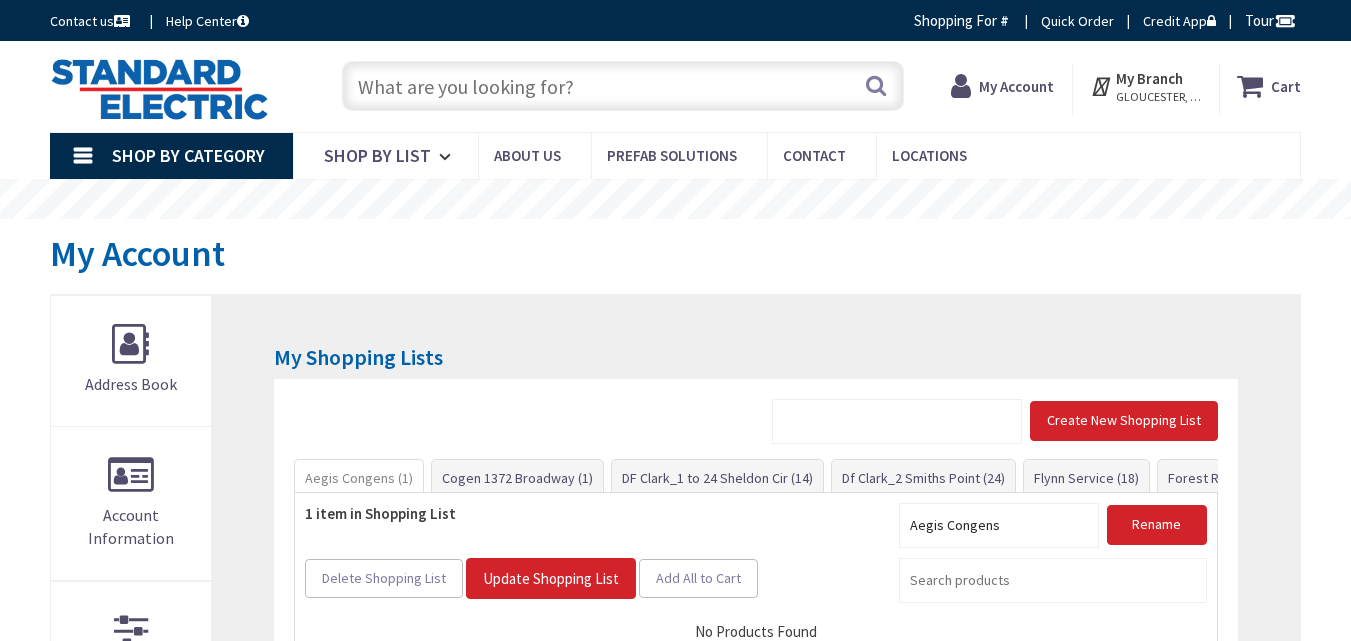 scroll, scrollTop: 0, scrollLeft: 0, axis: both 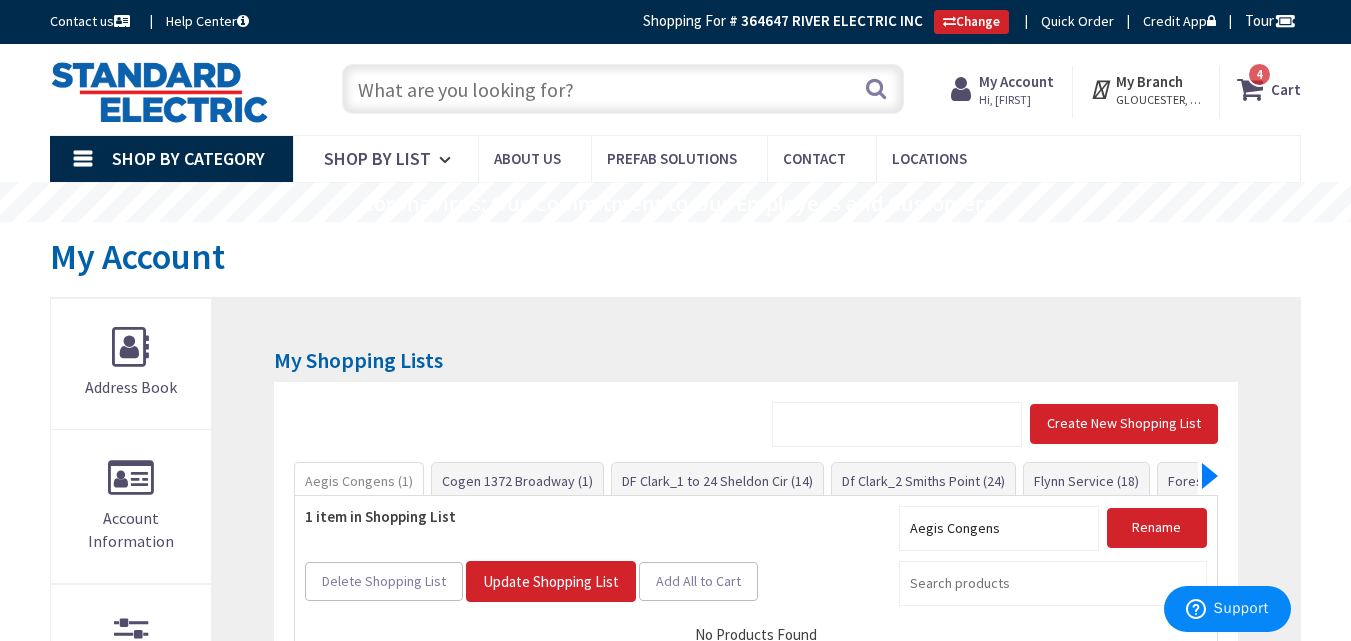 click at bounding box center (1210, 476) 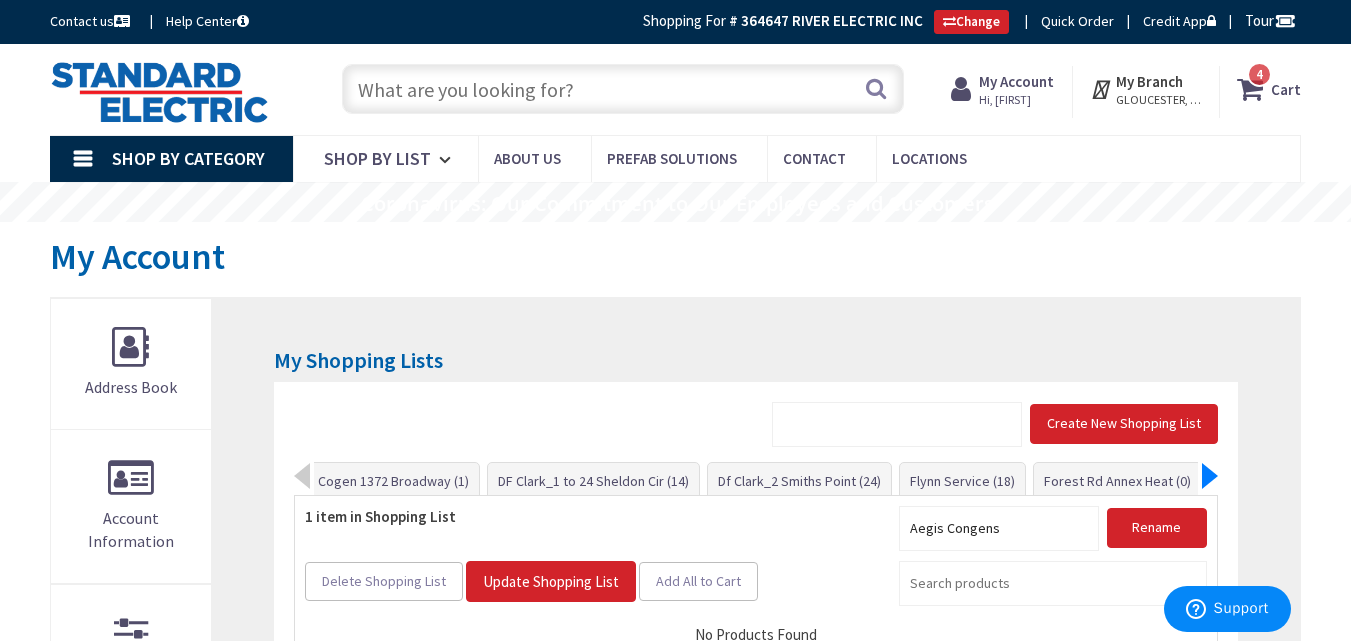 click at bounding box center [1210, 476] 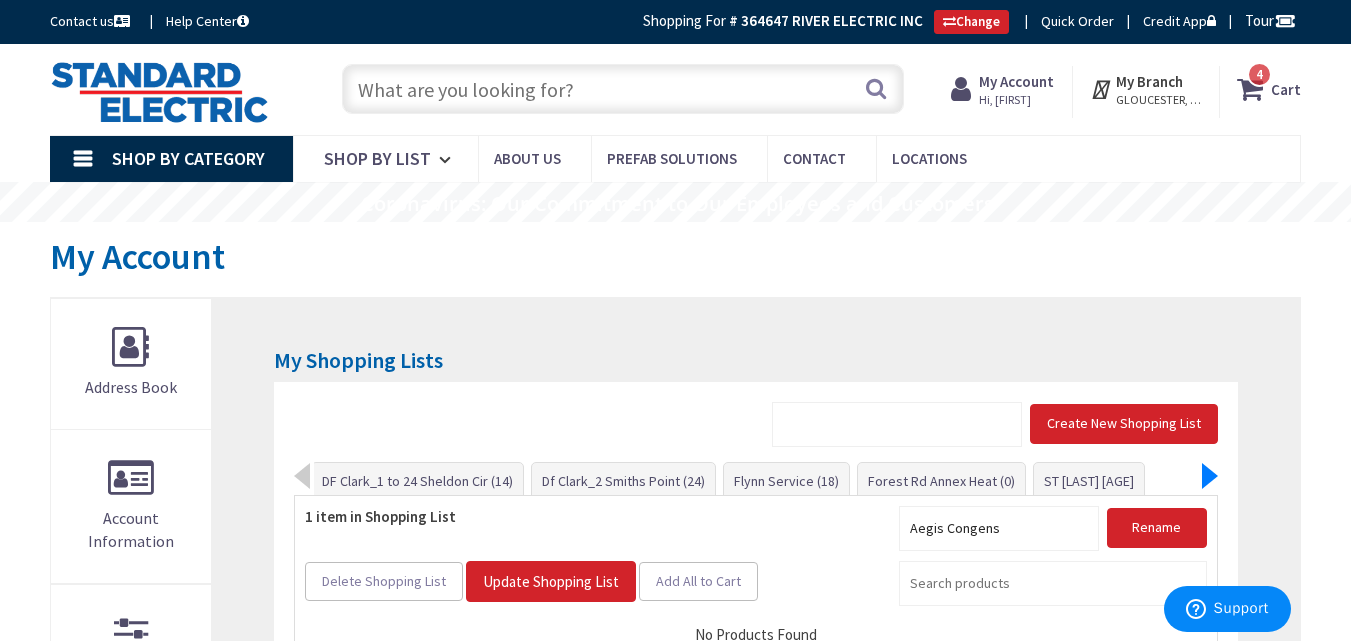 click at bounding box center (1210, 476) 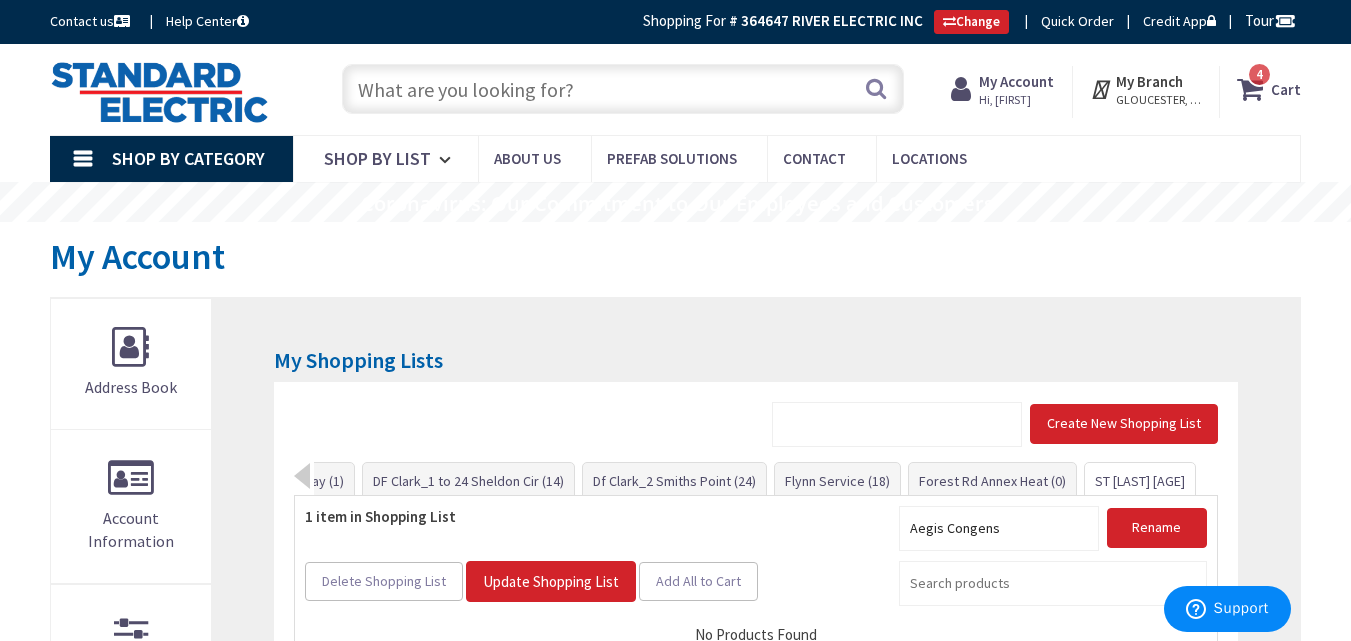 click on "[FIRST] [LAST] ([AGE])" at bounding box center (1140, 481) 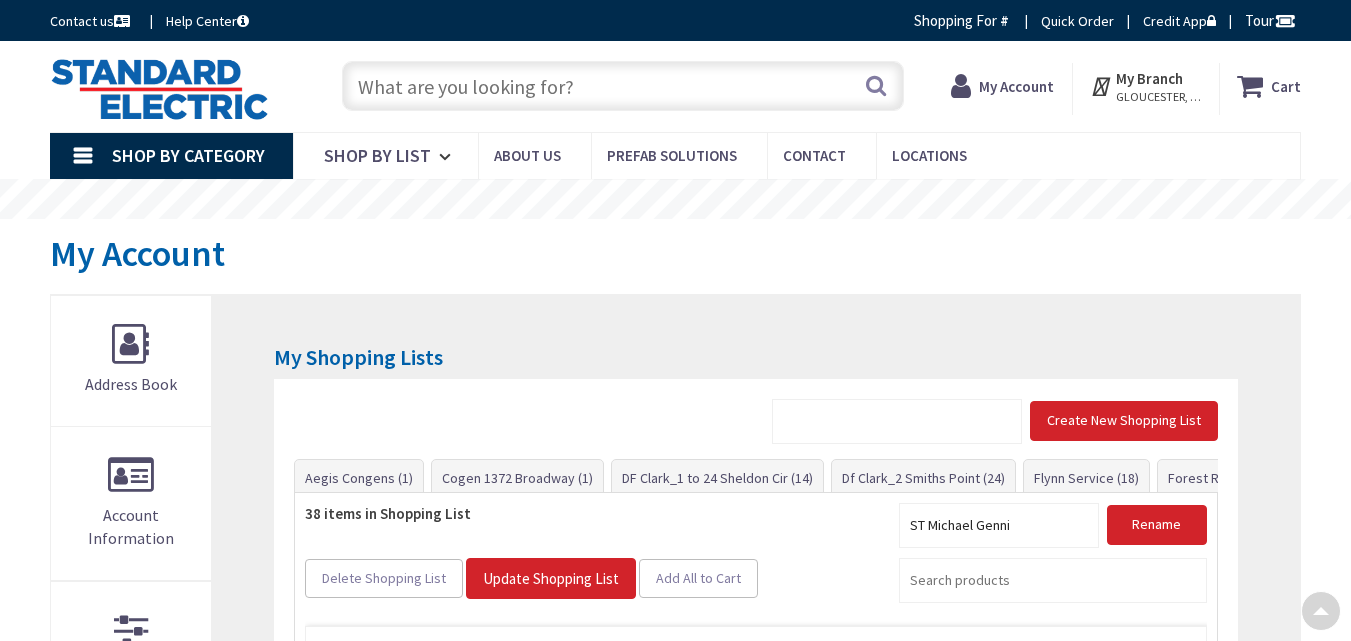 scroll, scrollTop: 418, scrollLeft: 0, axis: vertical 